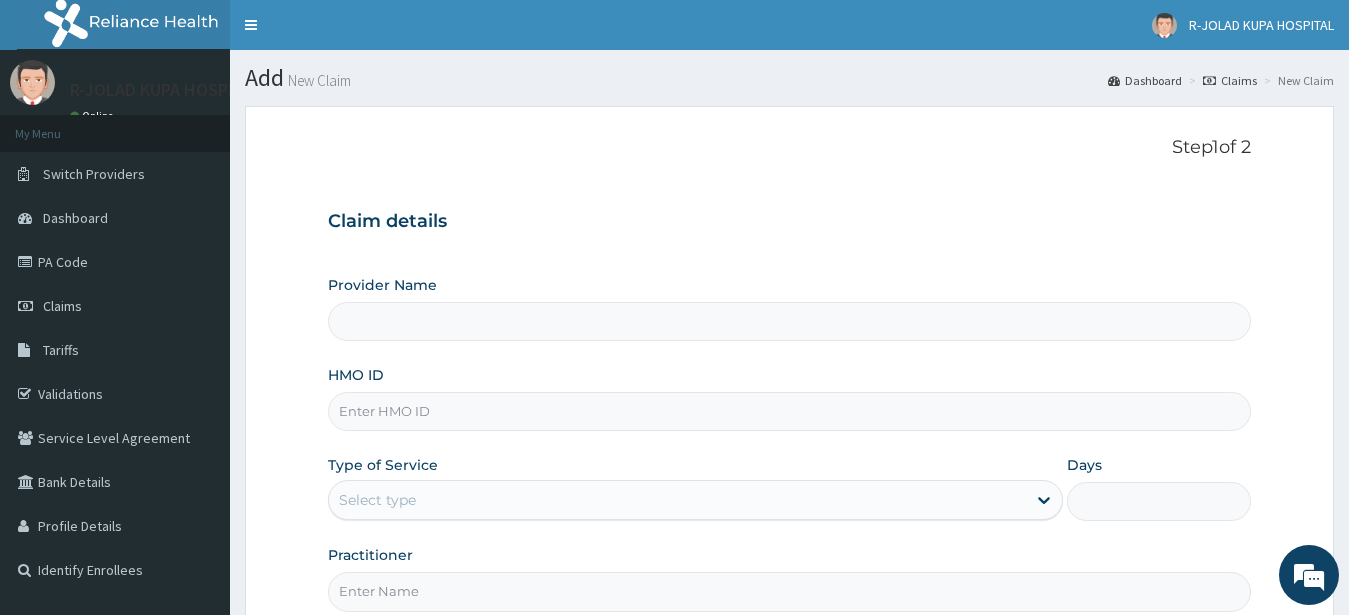 scroll, scrollTop: 0, scrollLeft: 0, axis: both 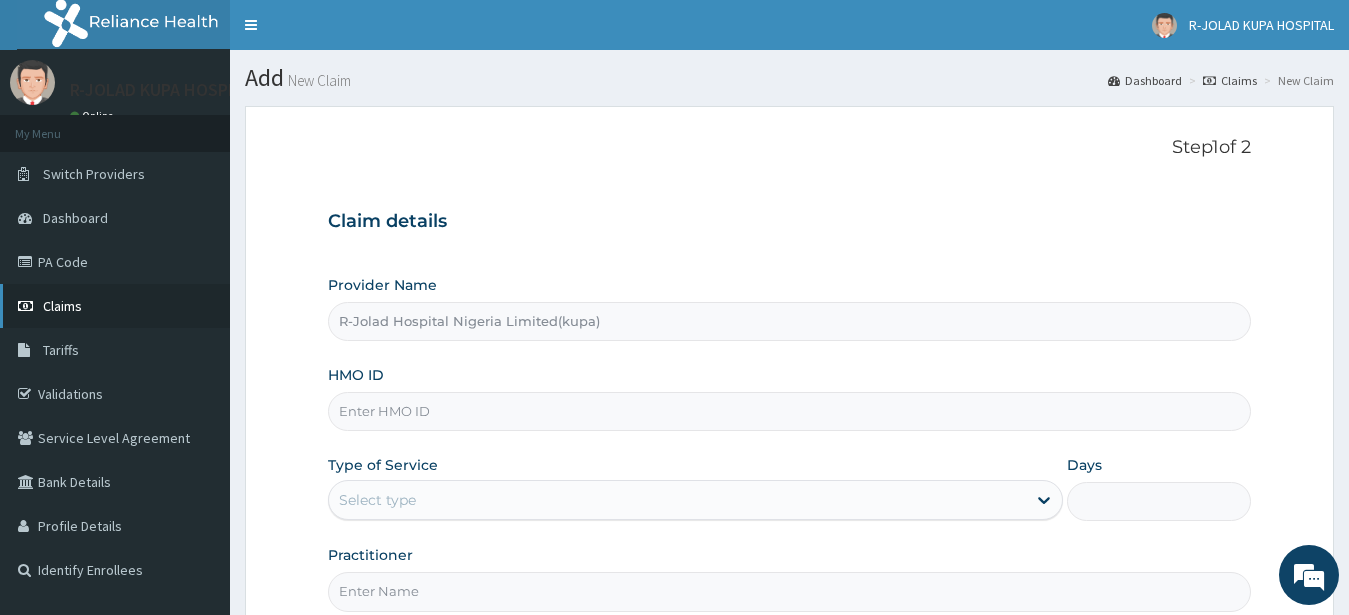 click on "Claims" at bounding box center (62, 306) 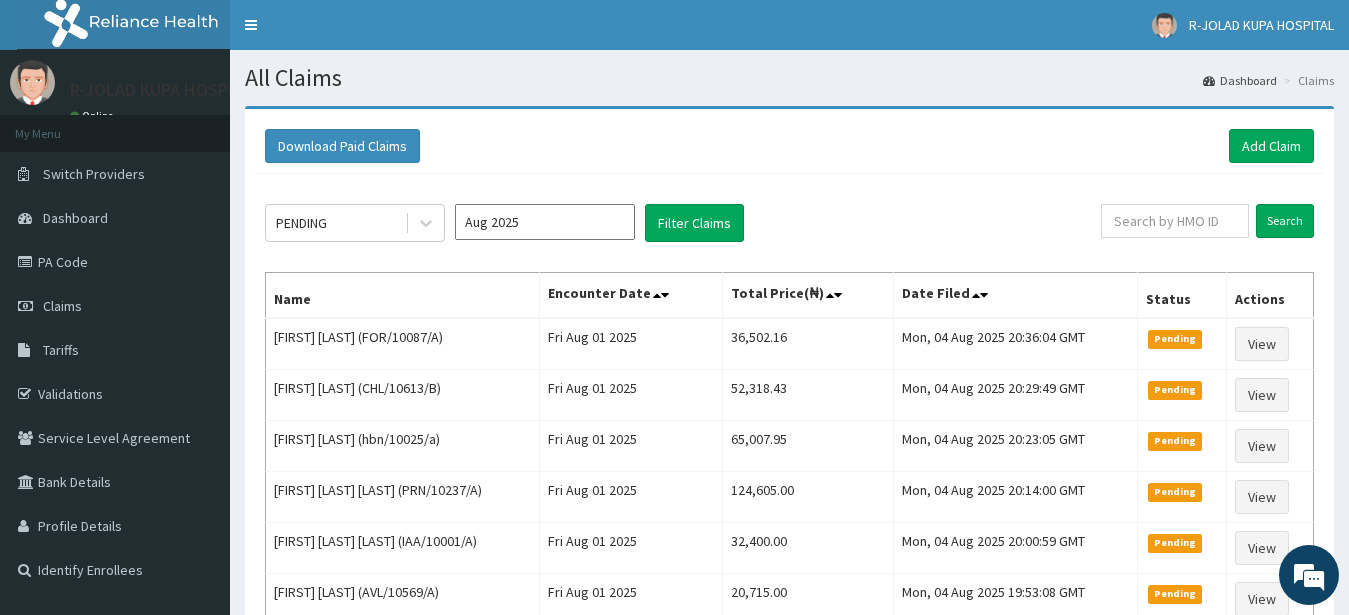 scroll, scrollTop: 0, scrollLeft: 0, axis: both 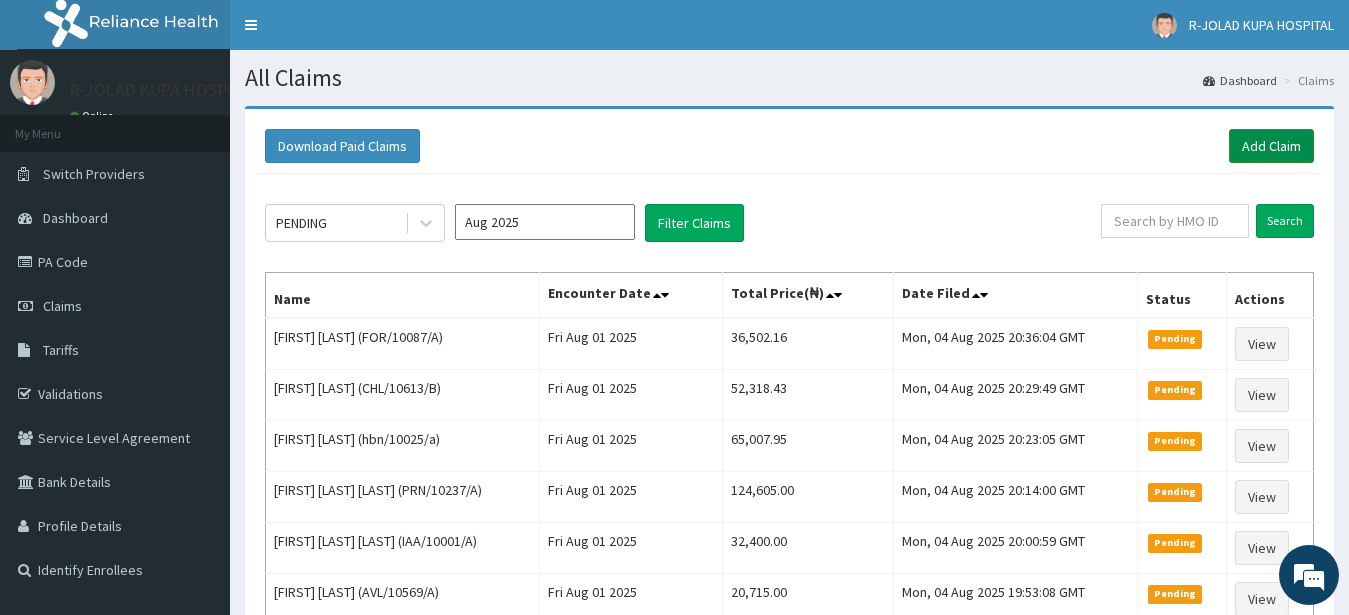 click on "Add Claim" at bounding box center (1271, 146) 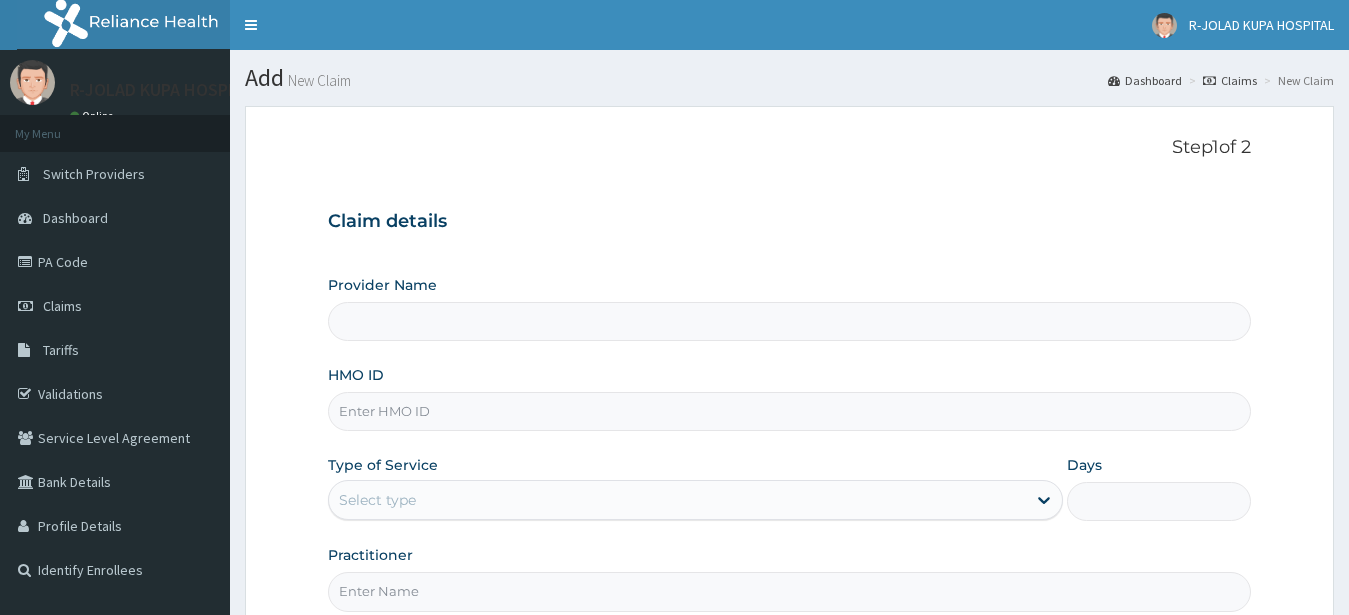 scroll, scrollTop: 207, scrollLeft: 0, axis: vertical 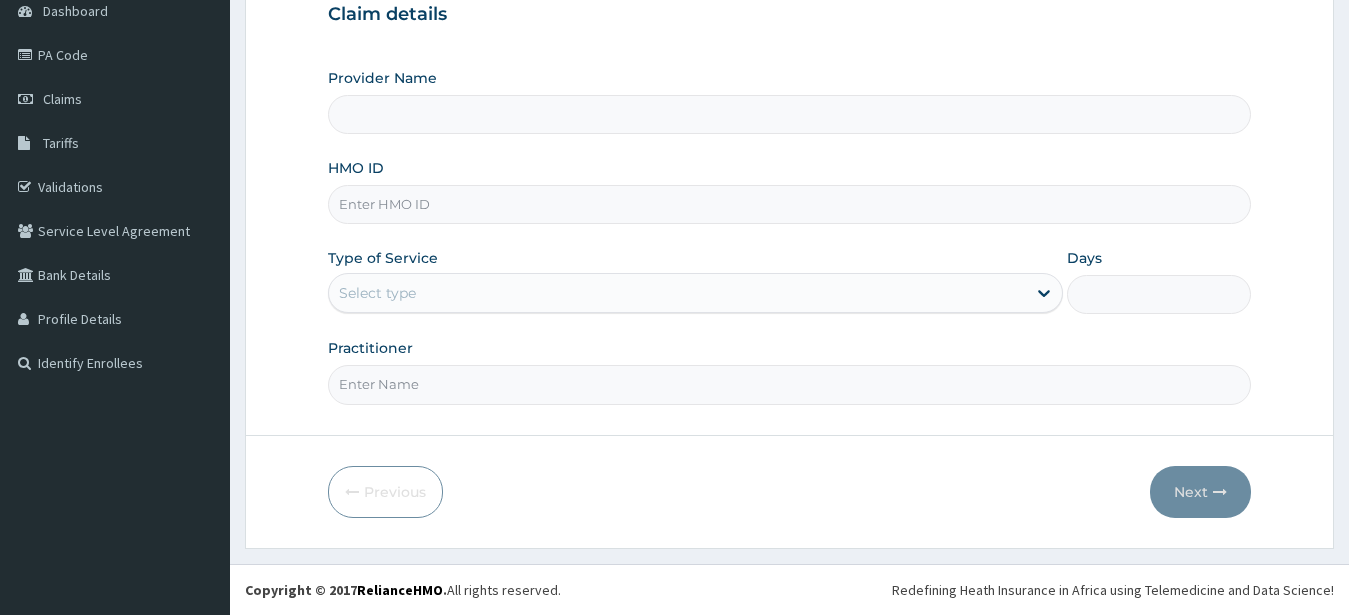 click on "HMO ID" at bounding box center (790, 204) 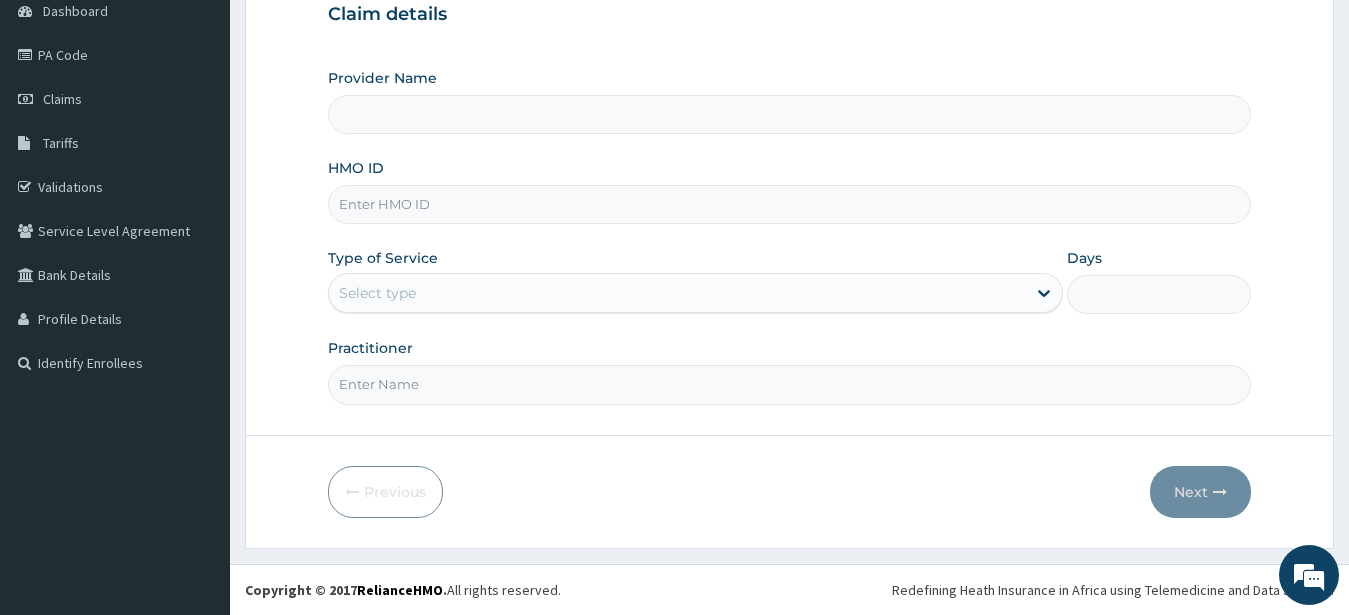 type on "R-Jolad Hospital Nigeria Limited(kupa)" 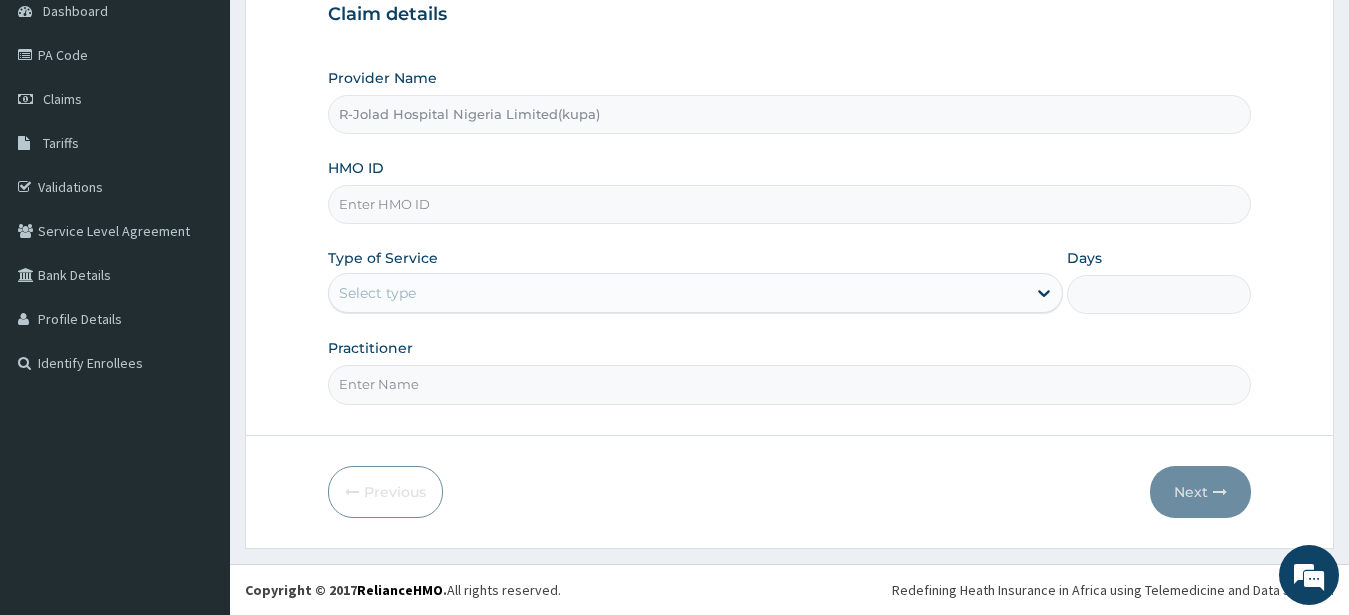 paste on "PAK/10014/A" 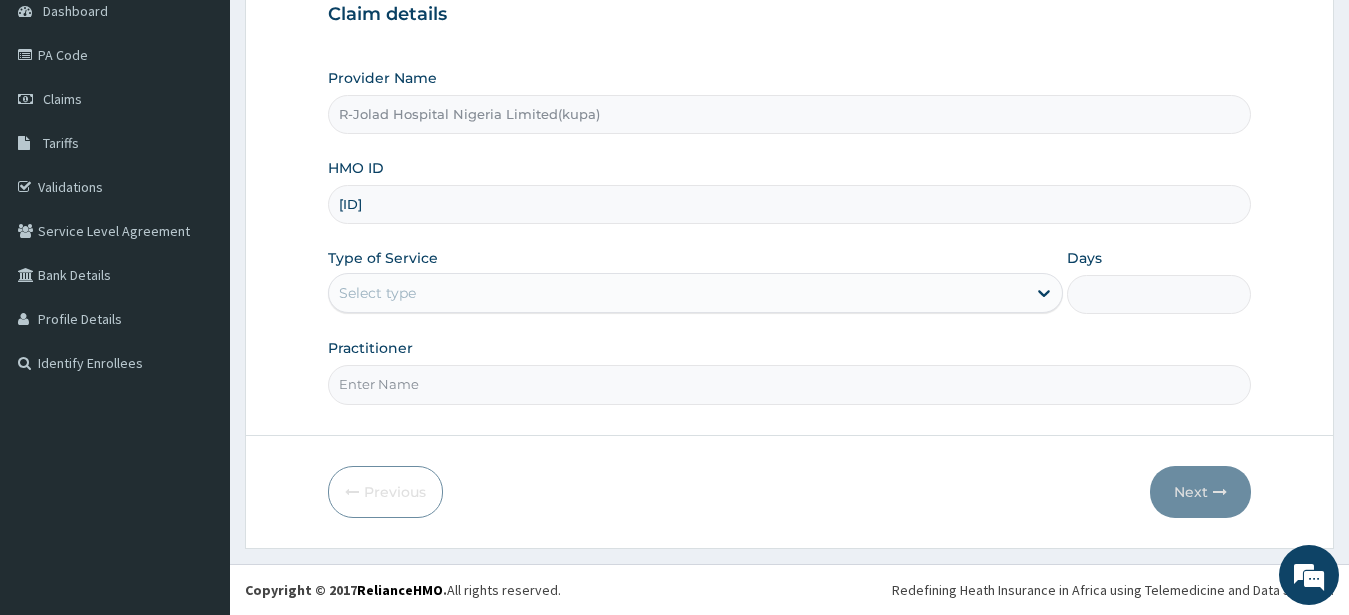 type on "PAK/10014/A" 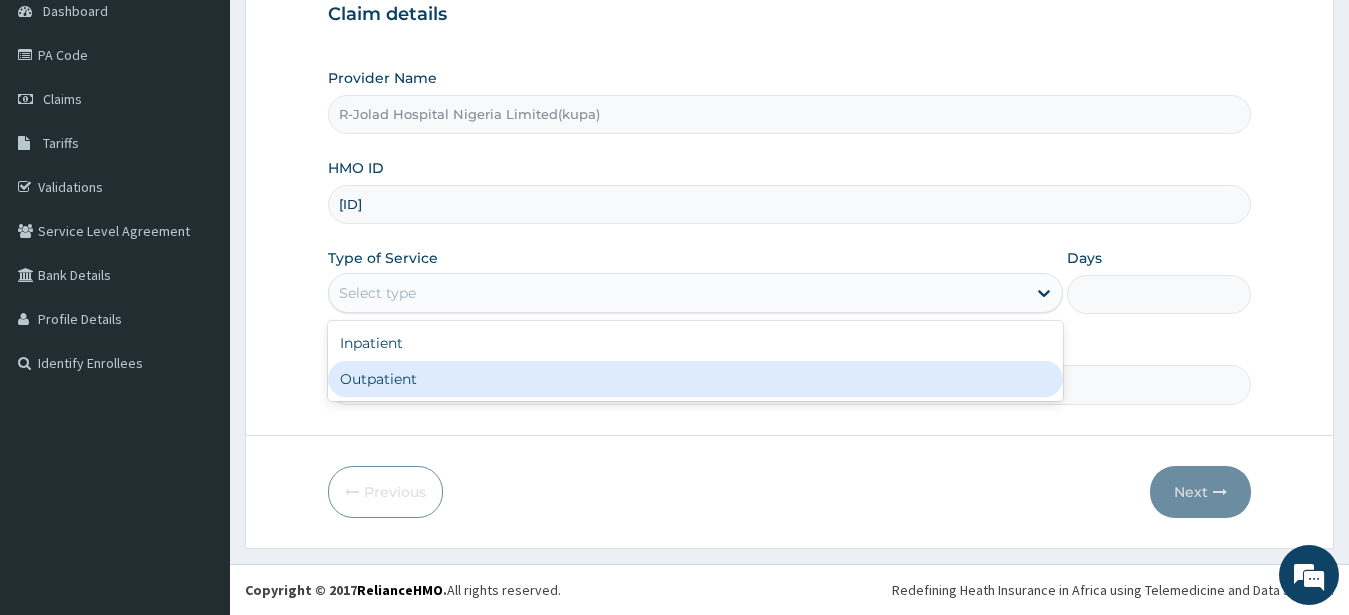 click on "Outpatient" at bounding box center (696, 379) 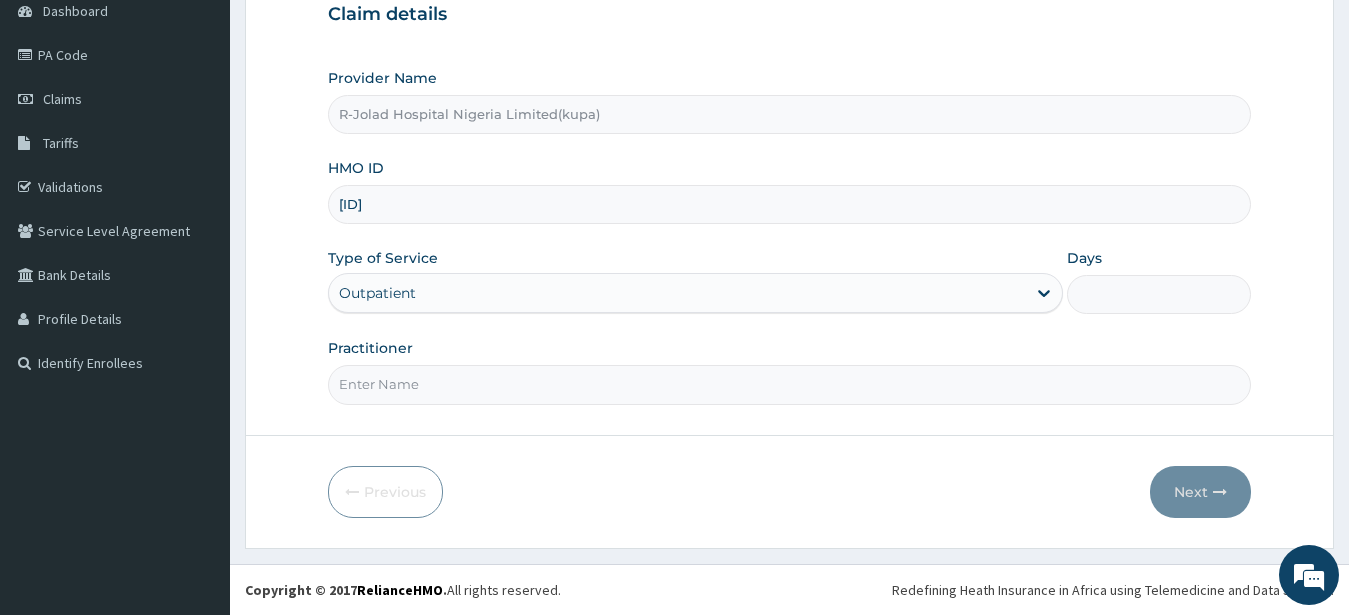 type on "1" 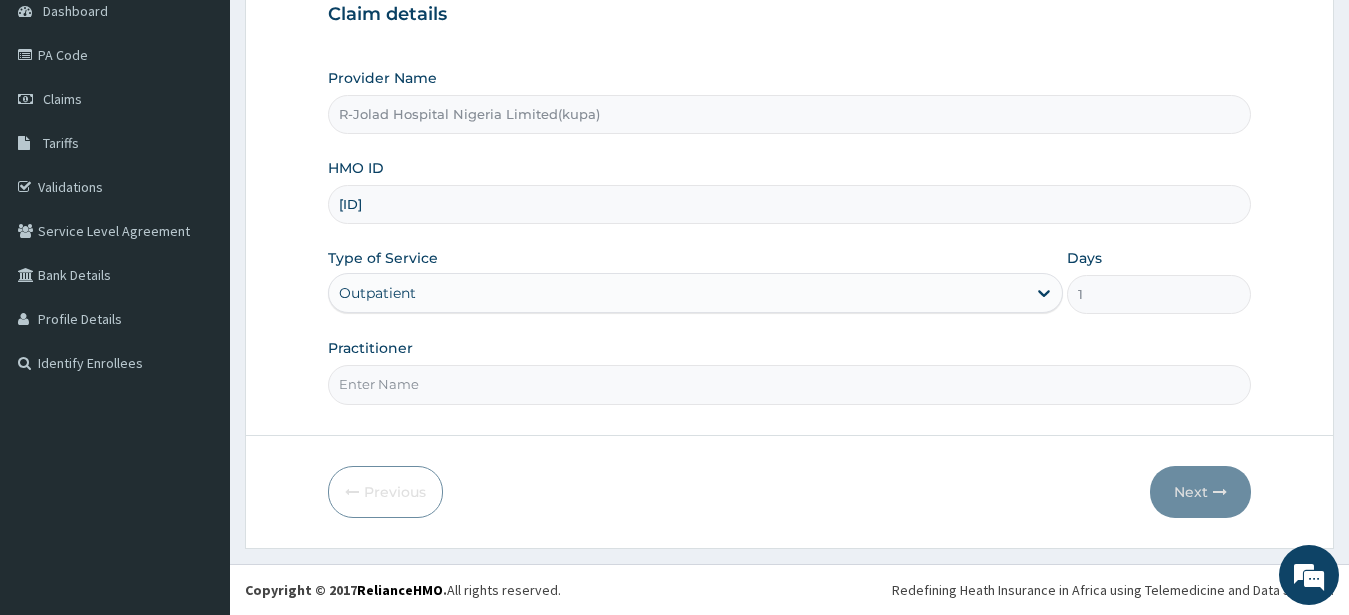 scroll, scrollTop: 0, scrollLeft: 0, axis: both 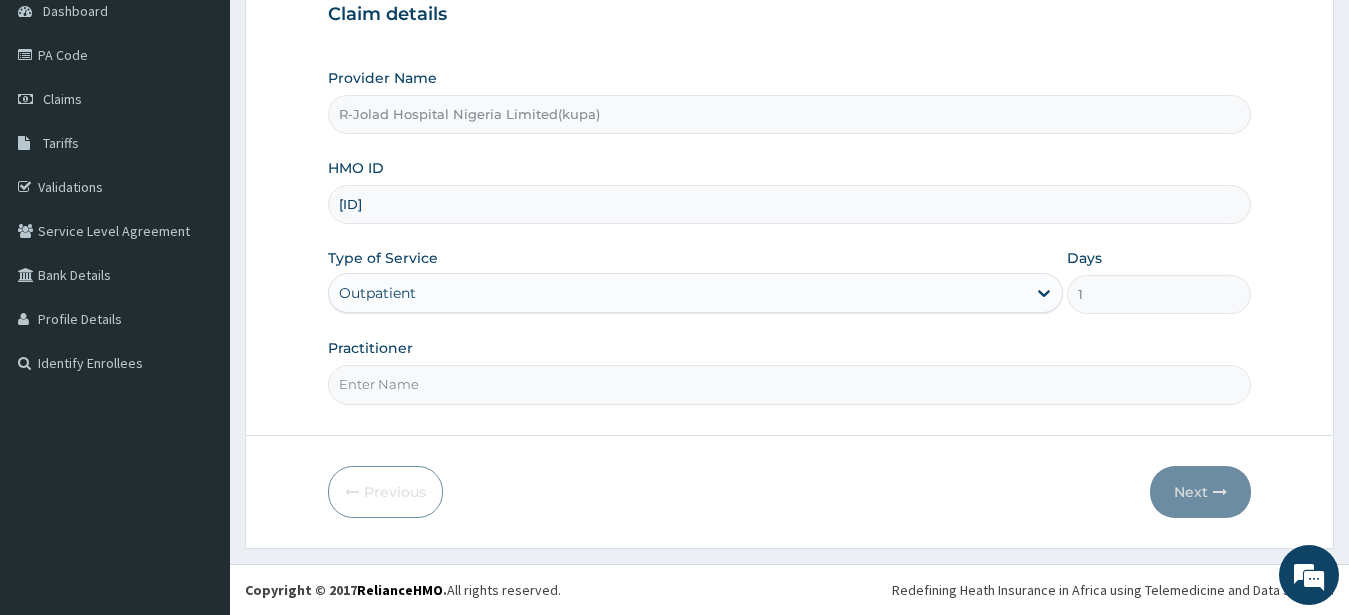 paste on "Marcus Mbakwe" 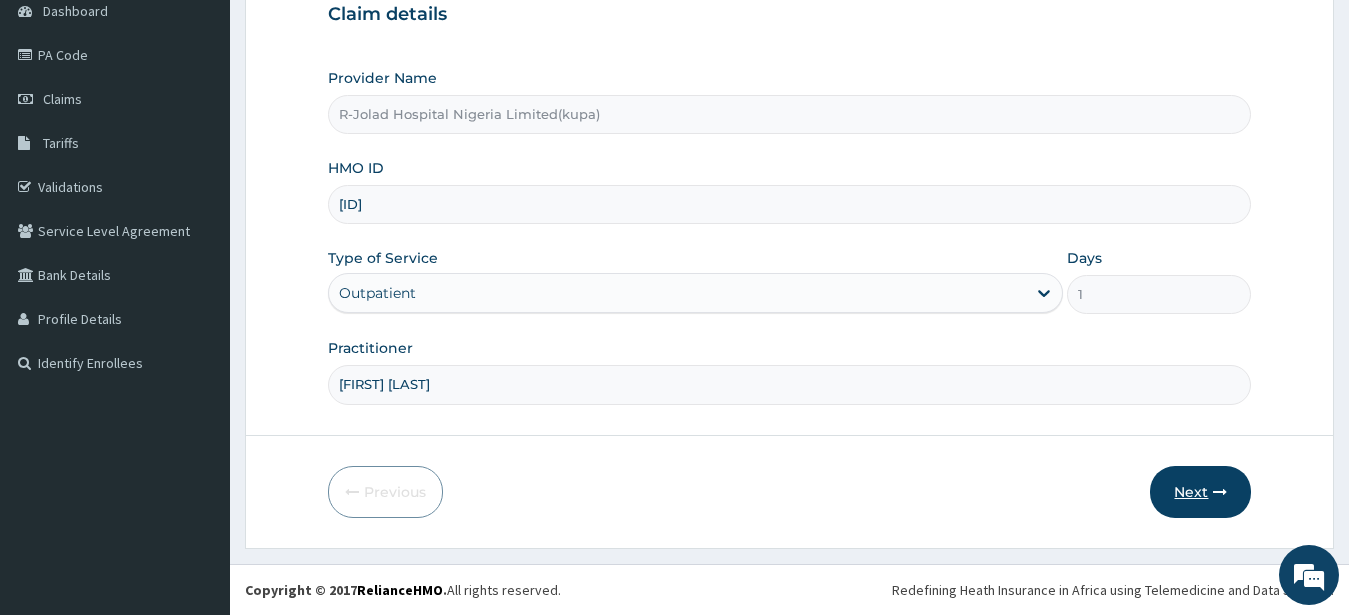 type on "Marcus Mbakwe" 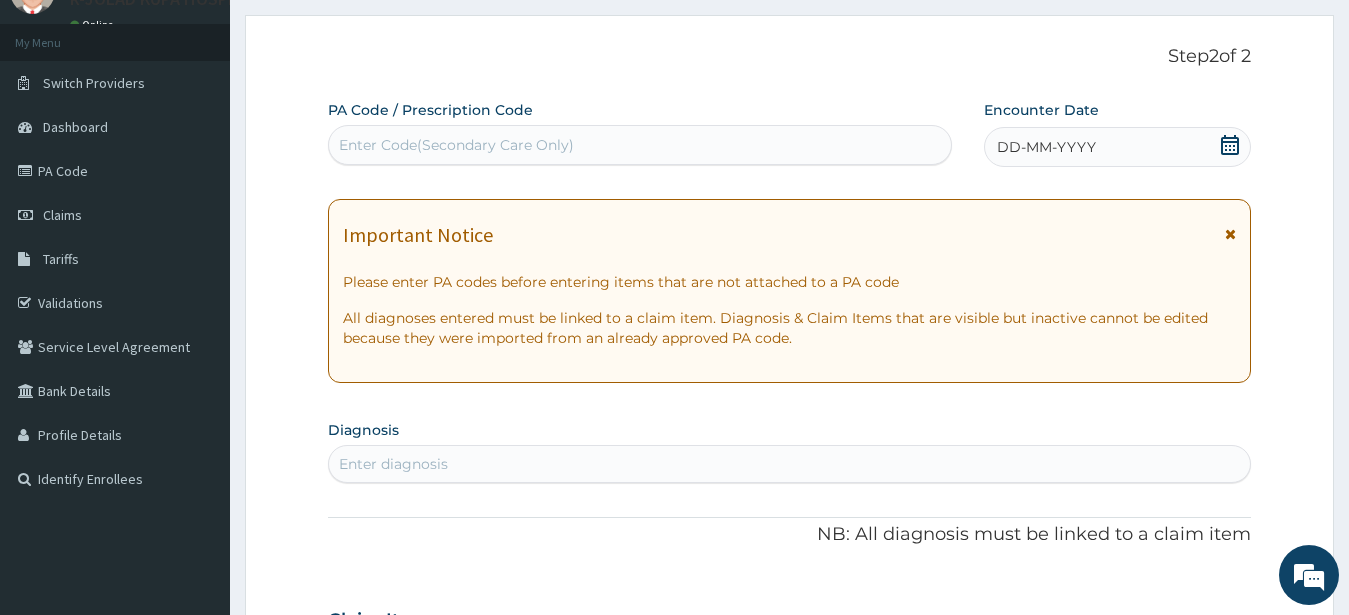 scroll, scrollTop: 0, scrollLeft: 0, axis: both 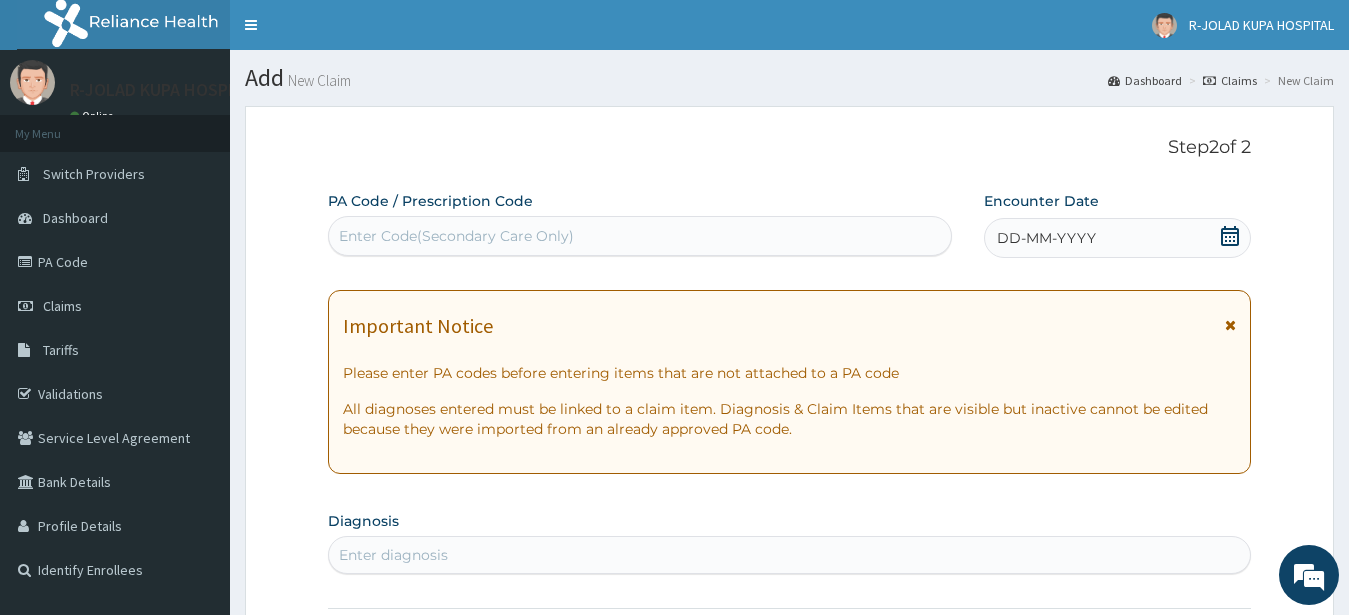 click on "Enter Code(Secondary Care Only)" at bounding box center [640, 236] 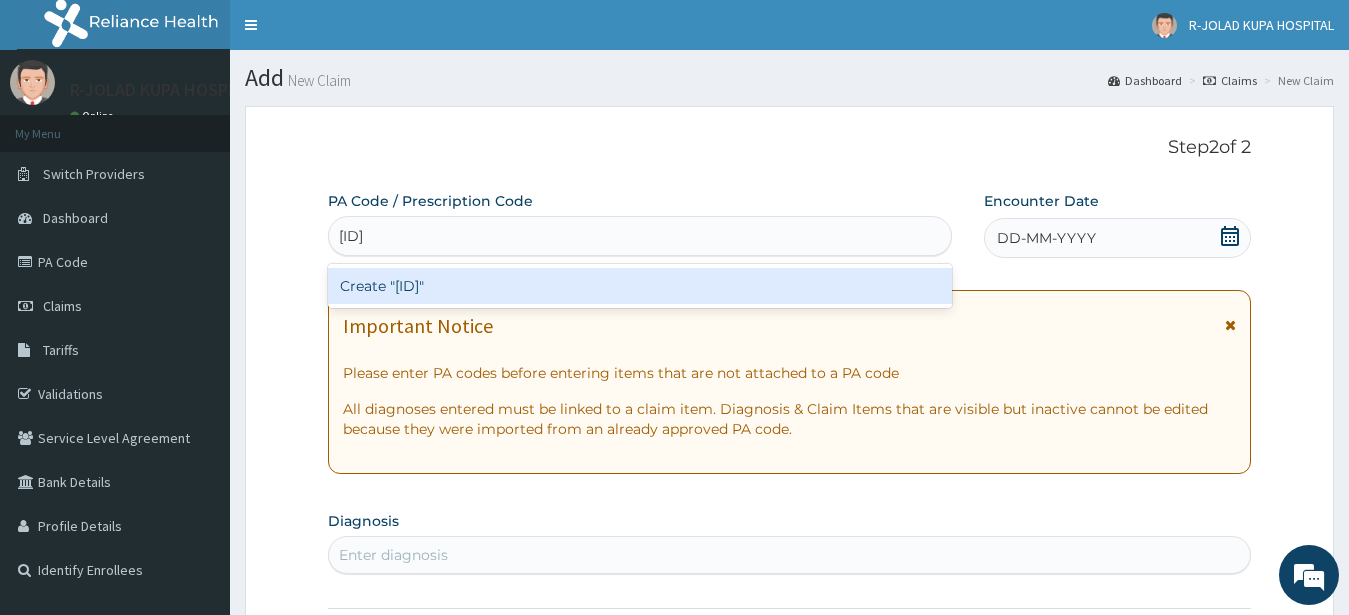 click on "Create "PA/4F416C"" at bounding box center (640, 286) 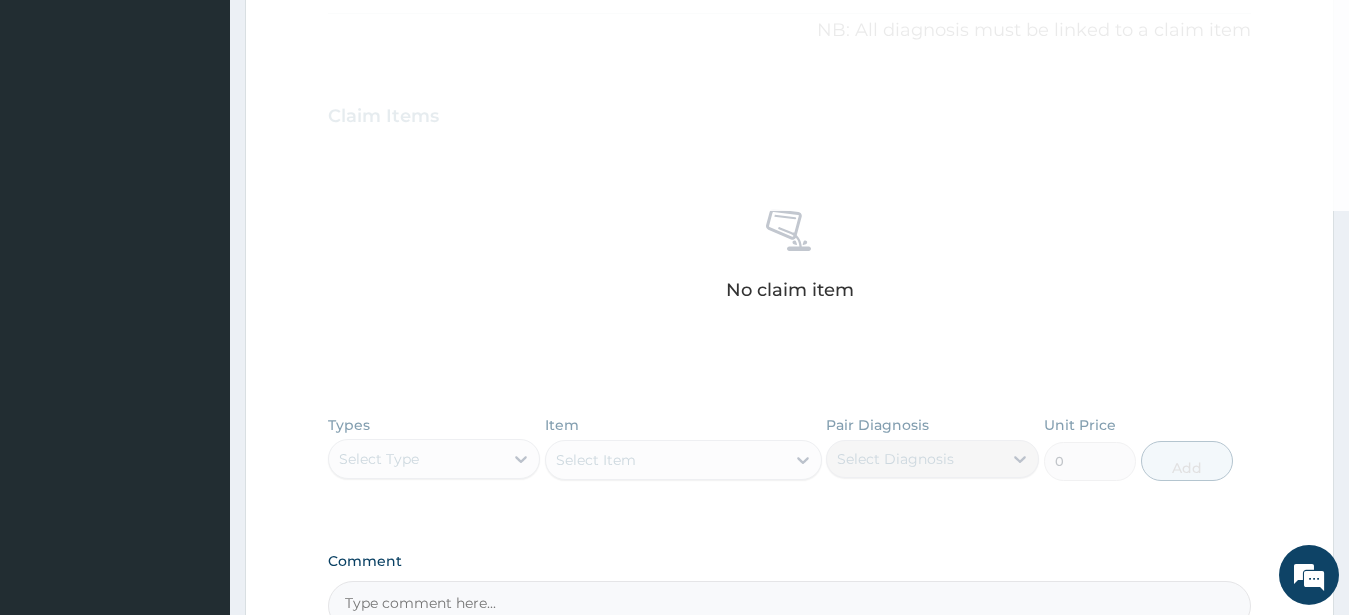 scroll, scrollTop: 612, scrollLeft: 0, axis: vertical 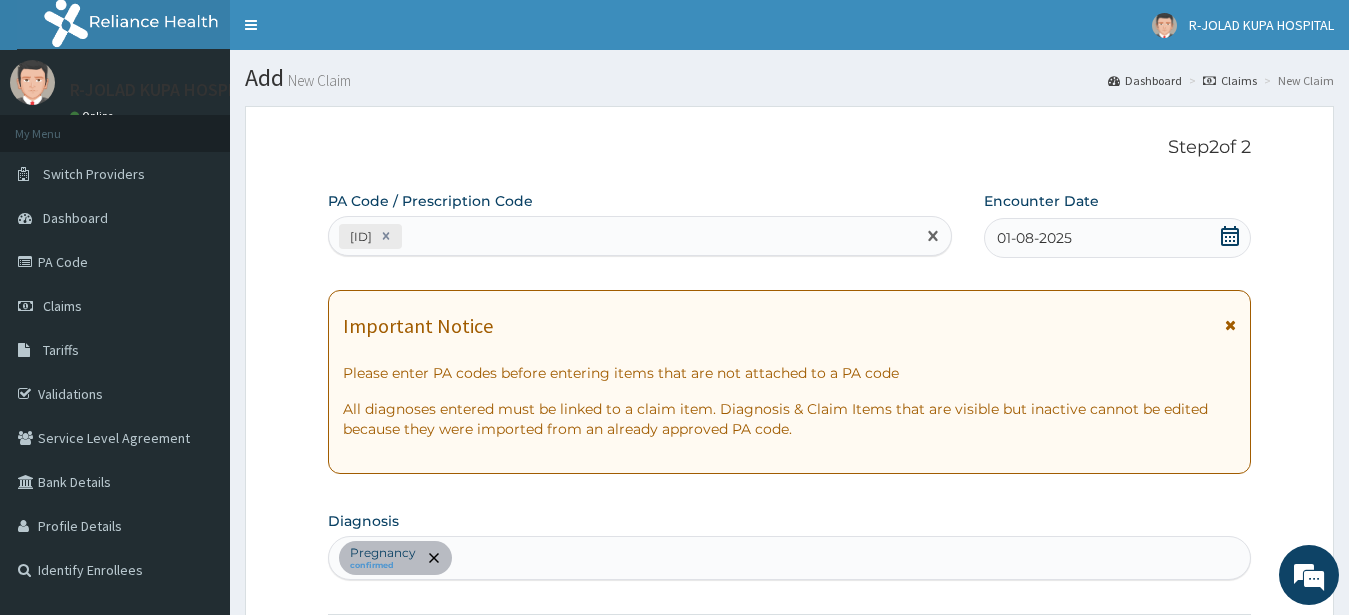 click on "PA/4F416C" at bounding box center [622, 236] 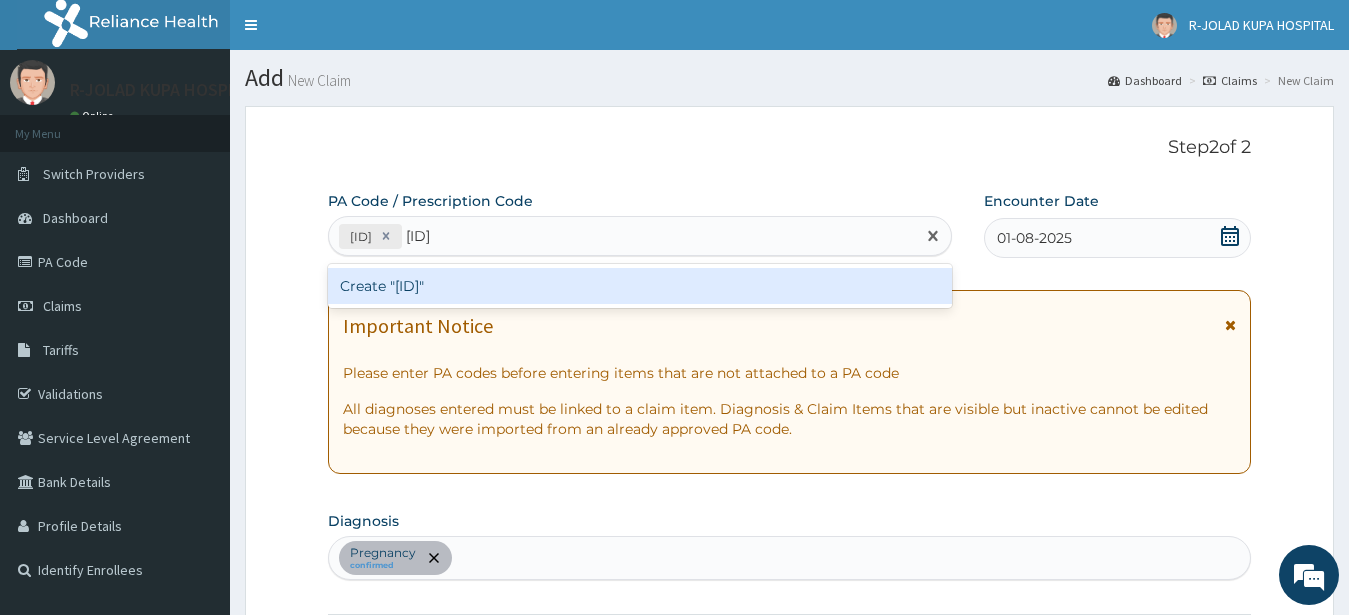 click on "Create "PA/46AFB3"" at bounding box center [640, 286] 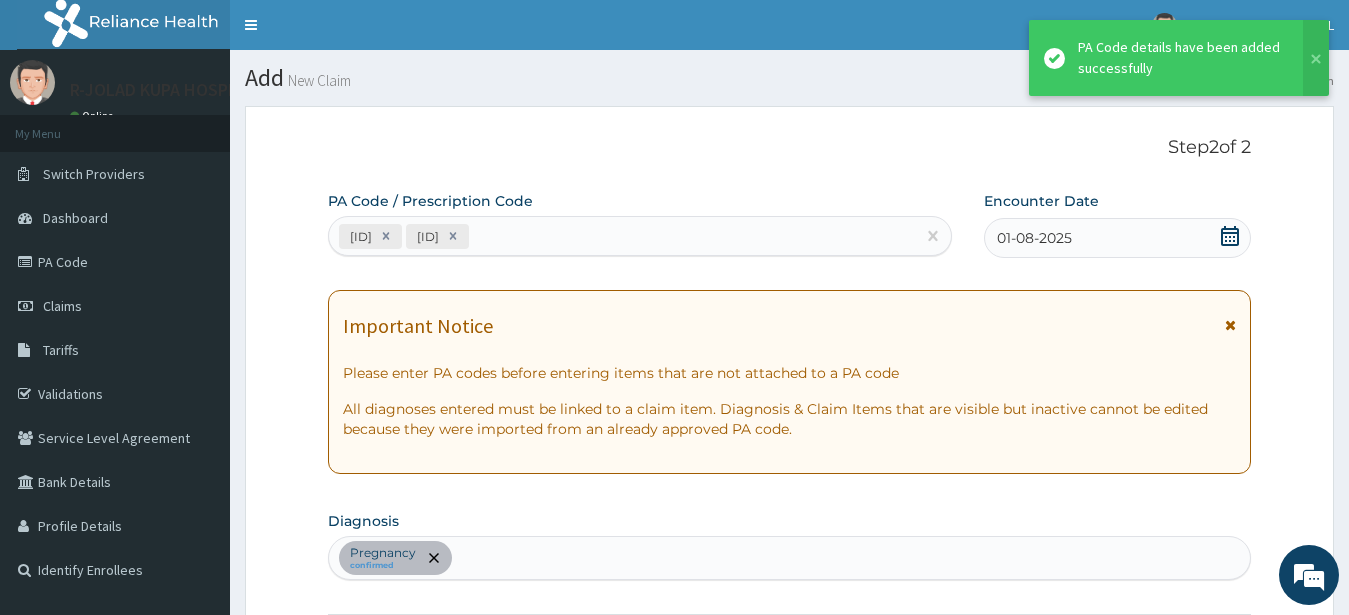 scroll, scrollTop: 594, scrollLeft: 0, axis: vertical 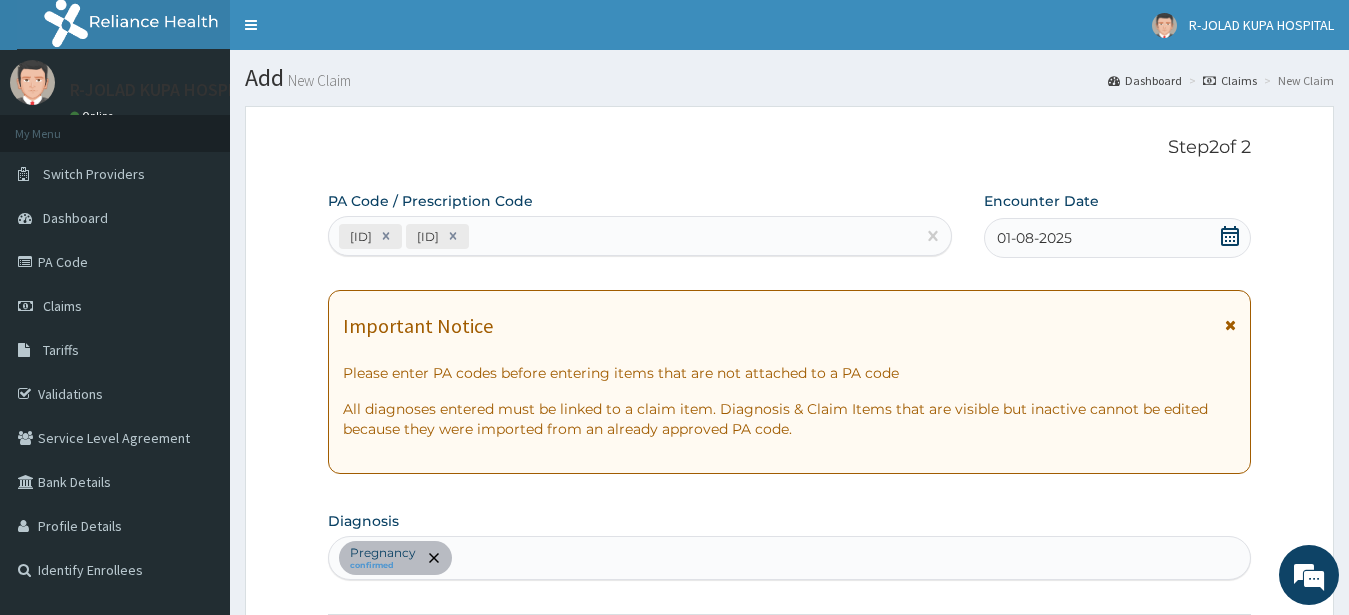 click on "PA/4F416C PA/46AFB3" at bounding box center [622, 236] 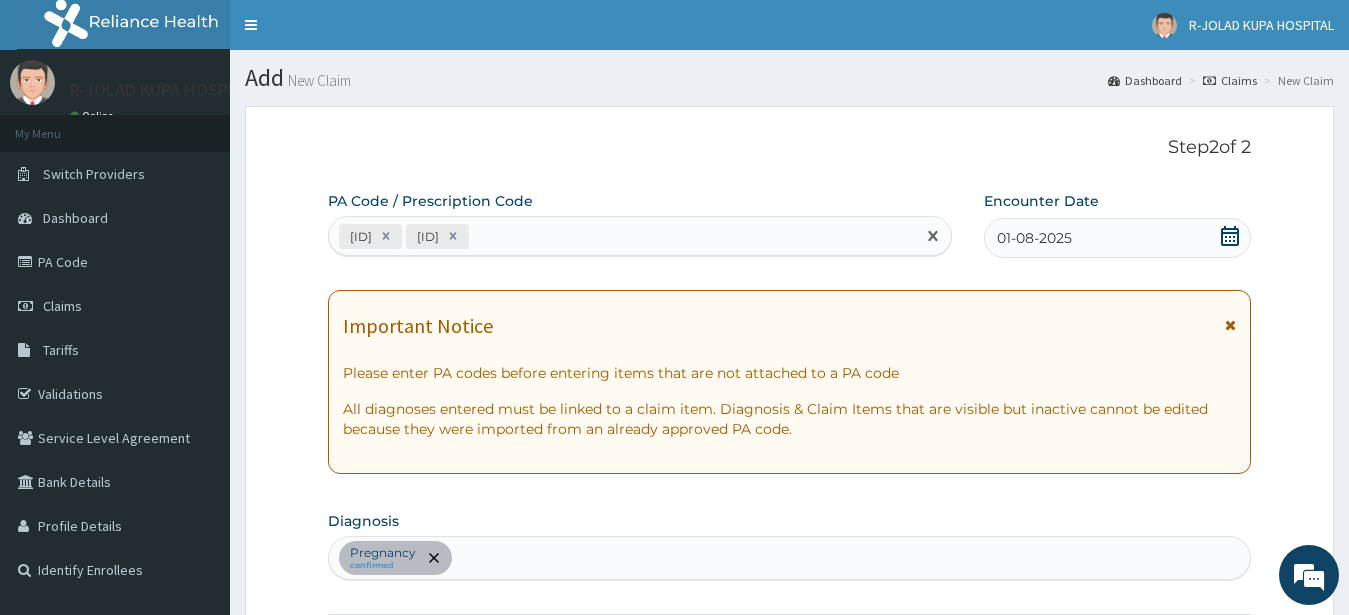 paste on "PA/7BDDD9" 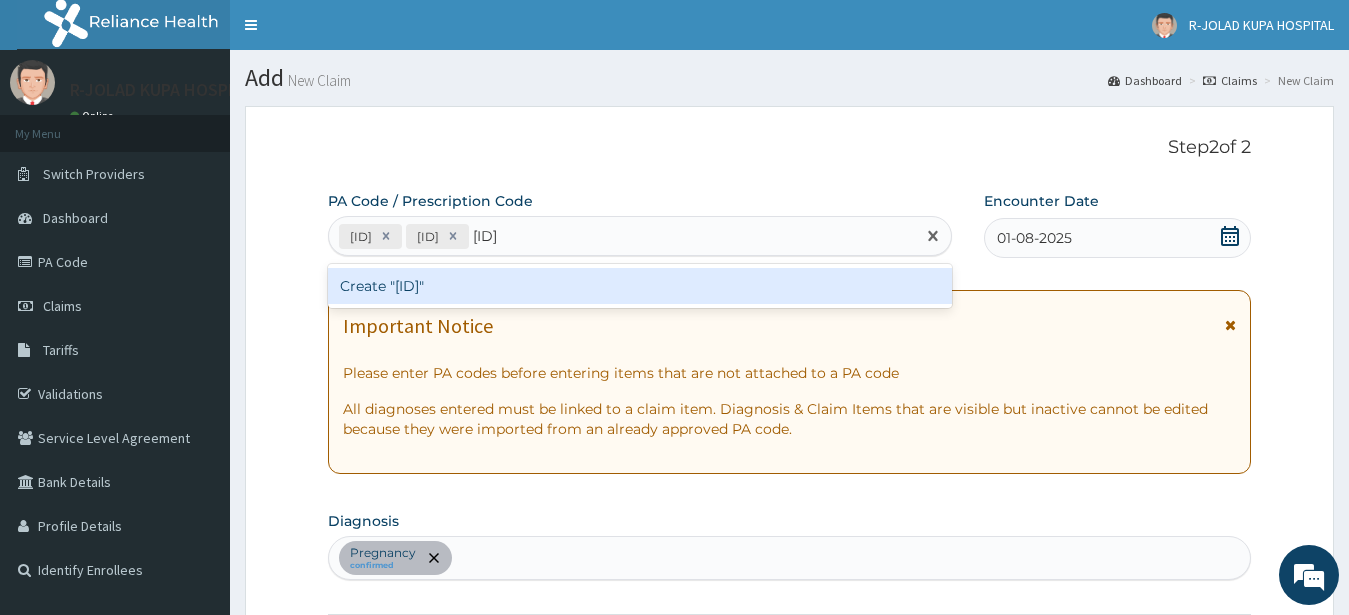 click on "Create "PA/7BDDD9"" at bounding box center (640, 286) 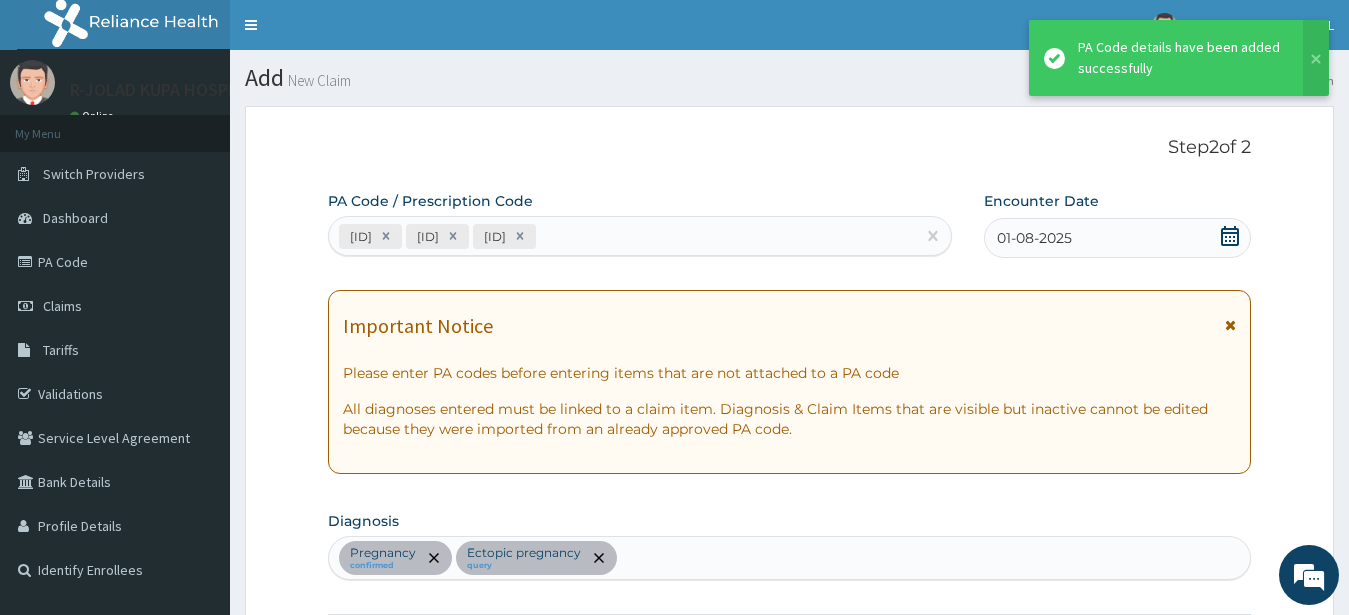 scroll, scrollTop: 594, scrollLeft: 0, axis: vertical 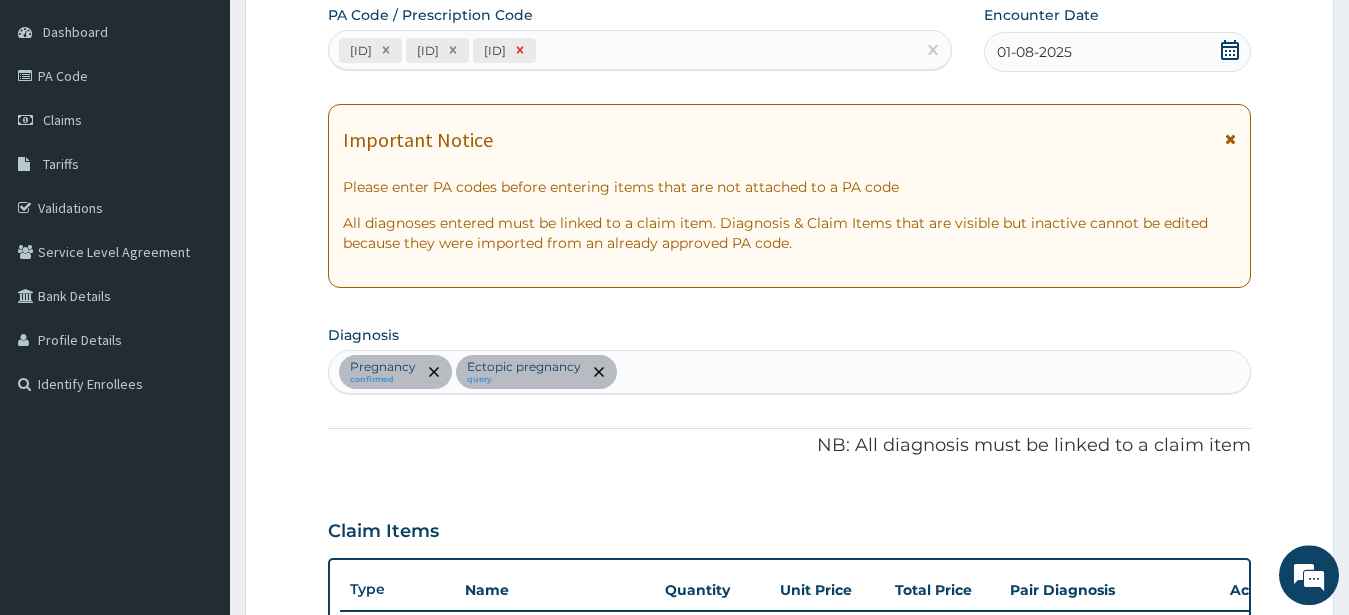 click 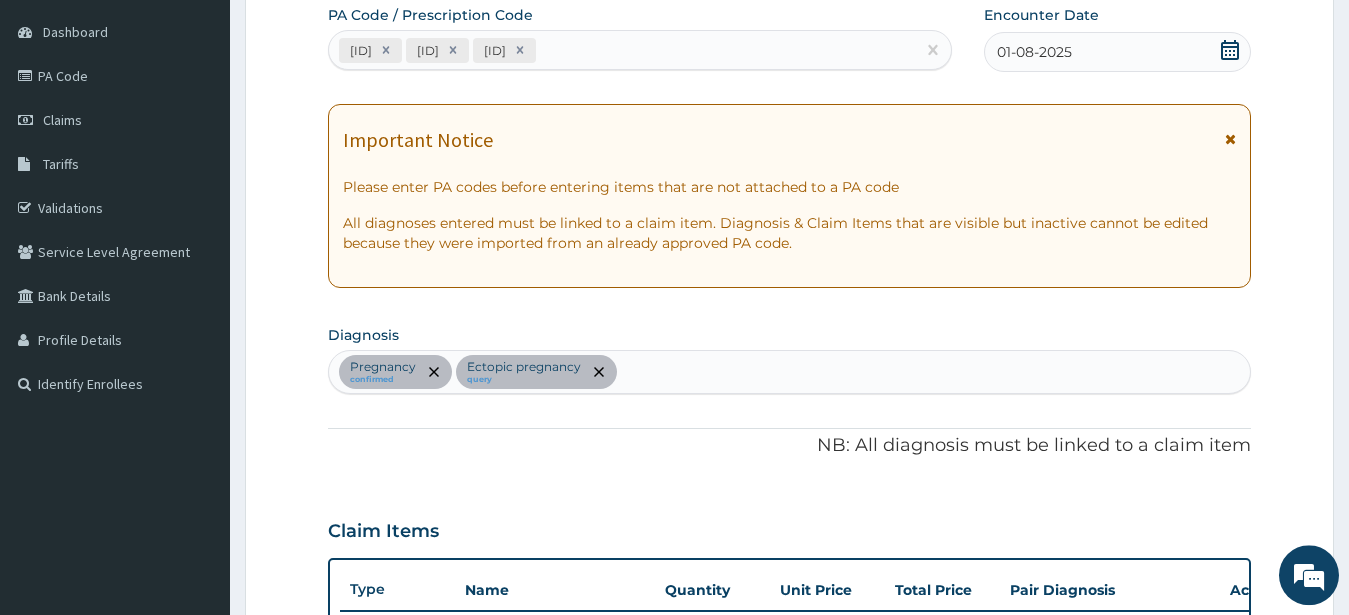 type on "1" 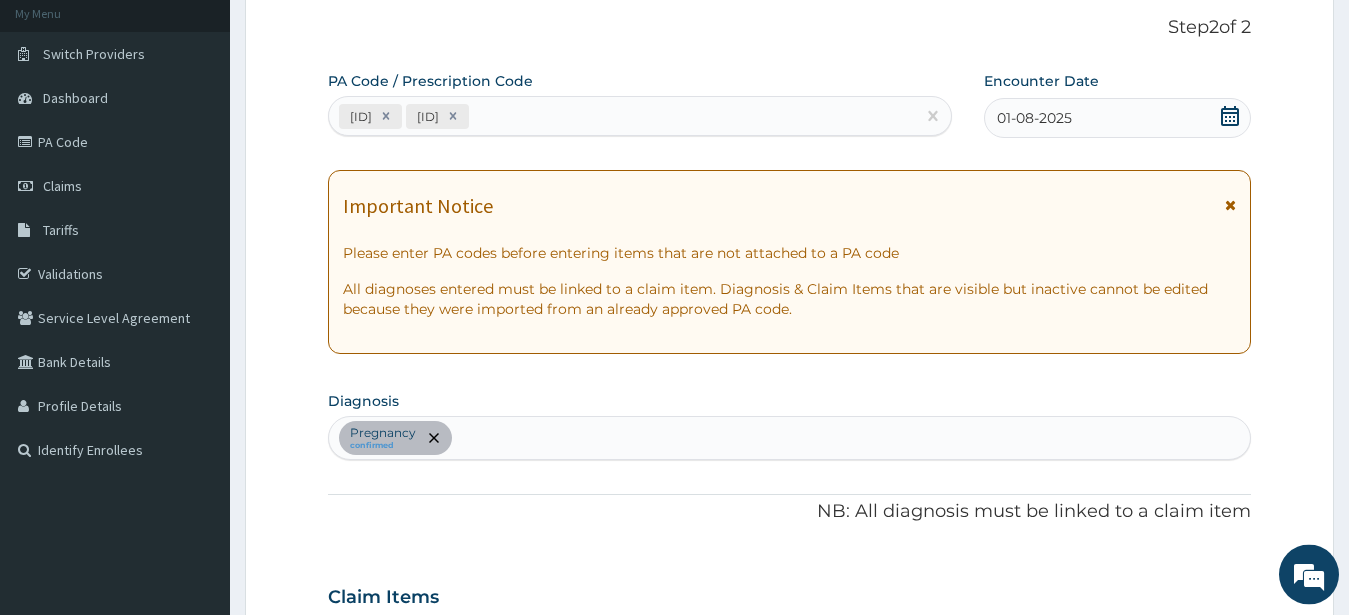 scroll, scrollTop: 0, scrollLeft: 0, axis: both 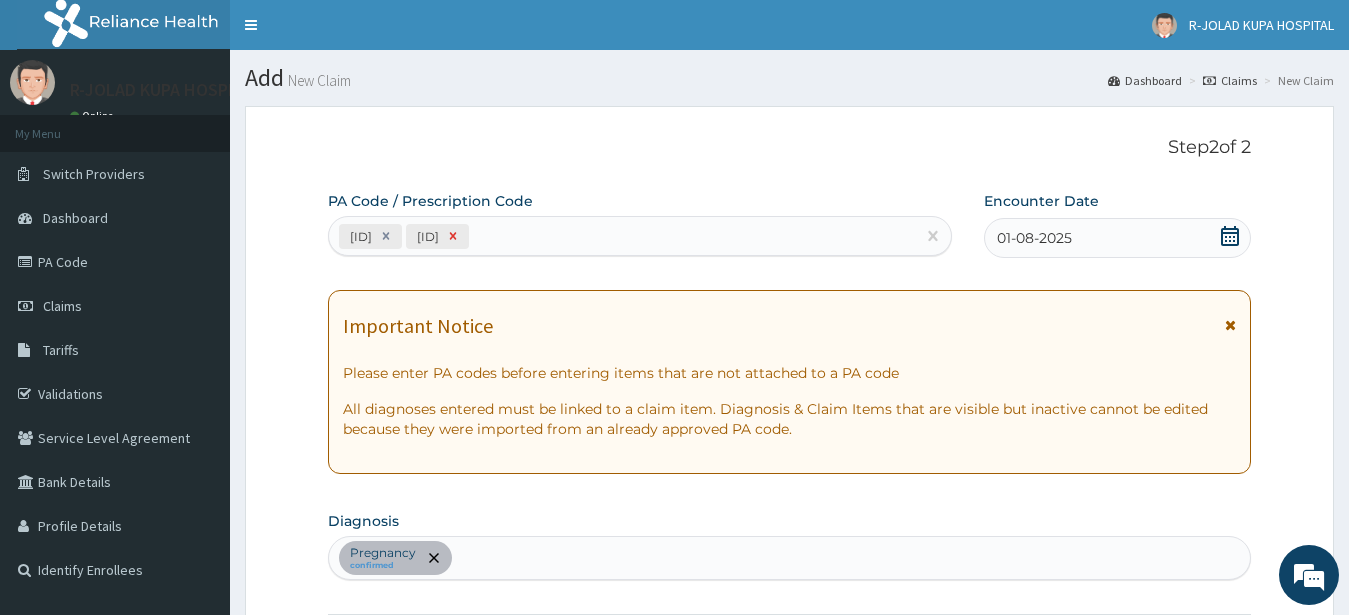 click 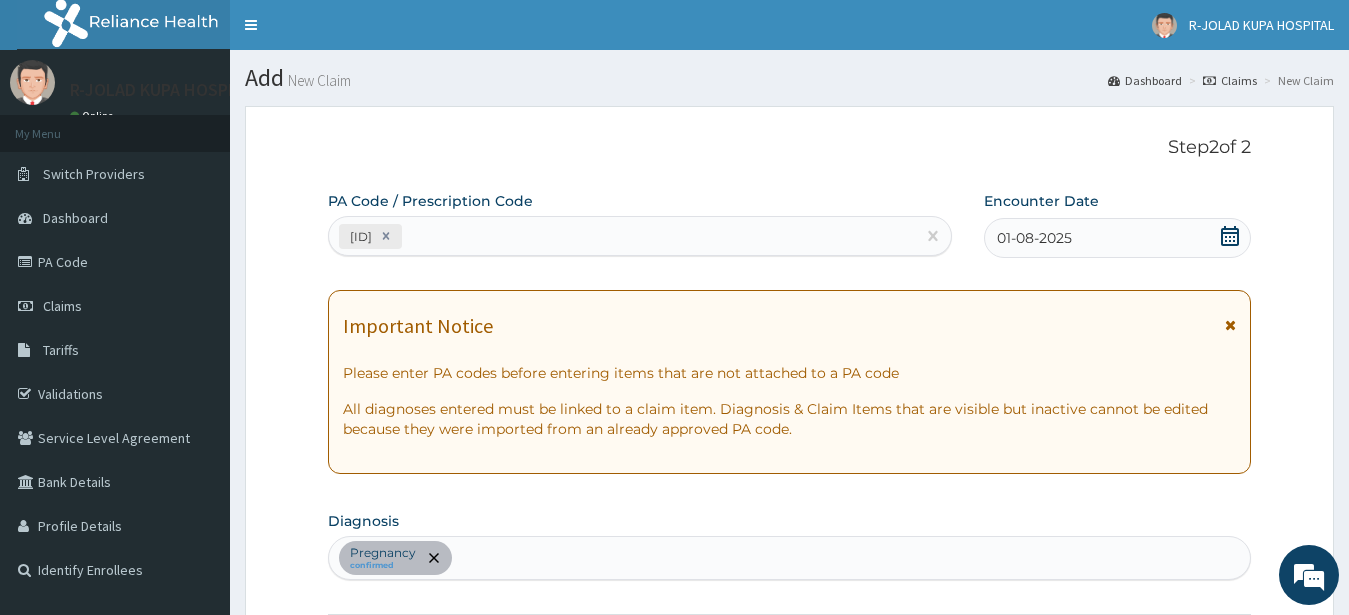 scroll, scrollTop: 525, scrollLeft: 0, axis: vertical 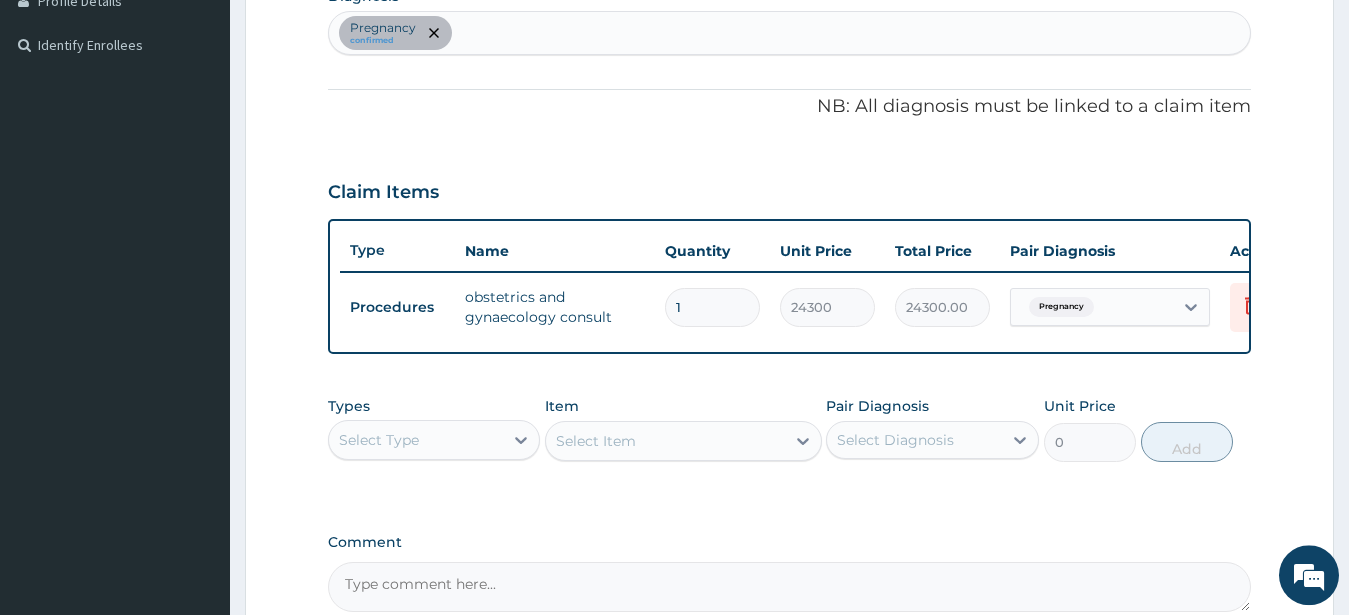 drag, startPoint x: 478, startPoint y: 31, endPoint x: 465, endPoint y: 198, distance: 167.50522 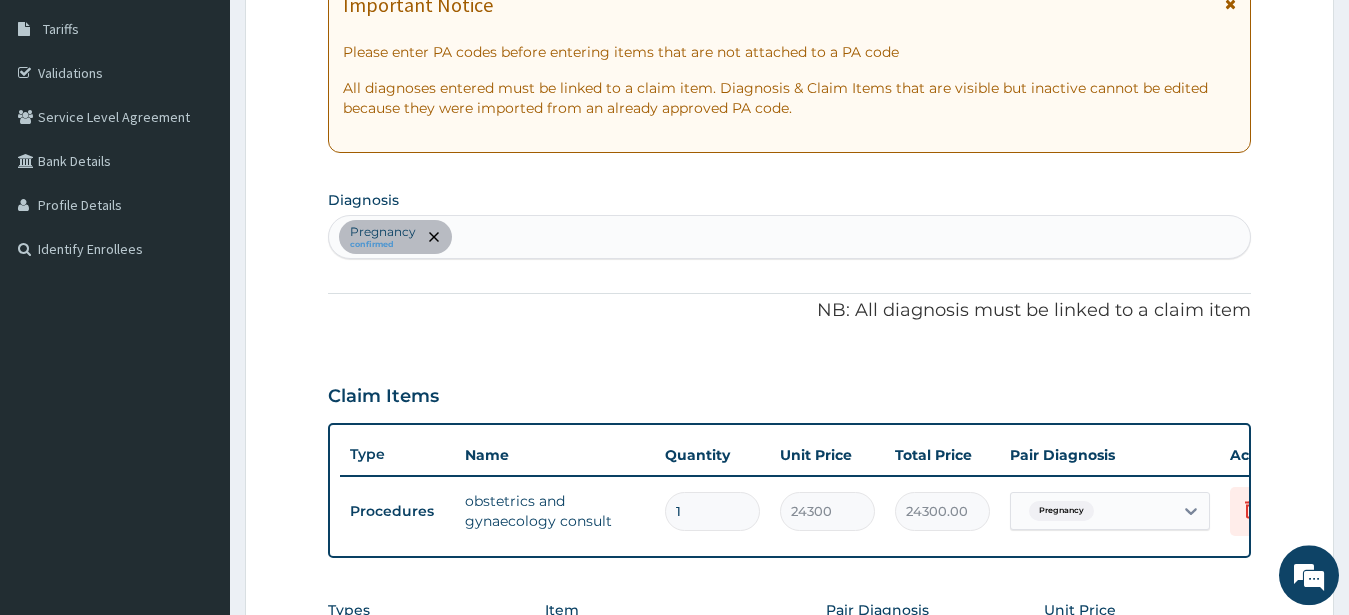scroll, scrollTop: 0, scrollLeft: 0, axis: both 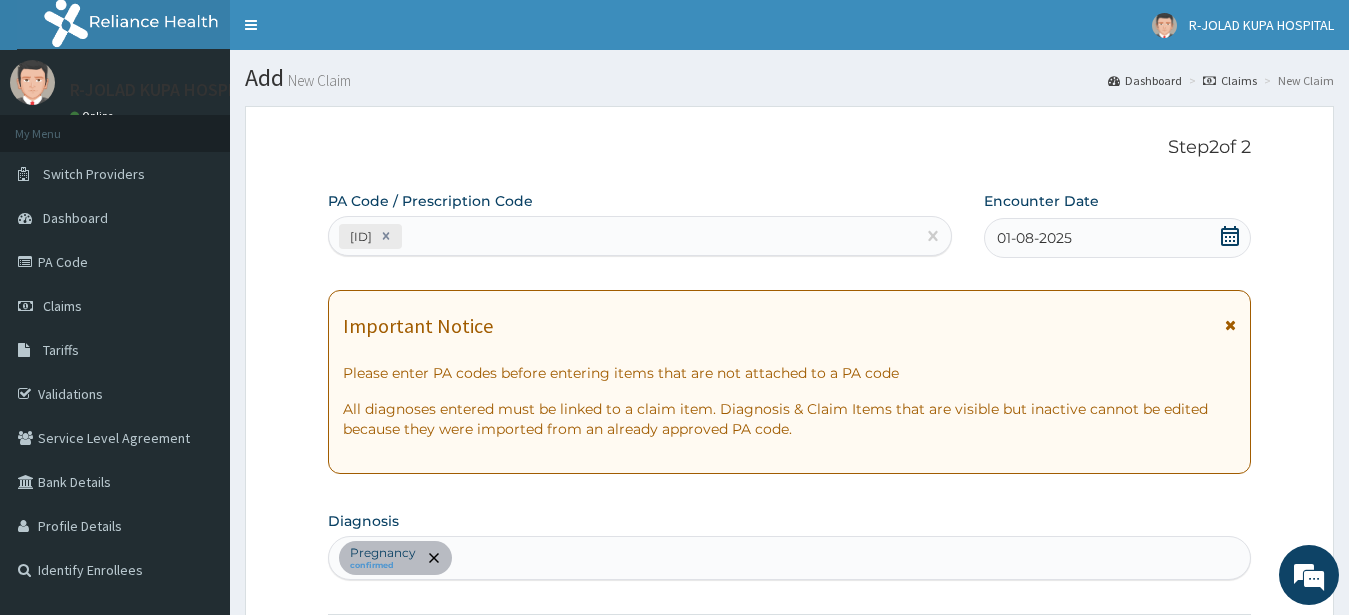 click on "PA/4F416C" at bounding box center (622, 236) 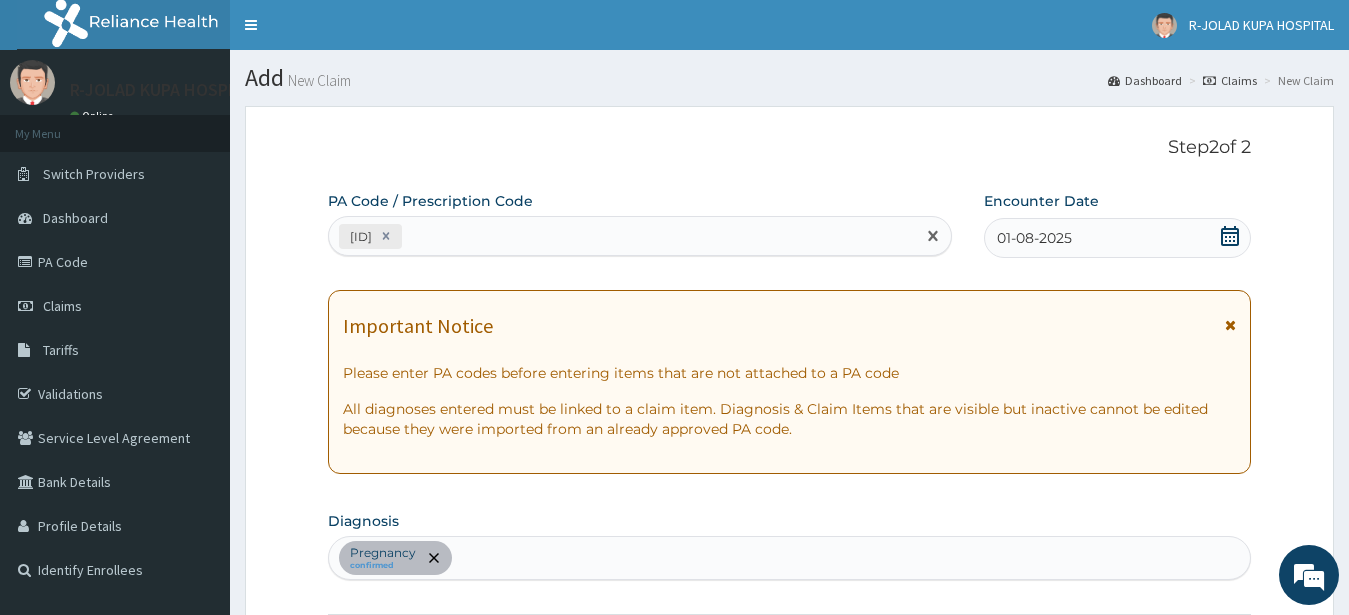 paste on "PA/3E20C9" 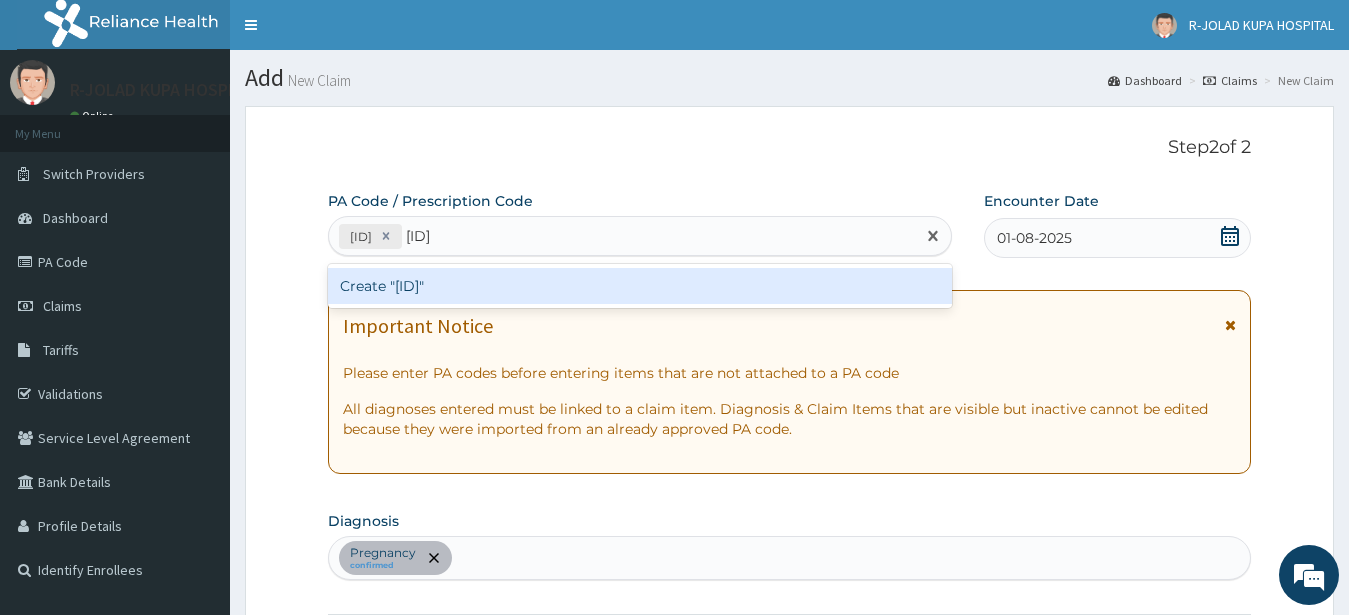 click on "Create "PA/3E20C9"" at bounding box center [640, 286] 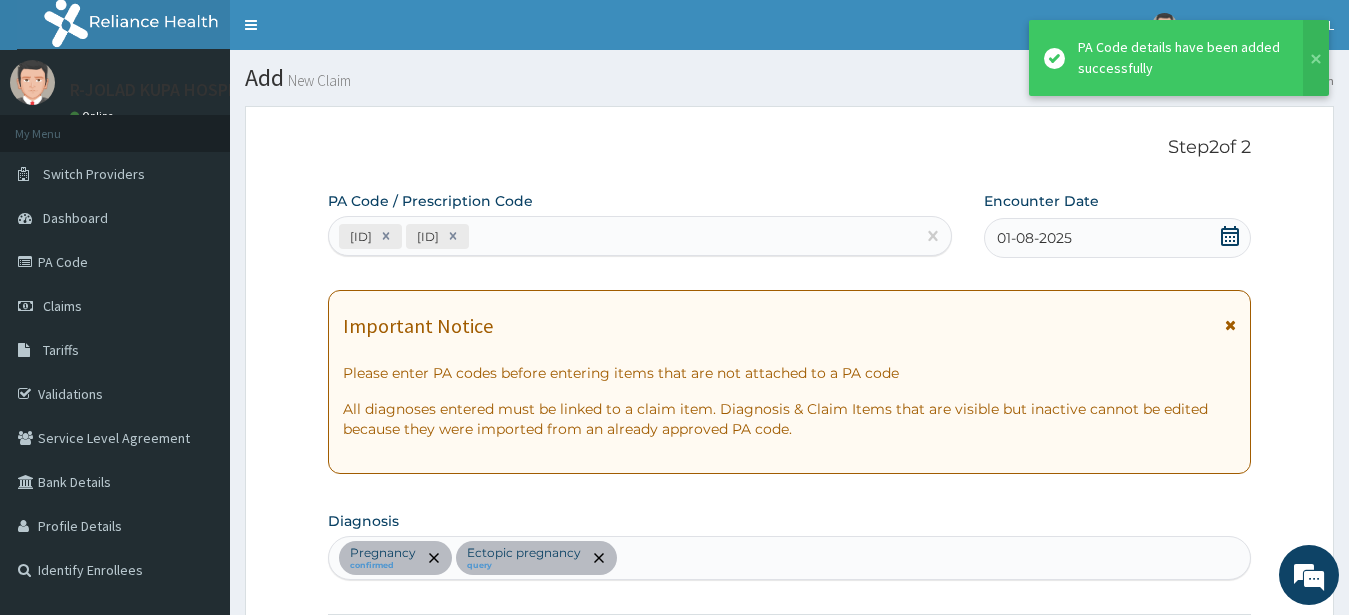 scroll, scrollTop: 594, scrollLeft: 0, axis: vertical 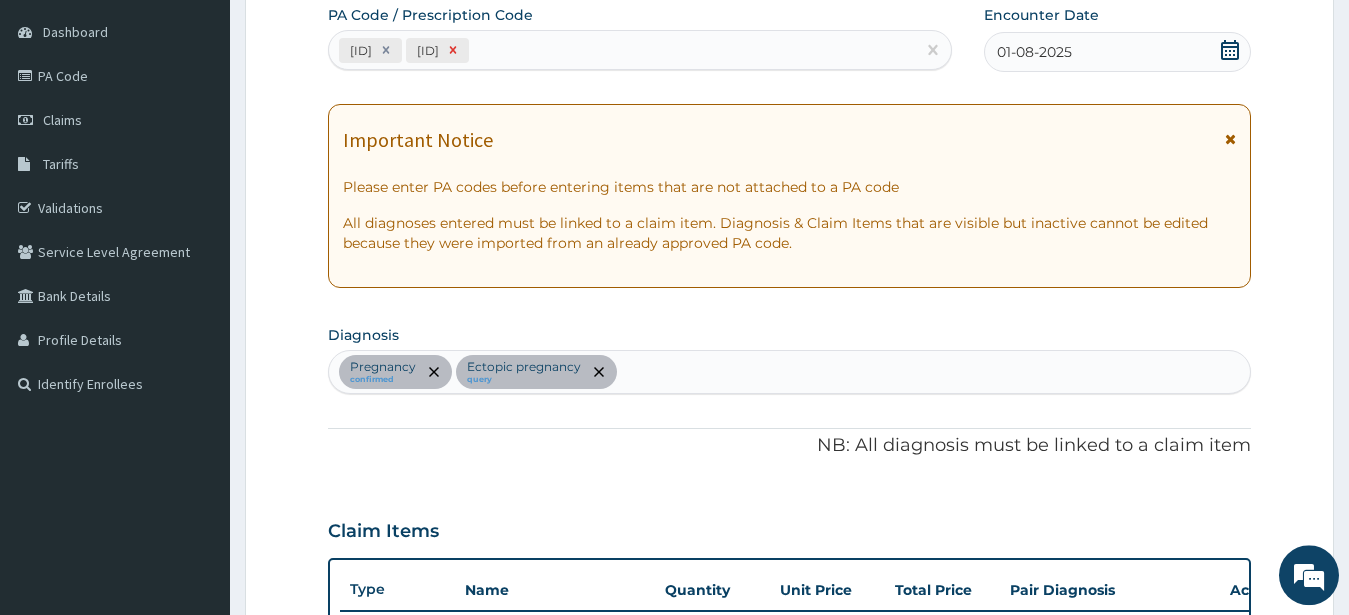 click 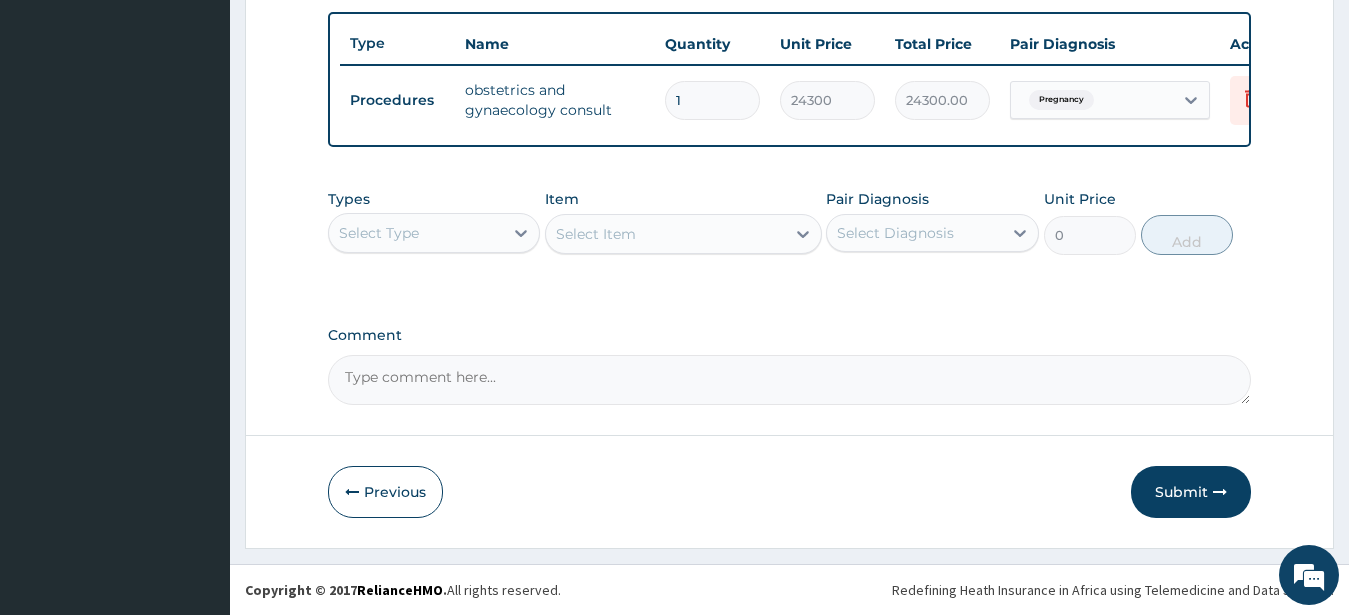 scroll, scrollTop: 736, scrollLeft: 0, axis: vertical 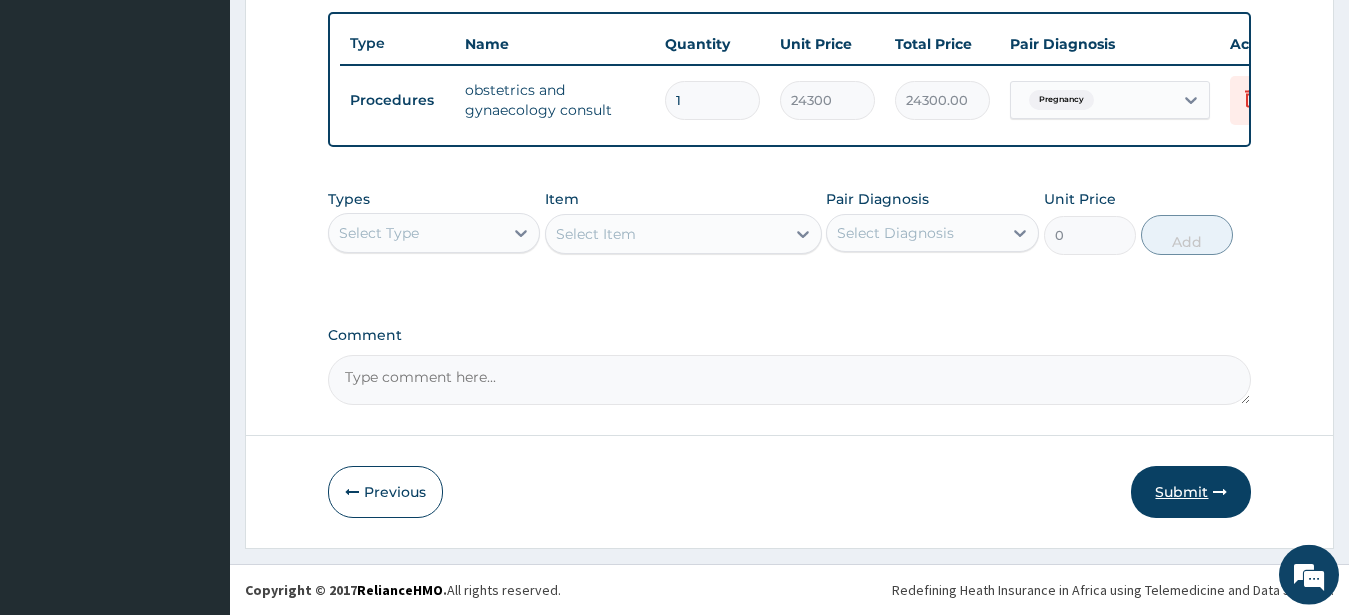 drag, startPoint x: 1185, startPoint y: 502, endPoint x: 1174, endPoint y: 492, distance: 14.866069 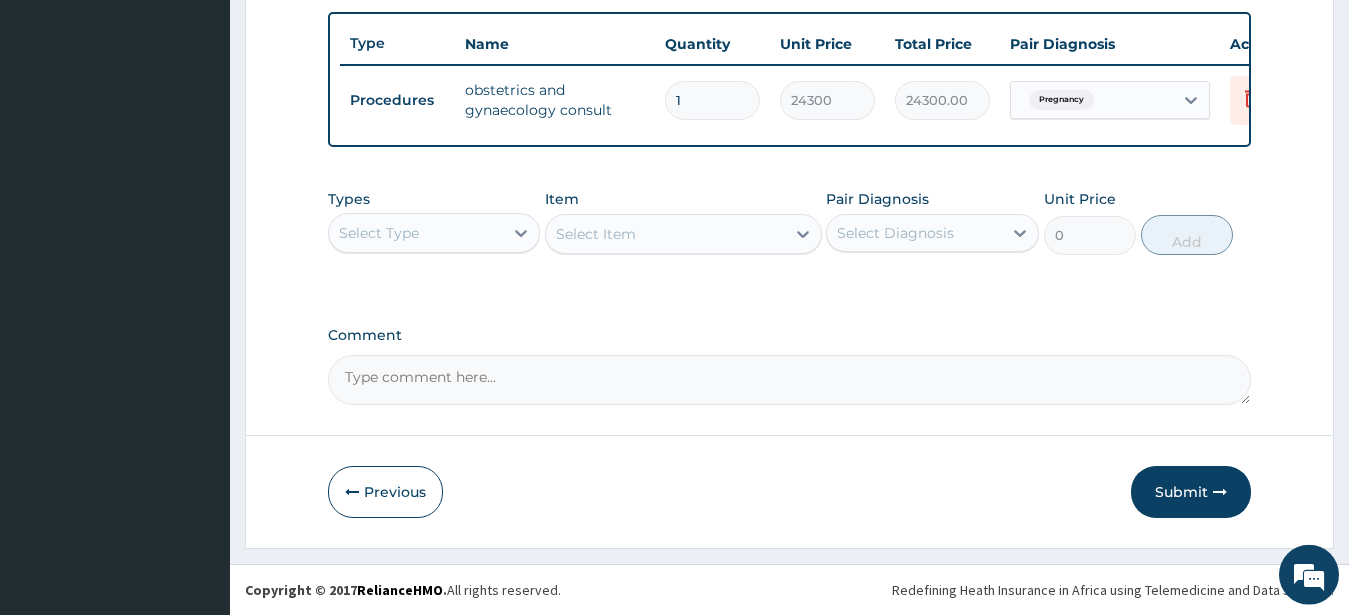 scroll, scrollTop: 80, scrollLeft: 0, axis: vertical 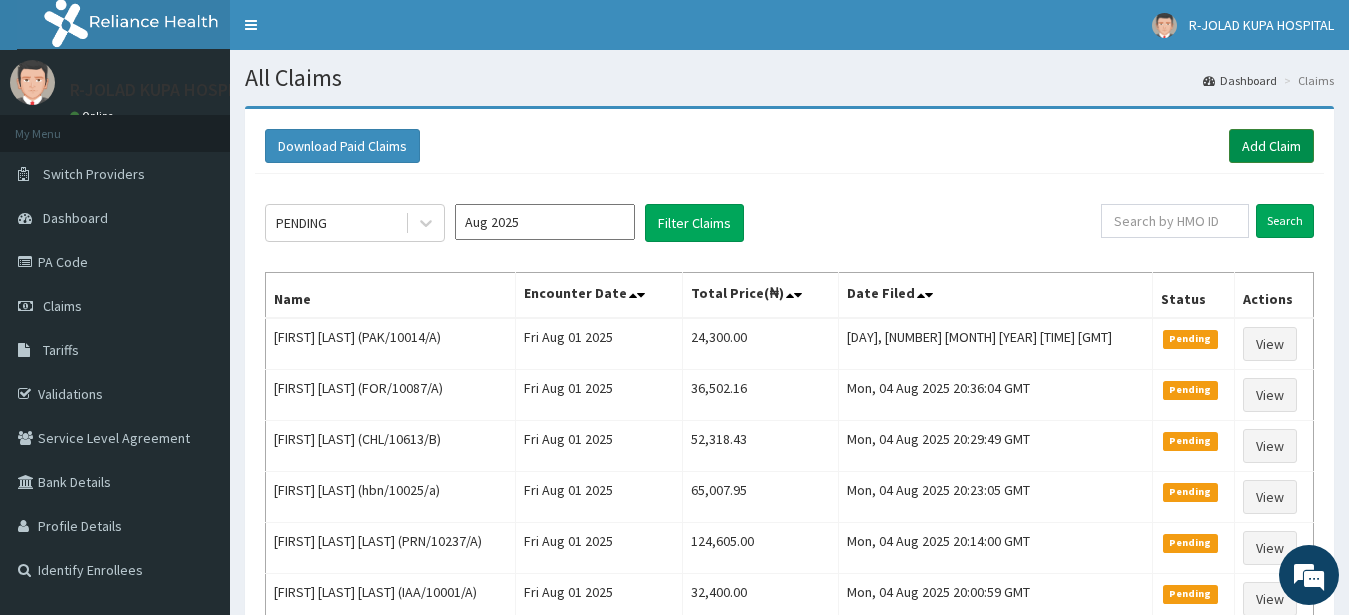 drag, startPoint x: 1250, startPoint y: 150, endPoint x: 1249, endPoint y: 134, distance: 16.03122 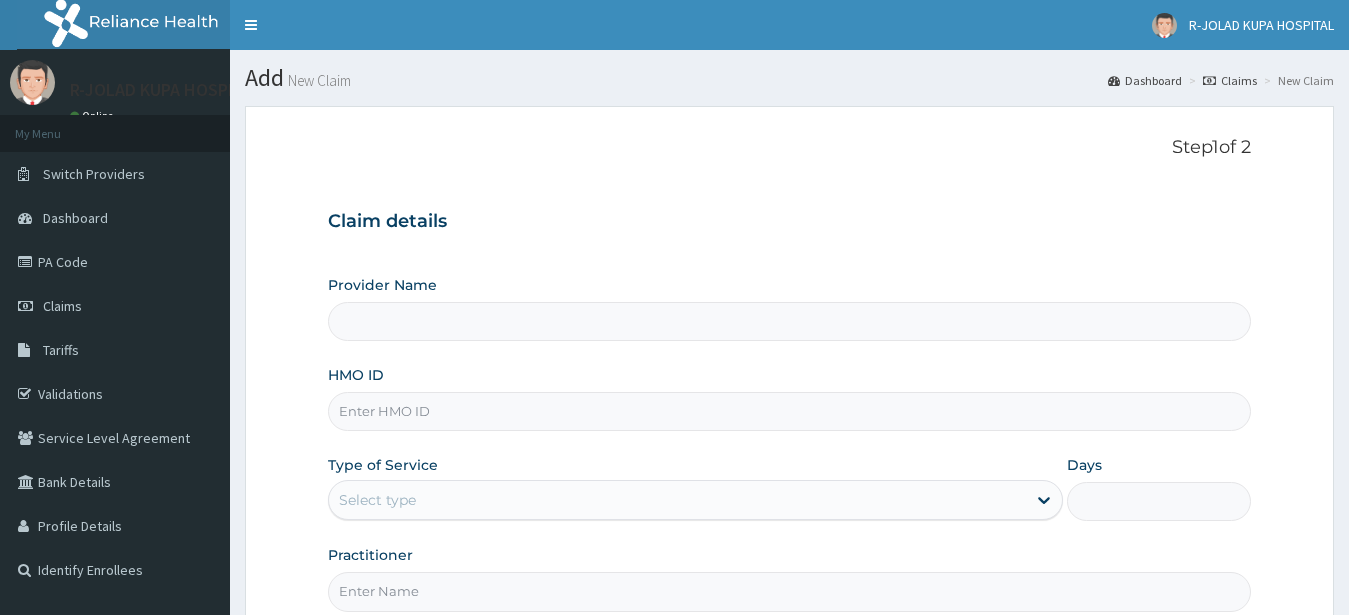 scroll, scrollTop: 204, scrollLeft: 0, axis: vertical 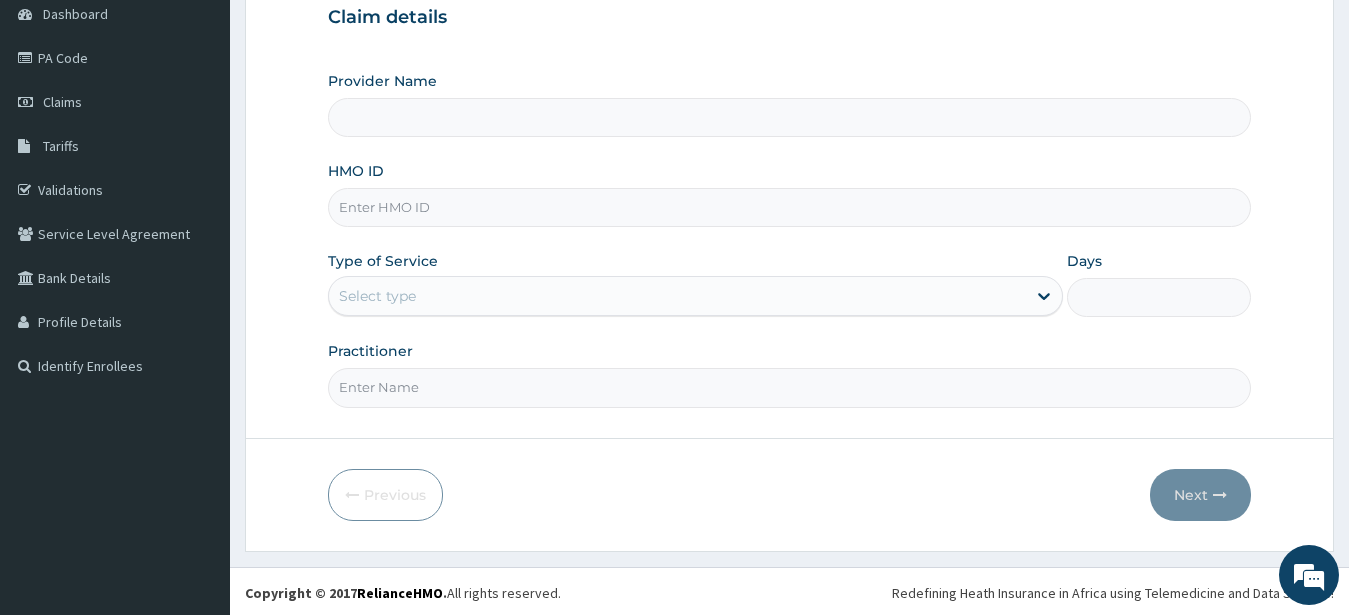 click on "HMO ID" at bounding box center [790, 207] 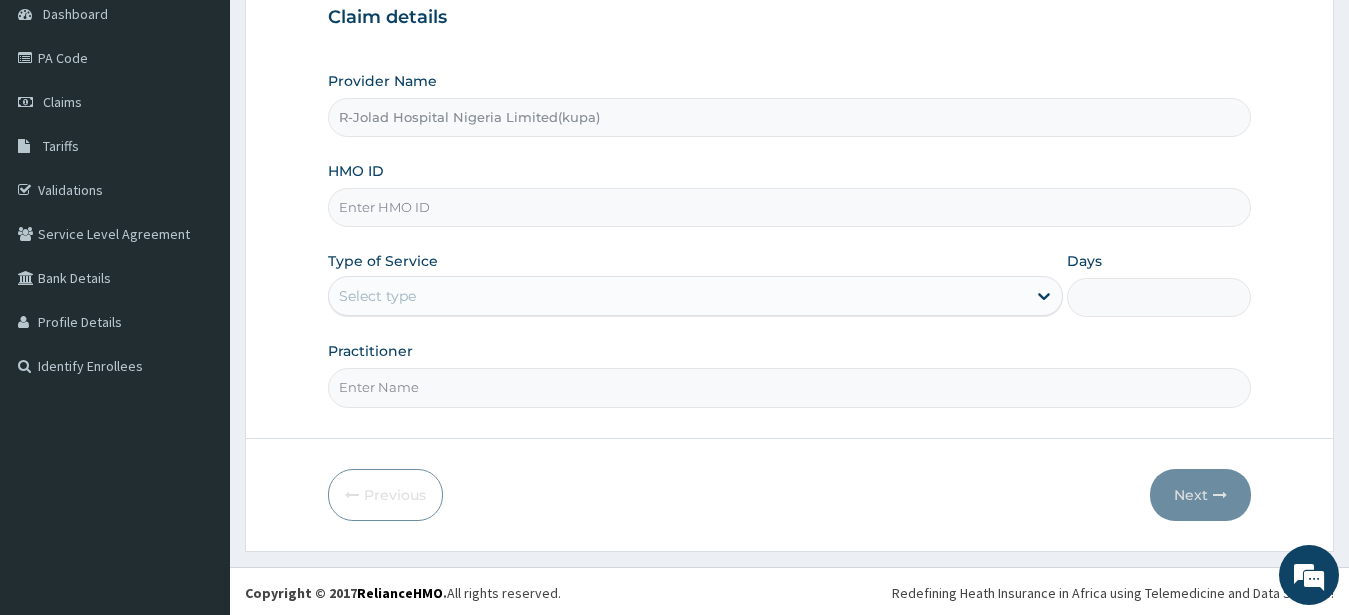 paste on "CIR/10017/B" 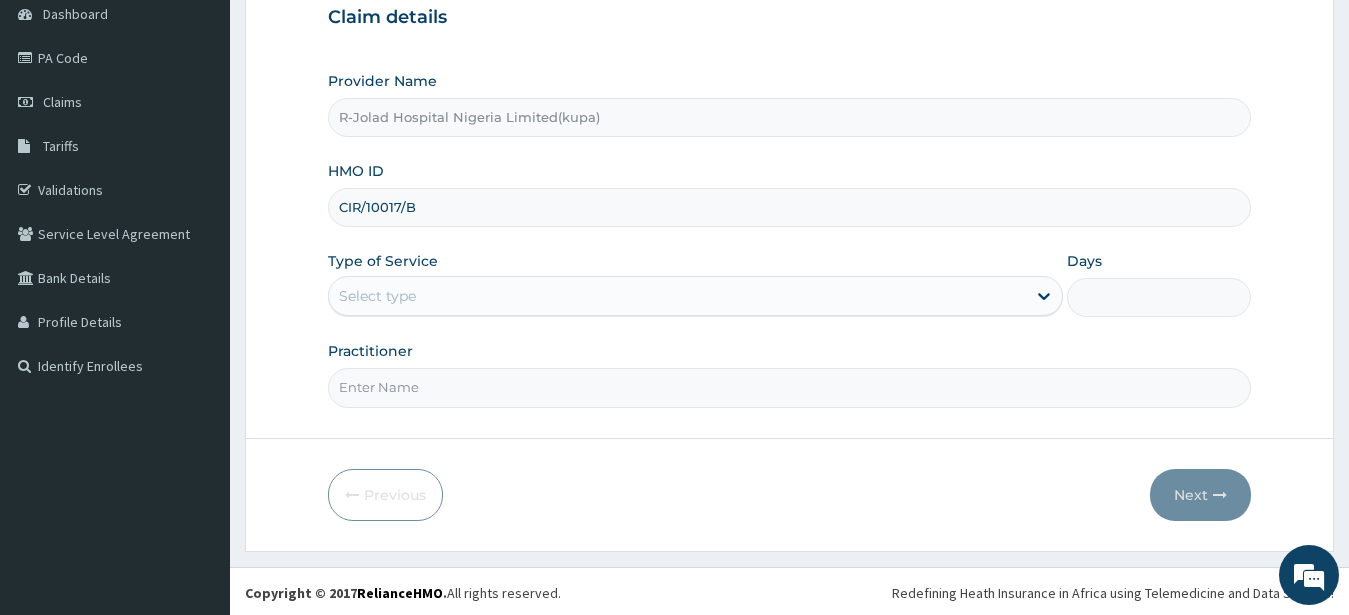 type on "CIR/10017/B" 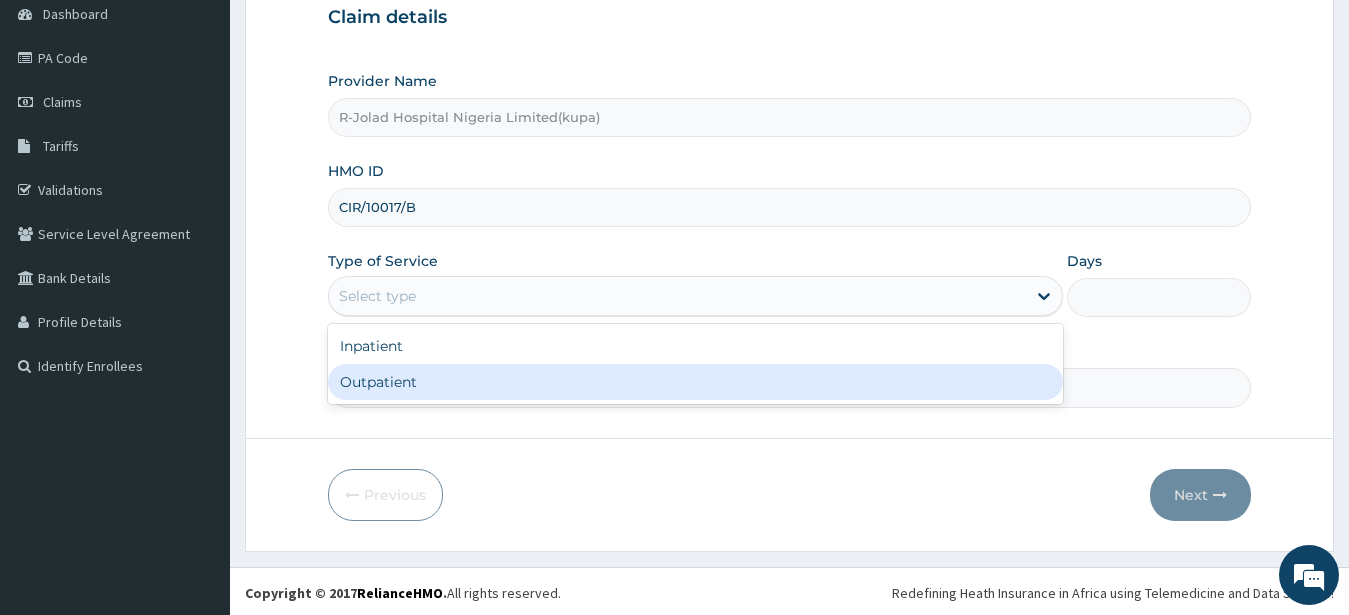 click on "Outpatient" at bounding box center (696, 382) 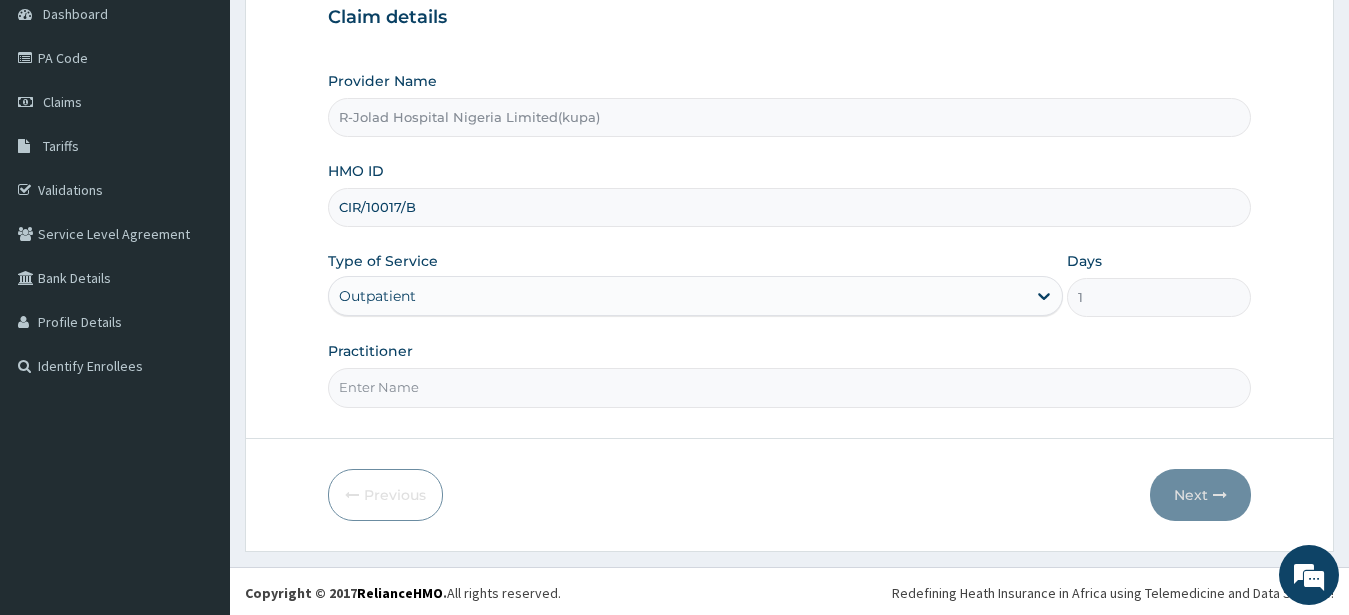click on "Practitioner" at bounding box center (790, 387) 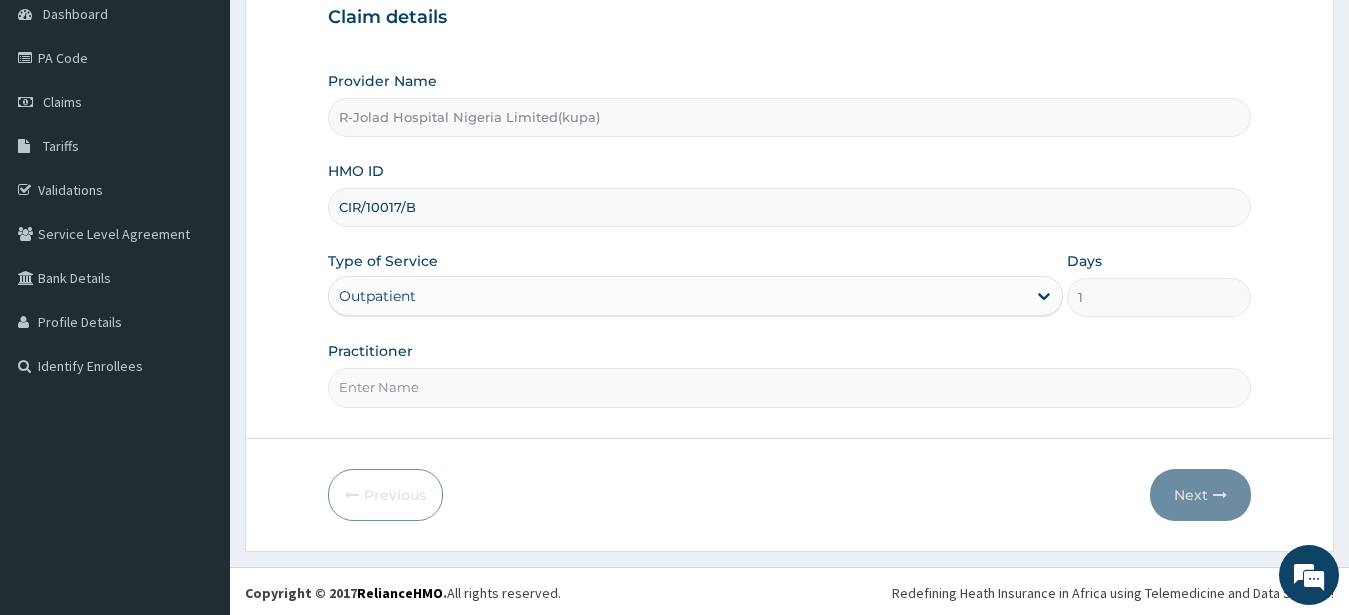 scroll, scrollTop: 0, scrollLeft: 0, axis: both 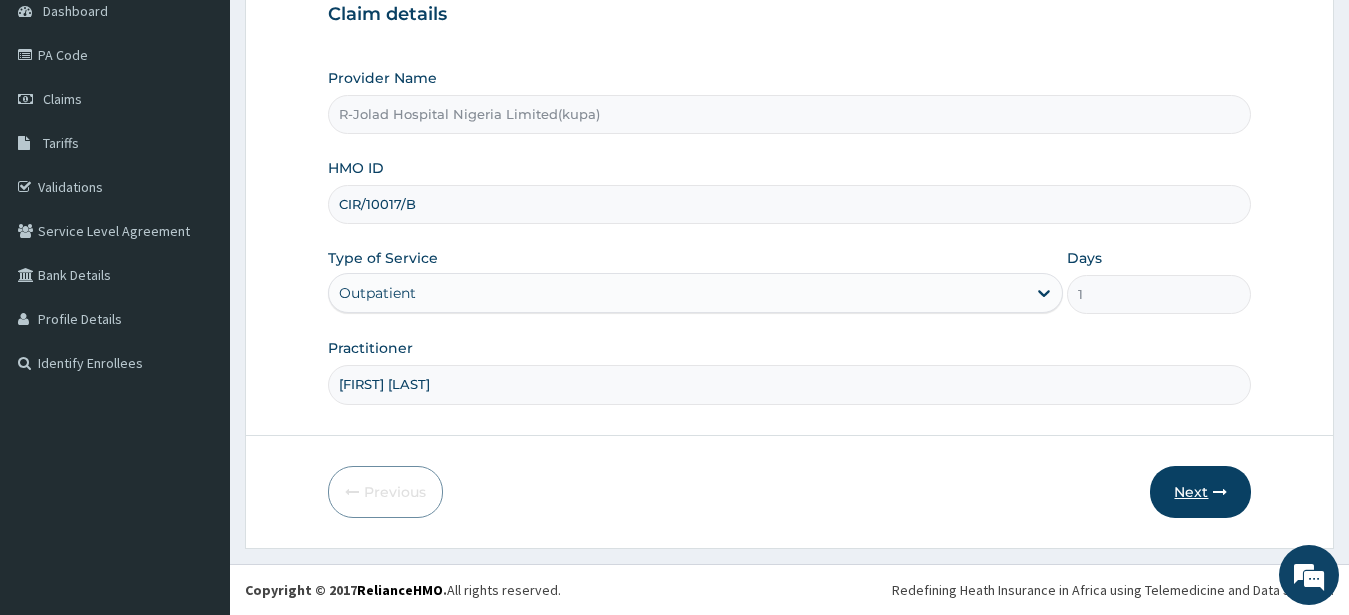 type on "Ubong Udo" 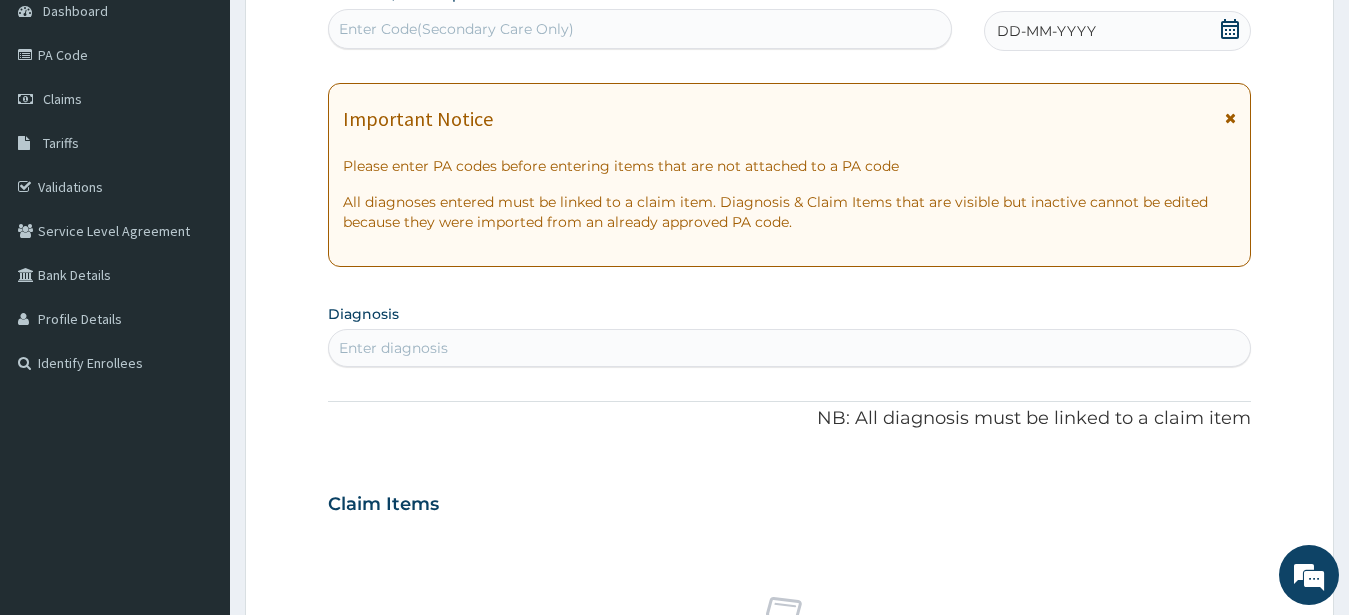 scroll, scrollTop: 0, scrollLeft: 0, axis: both 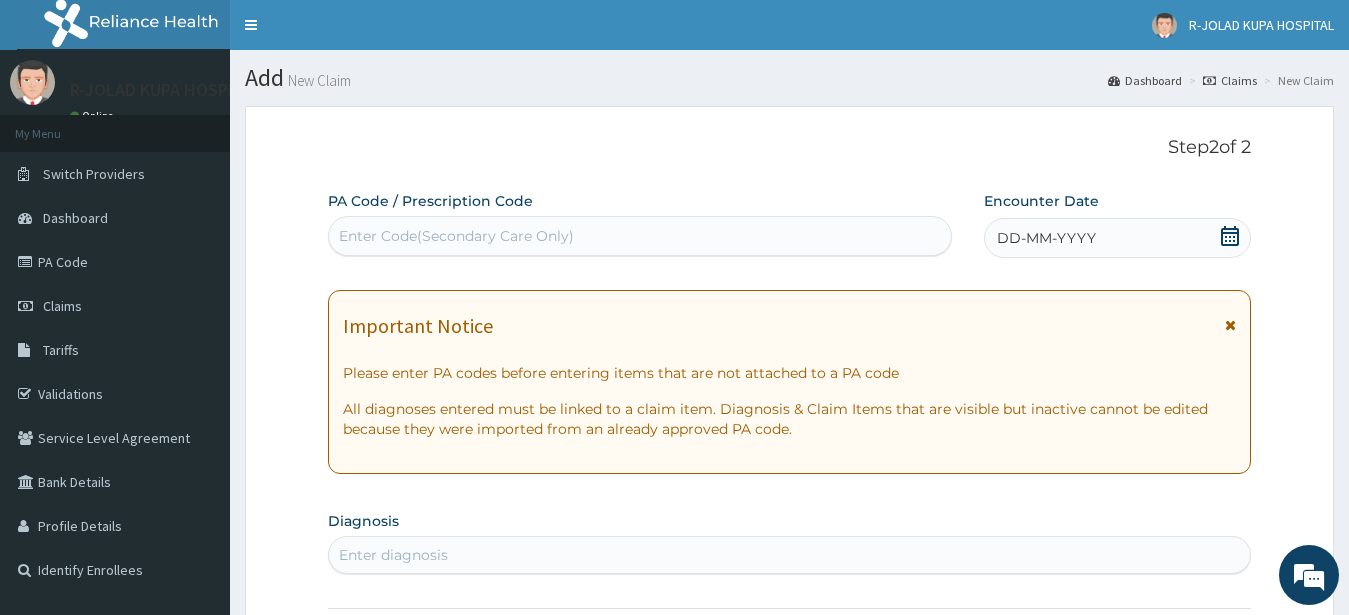 click on "Enter Code(Secondary Care Only)" at bounding box center [456, 236] 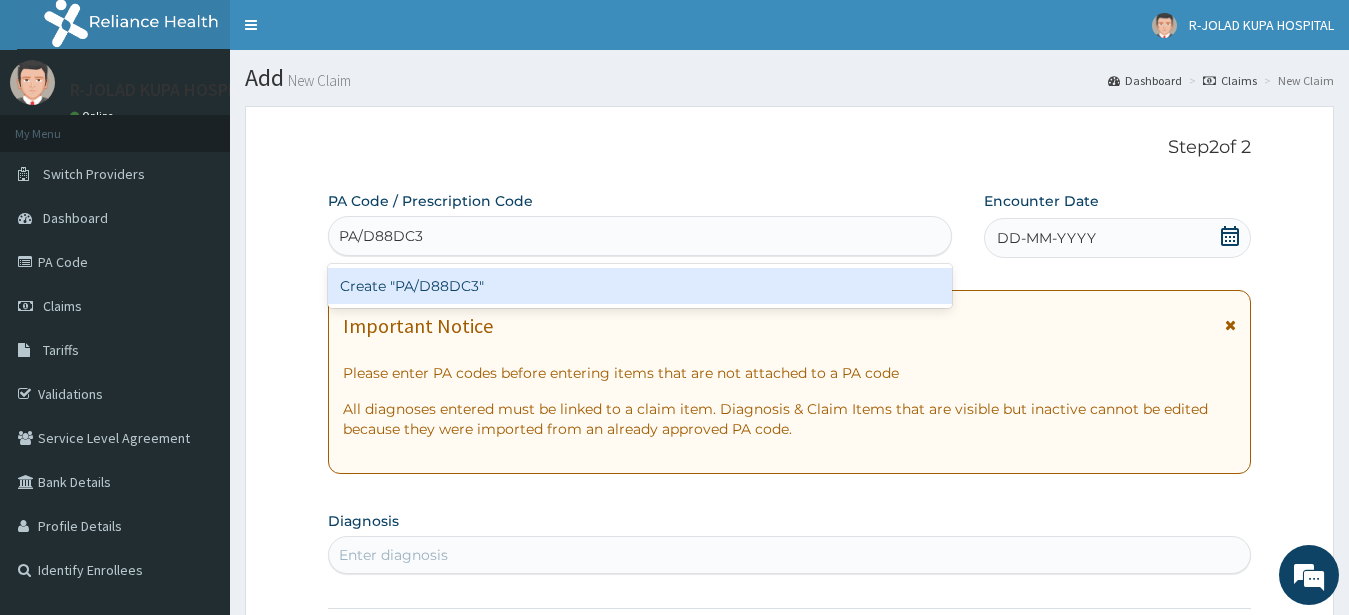 click on "Create "PA/D88DC3"" at bounding box center (640, 286) 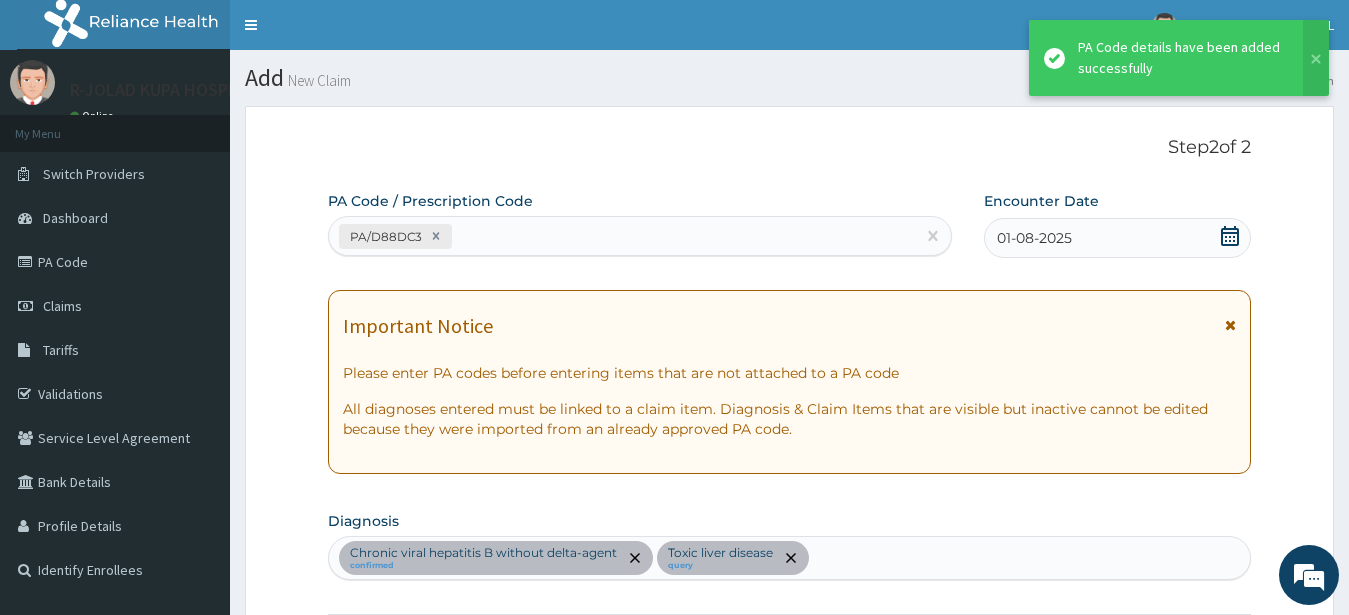 scroll, scrollTop: 529, scrollLeft: 0, axis: vertical 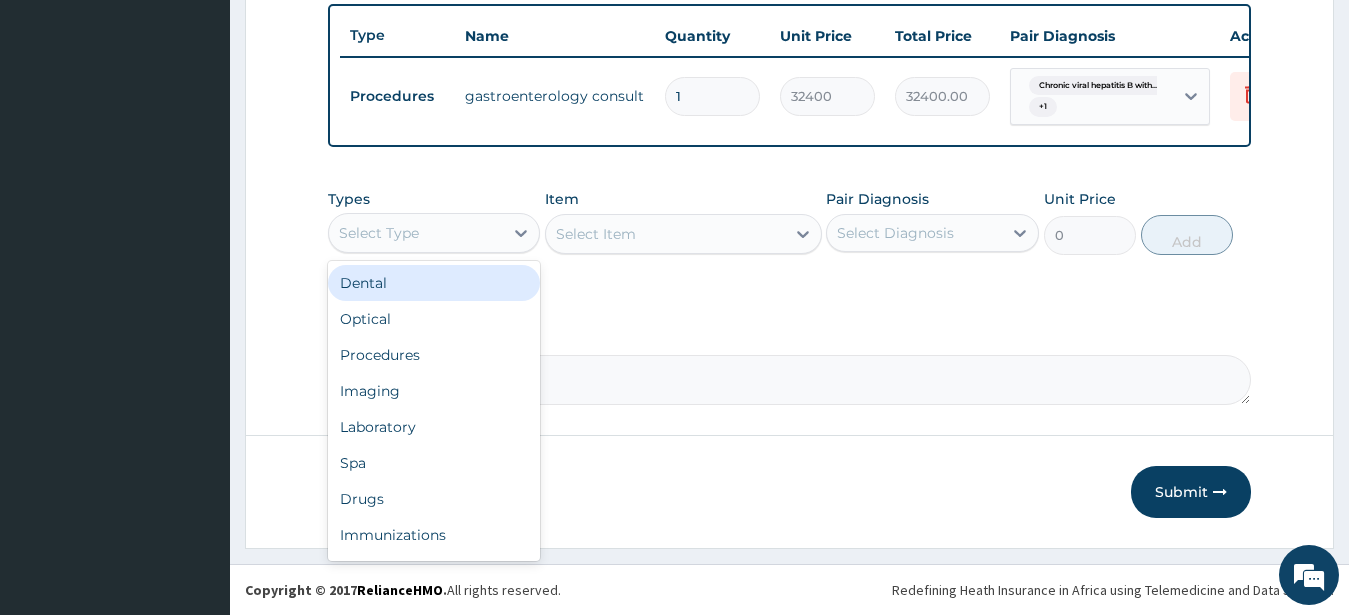 drag, startPoint x: 385, startPoint y: 236, endPoint x: 361, endPoint y: 402, distance: 167.72597 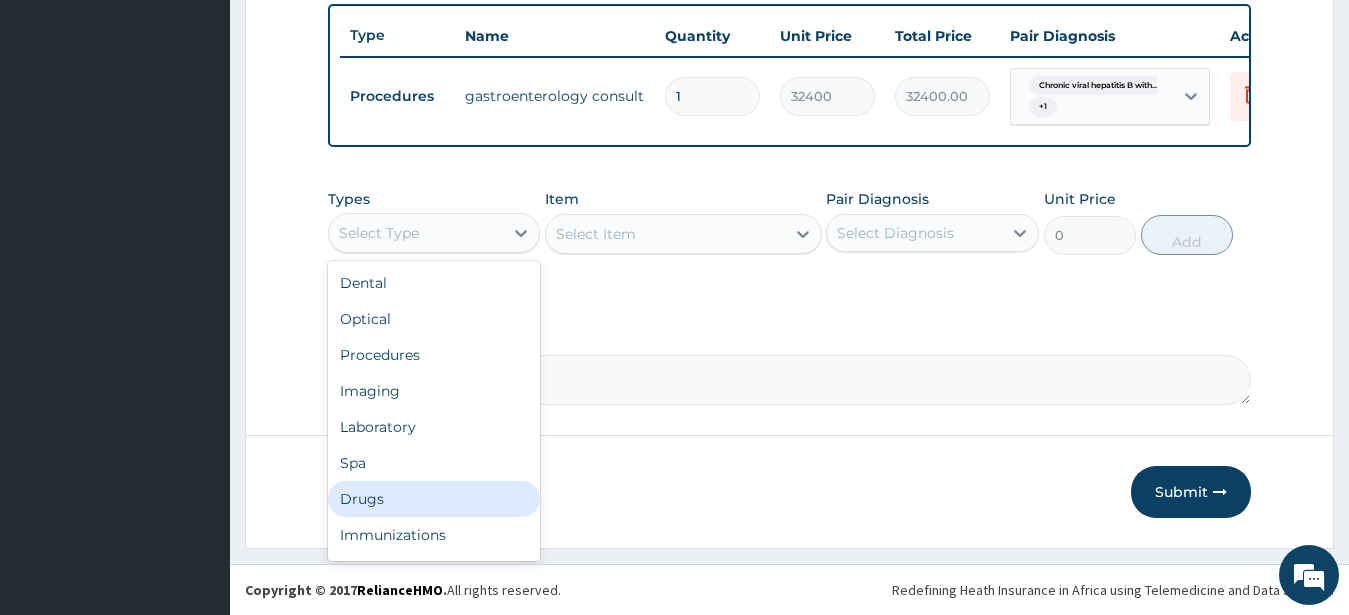 click on "Drugs" at bounding box center (434, 499) 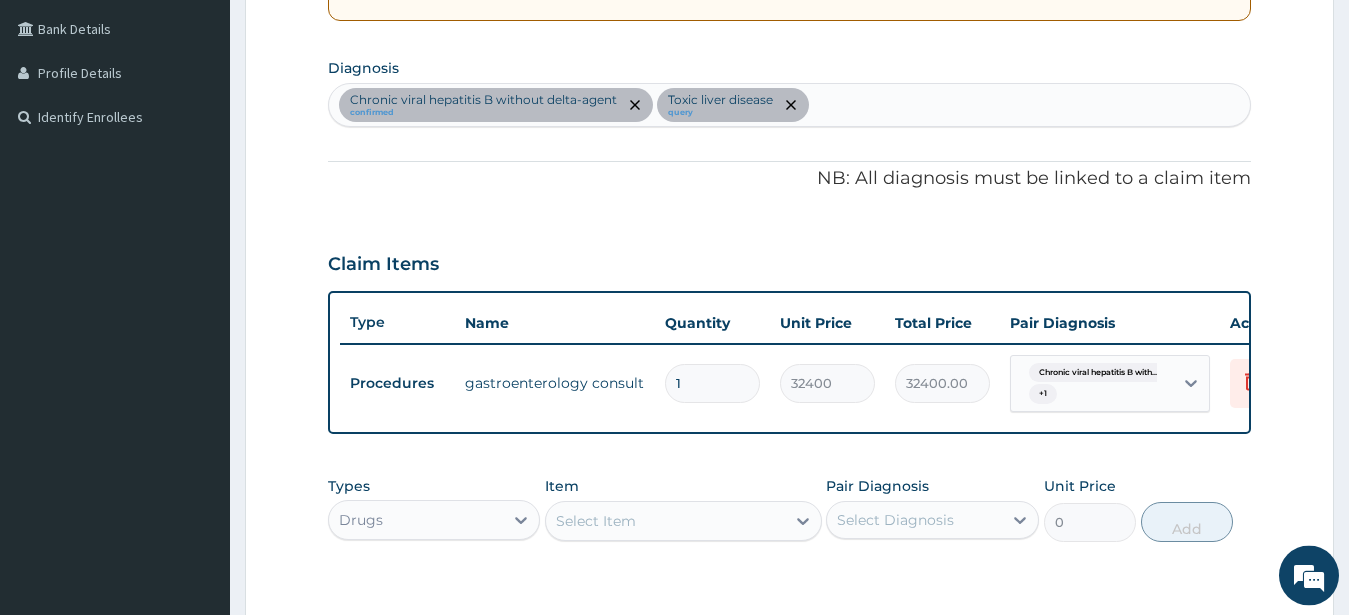 scroll, scrollTop: 757, scrollLeft: 0, axis: vertical 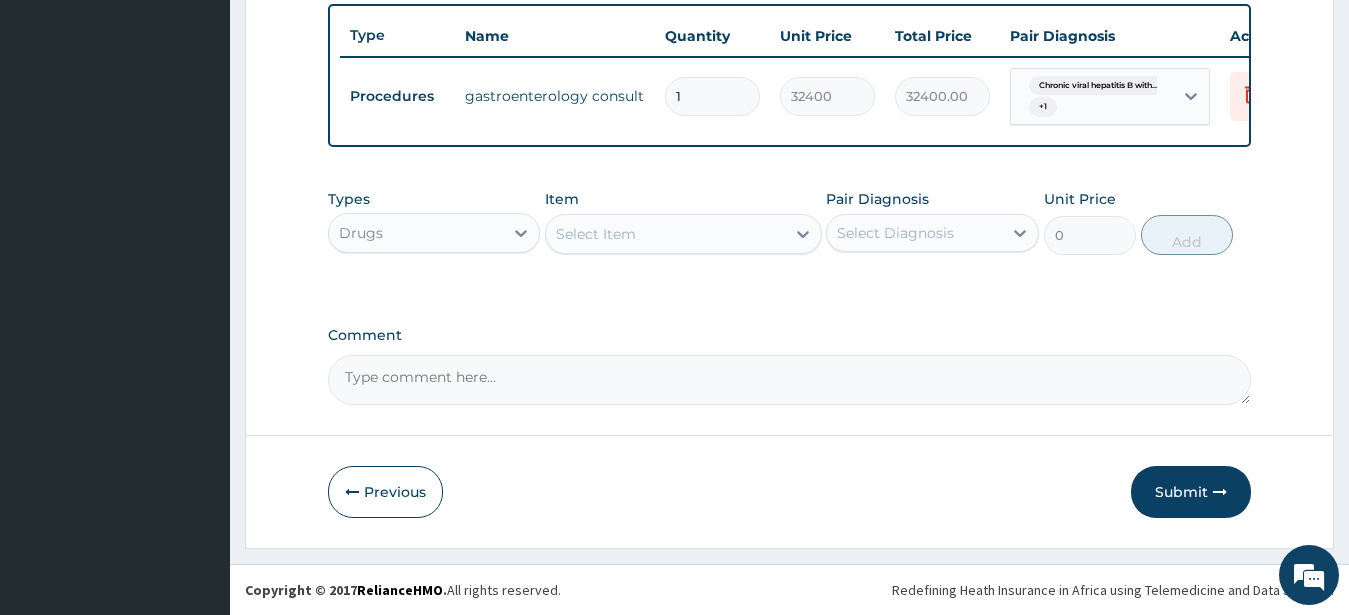 click on "Select Item" at bounding box center (596, 234) 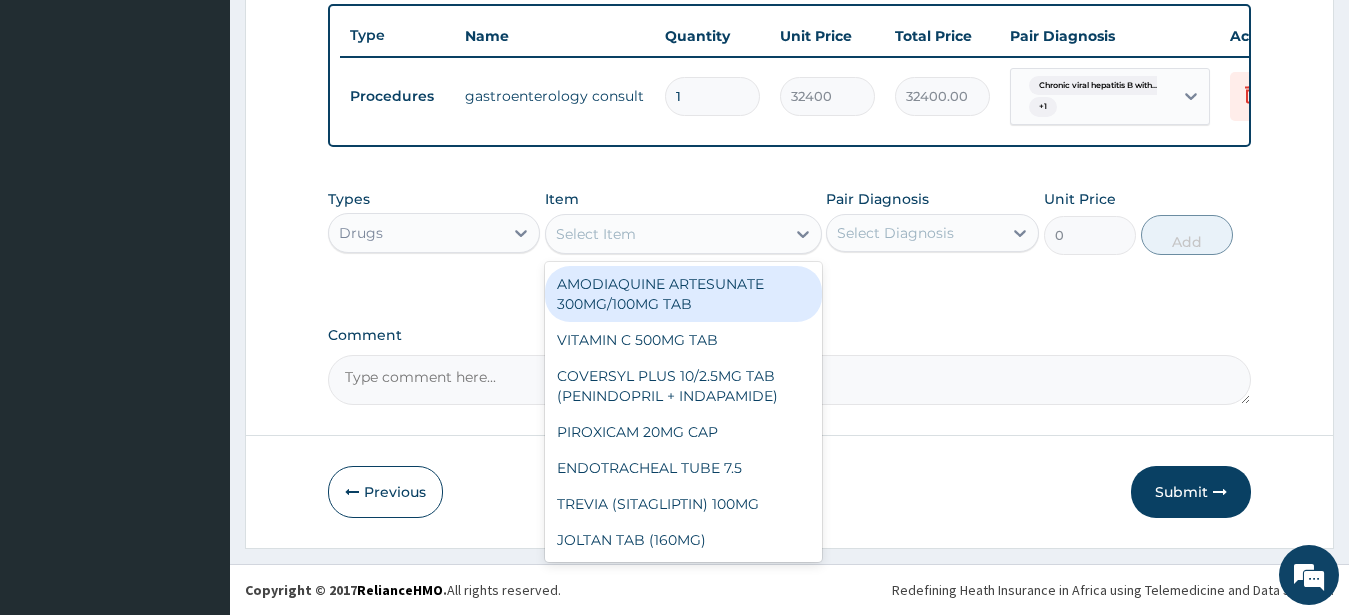 paste on "ANTACID (EMTRISIL SUSPENSION)" 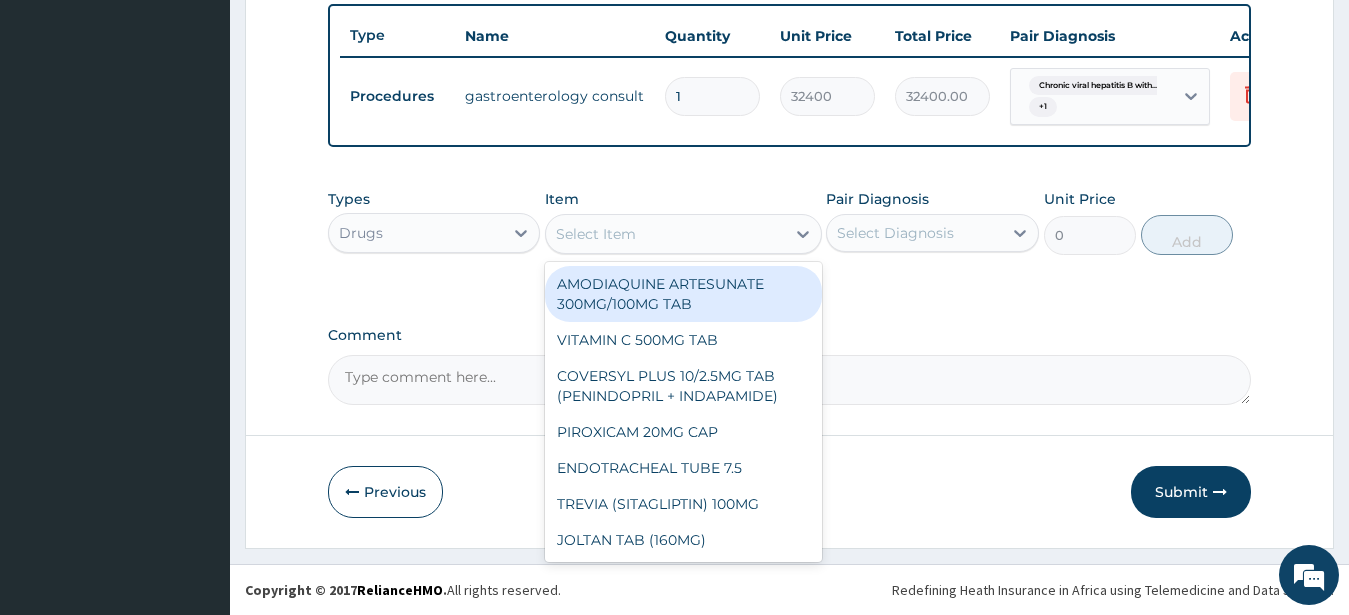 type on "ANTACID (EMTRISIL SUSPENSION)" 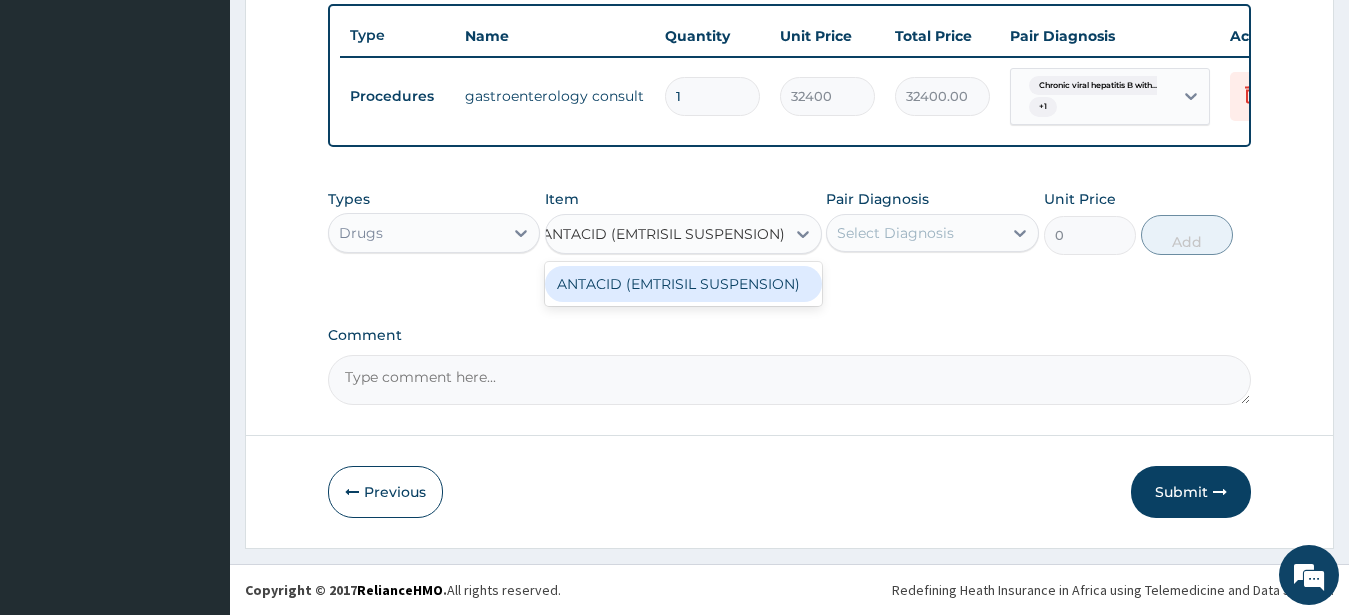 click on "ANTACID (EMTRISIL SUSPENSION)" at bounding box center (683, 284) 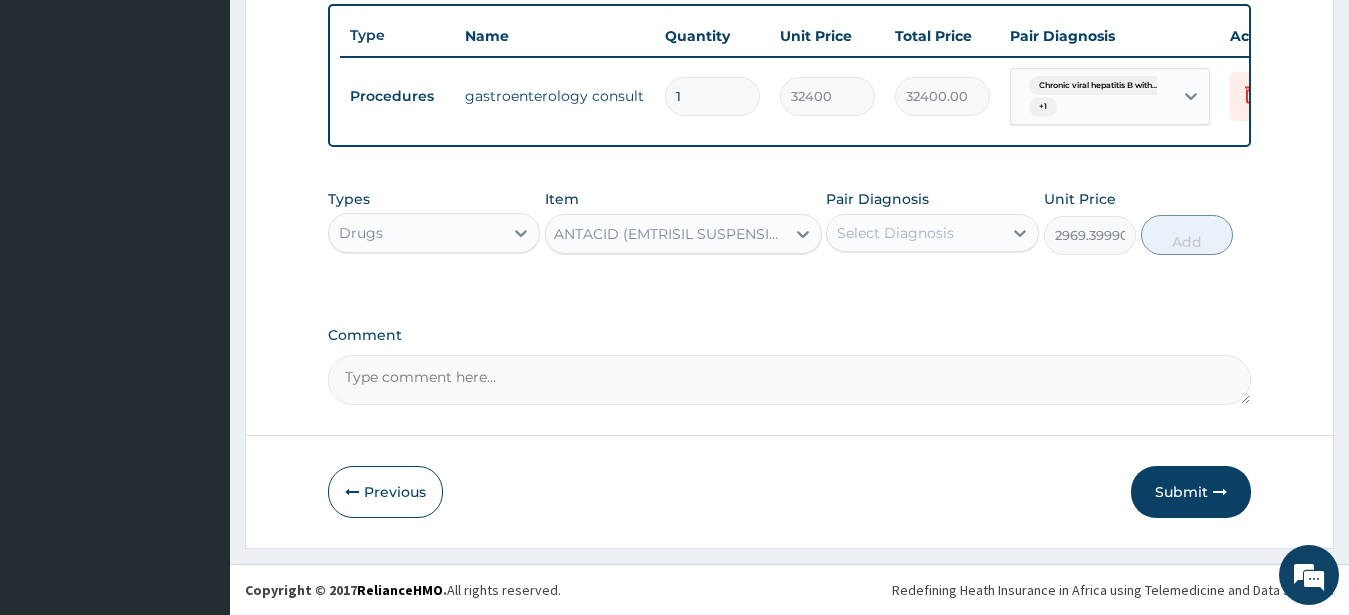 scroll, scrollTop: 0, scrollLeft: 2, axis: horizontal 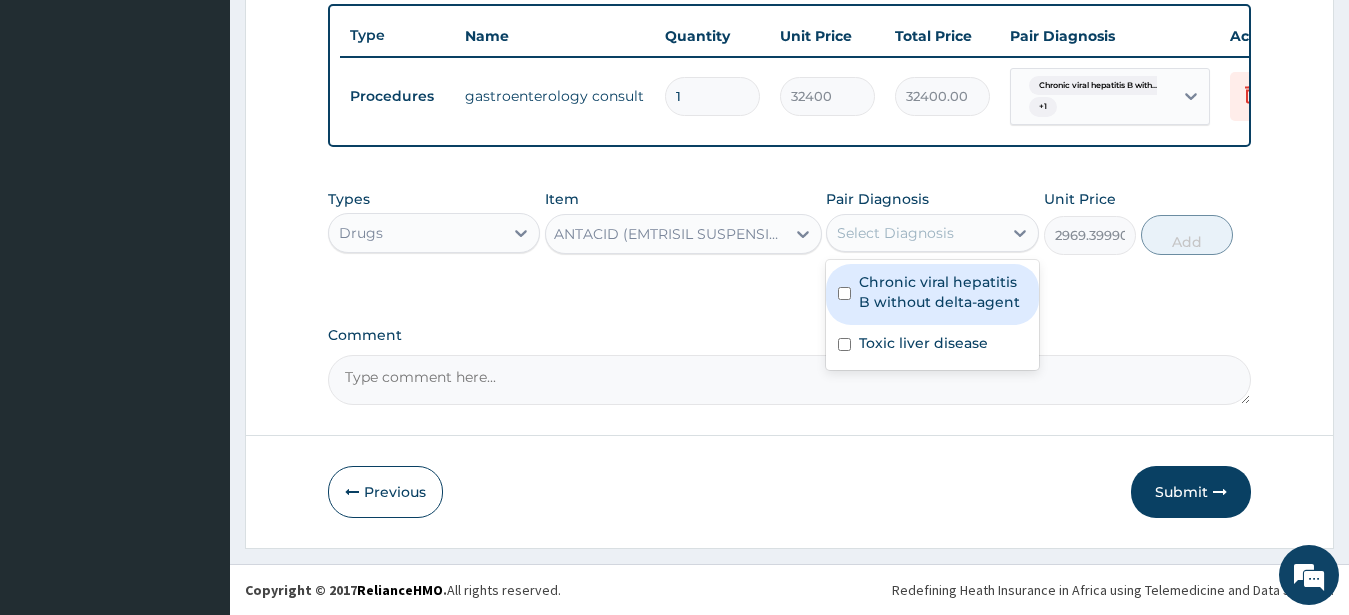 drag, startPoint x: 892, startPoint y: 279, endPoint x: 890, endPoint y: 264, distance: 15.132746 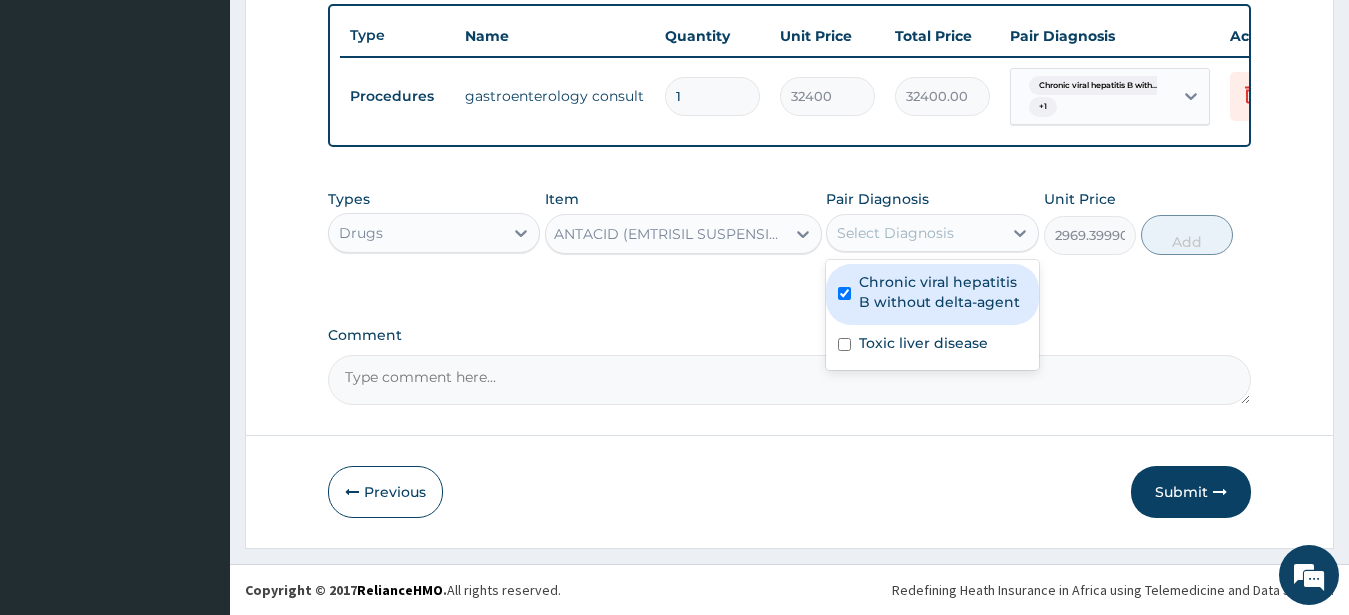 checkbox on "true" 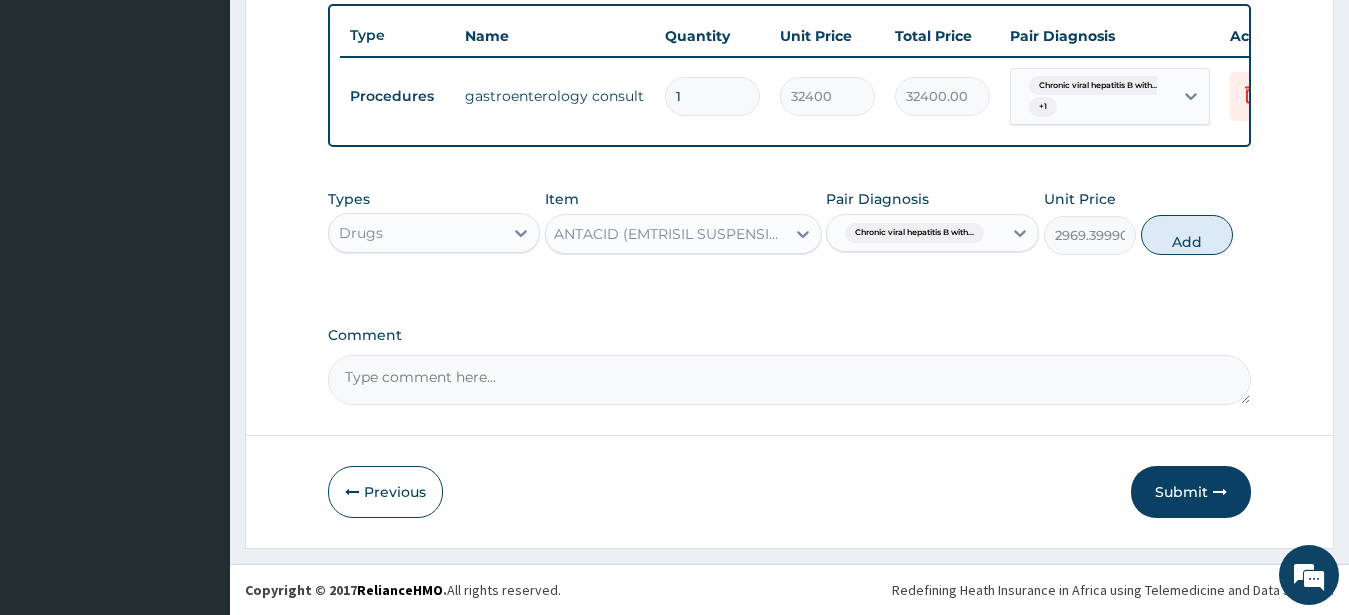 drag, startPoint x: 1180, startPoint y: 235, endPoint x: 1174, endPoint y: 225, distance: 11.661903 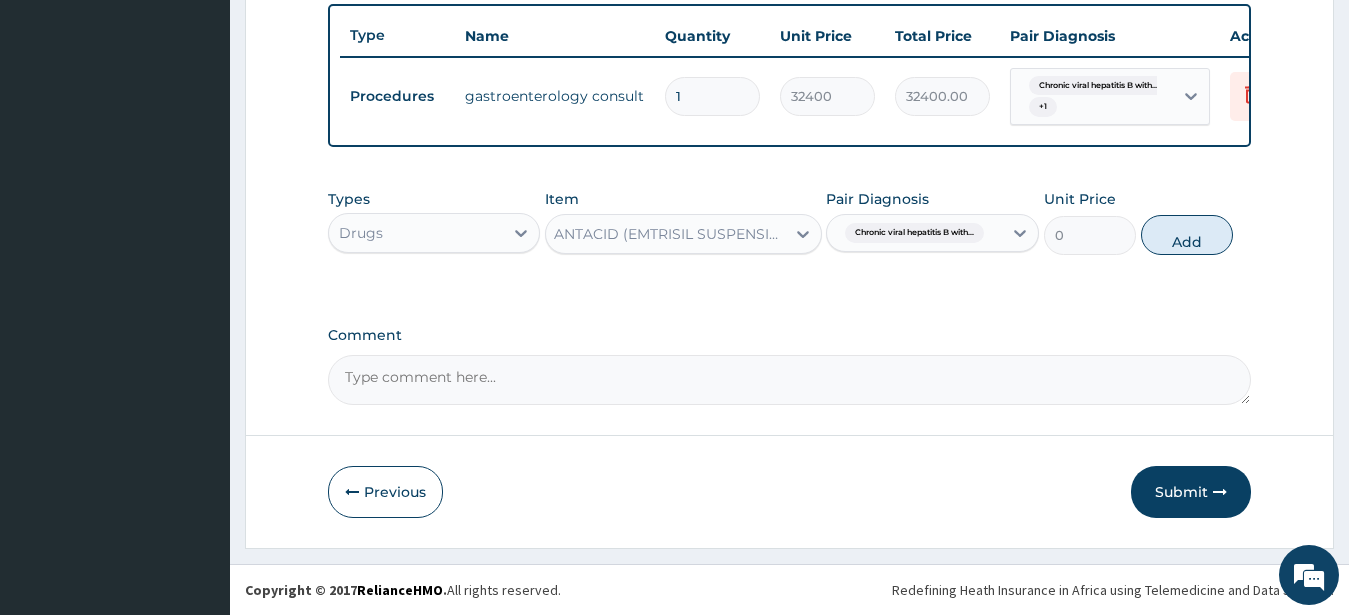 scroll, scrollTop: 0, scrollLeft: 0, axis: both 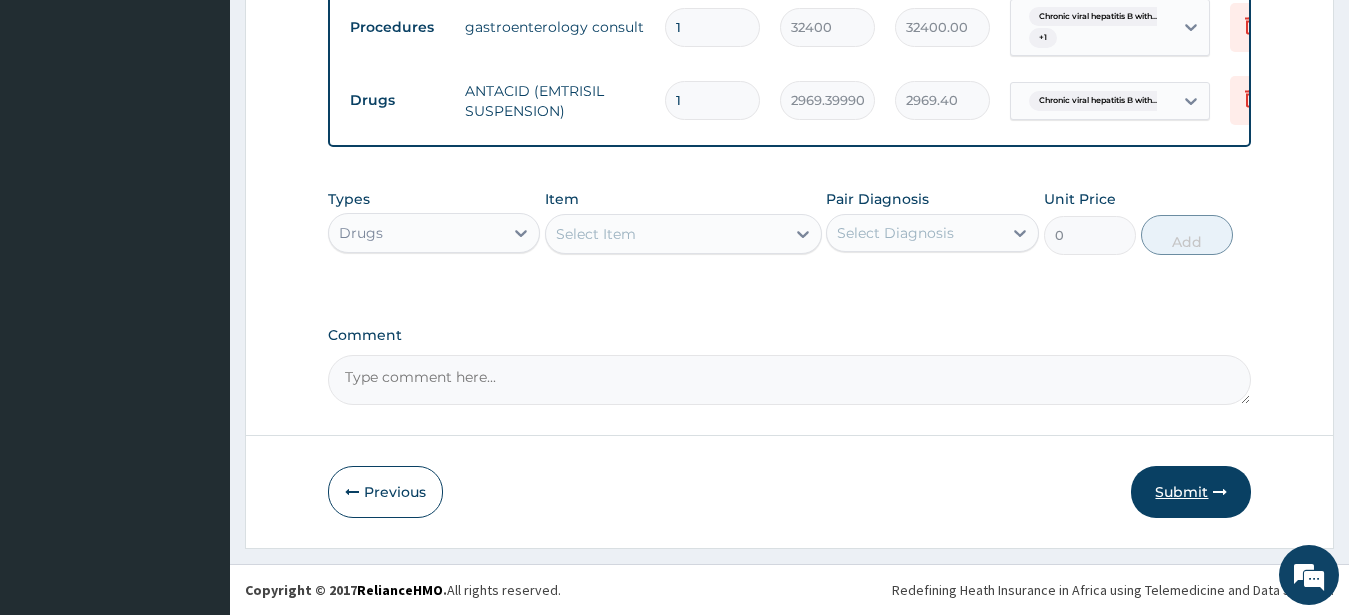 click on "Submit" at bounding box center [1191, 492] 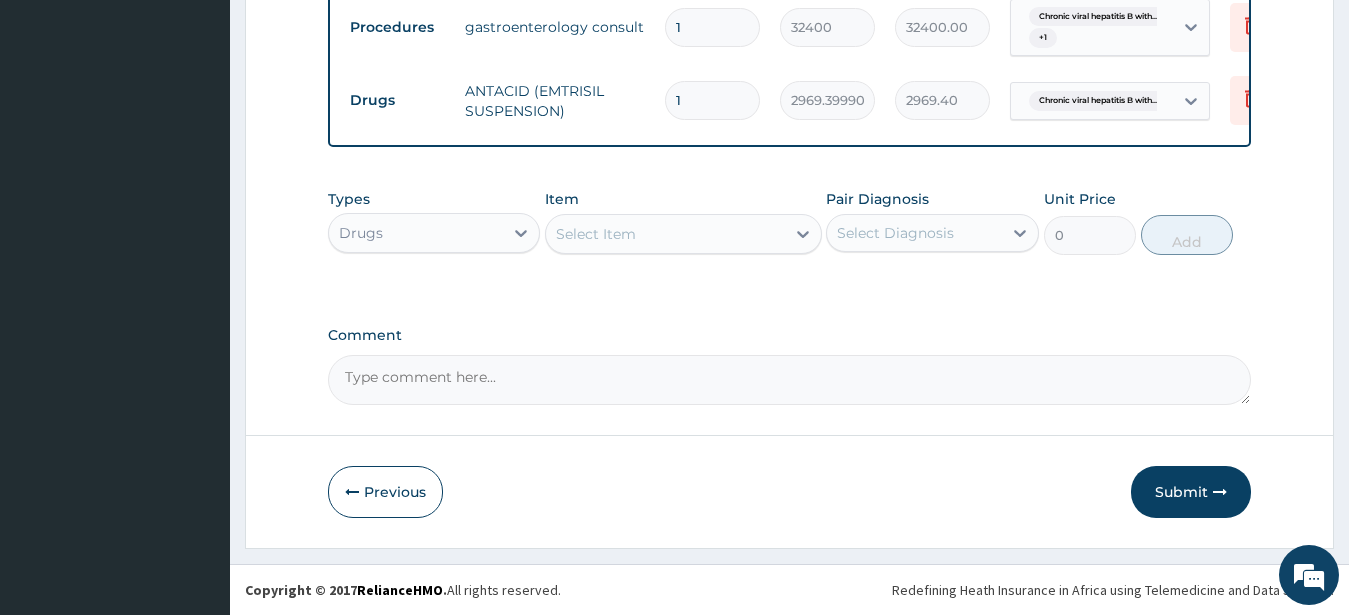 scroll, scrollTop: 80, scrollLeft: 0, axis: vertical 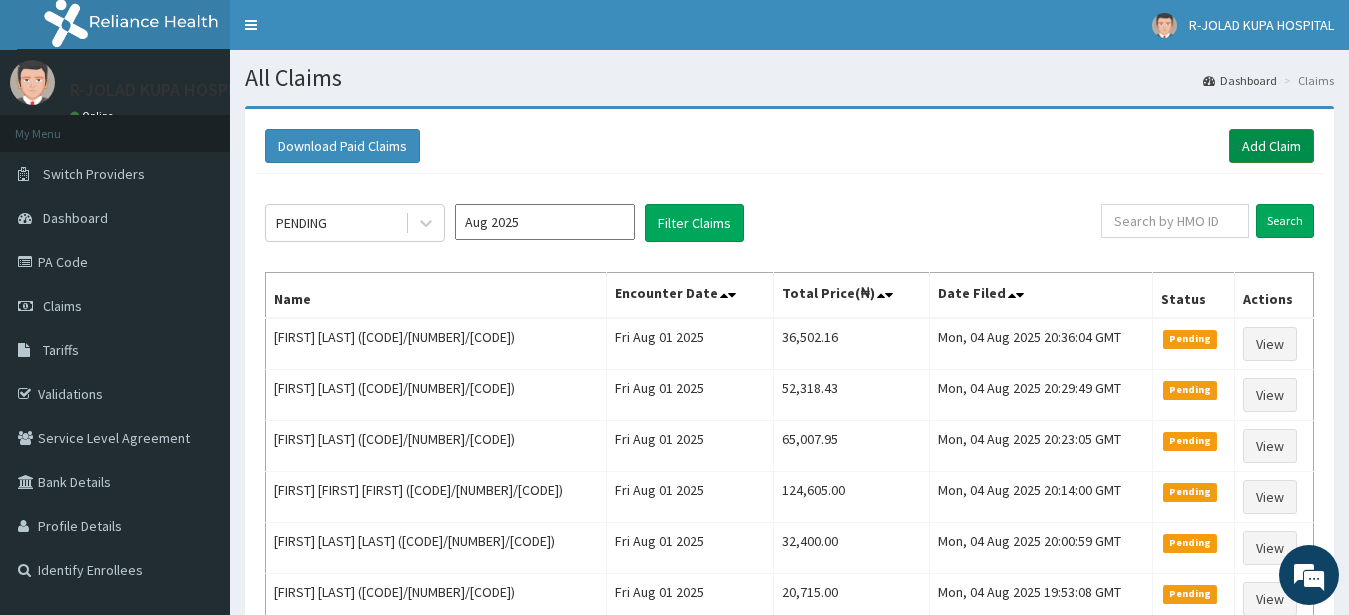 click on "Add Claim" at bounding box center [1271, 146] 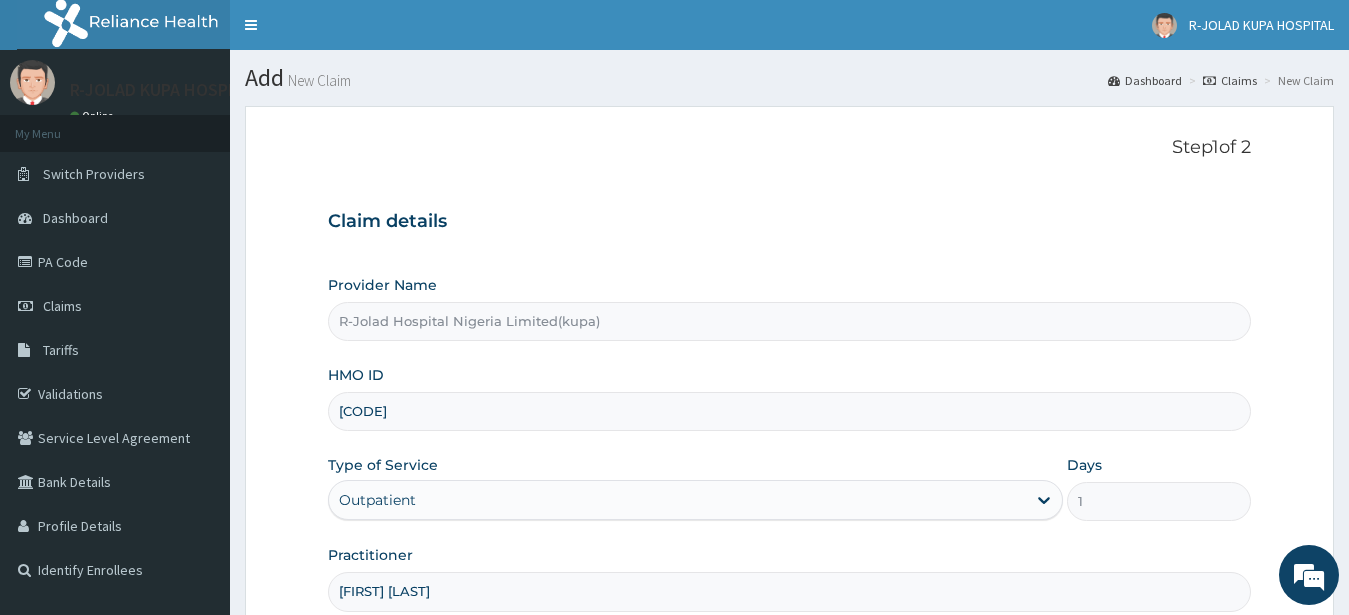 scroll, scrollTop: 207, scrollLeft: 0, axis: vertical 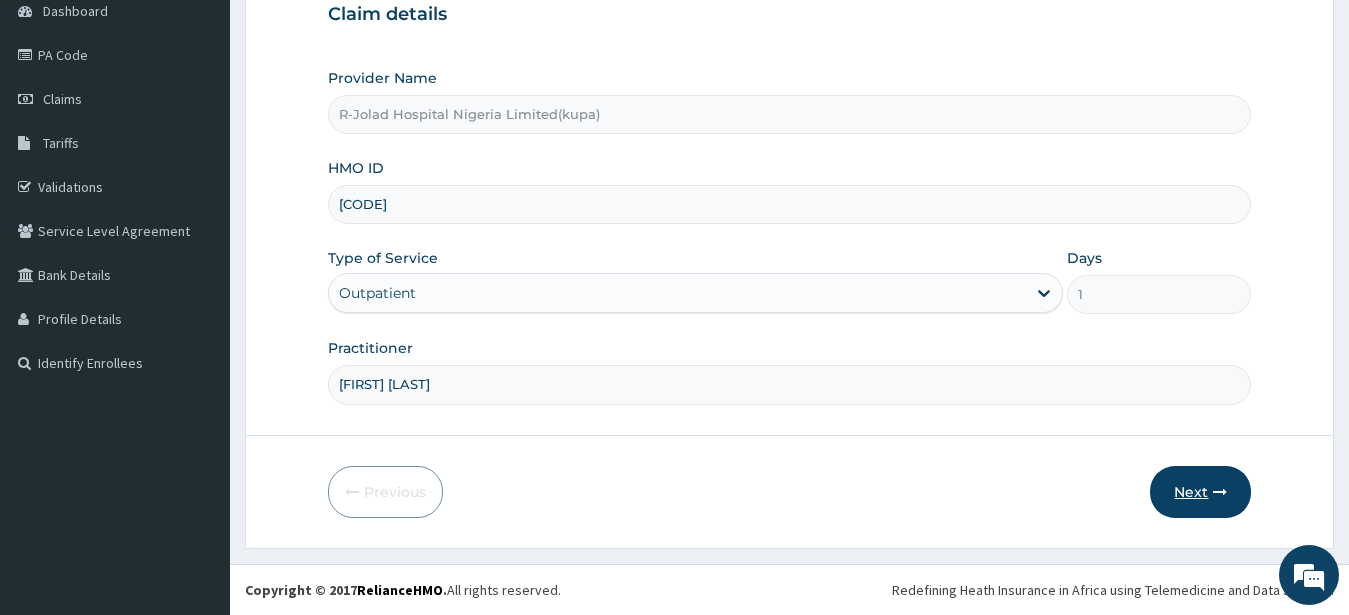 type on "Ubong Udo" 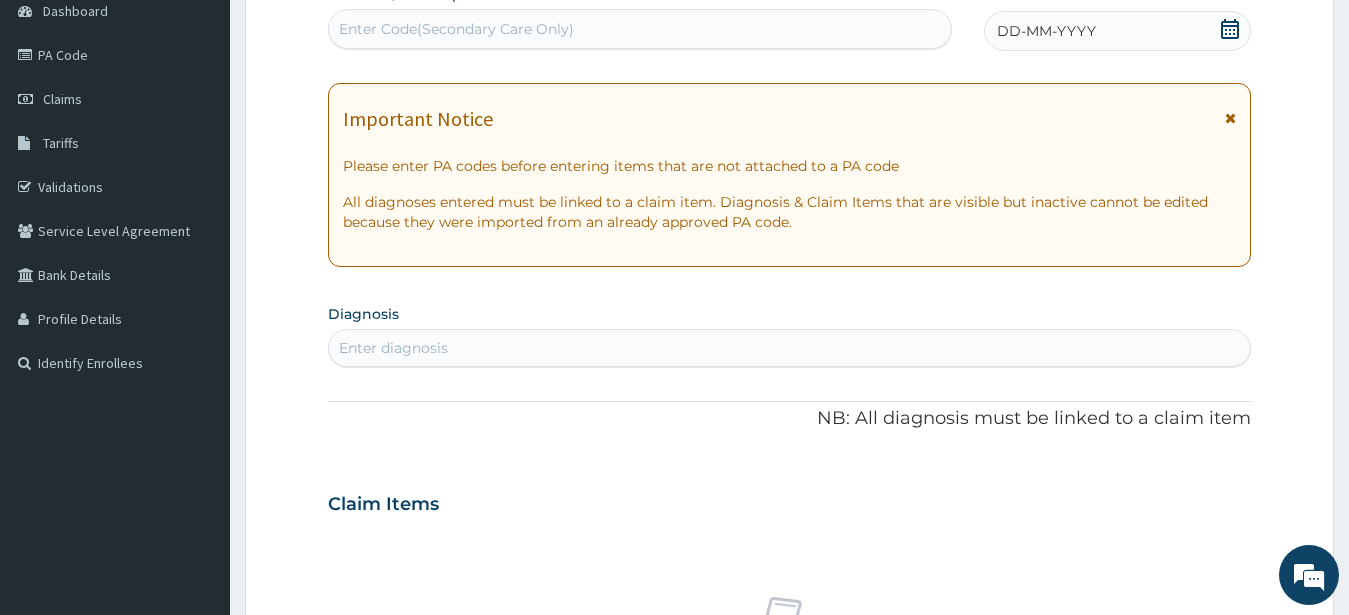 scroll, scrollTop: 0, scrollLeft: 0, axis: both 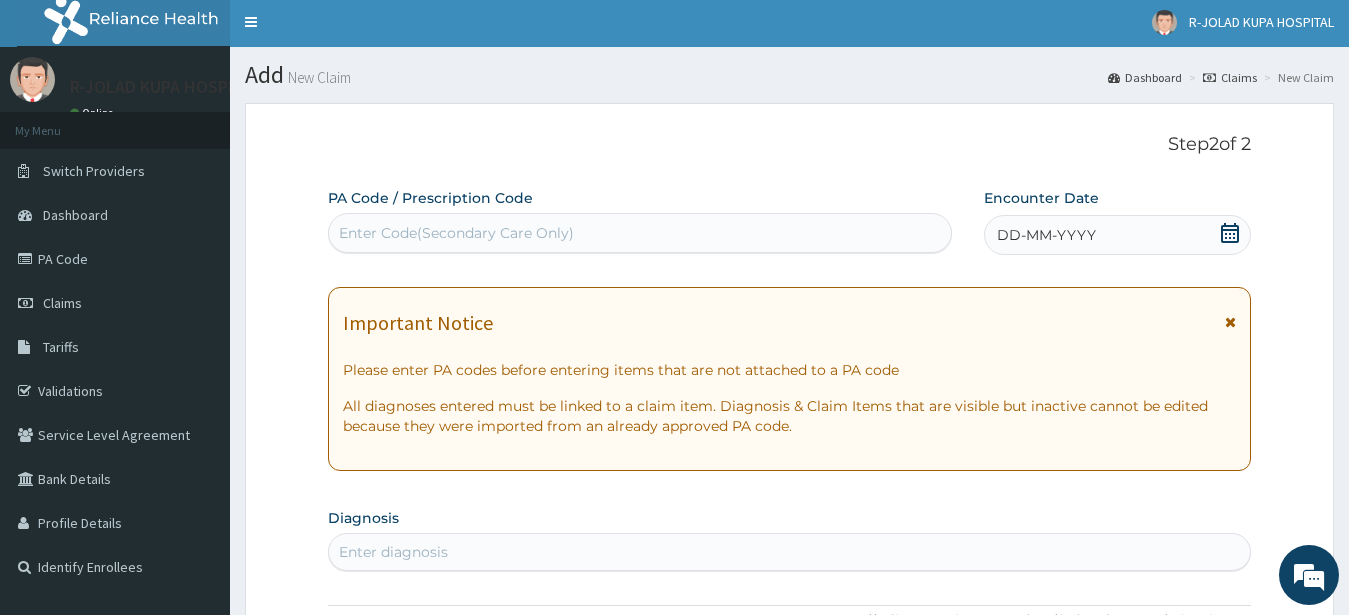 drag, startPoint x: 374, startPoint y: 233, endPoint x: 380, endPoint y: 219, distance: 15.231546 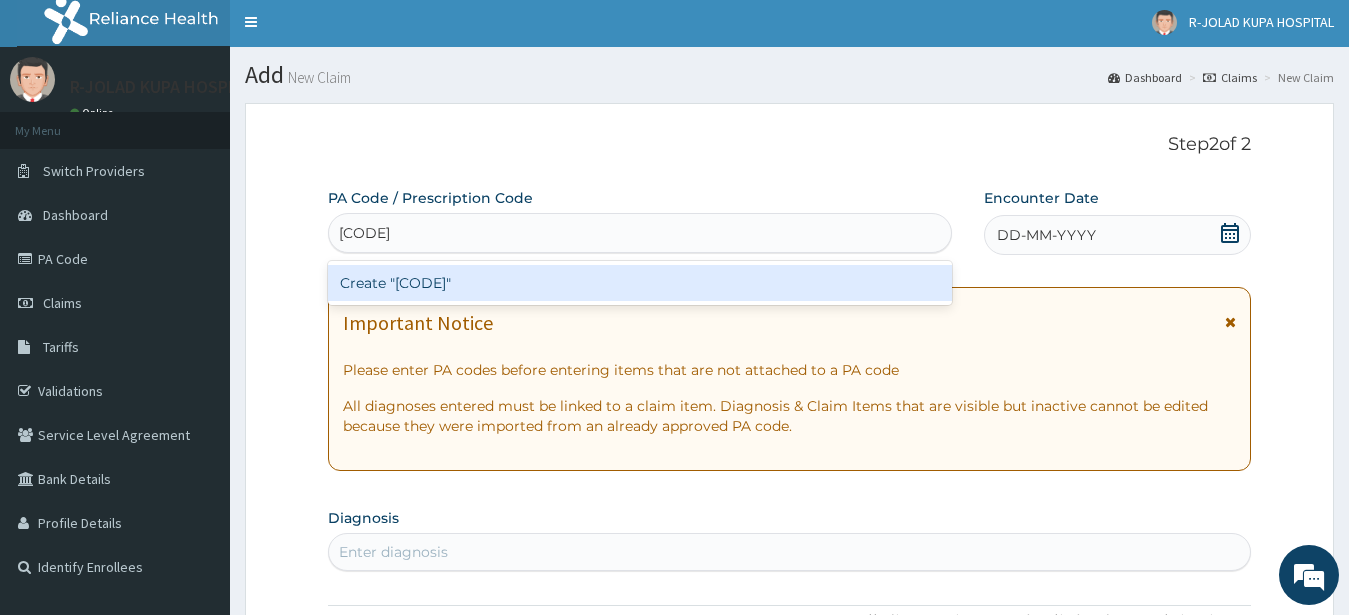 click on "Create "PA/59015E"" at bounding box center (640, 283) 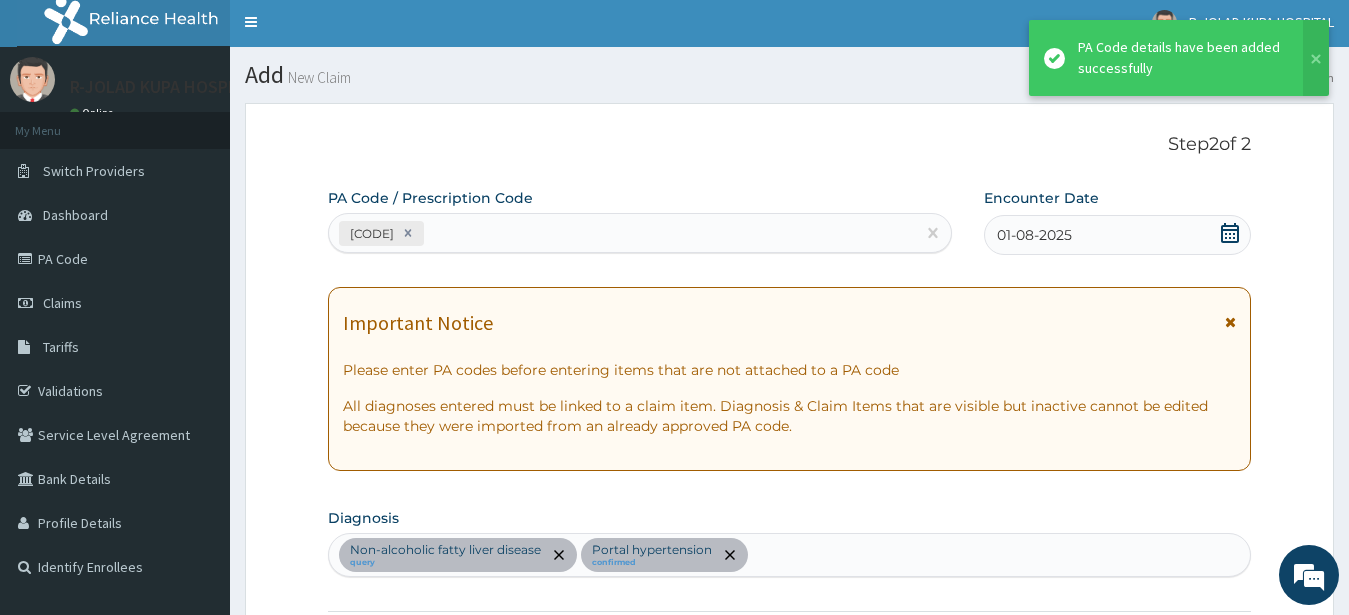 scroll, scrollTop: 529, scrollLeft: 0, axis: vertical 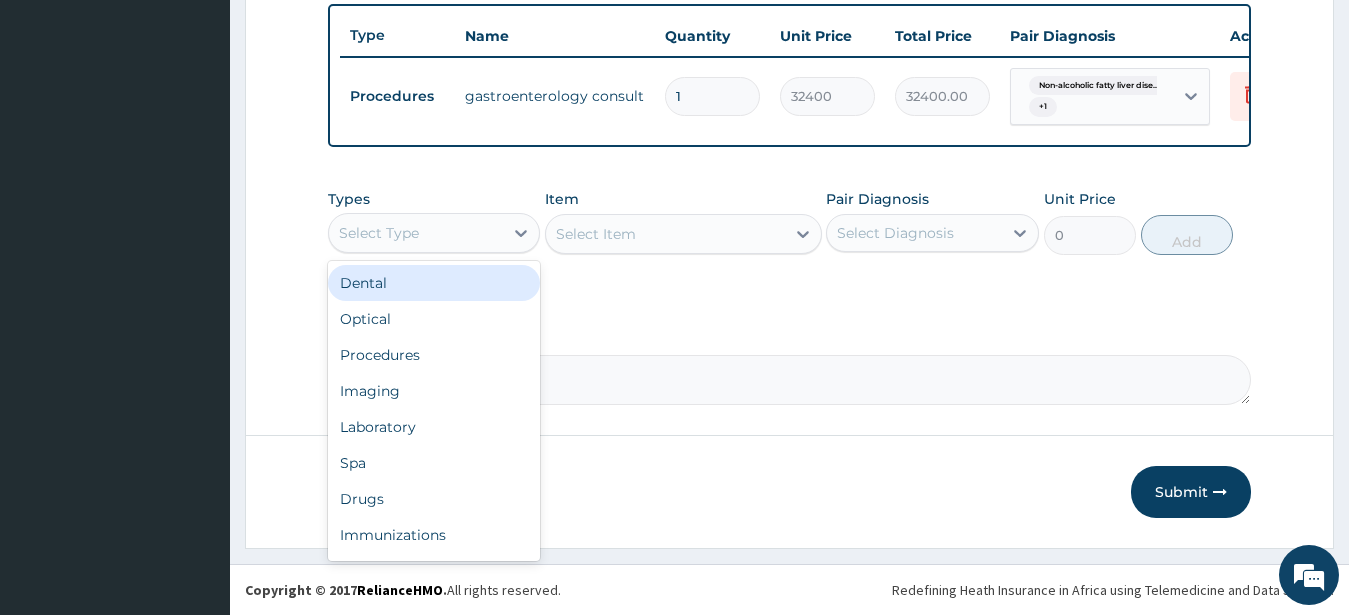 click on "Select Type" at bounding box center [416, 233] 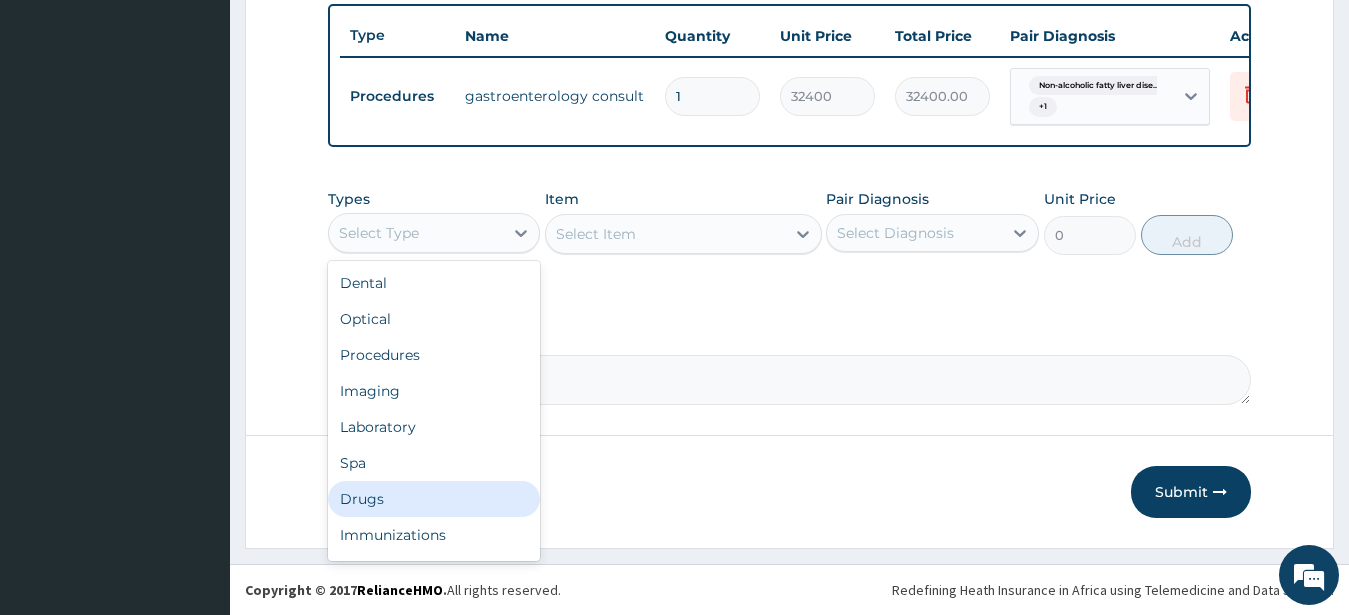 click on "Drugs" at bounding box center (434, 499) 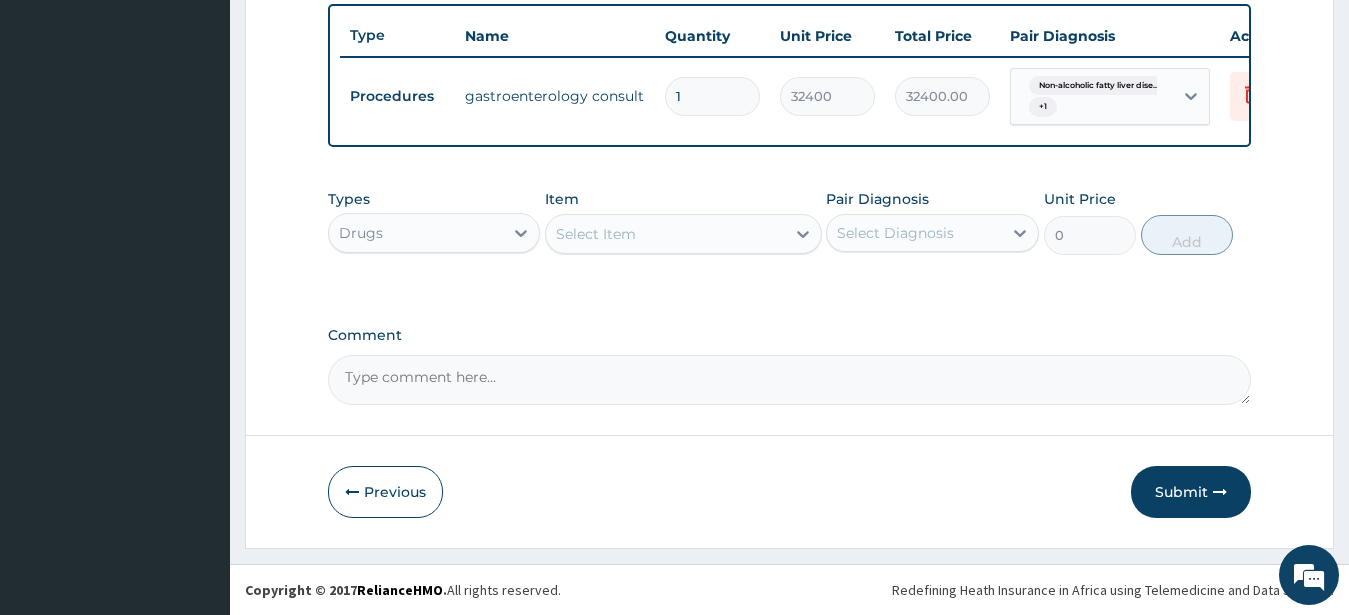 click on "Select Item" at bounding box center (596, 234) 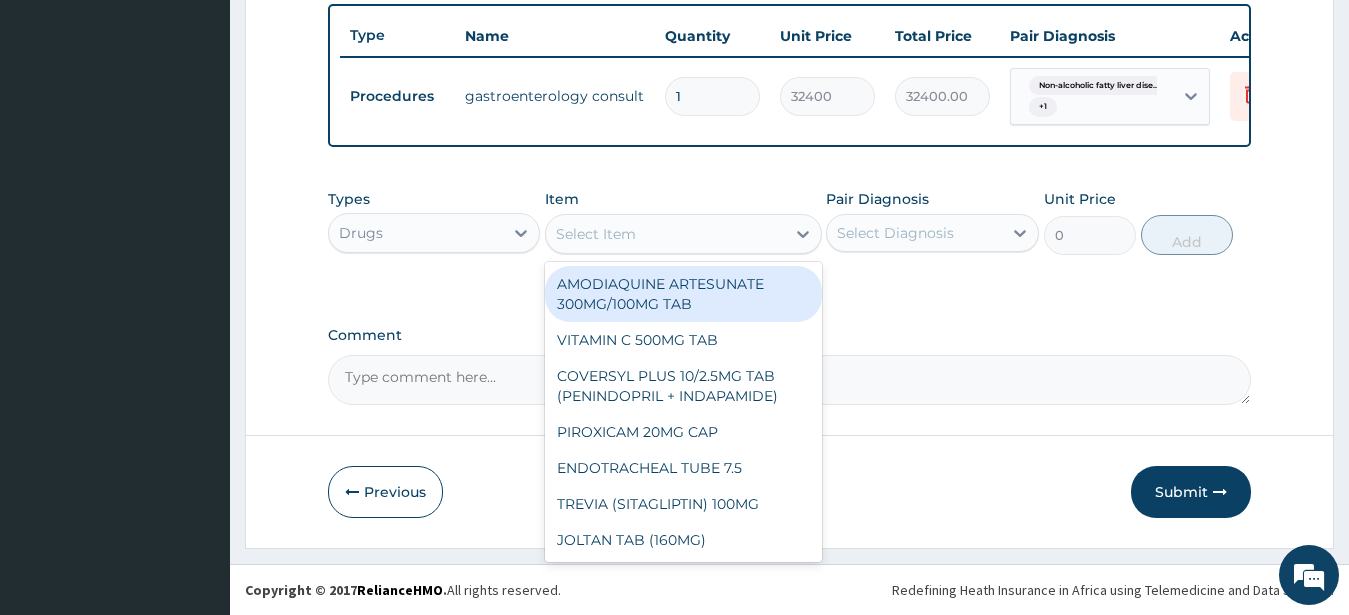 paste on "VALSARTAN 80MG TAB (NUCARD)" 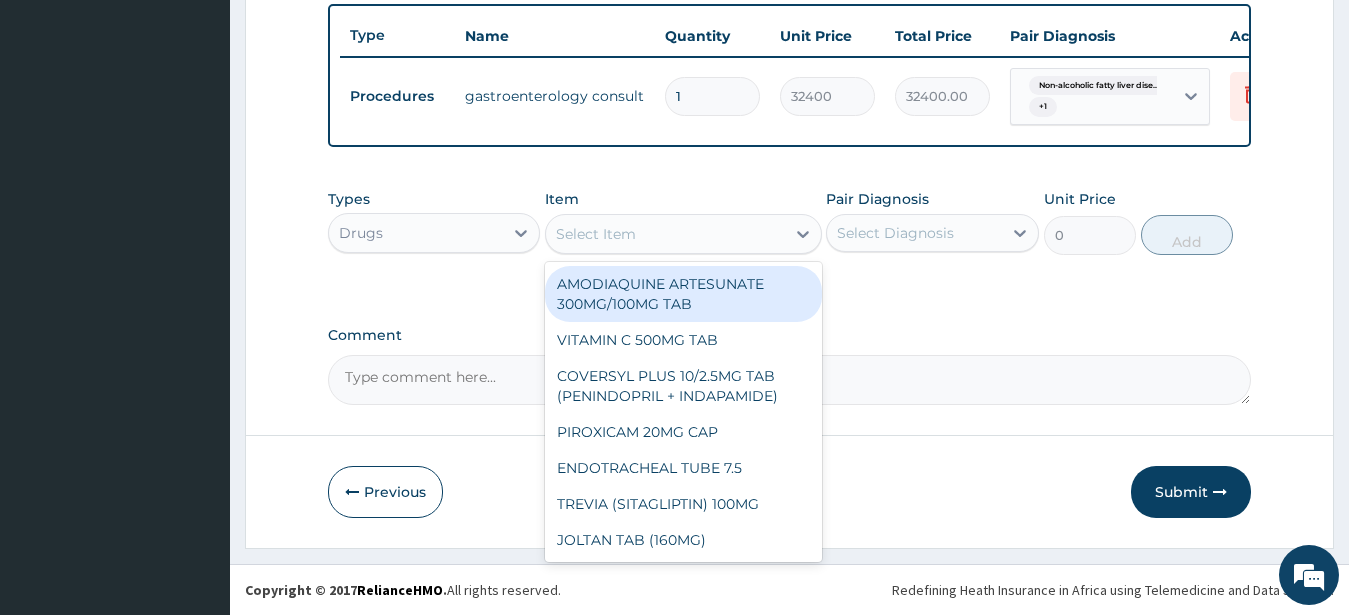 type on "VALSARTAN 80MG TAB (NUCARD)" 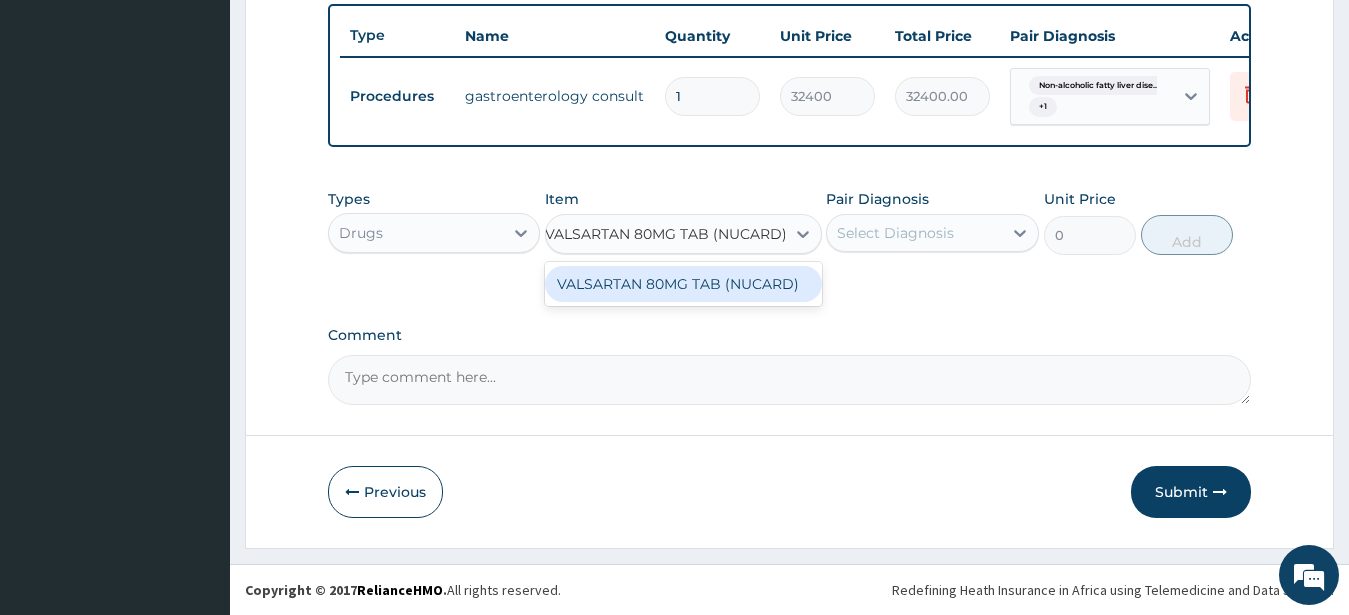 click on "VALSARTAN 80MG TAB (NUCARD)" at bounding box center (683, 284) 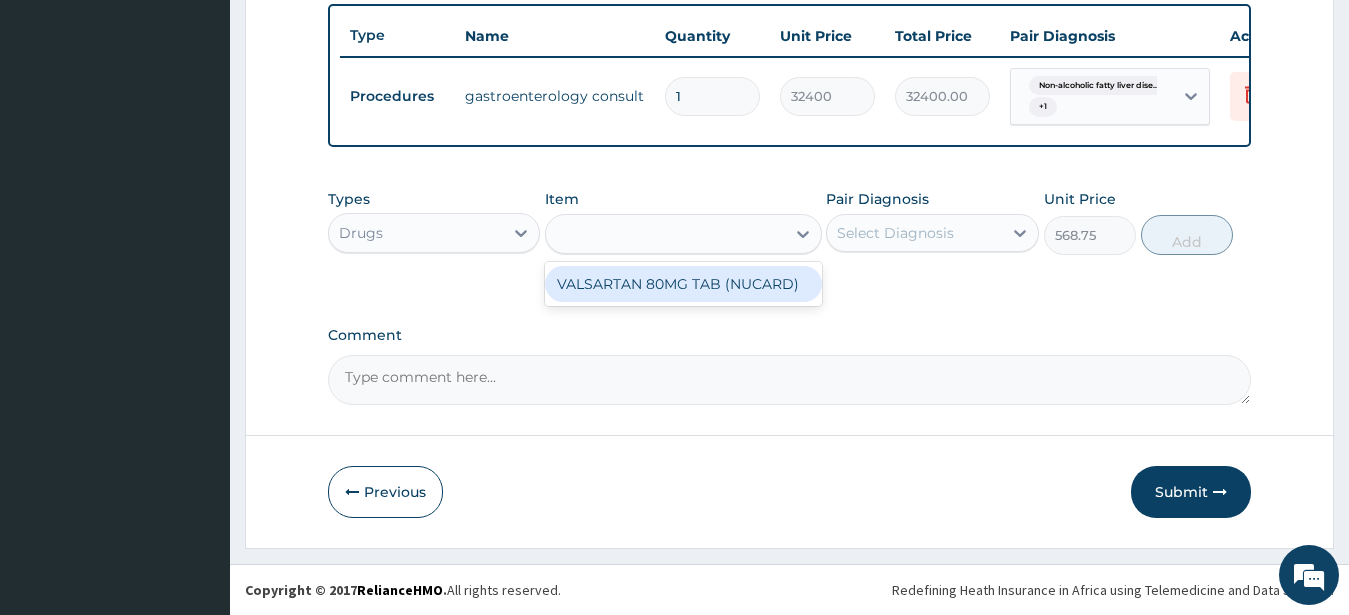 scroll, scrollTop: 0, scrollLeft: 2, axis: horizontal 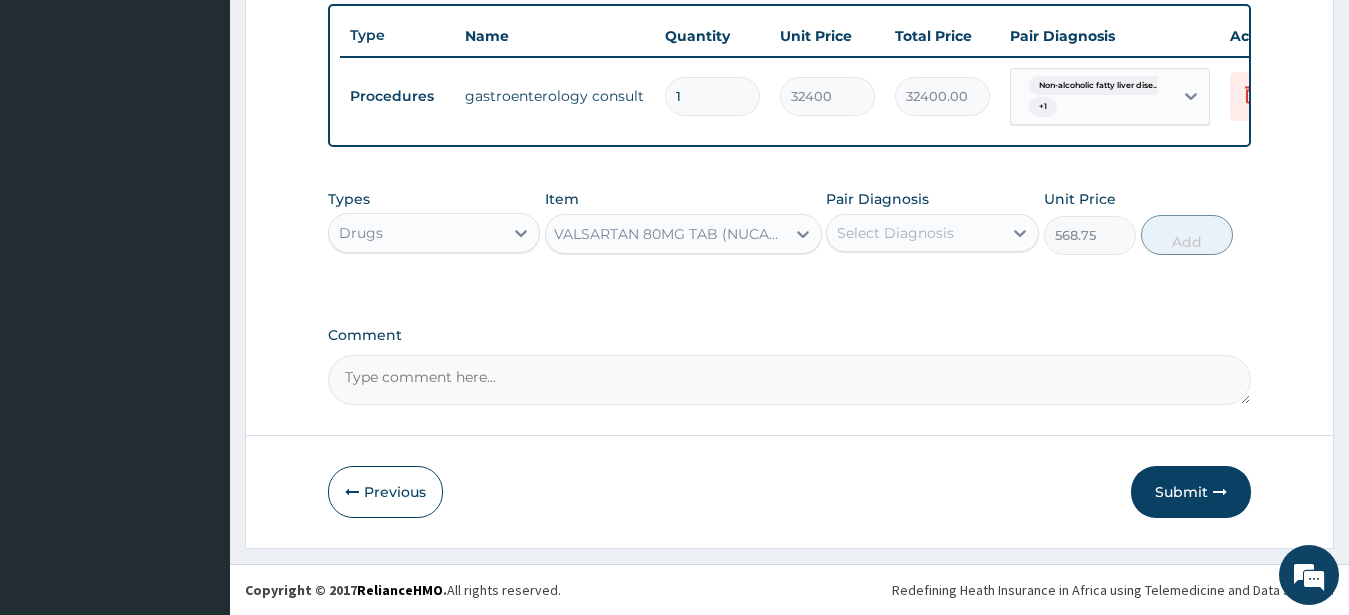 click on "Select Diagnosis" at bounding box center [895, 233] 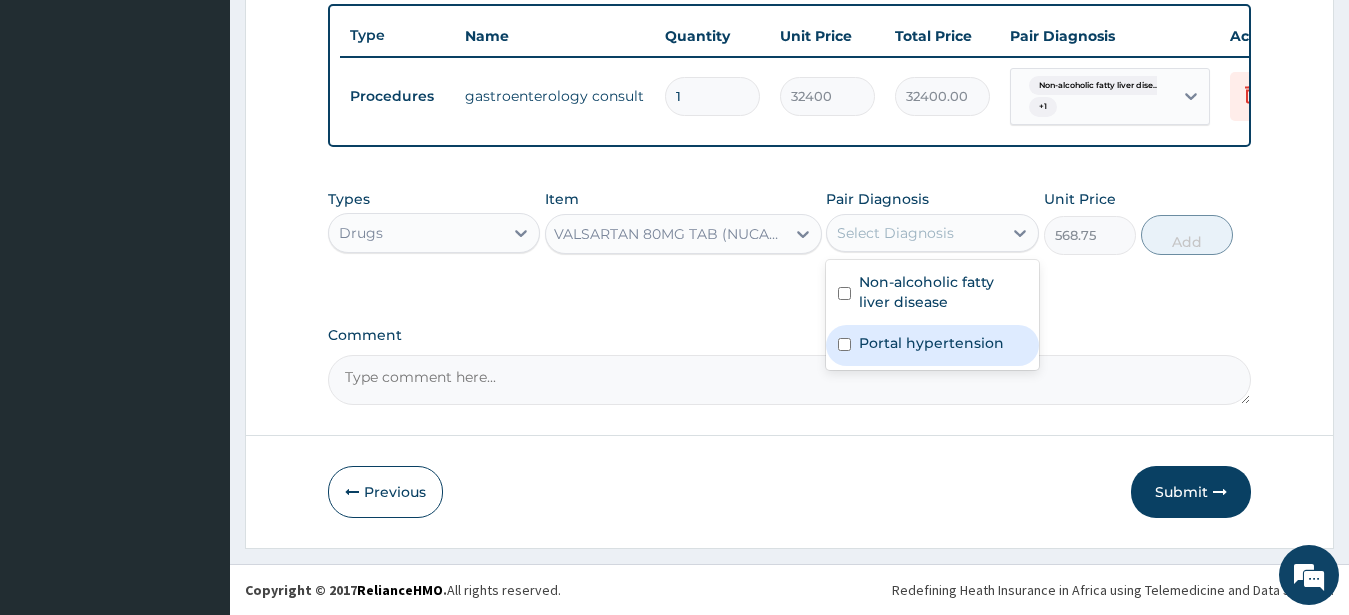 click on "Portal hypertension" at bounding box center [931, 343] 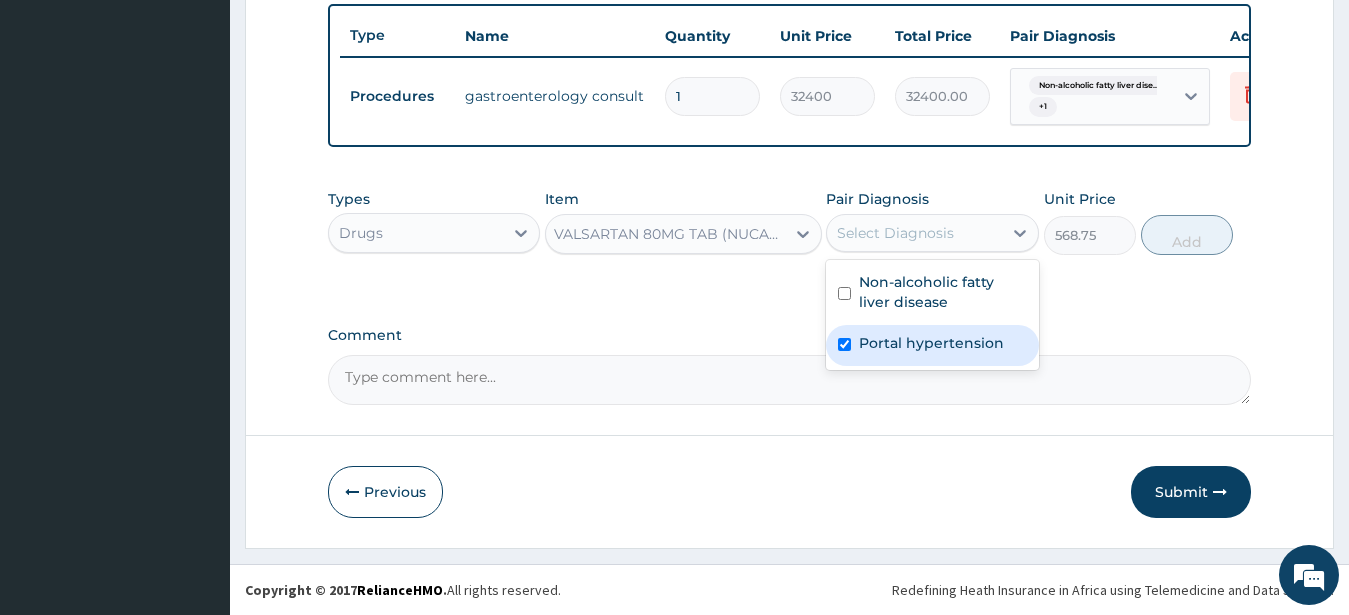 checkbox on "true" 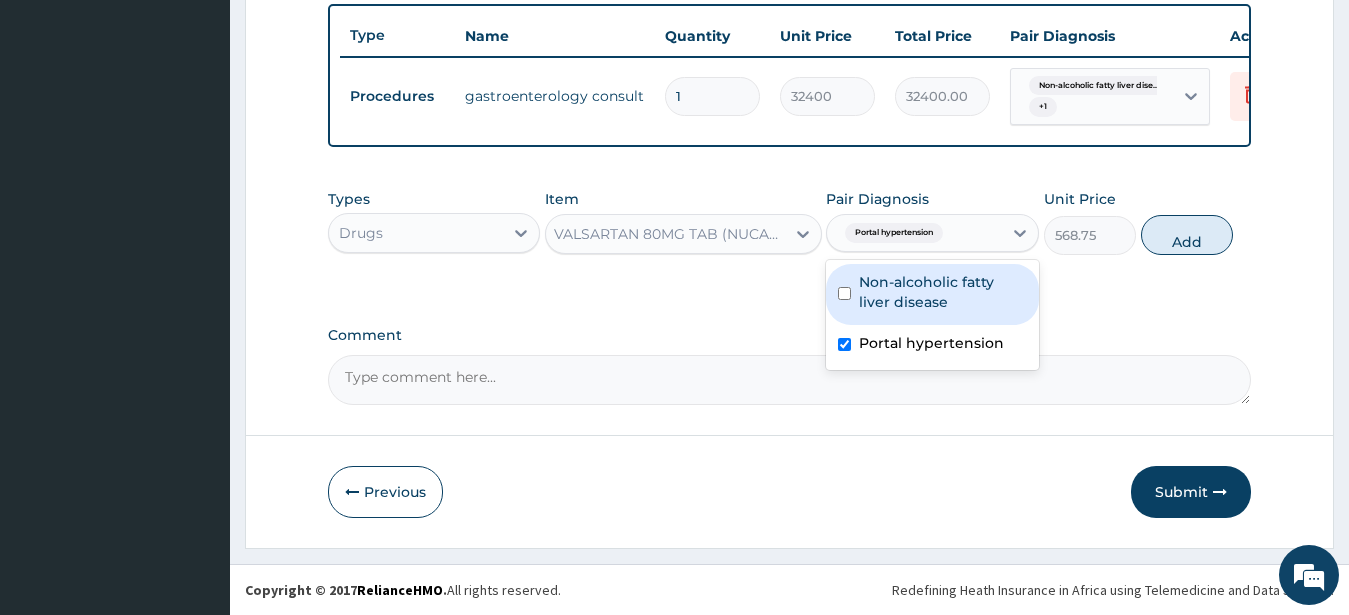 drag, startPoint x: 989, startPoint y: 291, endPoint x: 980, endPoint y: 279, distance: 15 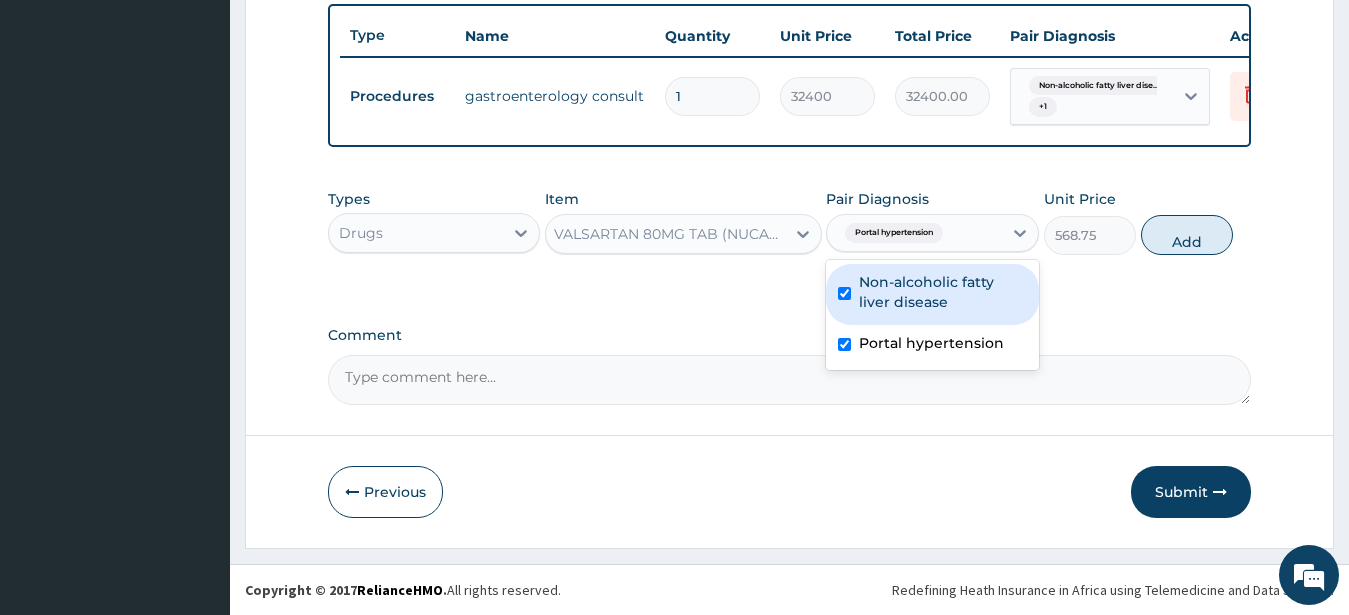 checkbox on "true" 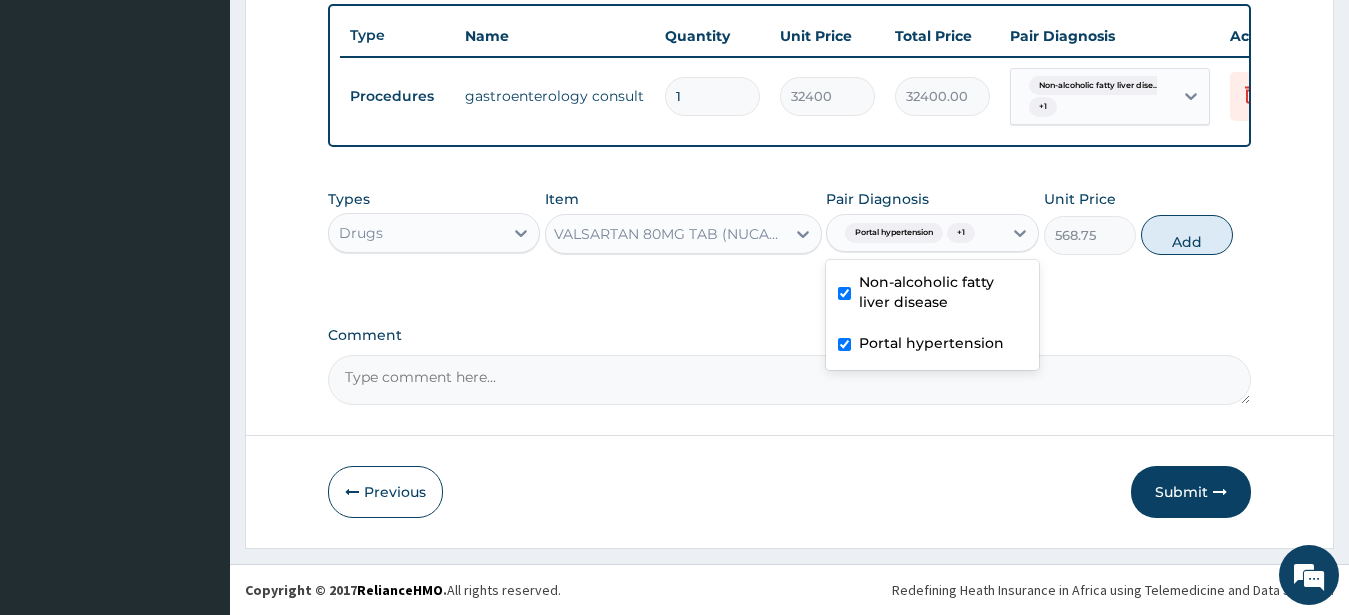 click on "Add" at bounding box center [1187, 235] 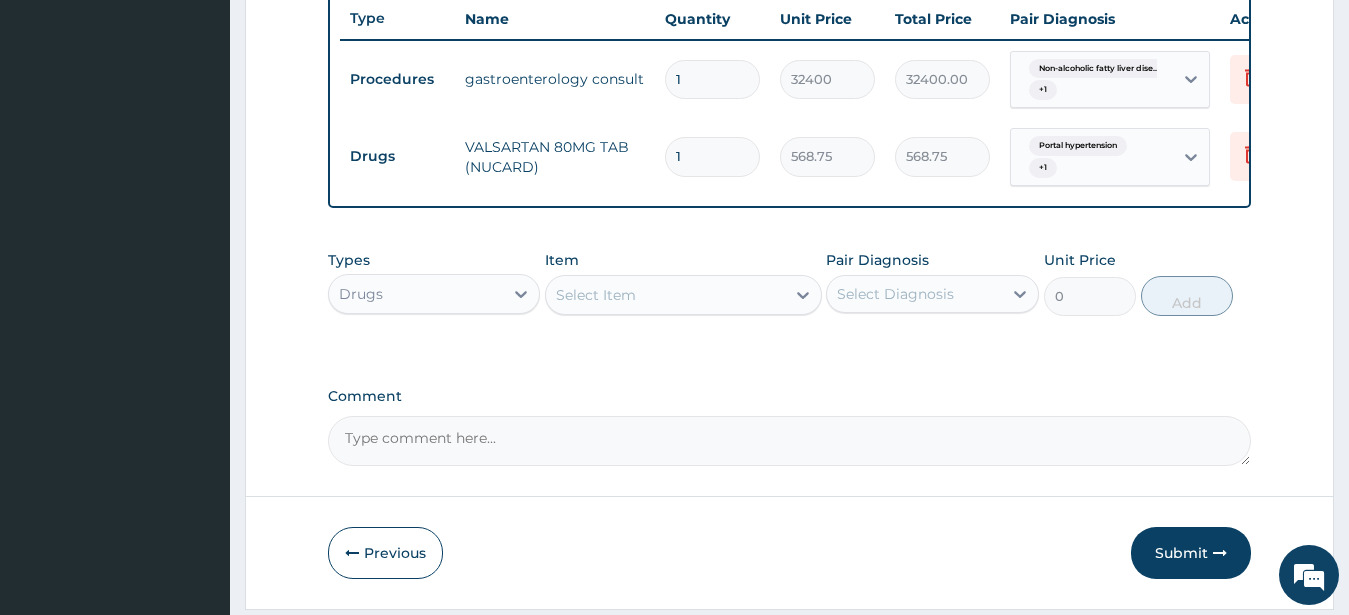 scroll, scrollTop: 0, scrollLeft: 0, axis: both 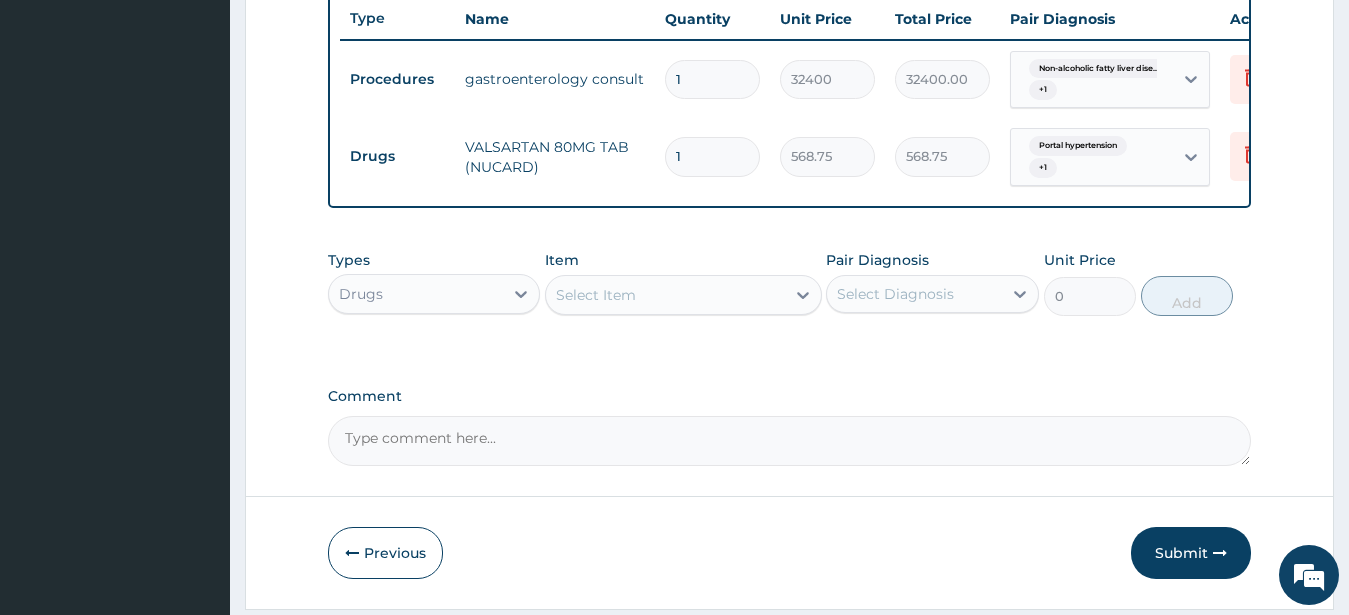 type on "7962.50" 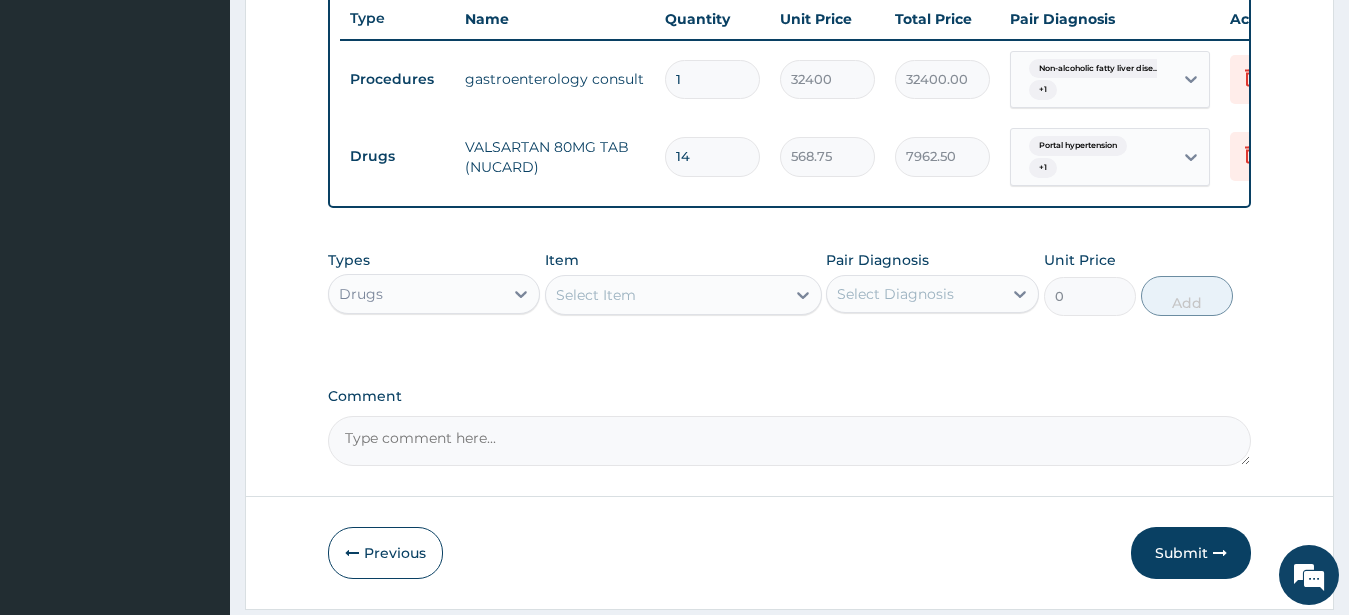 type on "14" 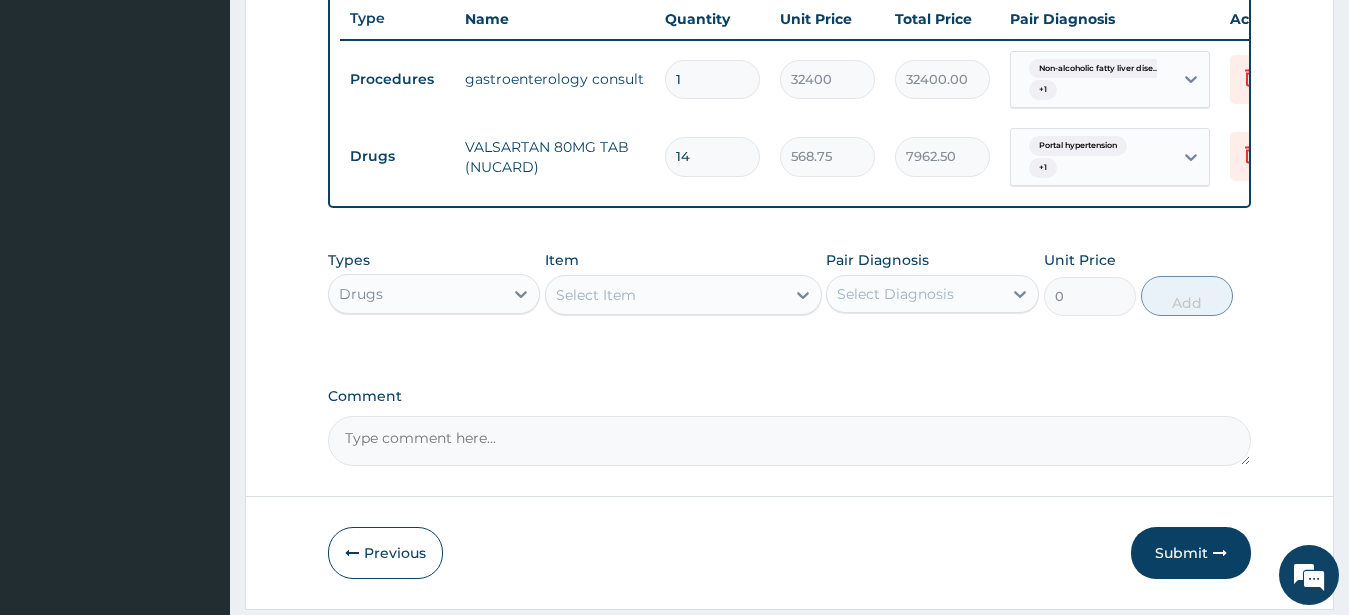 click on "Select Item" at bounding box center [596, 295] 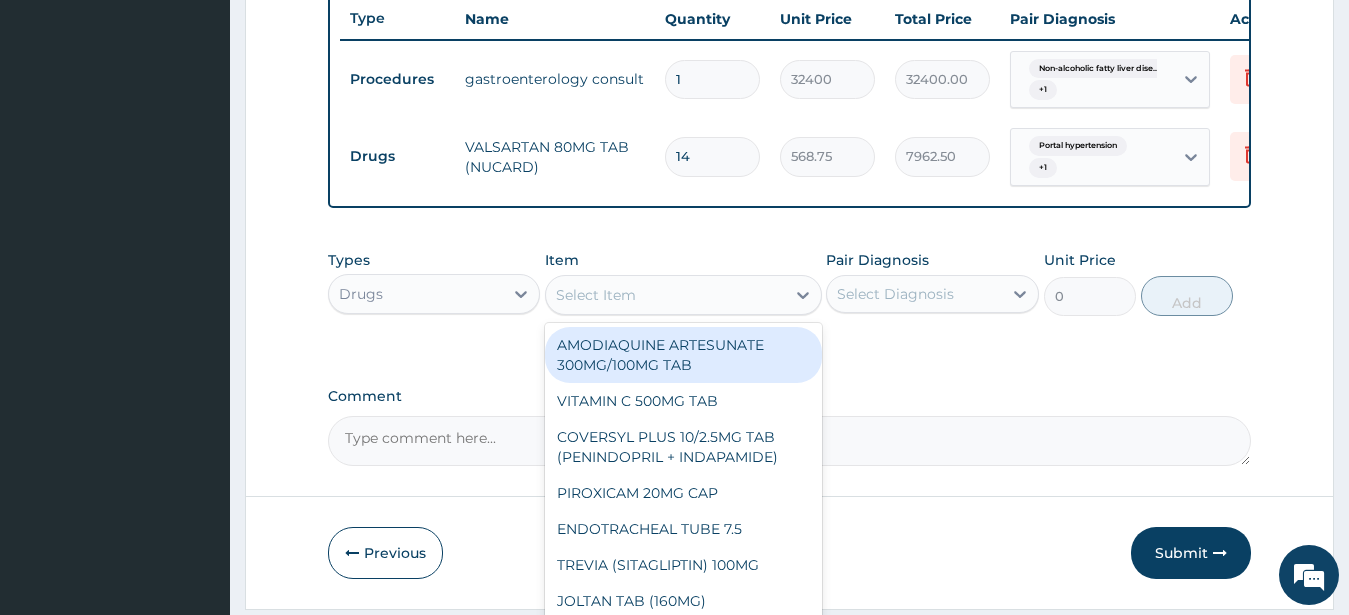 paste on "Omeprazole 20mg Cap" 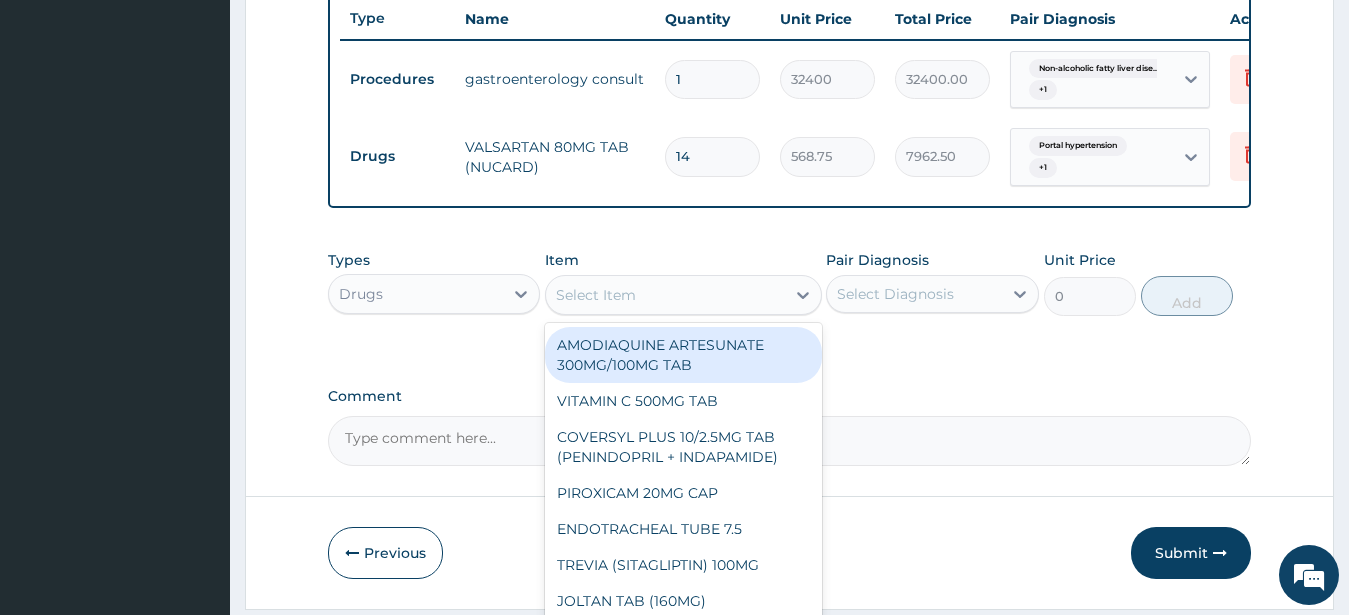 type on "Omeprazole 20mg Cap" 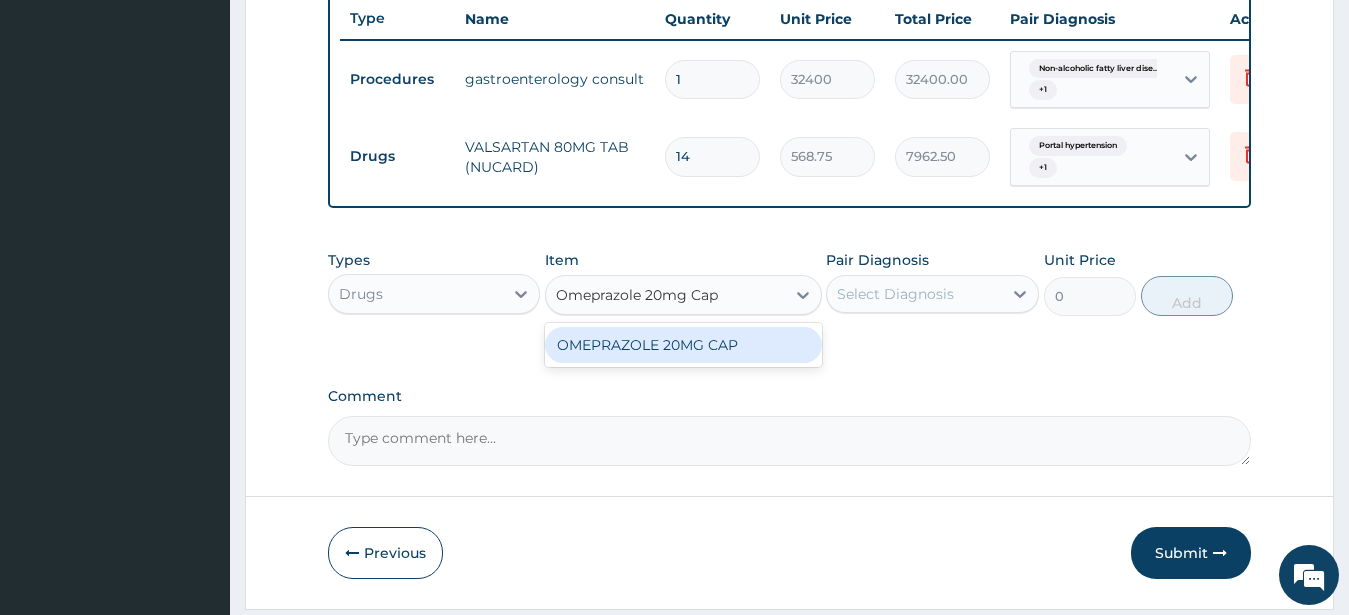 drag, startPoint x: 750, startPoint y: 368, endPoint x: 851, endPoint y: 343, distance: 104.048065 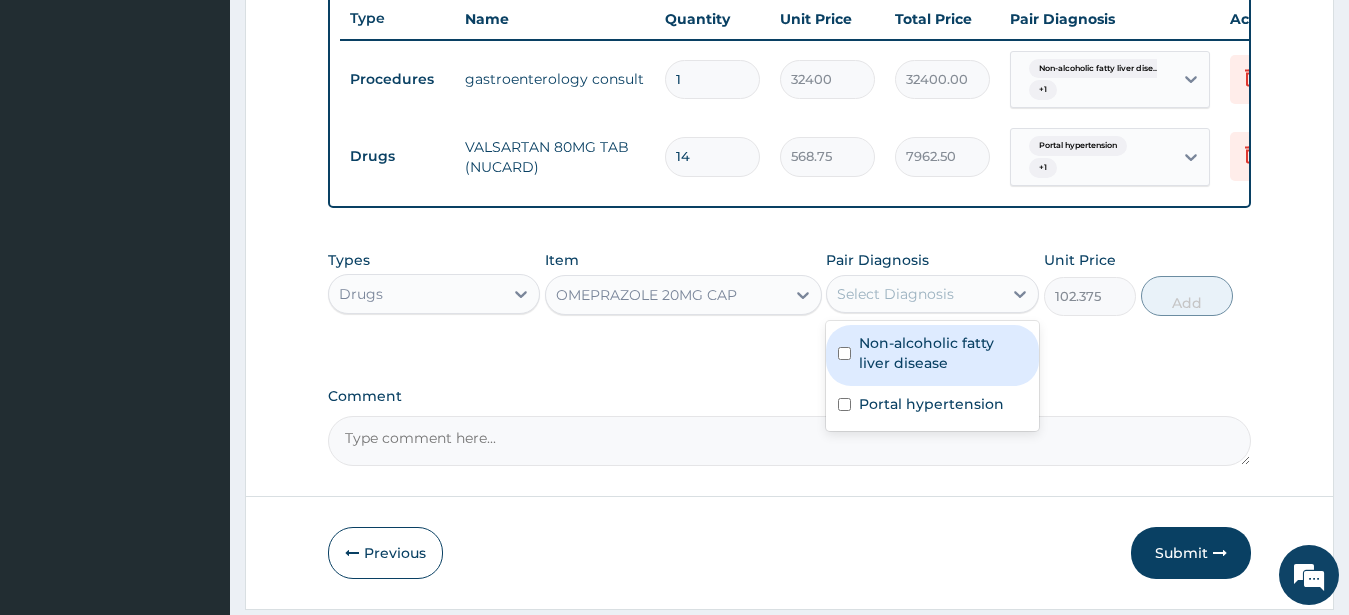 drag, startPoint x: 907, startPoint y: 313, endPoint x: 918, endPoint y: 389, distance: 76.79192 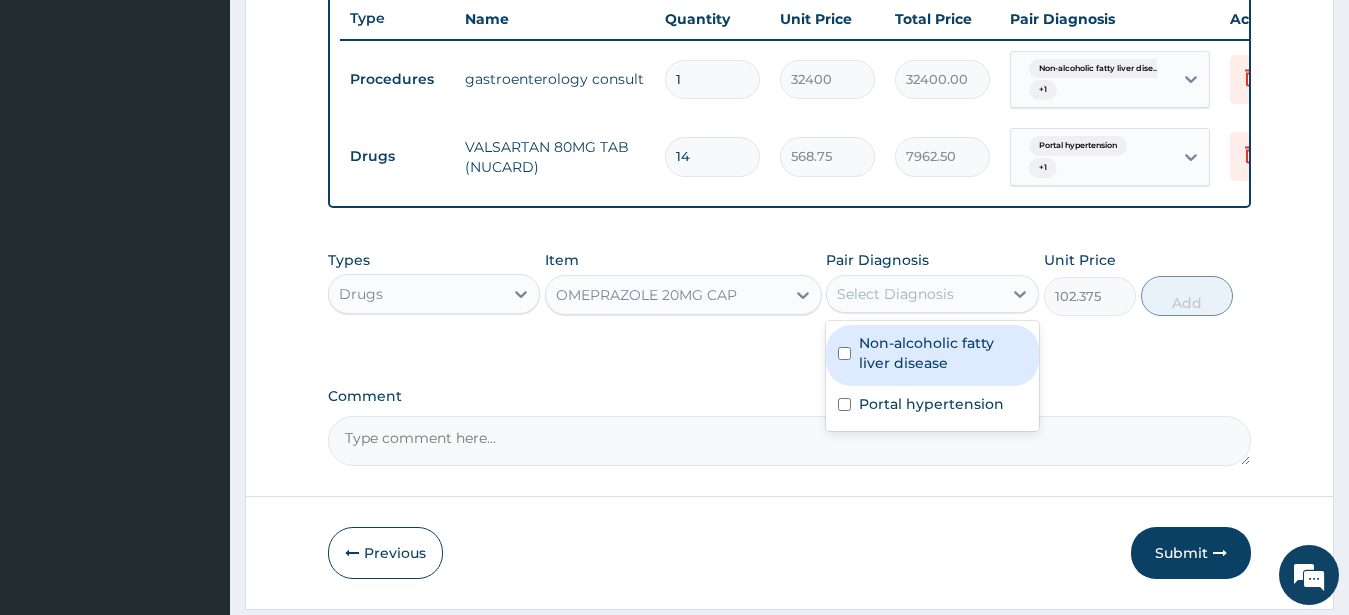 click on "Non-alcoholic fatty liver disease" at bounding box center (943, 353) 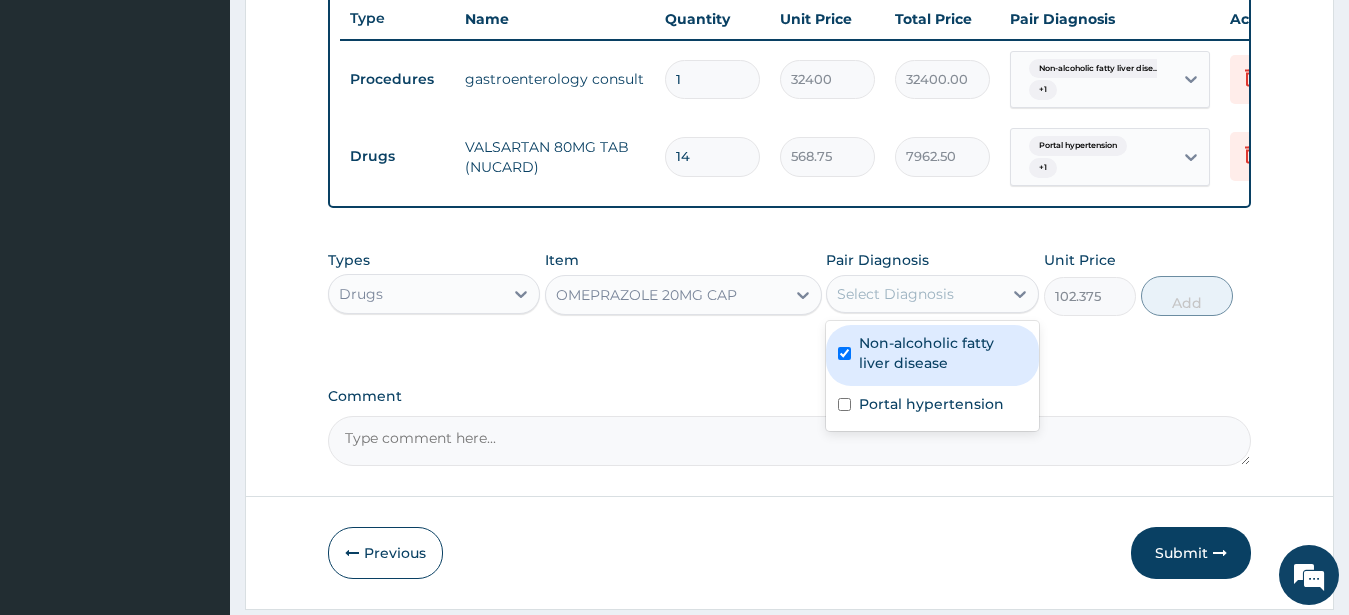 checkbox on "true" 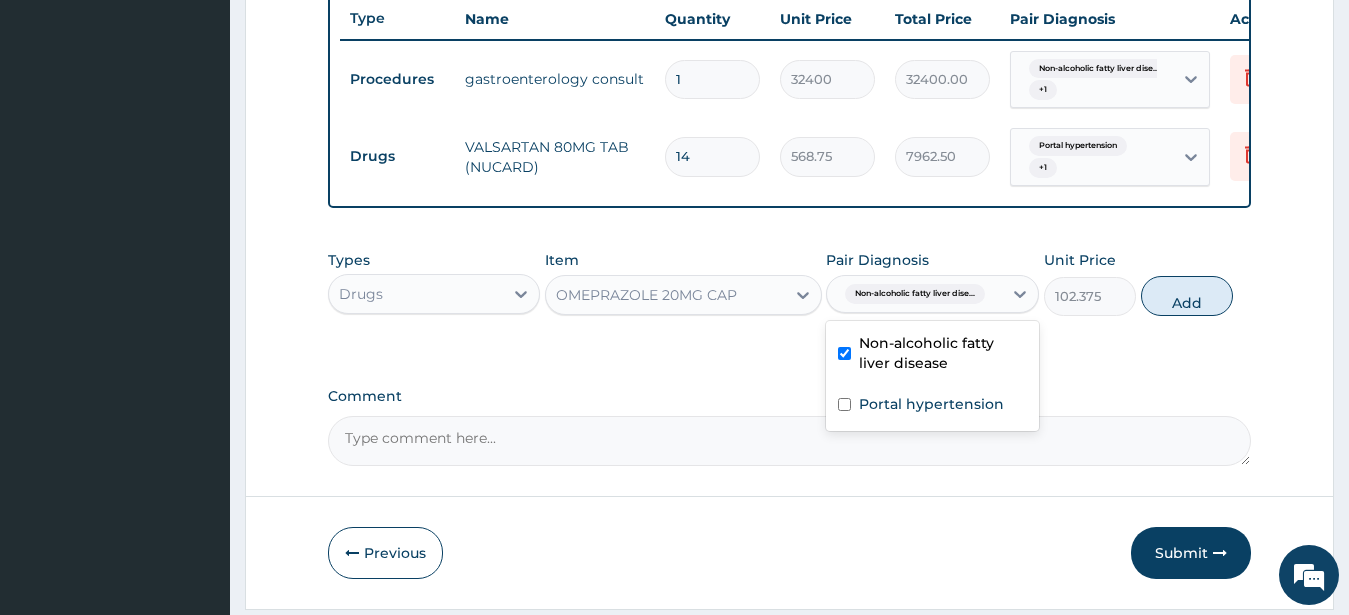 drag, startPoint x: 1191, startPoint y: 309, endPoint x: 1185, endPoint y: 299, distance: 11.661903 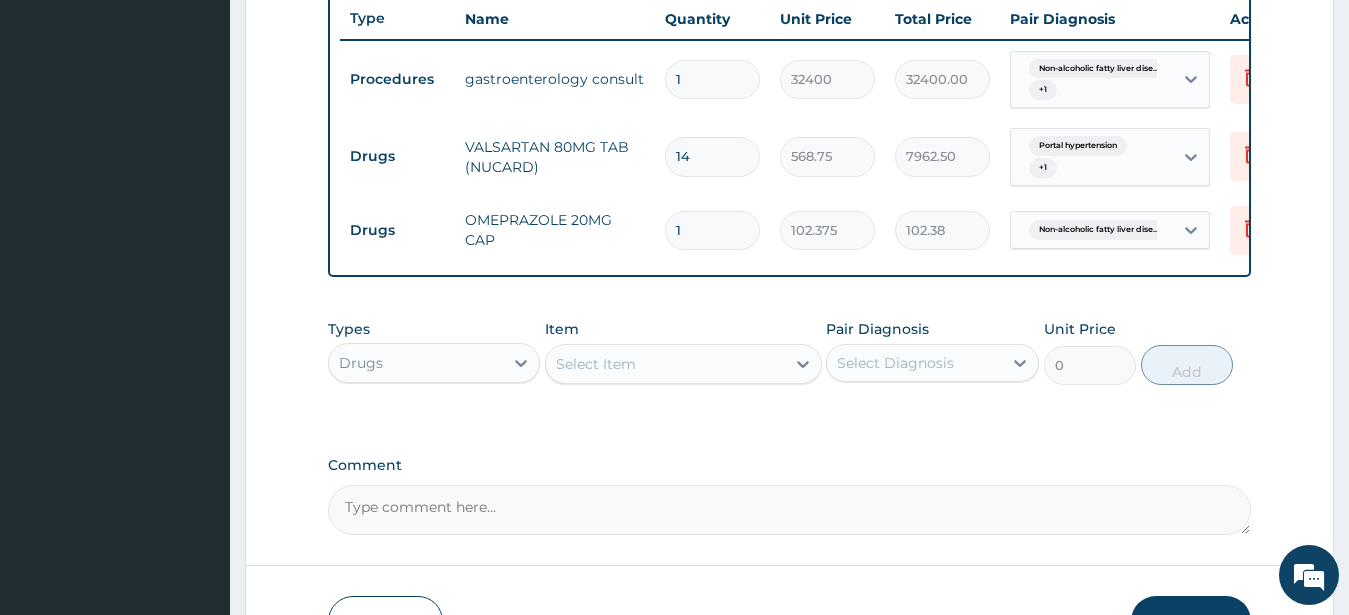 click on "1" at bounding box center (712, 230) 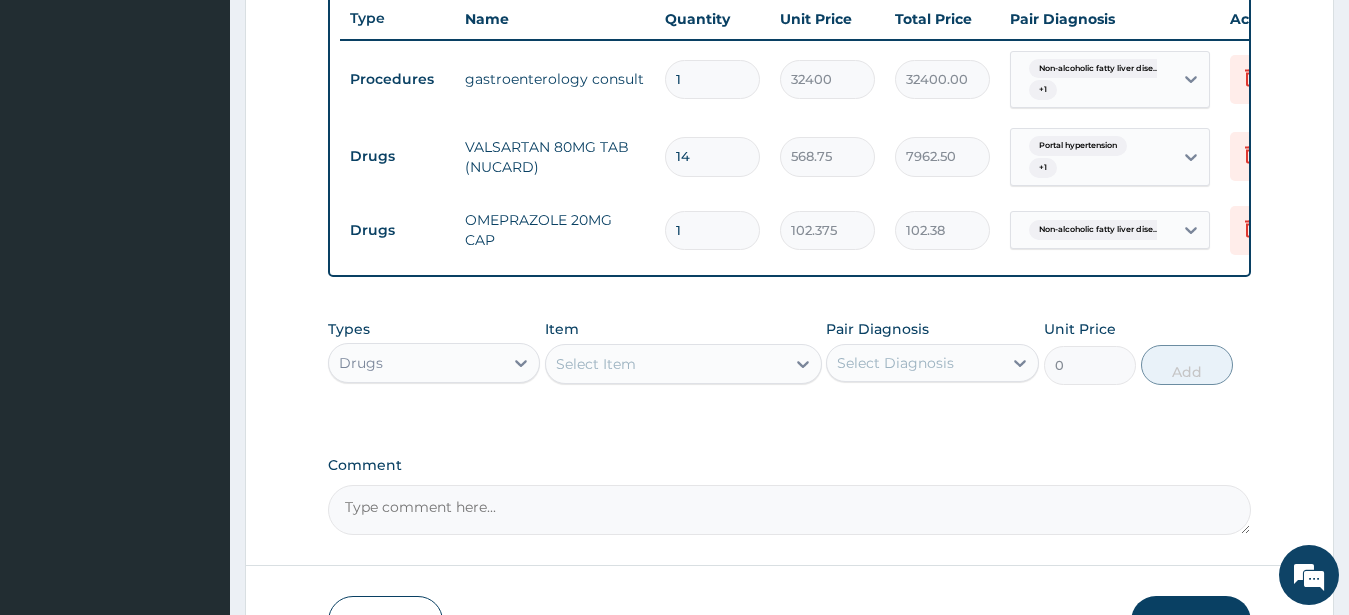 type on "14" 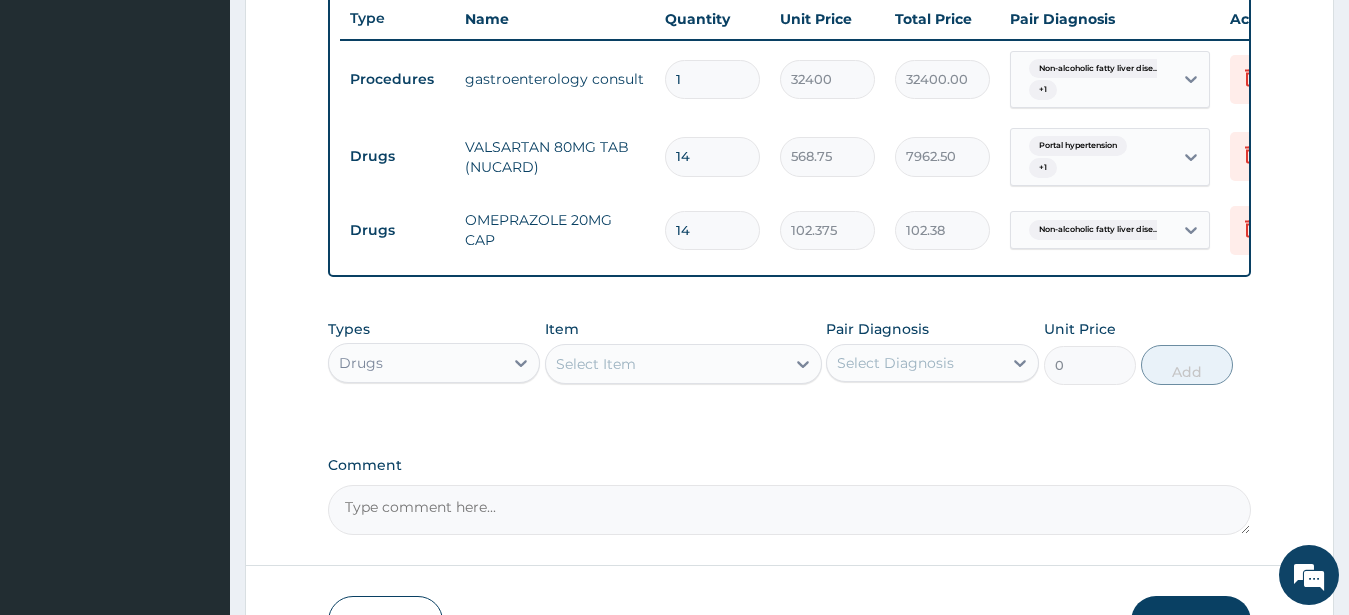 type on "1433.25" 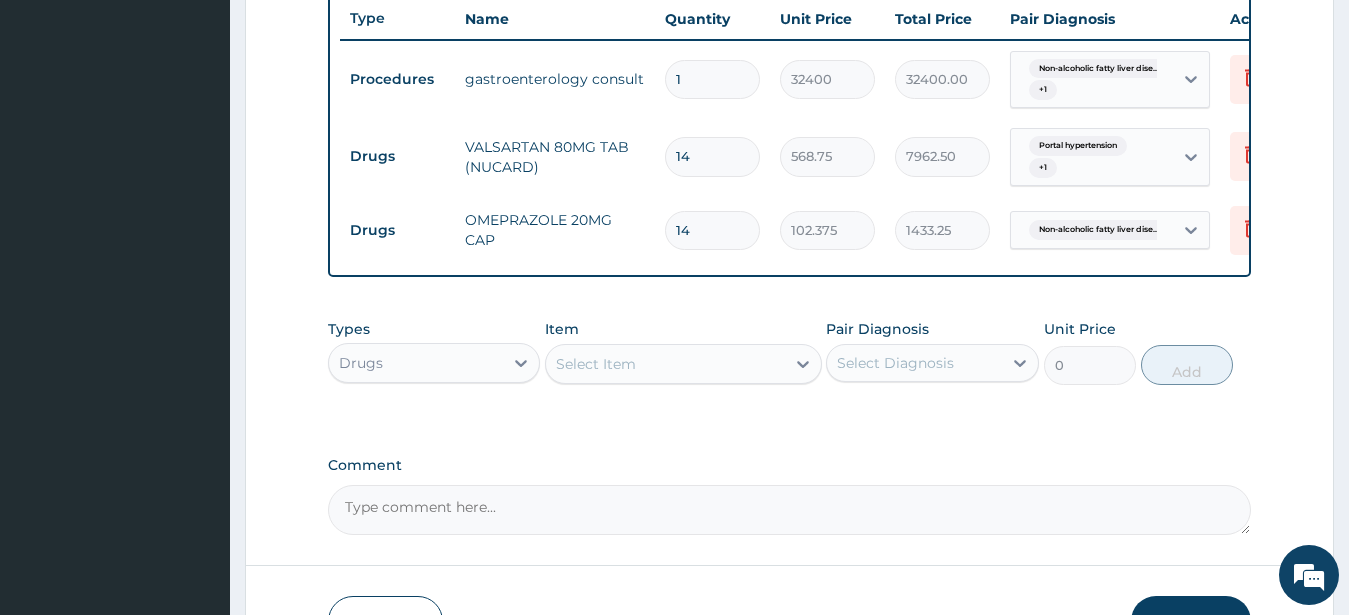 type on "14" 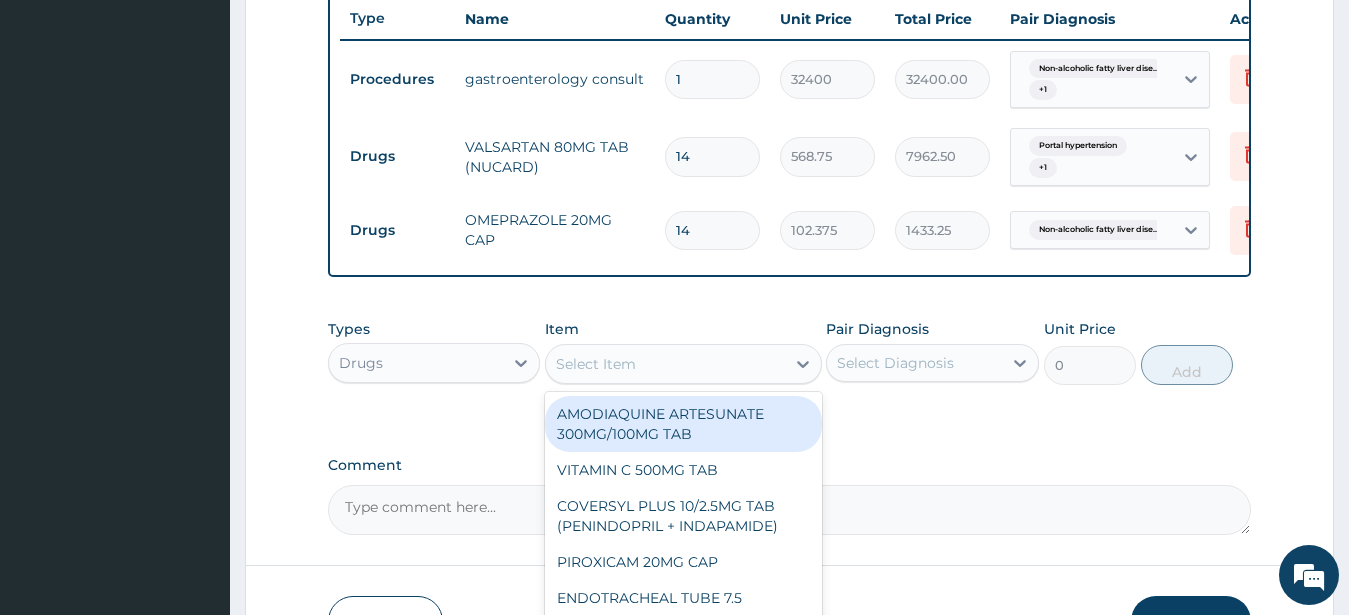 paste on "Tranexamic Acid 500mg Tab" 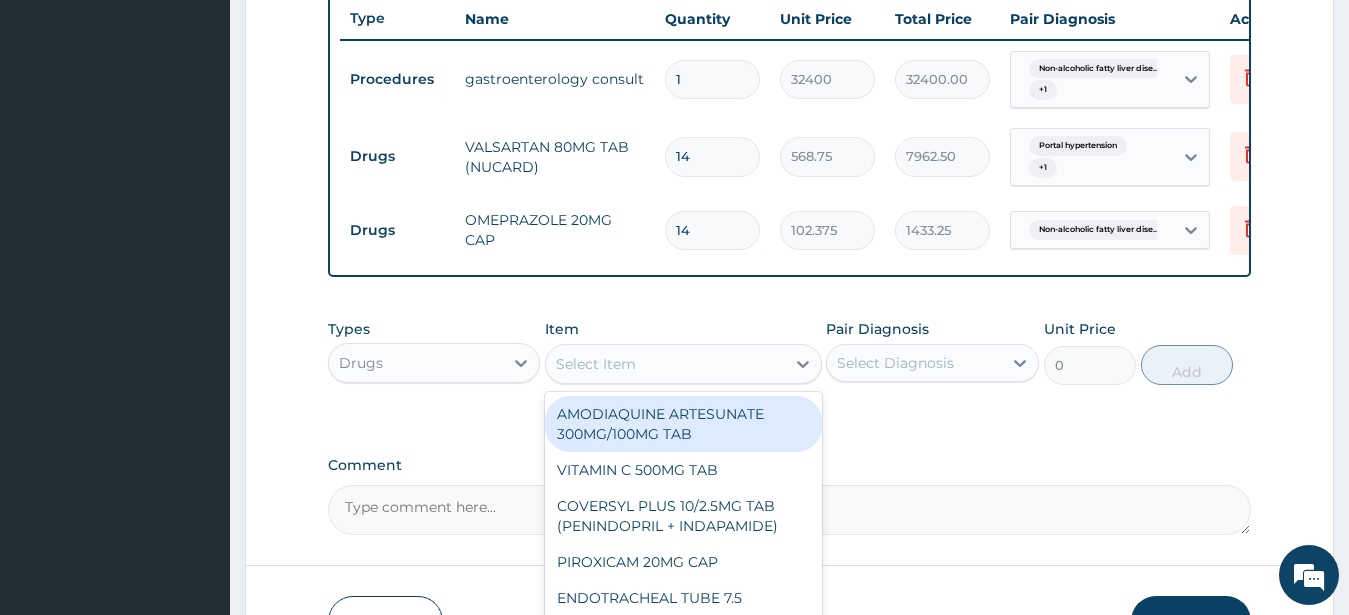 type on "Tranexamic Acid 500mg Tab" 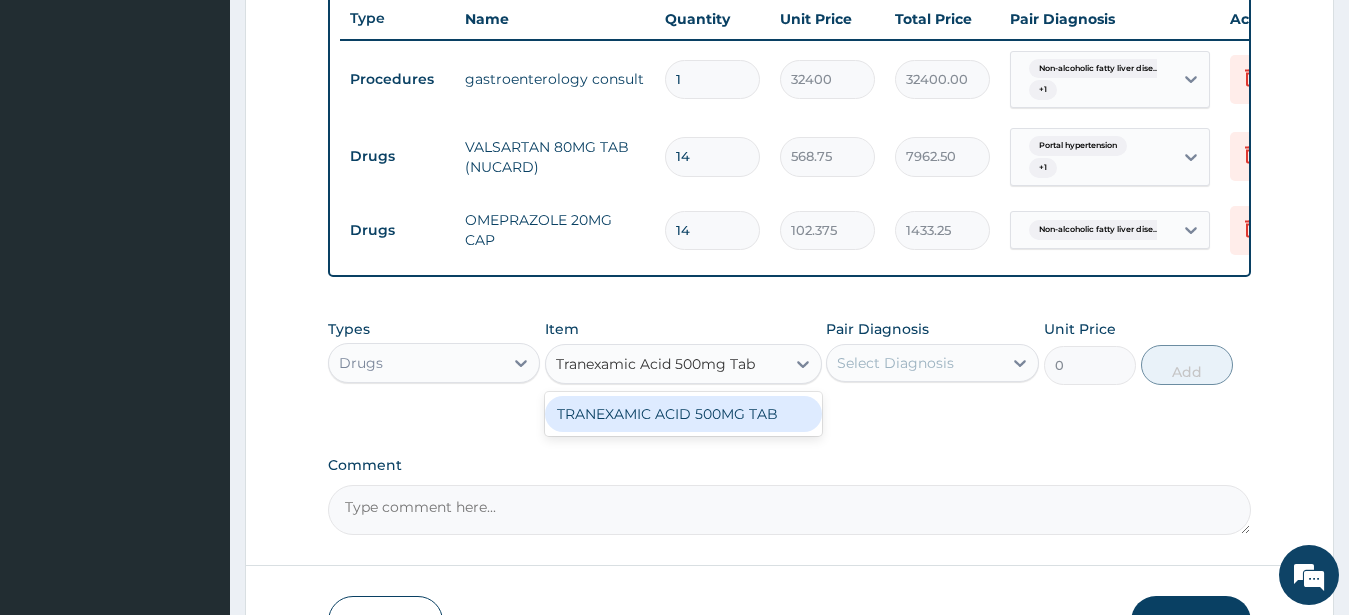click on "TRANEXAMIC ACID 500MG TAB" at bounding box center (683, 414) 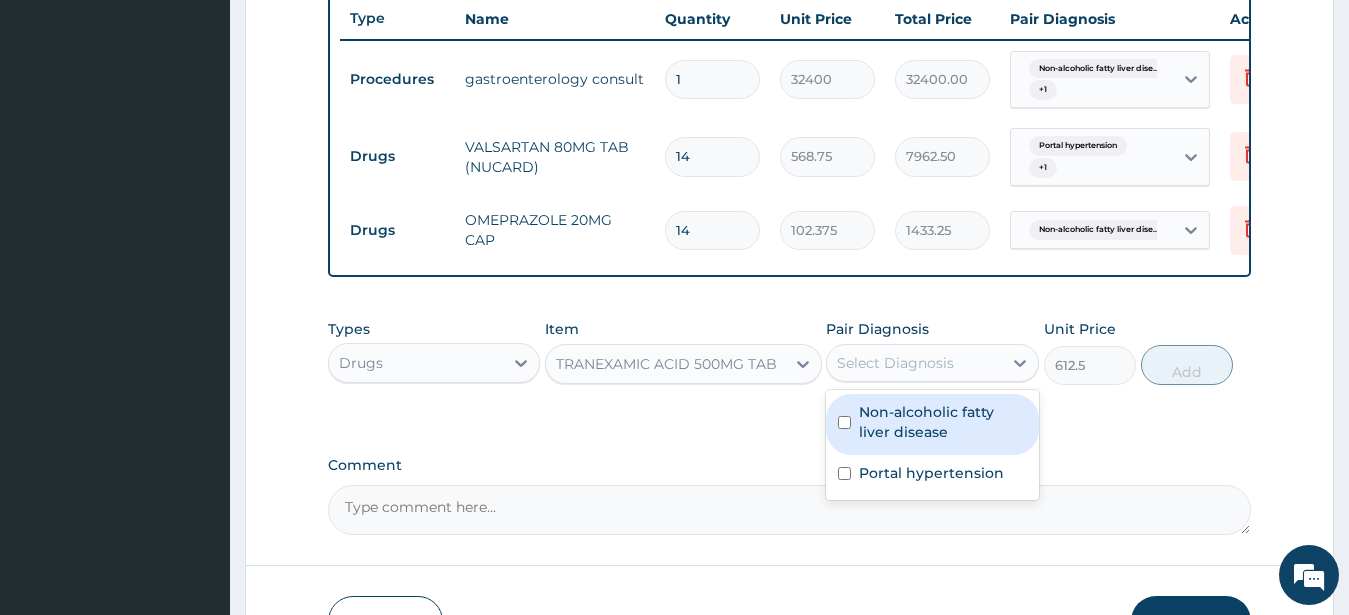 drag, startPoint x: 868, startPoint y: 380, endPoint x: 875, endPoint y: 391, distance: 13.038404 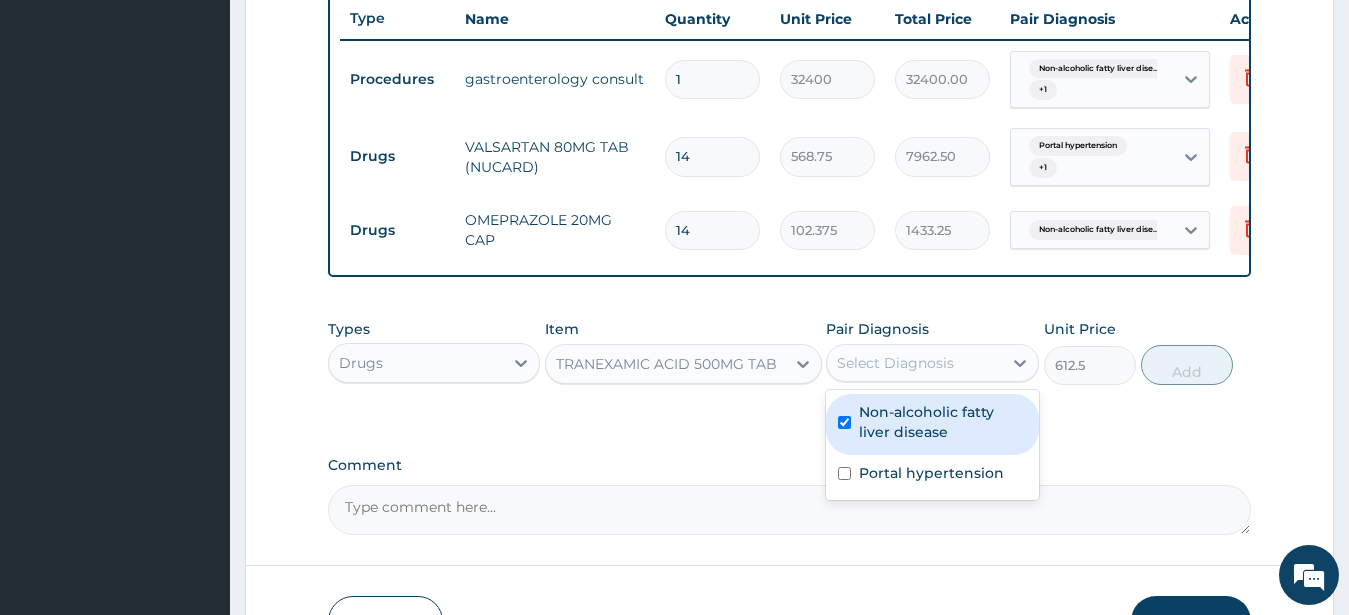 checkbox on "true" 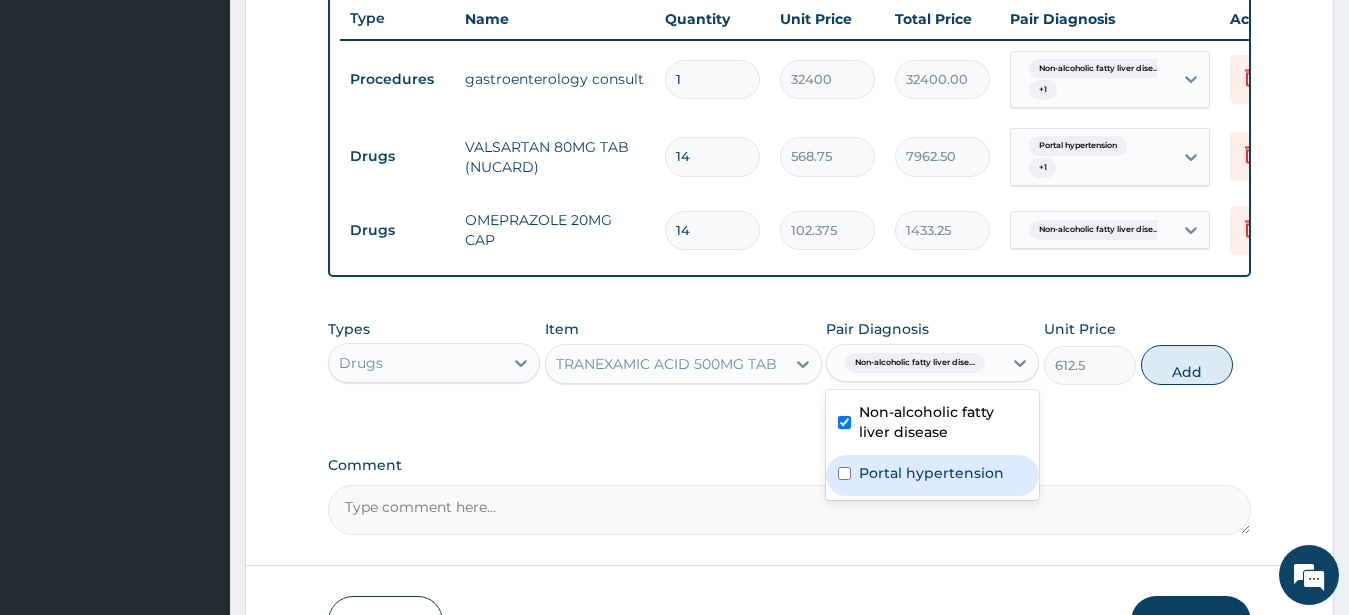 drag, startPoint x: 1200, startPoint y: 382, endPoint x: 1037, endPoint y: 421, distance: 167.60072 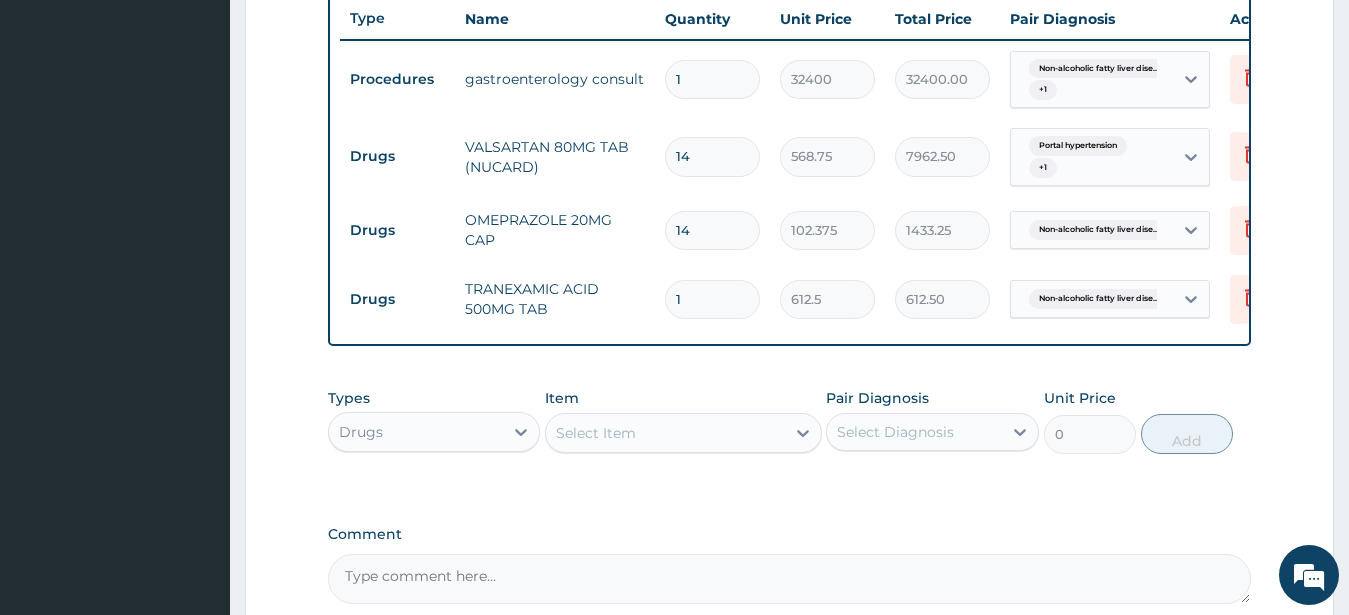 click on "1" at bounding box center [712, 299] 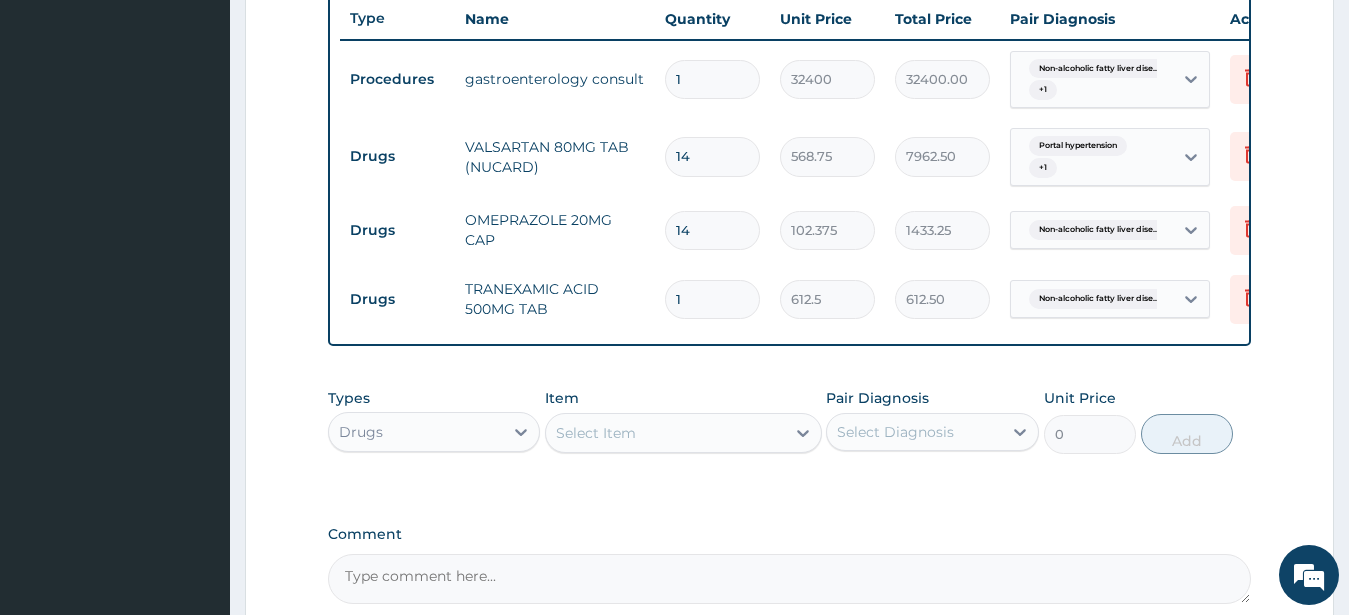 type on "4287.50" 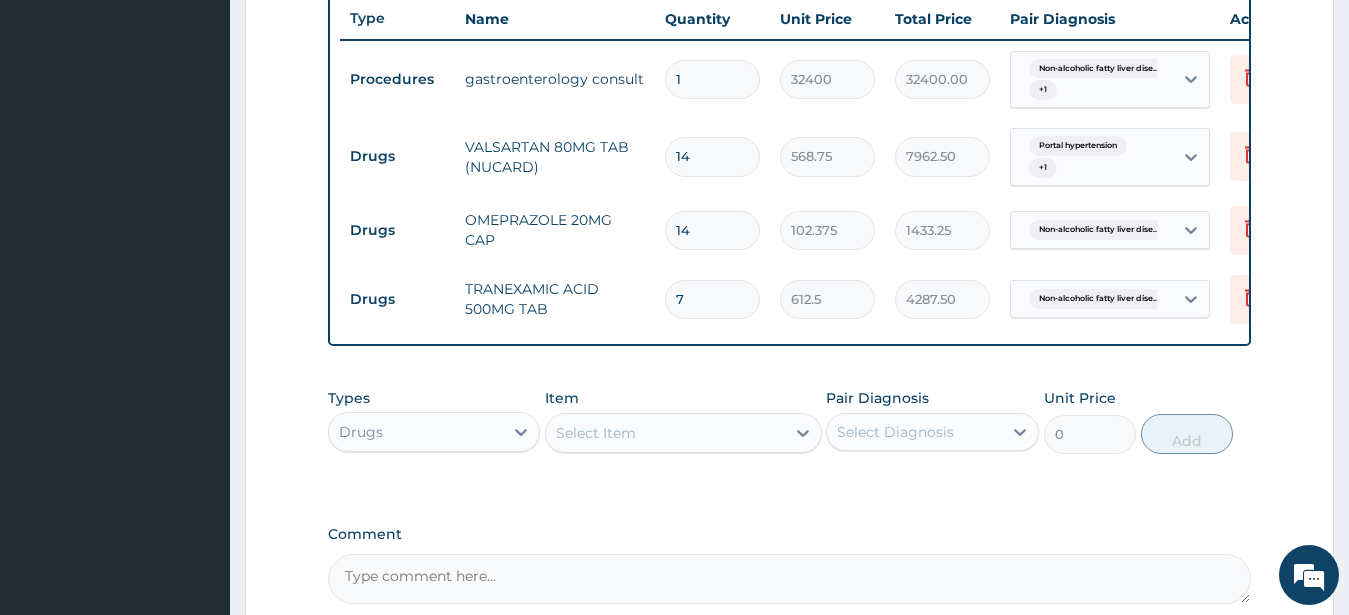 type on "7" 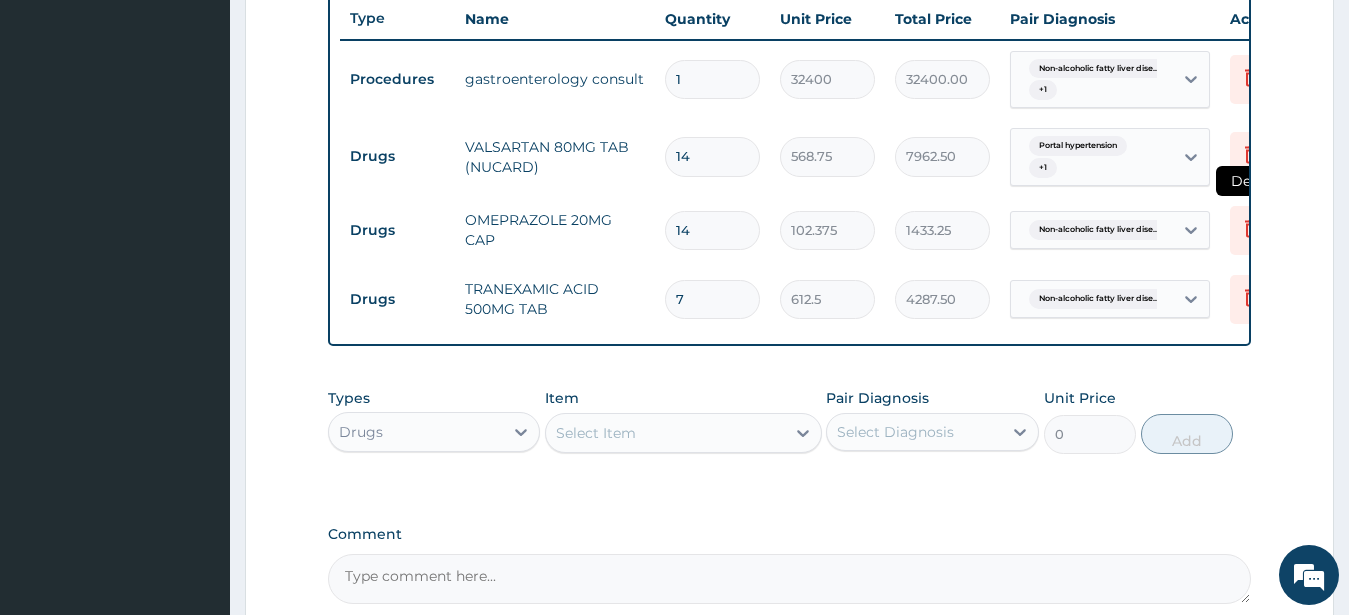 click at bounding box center [1252, 230] 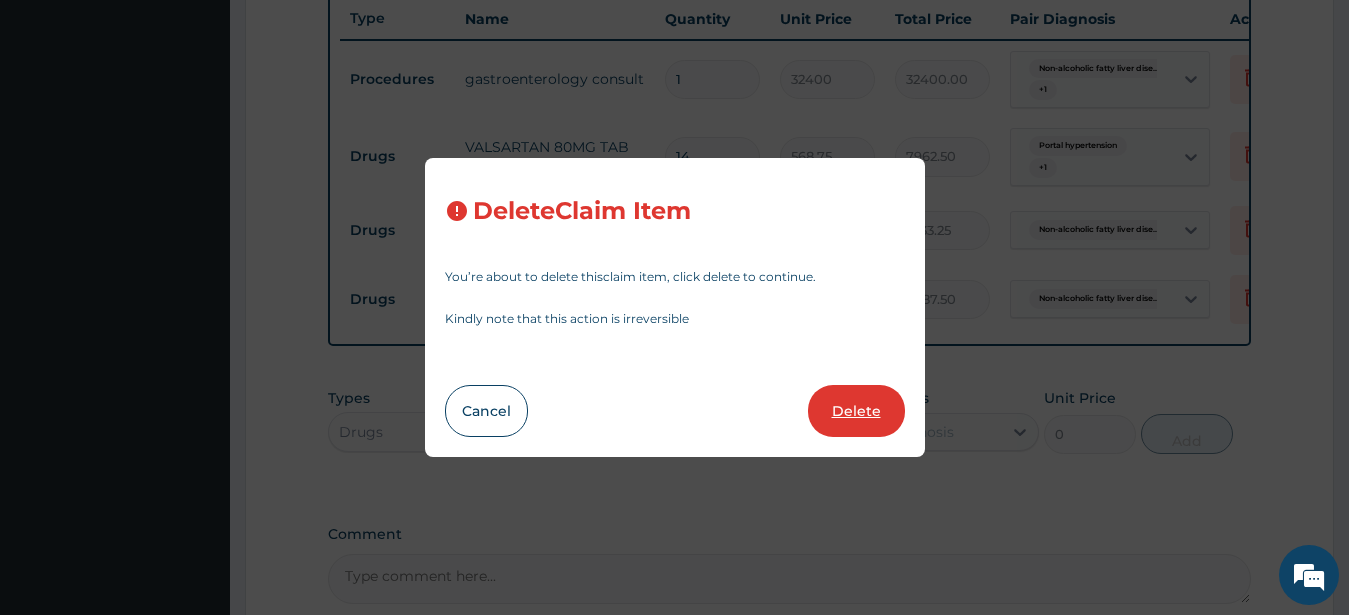 click on "Delete" at bounding box center (856, 411) 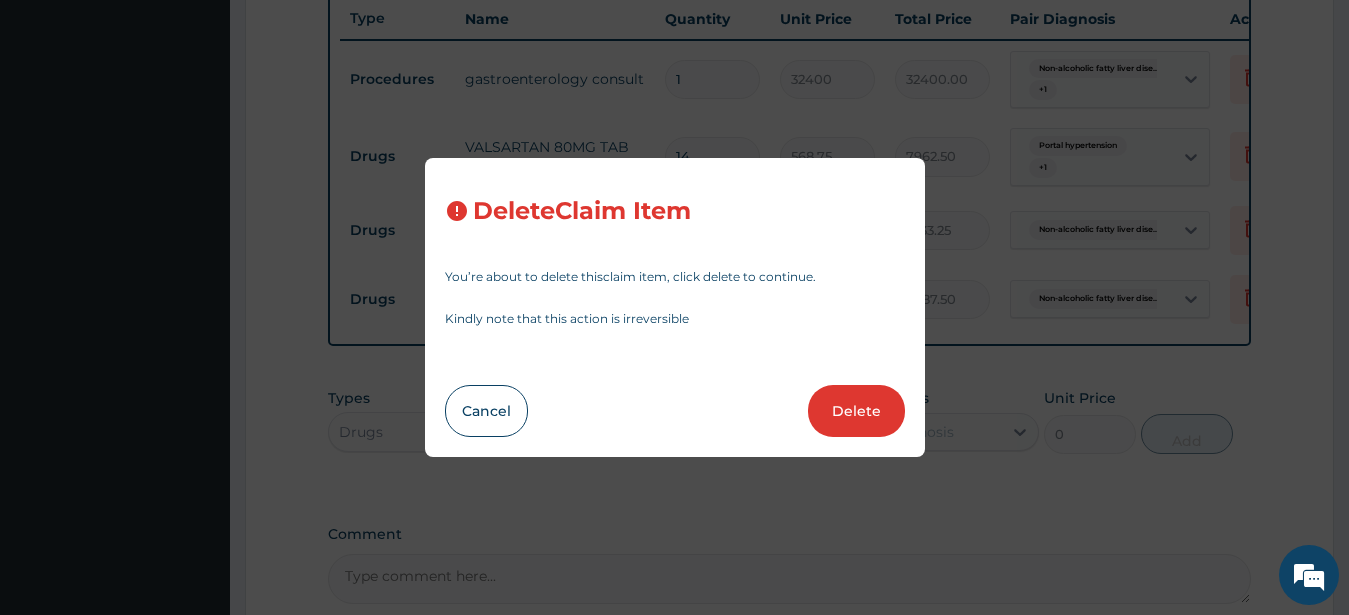 type on "7" 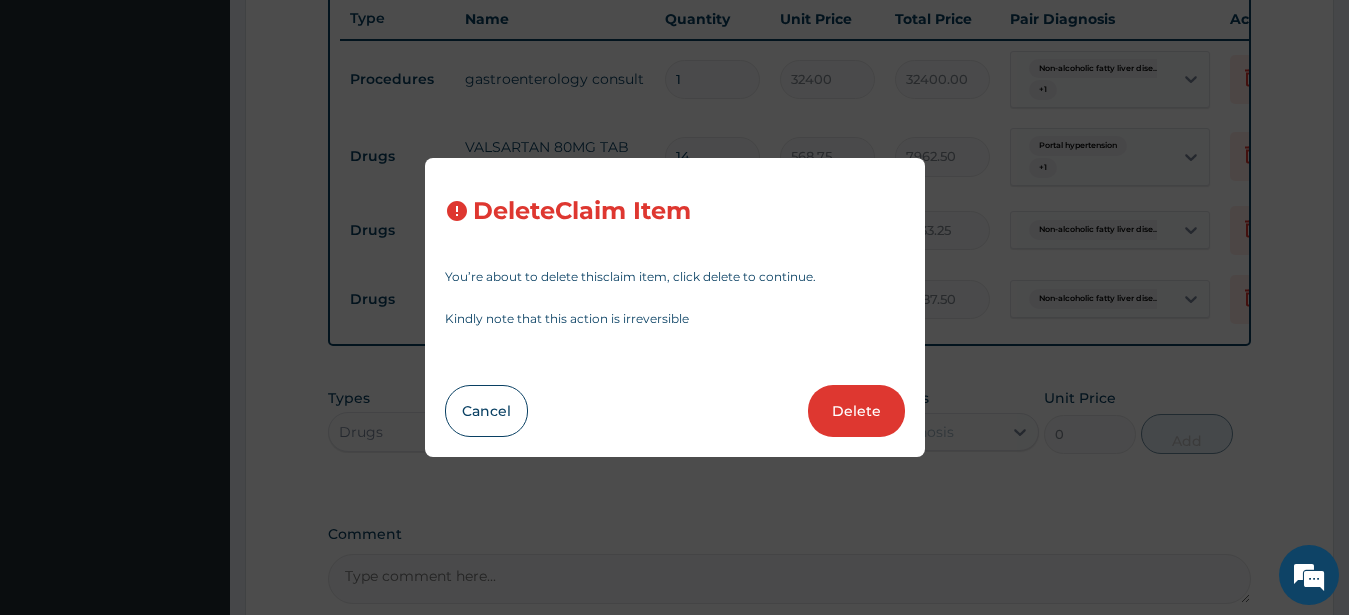 type on "612.5" 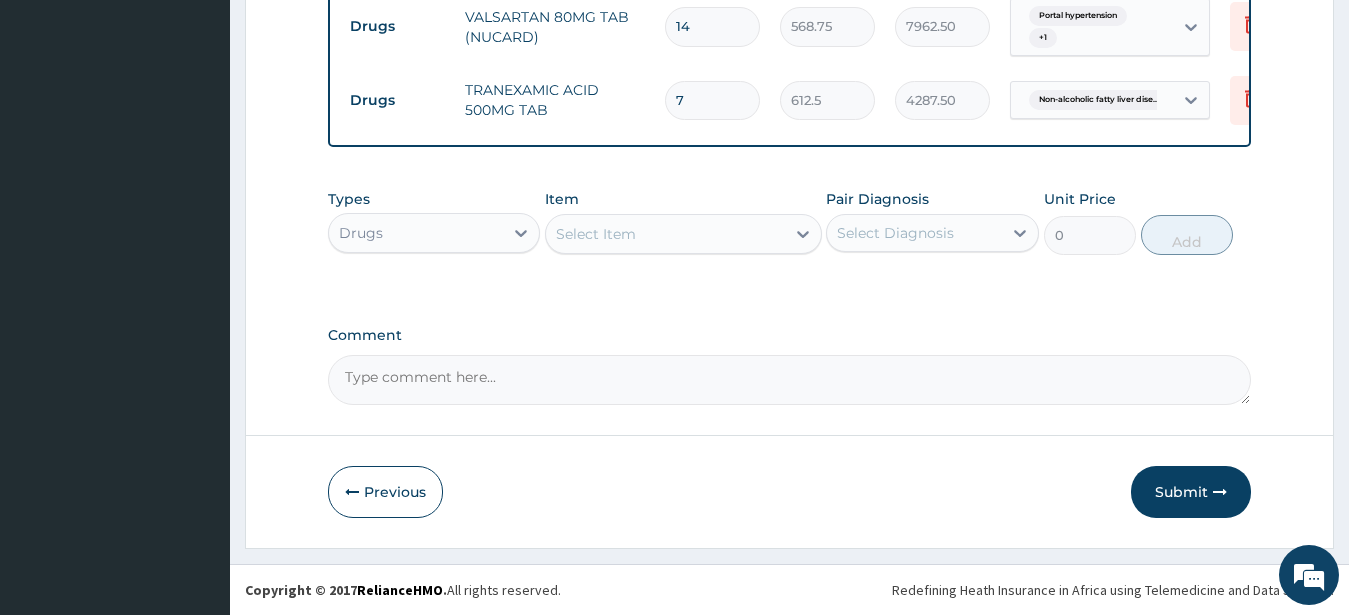 scroll, scrollTop: 598, scrollLeft: 0, axis: vertical 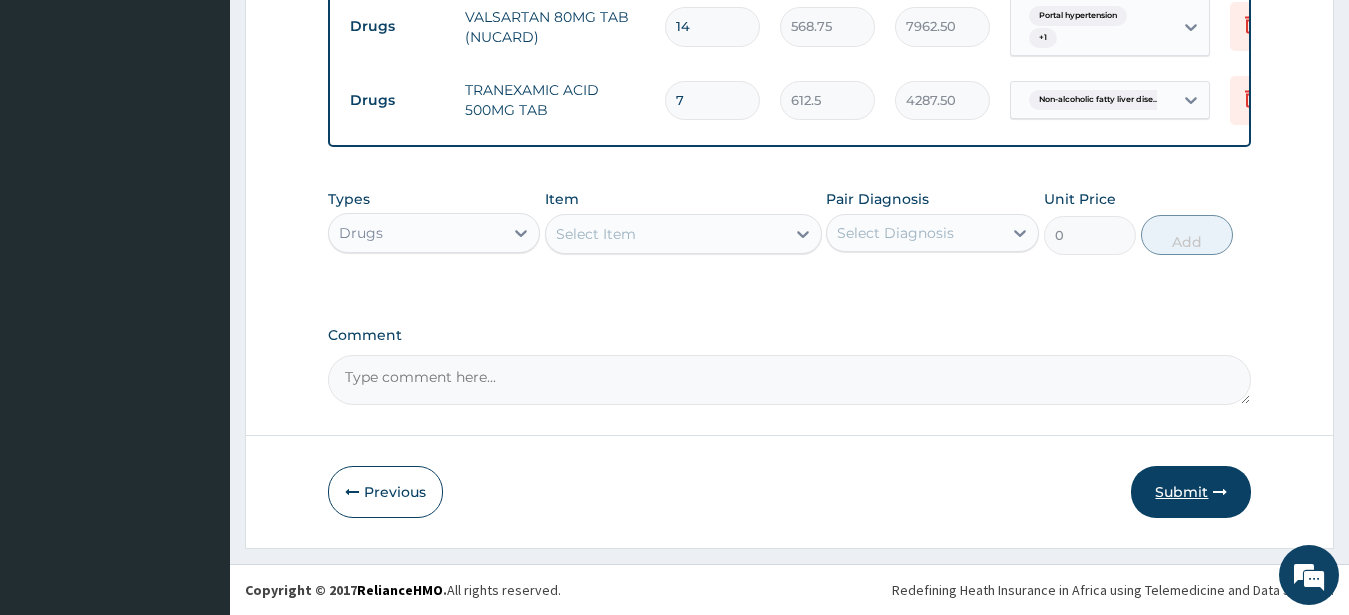 click on "Submit" at bounding box center (1191, 492) 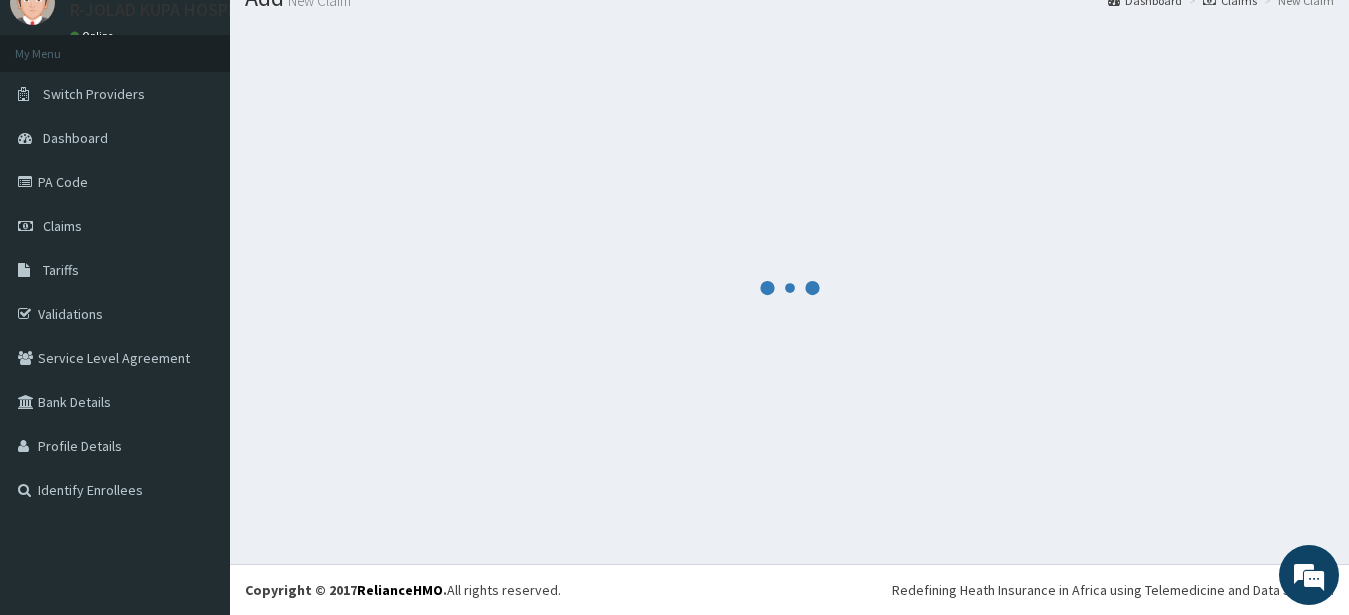 scroll, scrollTop: 80, scrollLeft: 0, axis: vertical 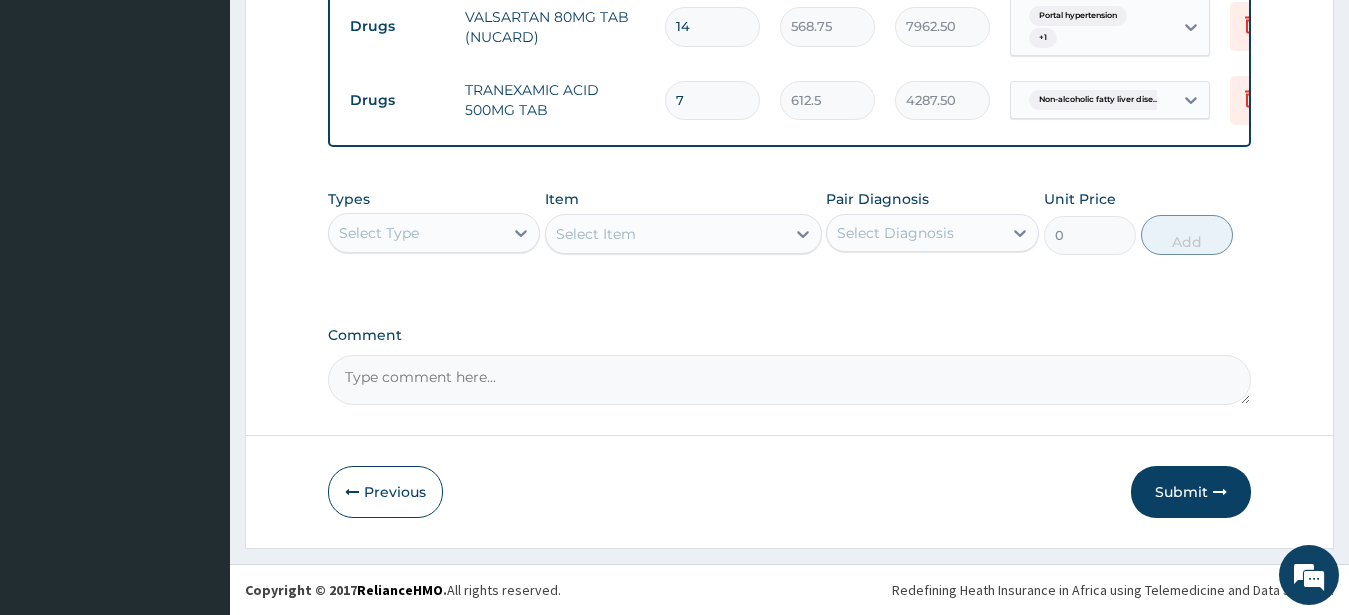 click on "Submit" at bounding box center [1191, 492] 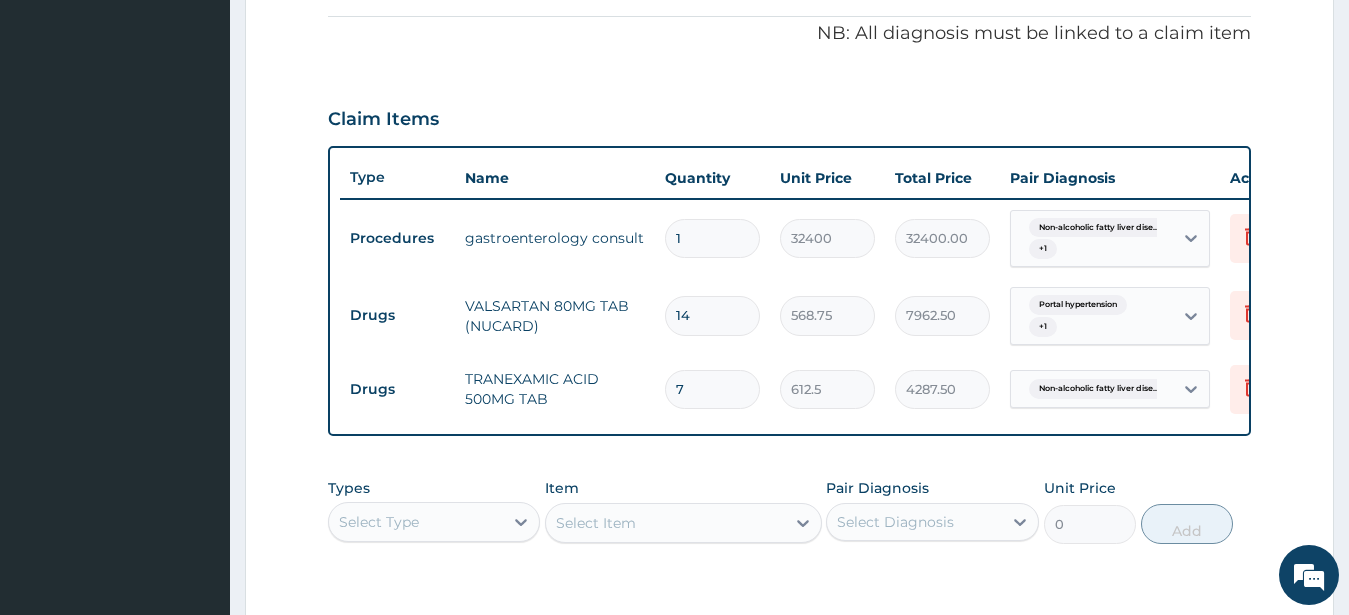 scroll, scrollTop: 904, scrollLeft: 0, axis: vertical 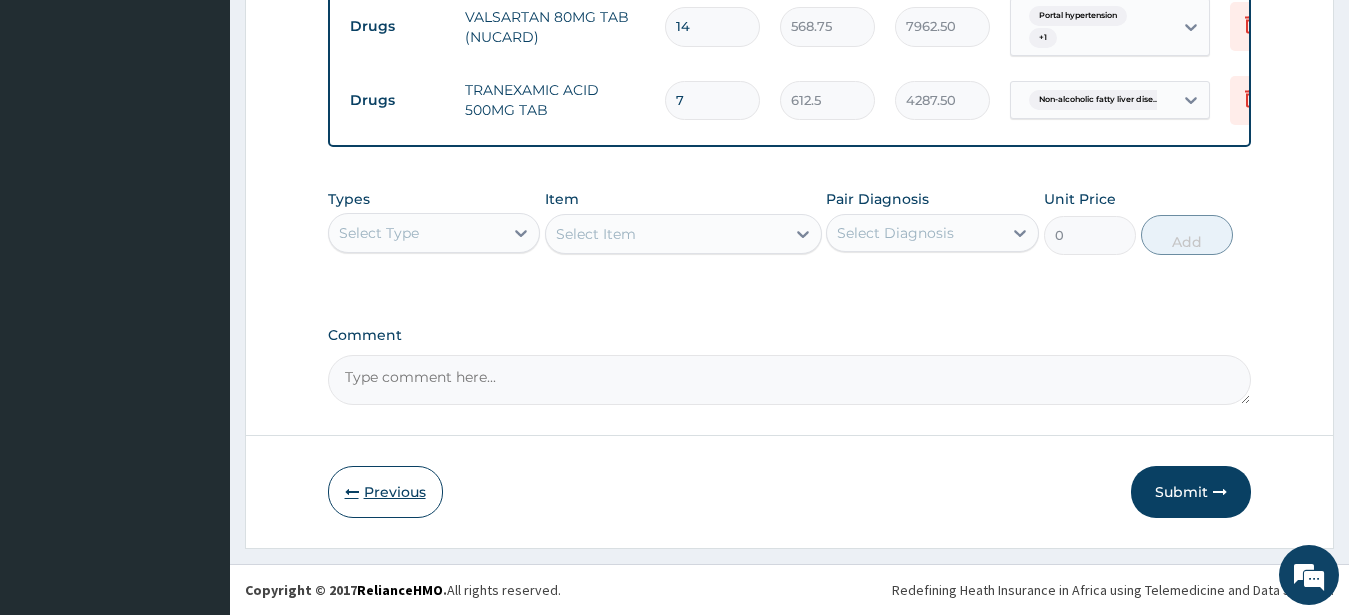 click on "Previous" at bounding box center (385, 492) 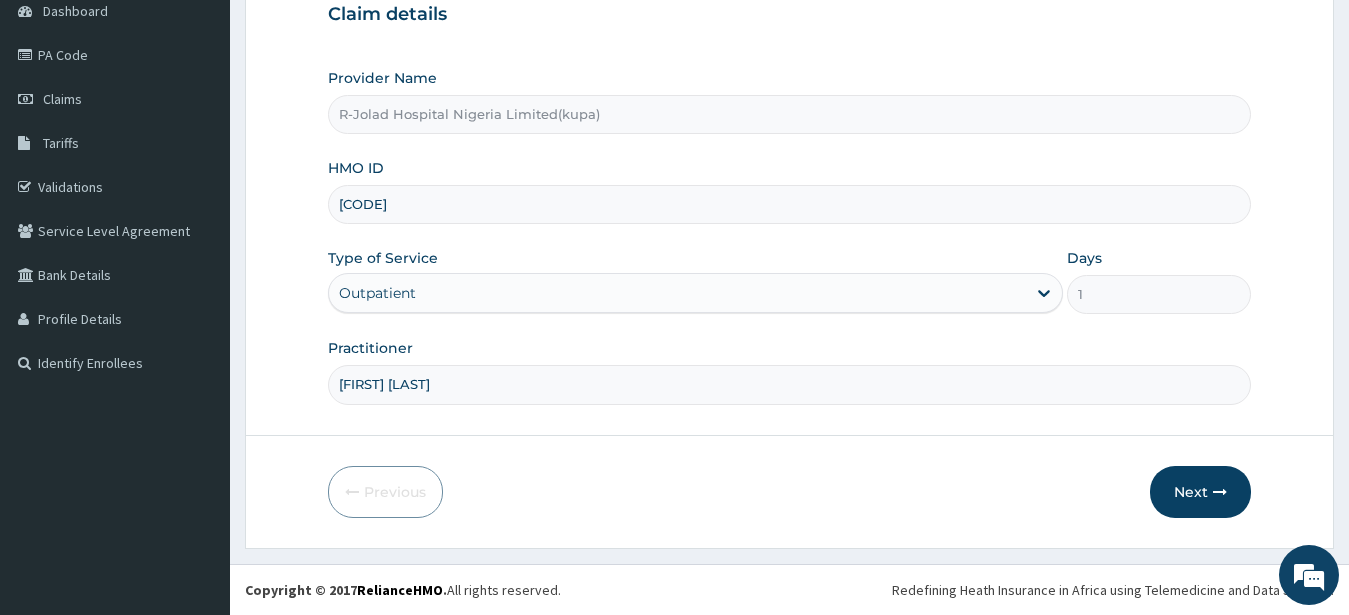 click on "CIR/10017/A" at bounding box center [790, 204] 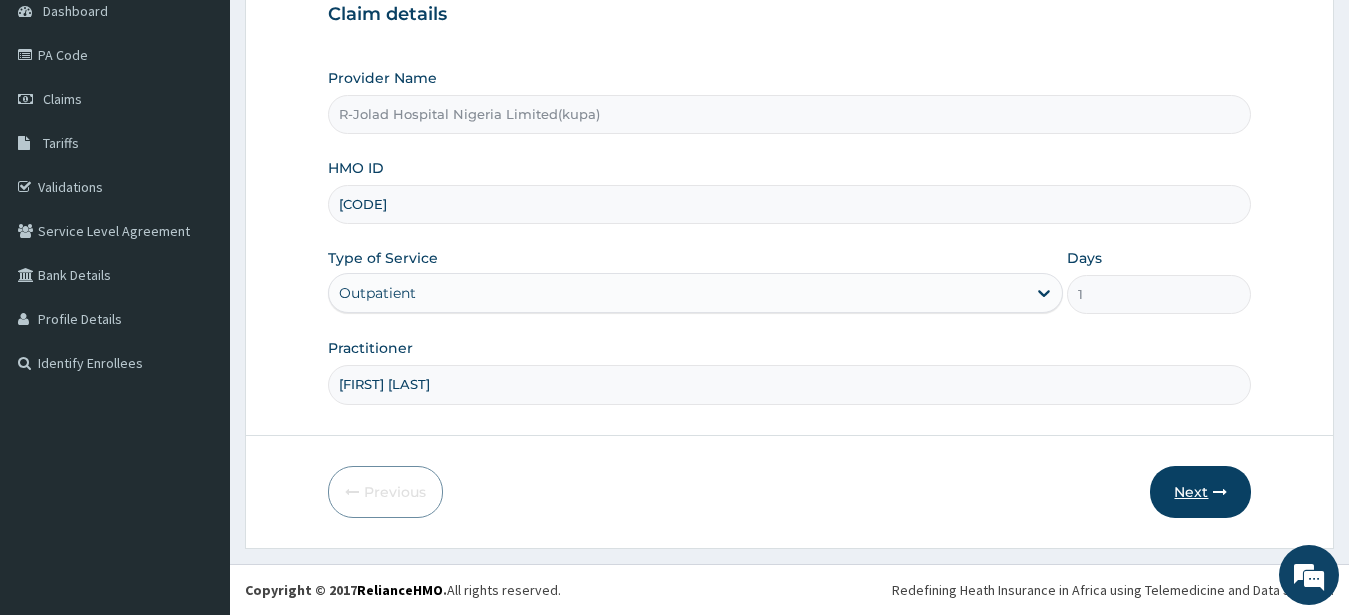 type on "Ubong Udo" 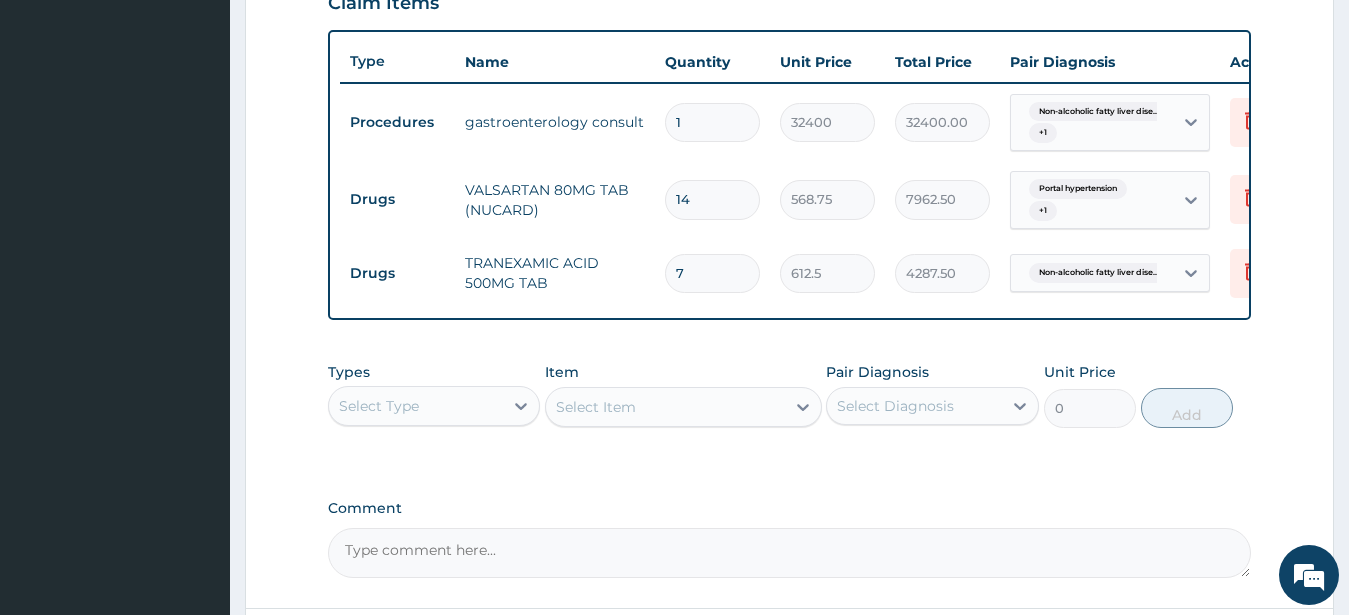 scroll, scrollTop: 904, scrollLeft: 0, axis: vertical 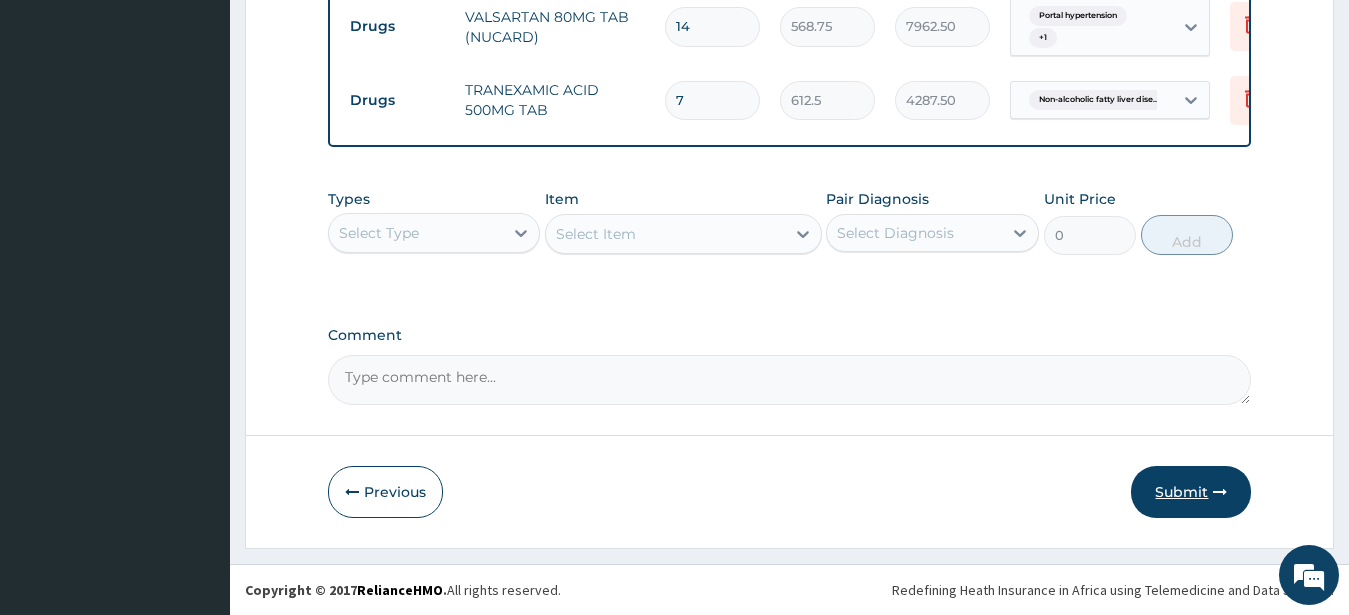 click on "Submit" at bounding box center [1191, 492] 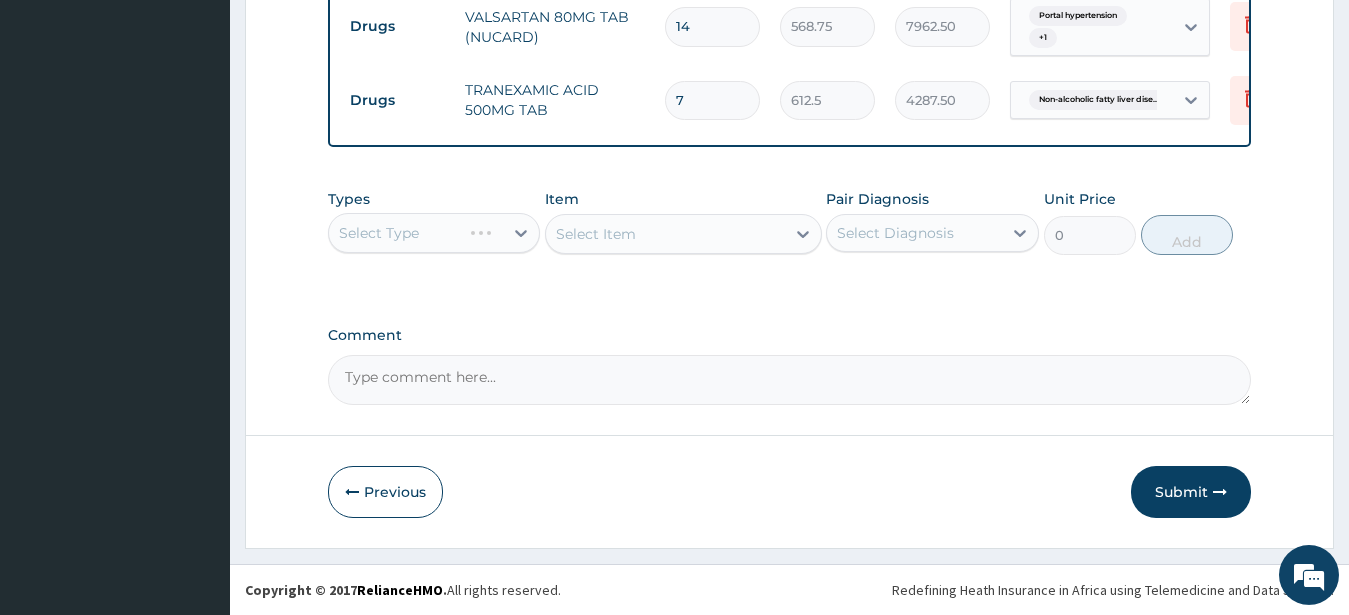 scroll, scrollTop: 904, scrollLeft: 0, axis: vertical 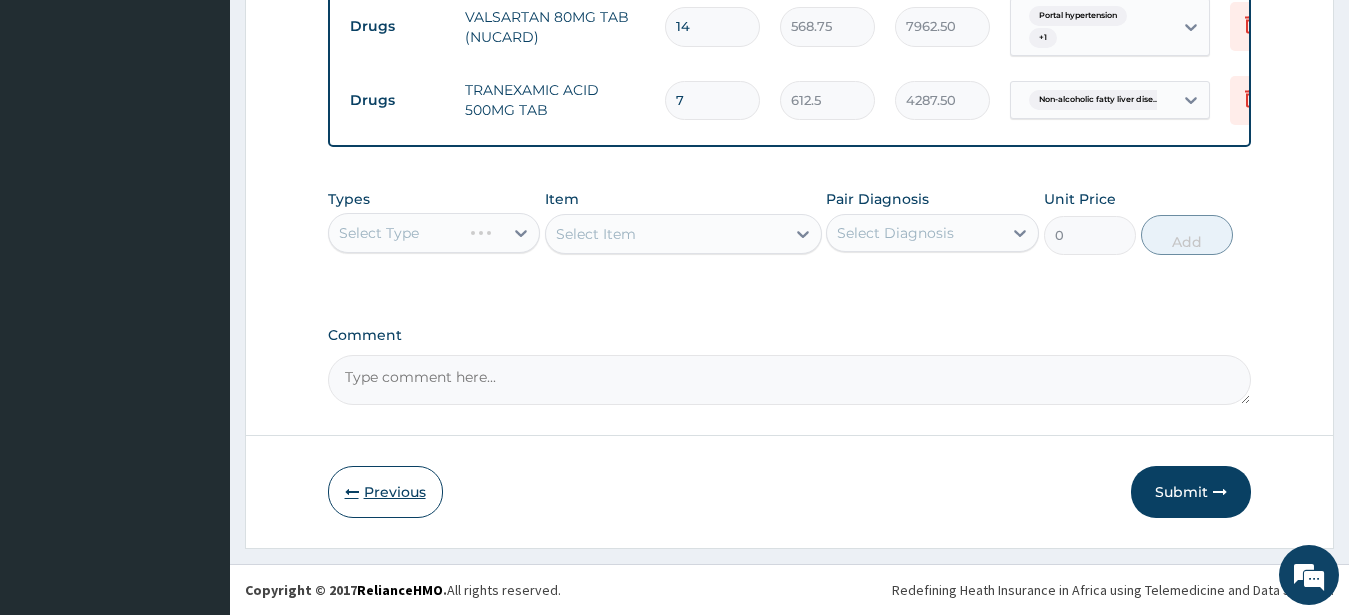 click on "Previous" at bounding box center [385, 492] 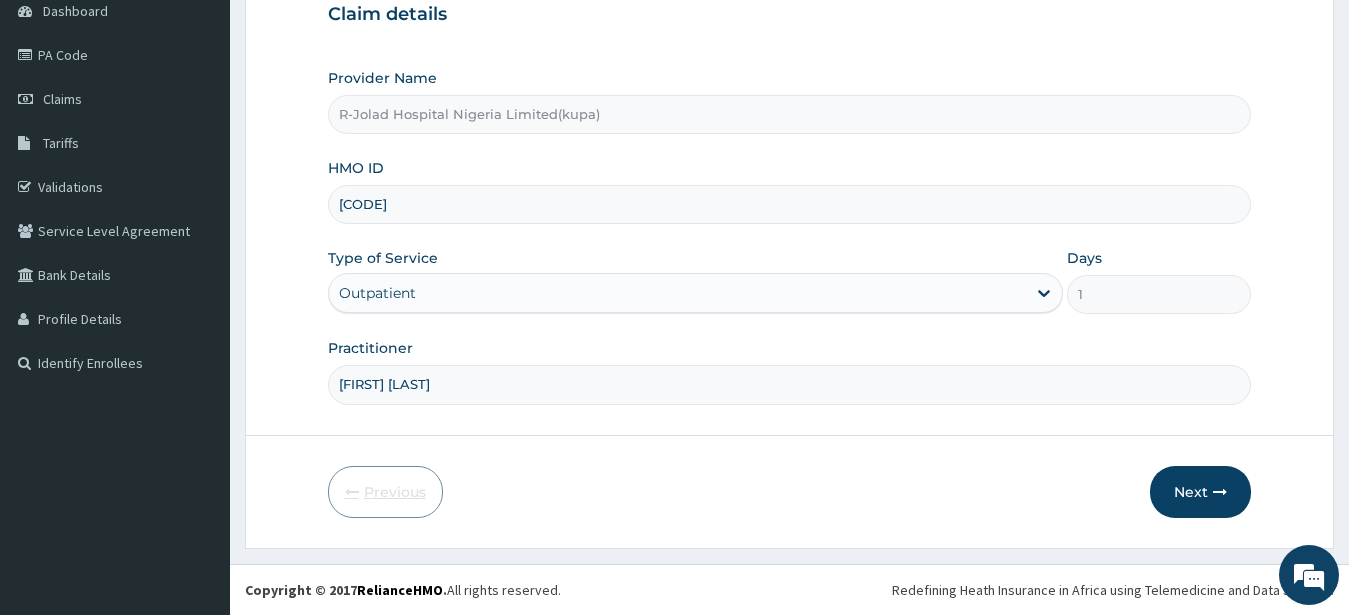 scroll, scrollTop: 207, scrollLeft: 0, axis: vertical 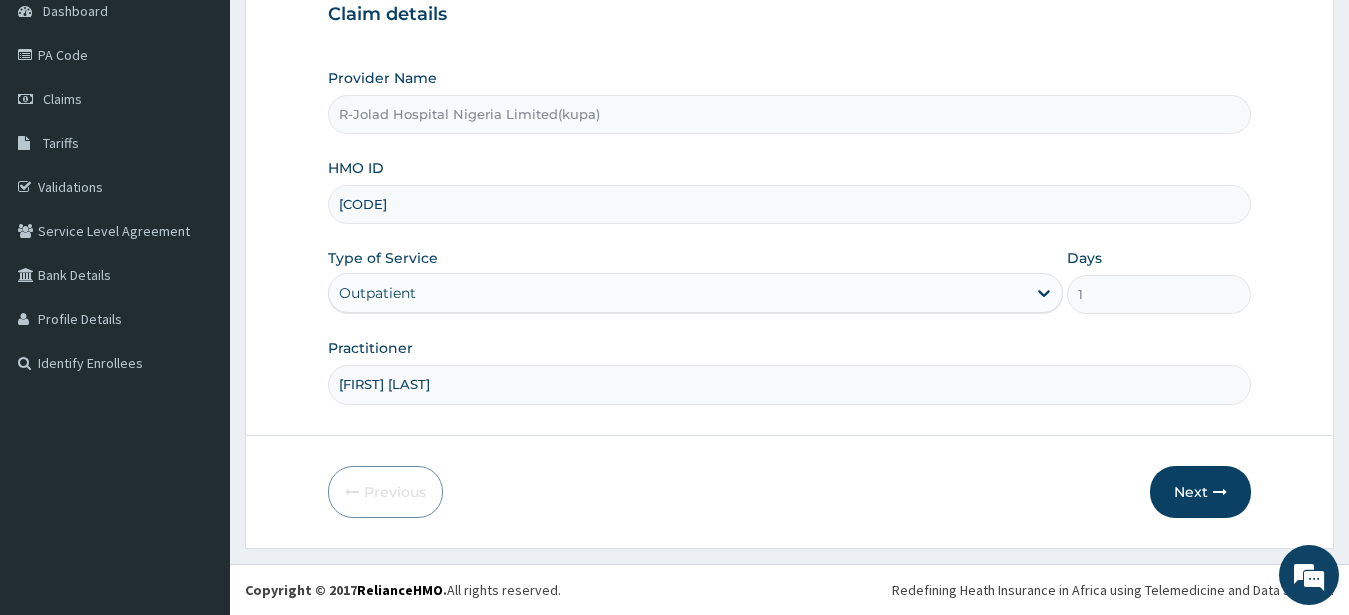 drag, startPoint x: 339, startPoint y: 206, endPoint x: 452, endPoint y: 206, distance: 113 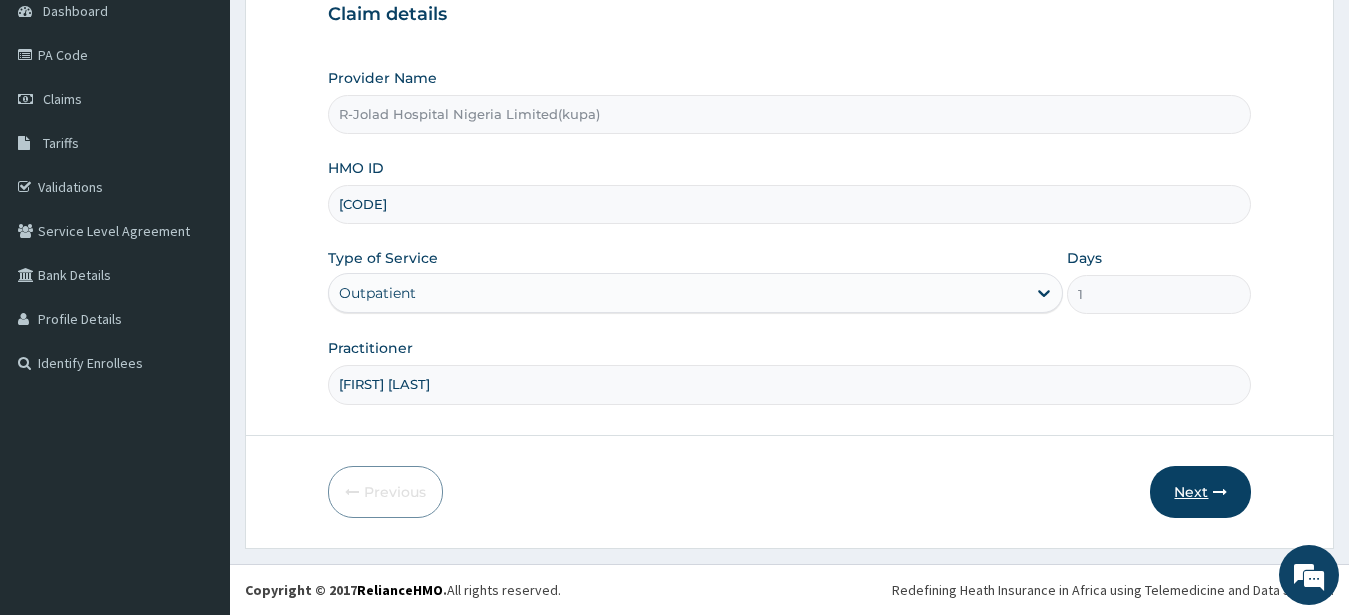 click on "Next" at bounding box center [1200, 492] 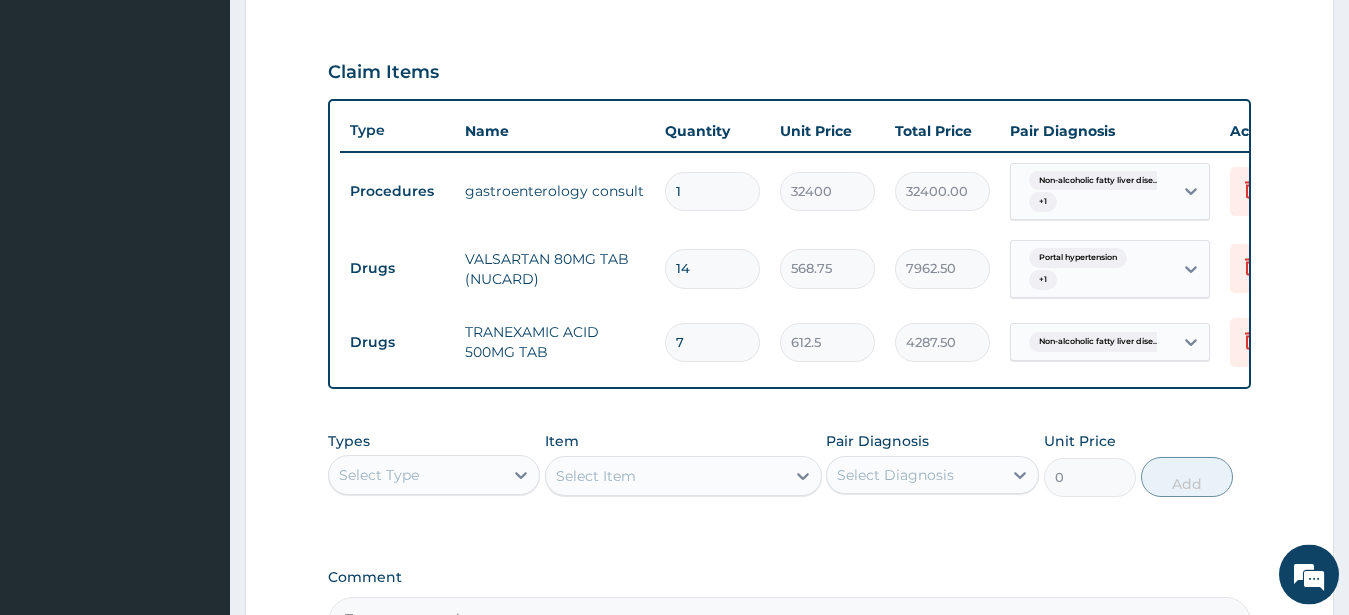 scroll, scrollTop: 513, scrollLeft: 0, axis: vertical 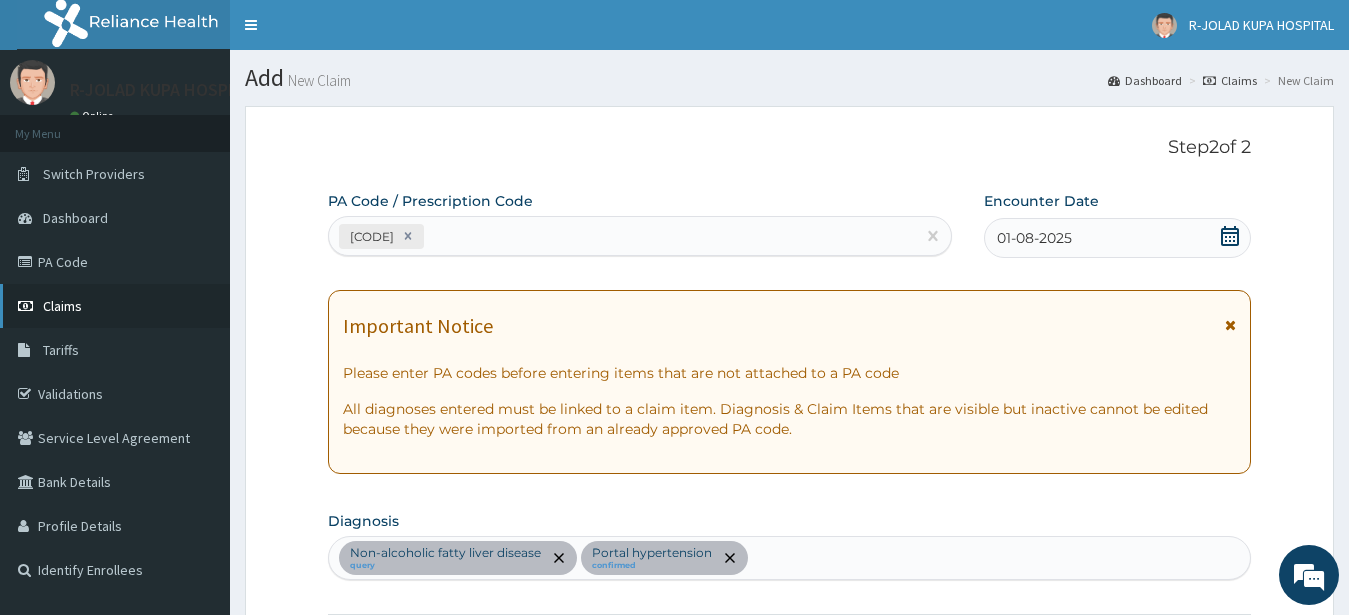 click on "Claims" at bounding box center (62, 306) 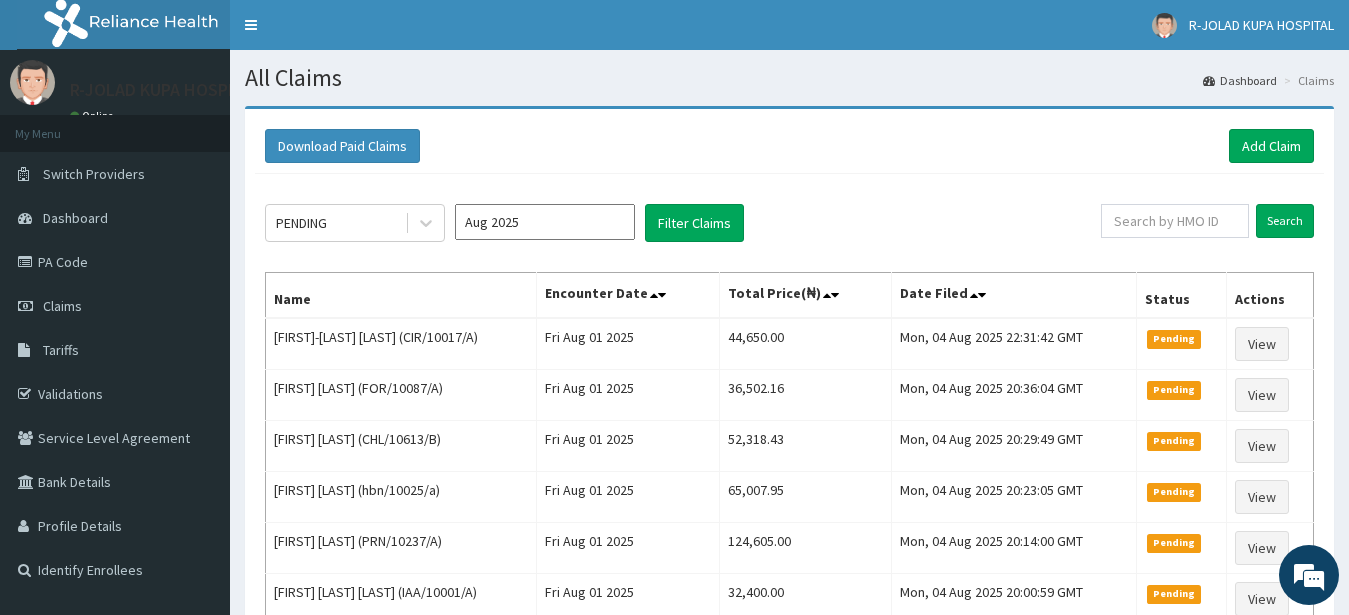 scroll, scrollTop: 0, scrollLeft: 0, axis: both 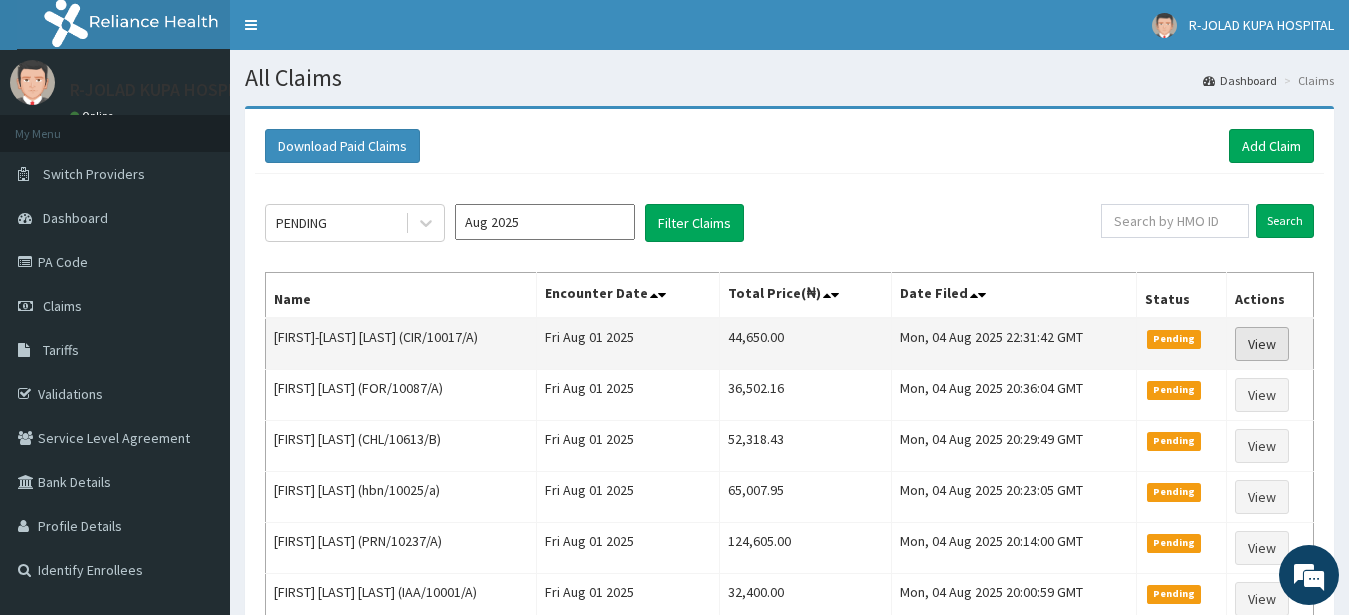 click on "View" at bounding box center (1262, 344) 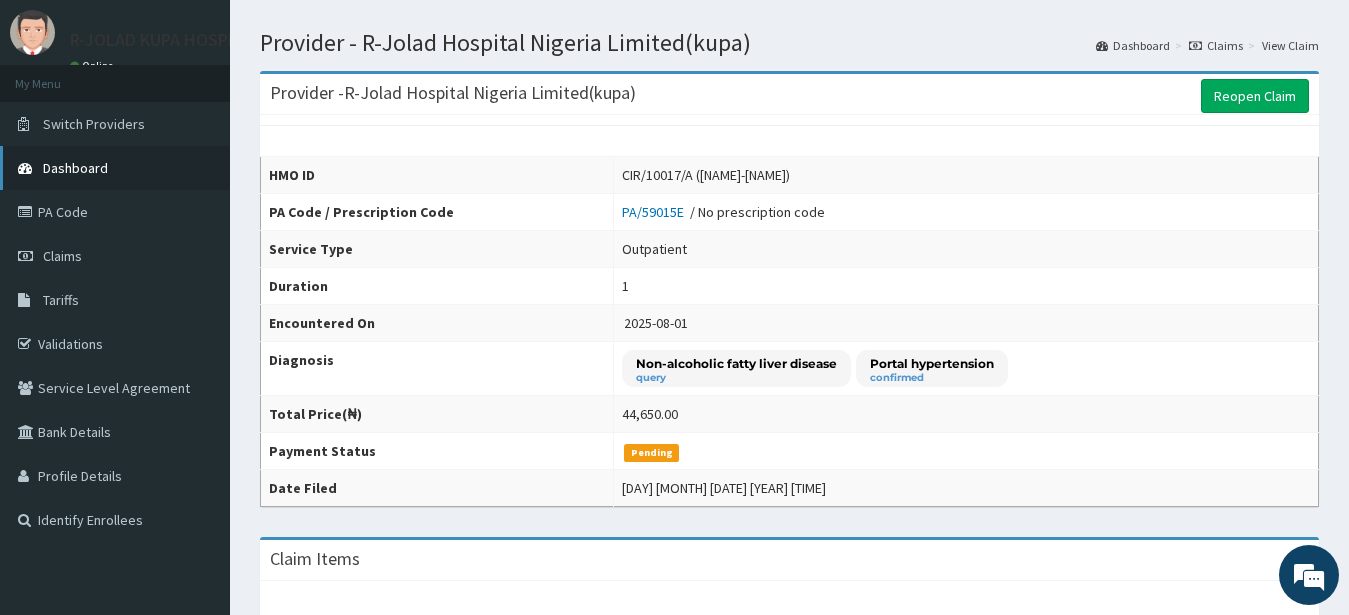 scroll, scrollTop: 0, scrollLeft: 0, axis: both 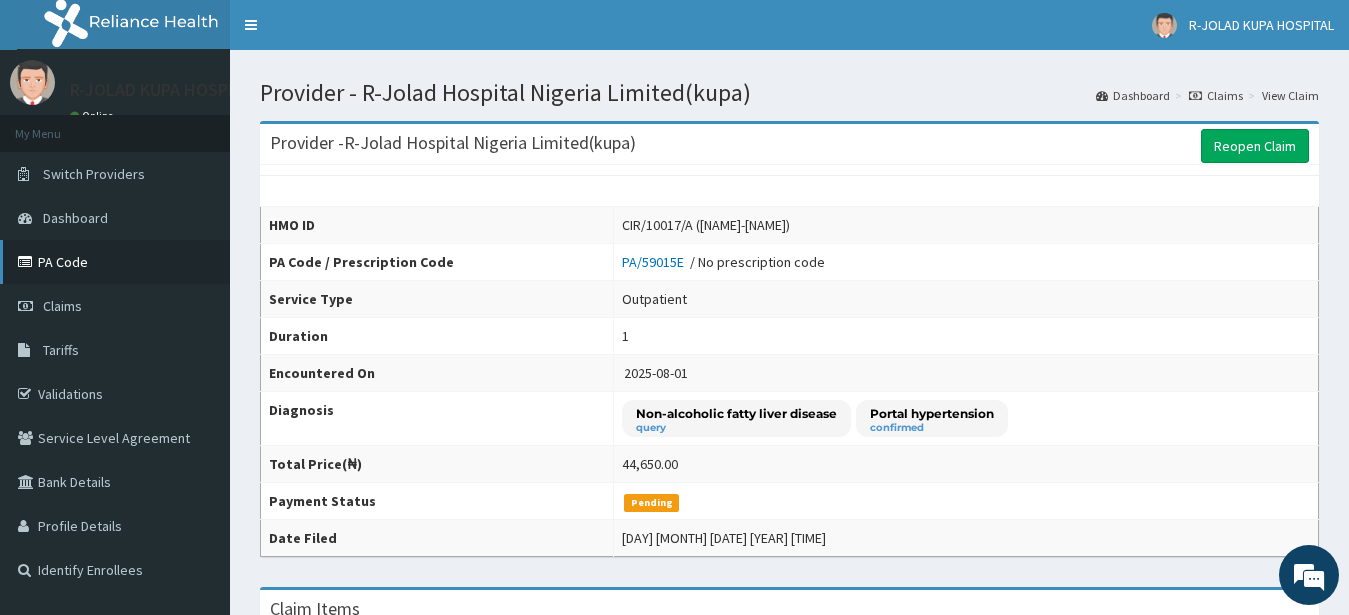 click on "PA Code" at bounding box center [115, 262] 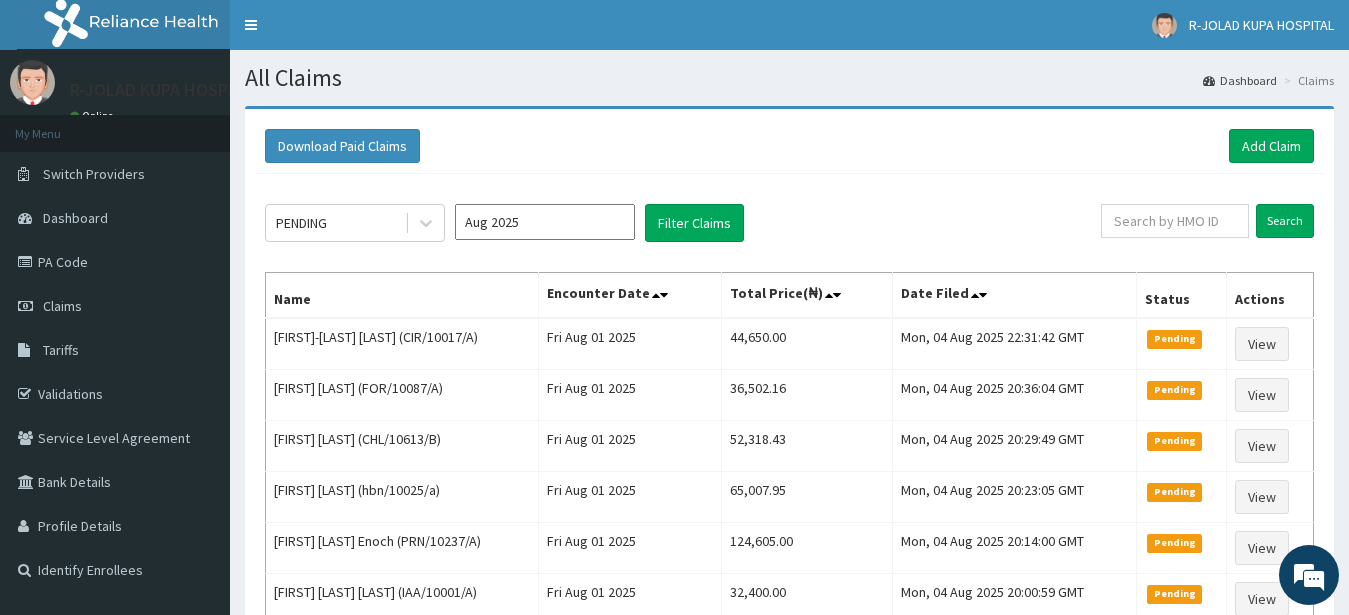scroll, scrollTop: 0, scrollLeft: 0, axis: both 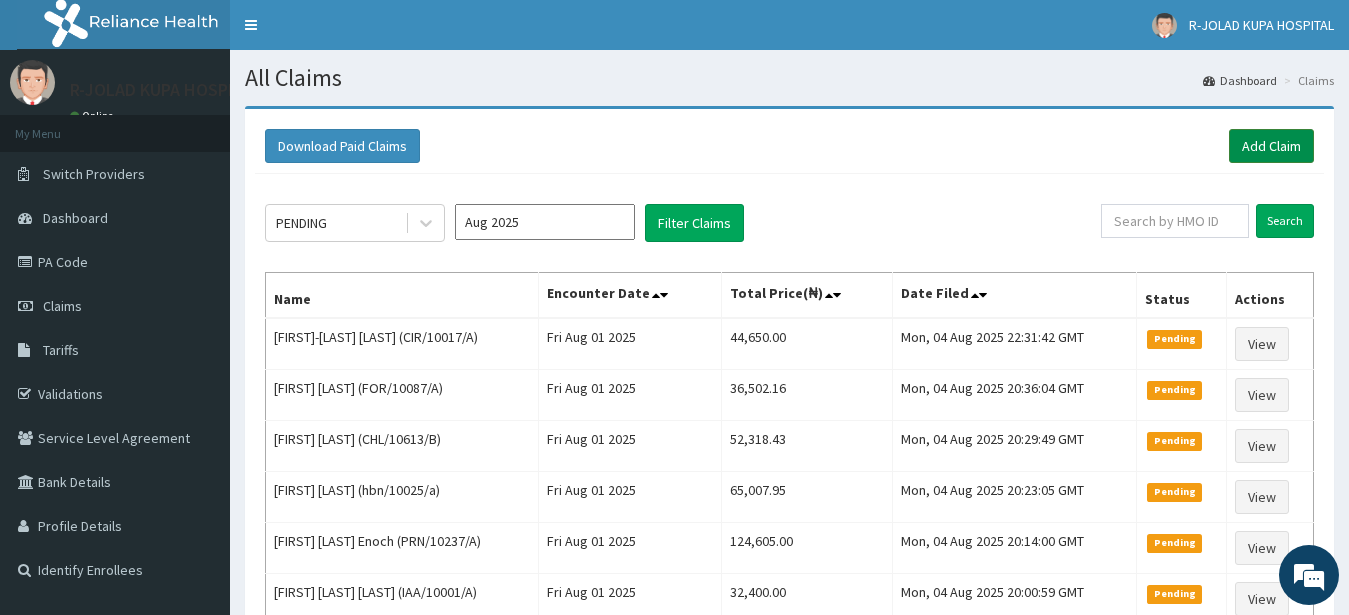 click on "Add Claim" at bounding box center (1271, 146) 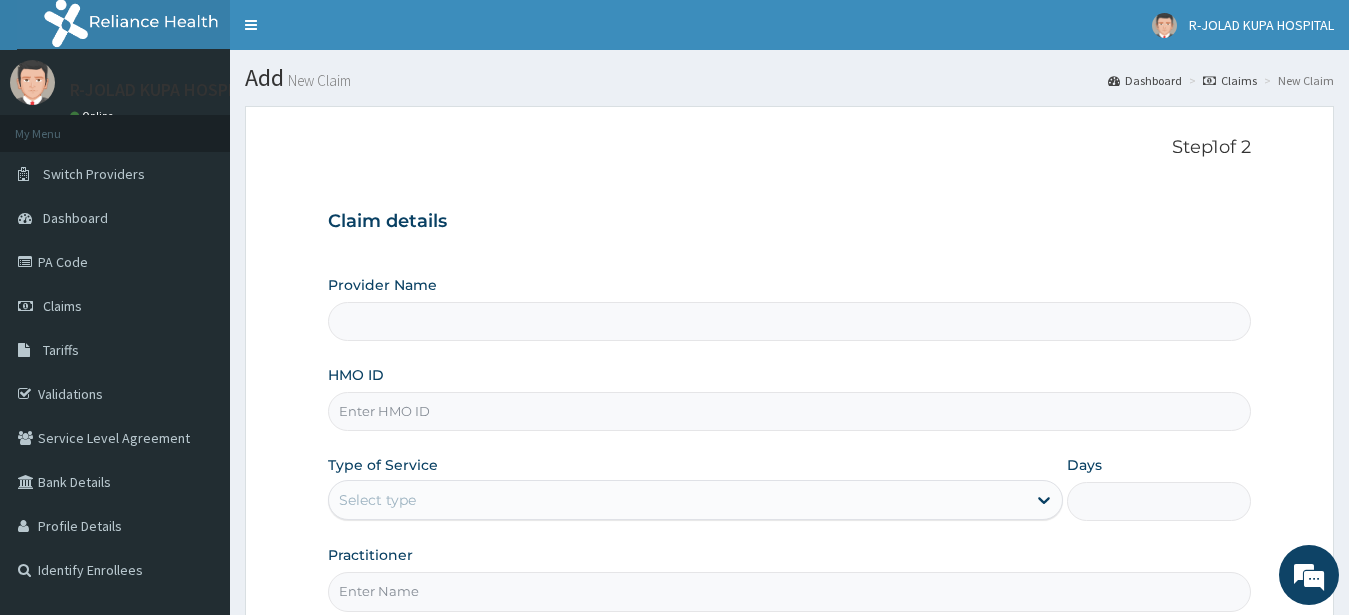 scroll, scrollTop: 0, scrollLeft: 0, axis: both 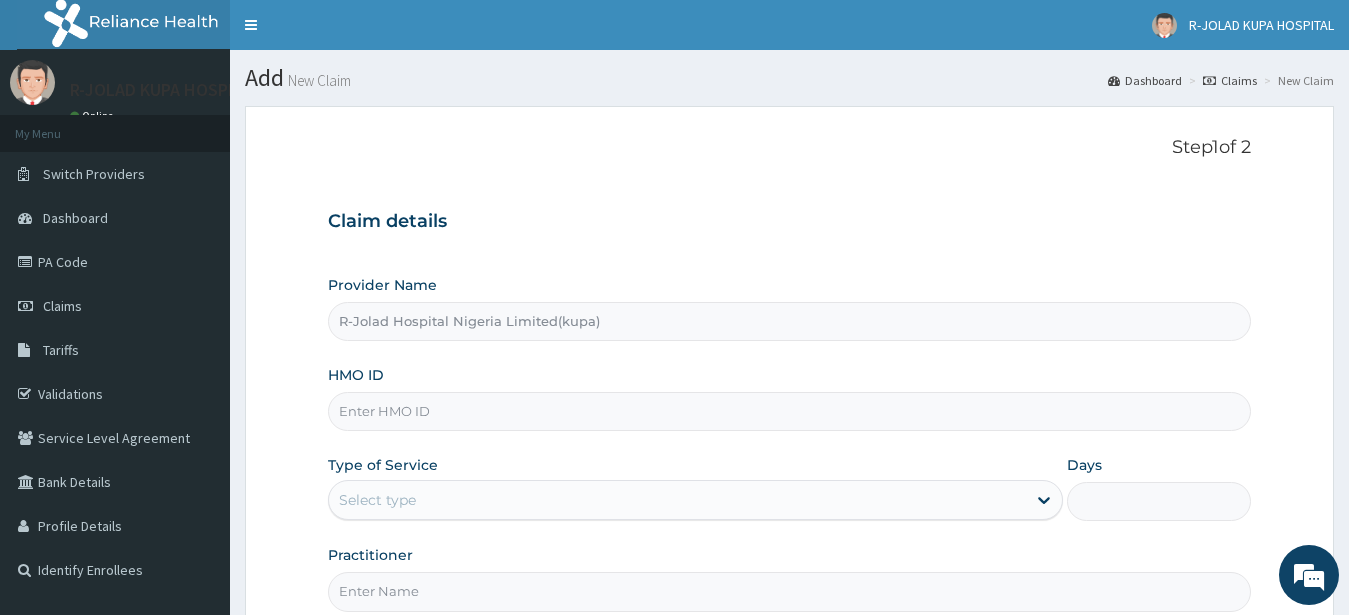 paste on "CYA/10352/A" 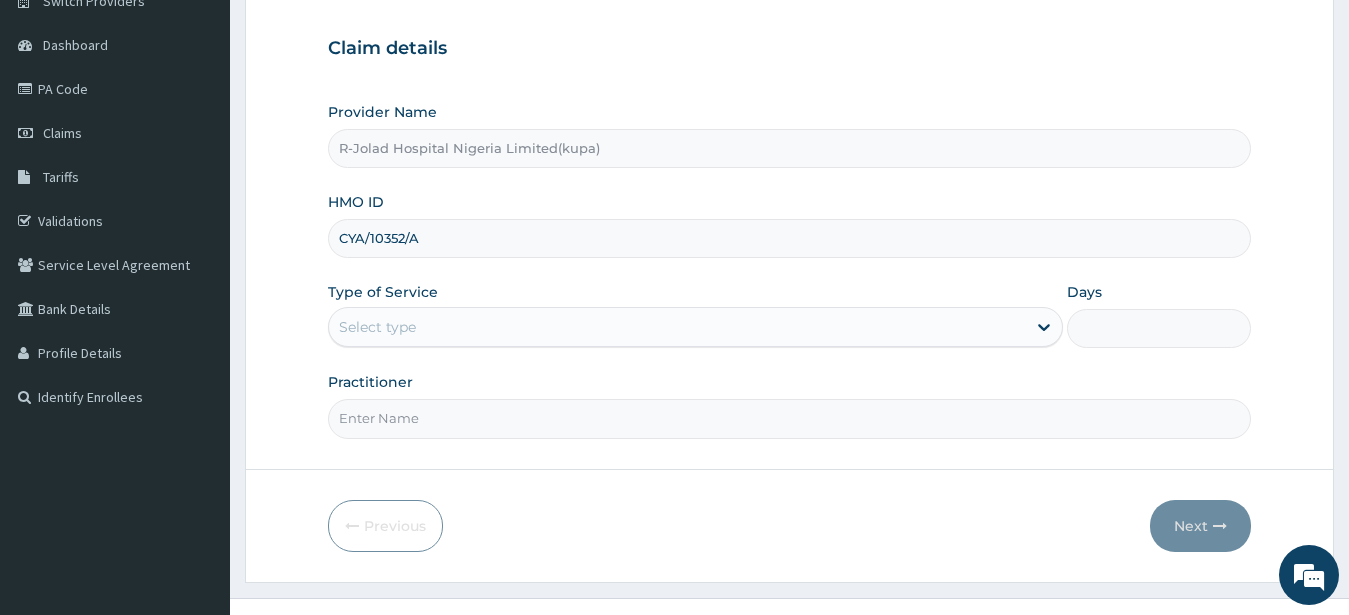 scroll, scrollTop: 207, scrollLeft: 0, axis: vertical 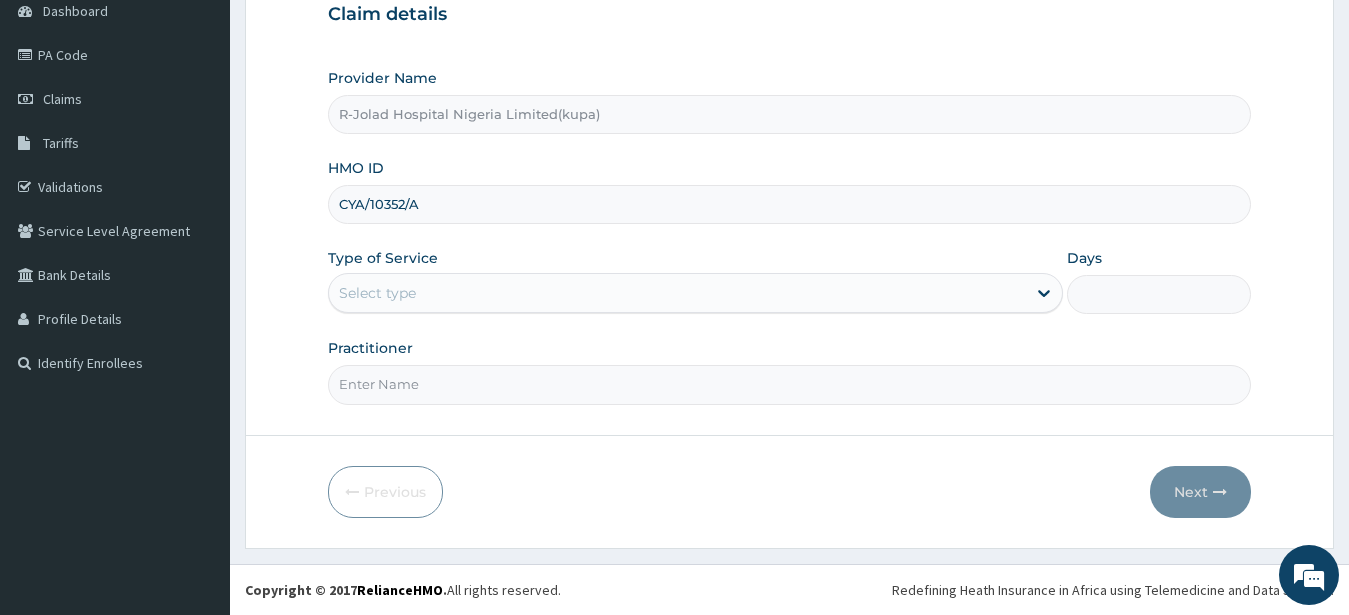 type on "CYA/10352/A" 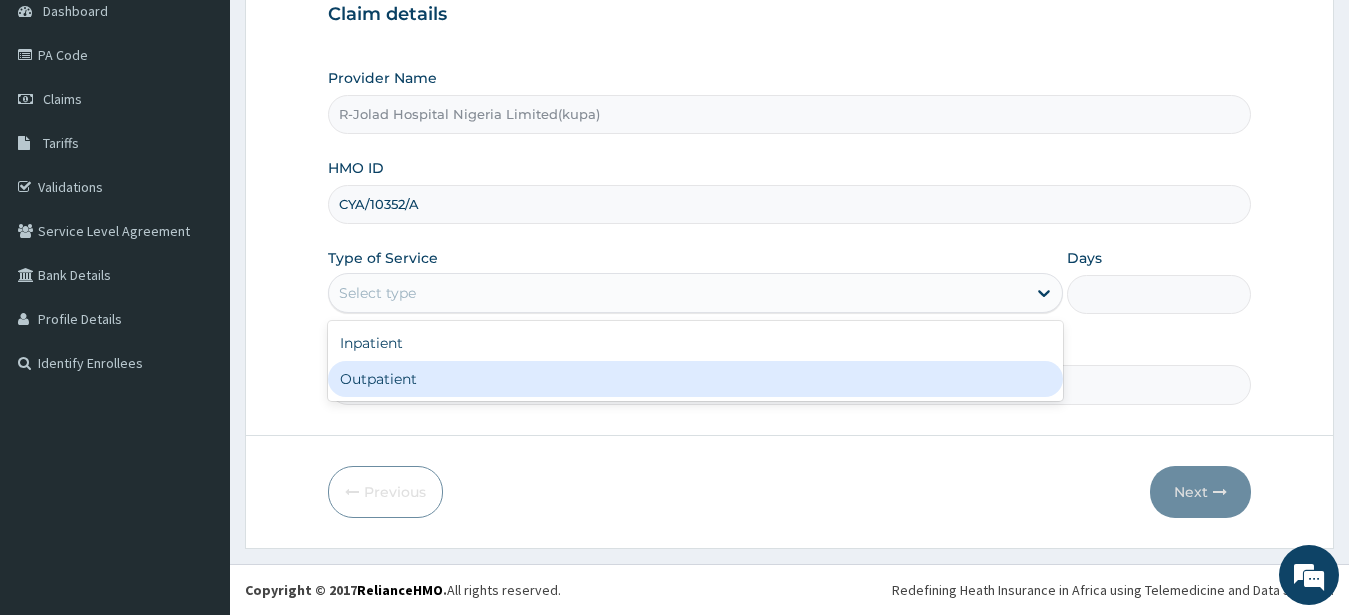 drag, startPoint x: 357, startPoint y: 383, endPoint x: 409, endPoint y: 350, distance: 61.587337 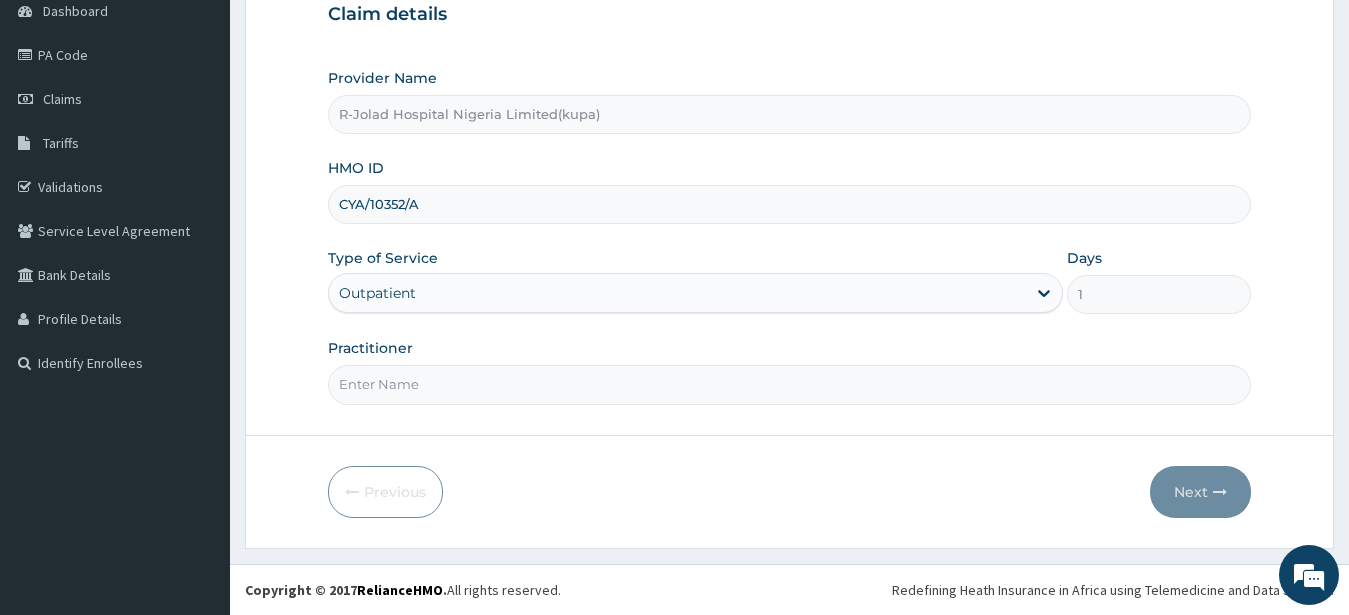 drag, startPoint x: 396, startPoint y: 394, endPoint x: 373, endPoint y: 400, distance: 23.769728 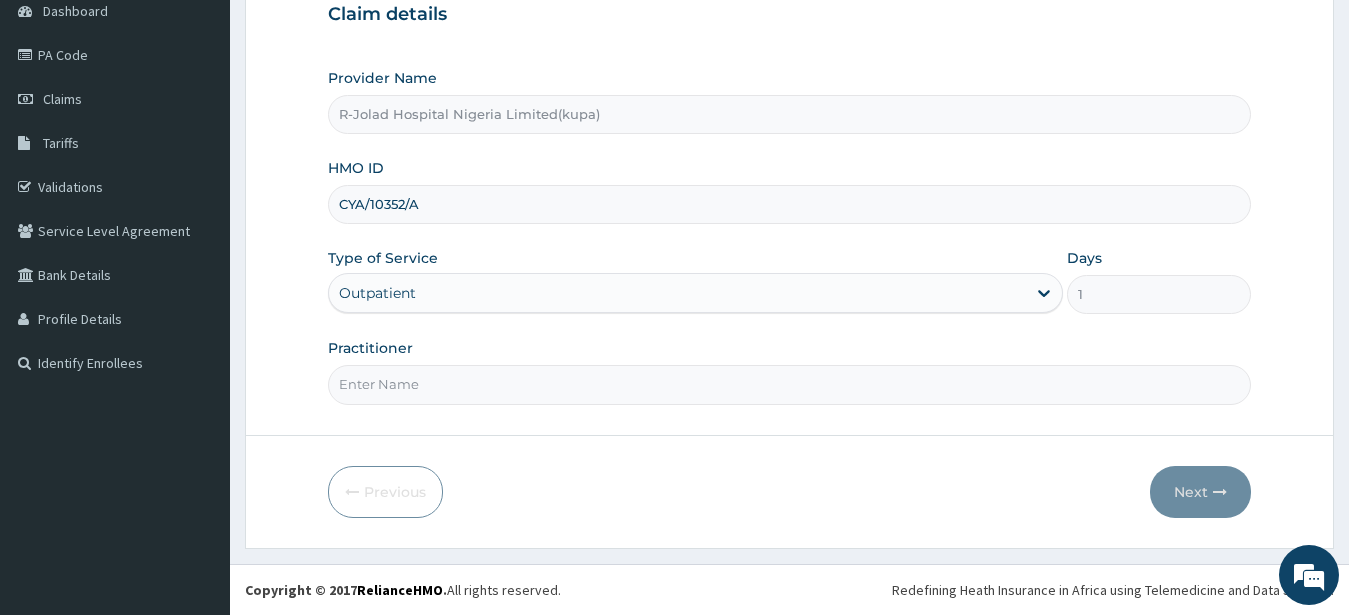 scroll, scrollTop: 0, scrollLeft: 0, axis: both 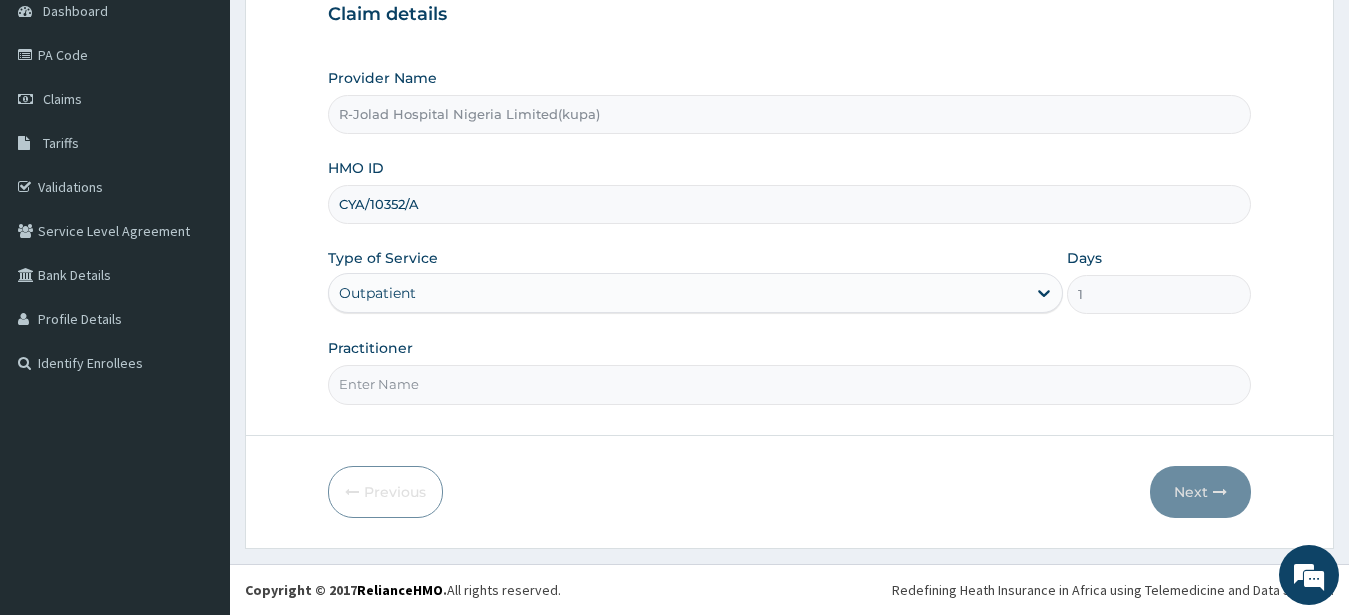 paste on "Marcus Mbakwe" 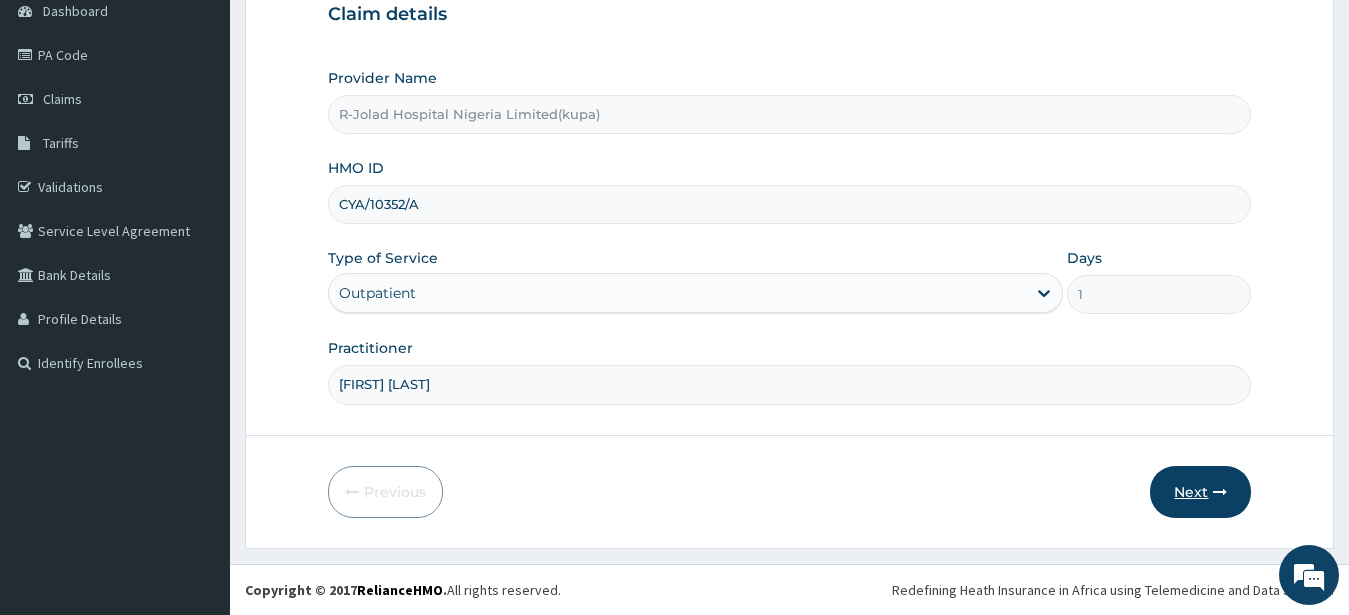 type on "Marcus Mbakwe" 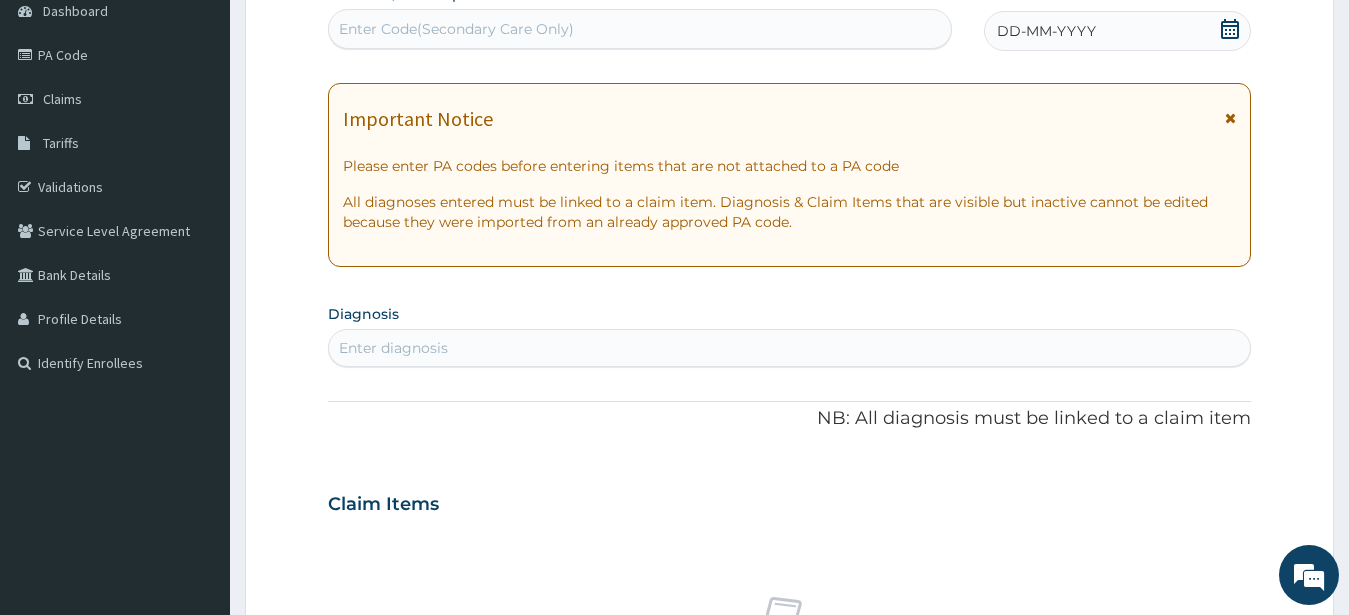 scroll, scrollTop: 0, scrollLeft: 0, axis: both 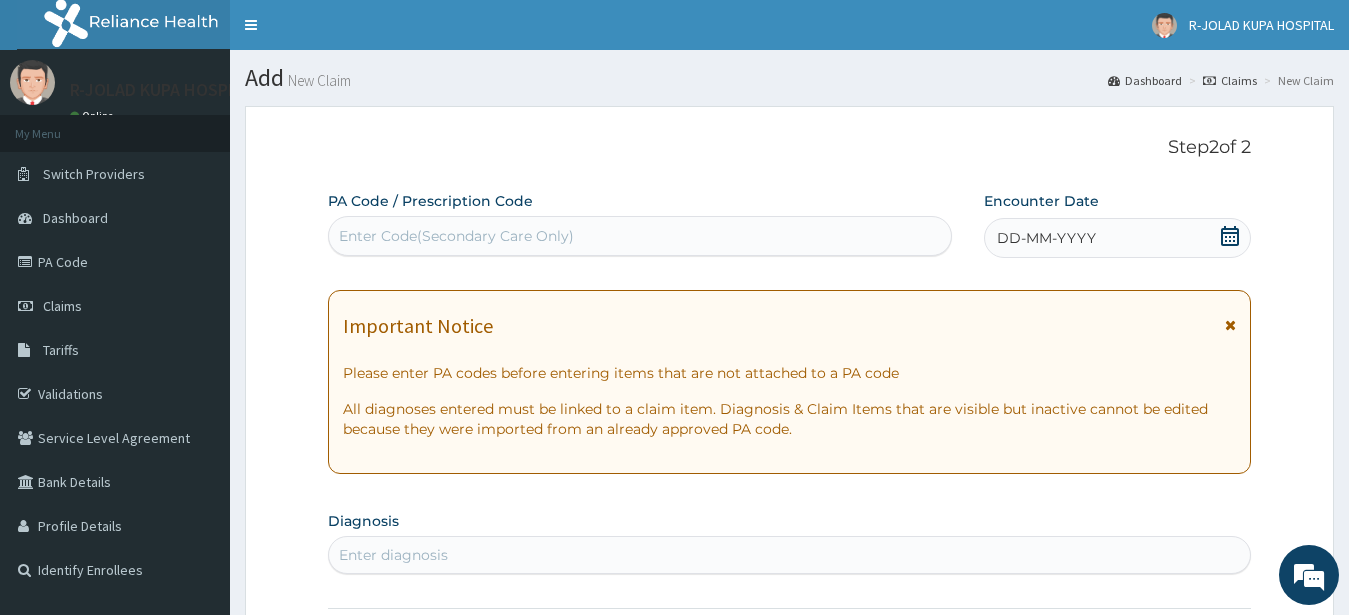 click on "Enter Code(Secondary Care Only)" at bounding box center (640, 236) 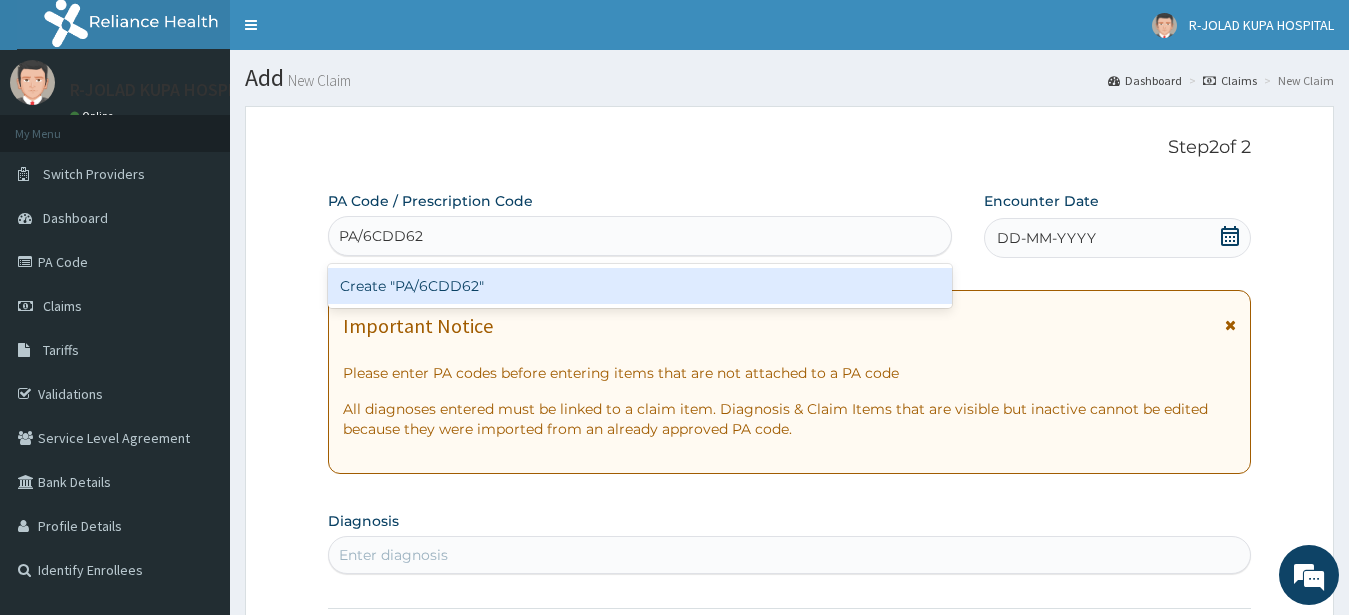 click on "Create "PA/6CDD62"" at bounding box center (640, 286) 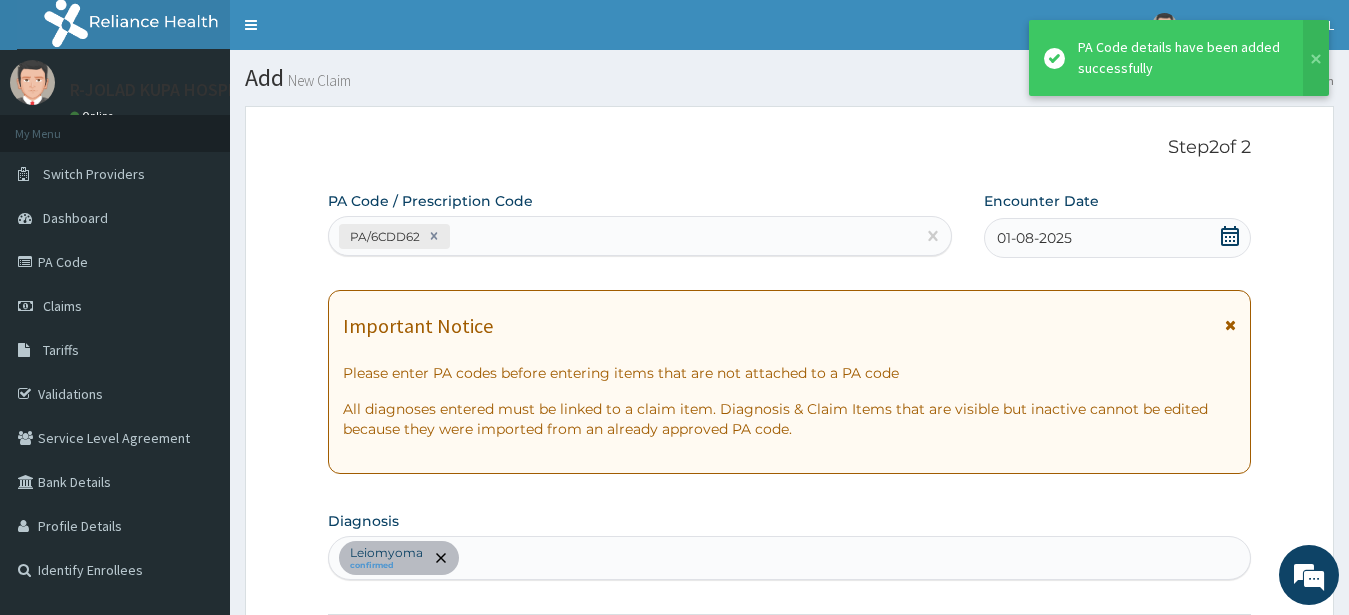 scroll, scrollTop: 525, scrollLeft: 0, axis: vertical 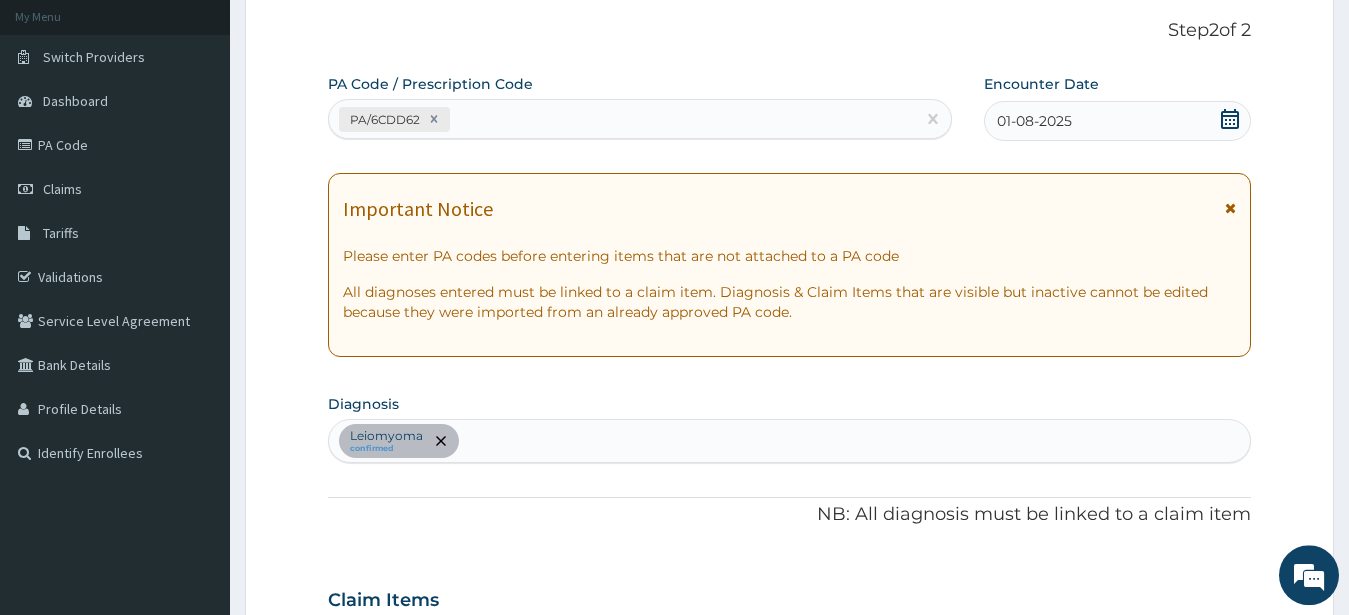 click on "PA/6CDD62" at bounding box center [622, 119] 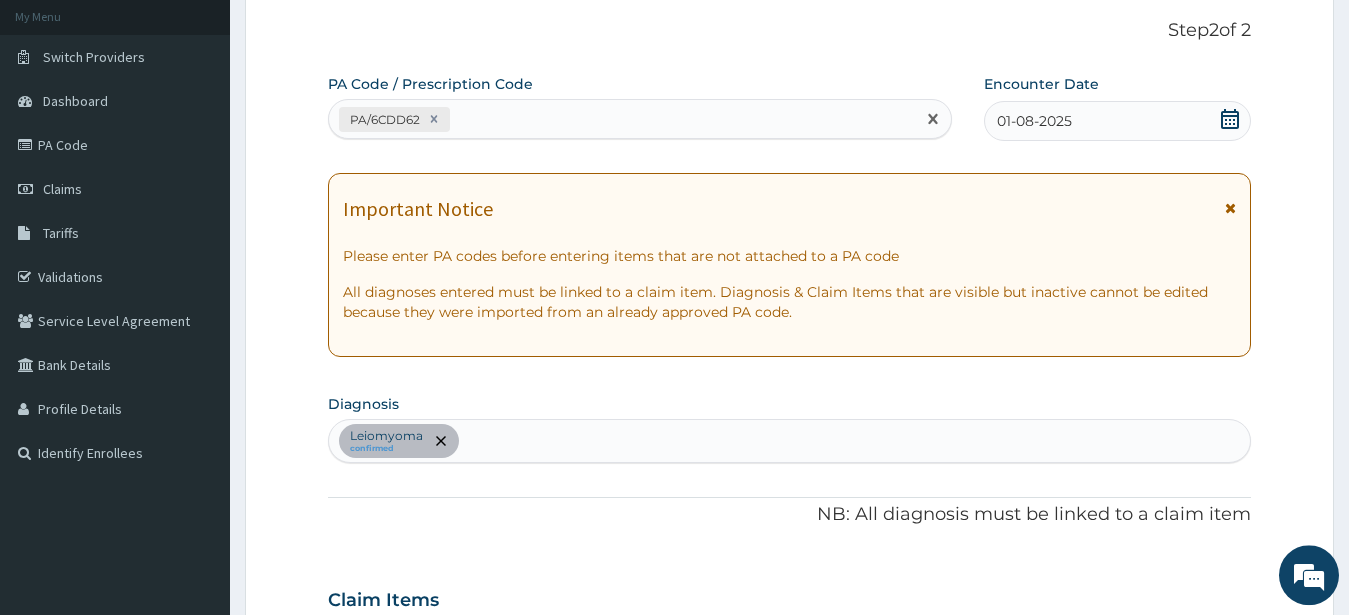 paste on "PA/75A4C4" 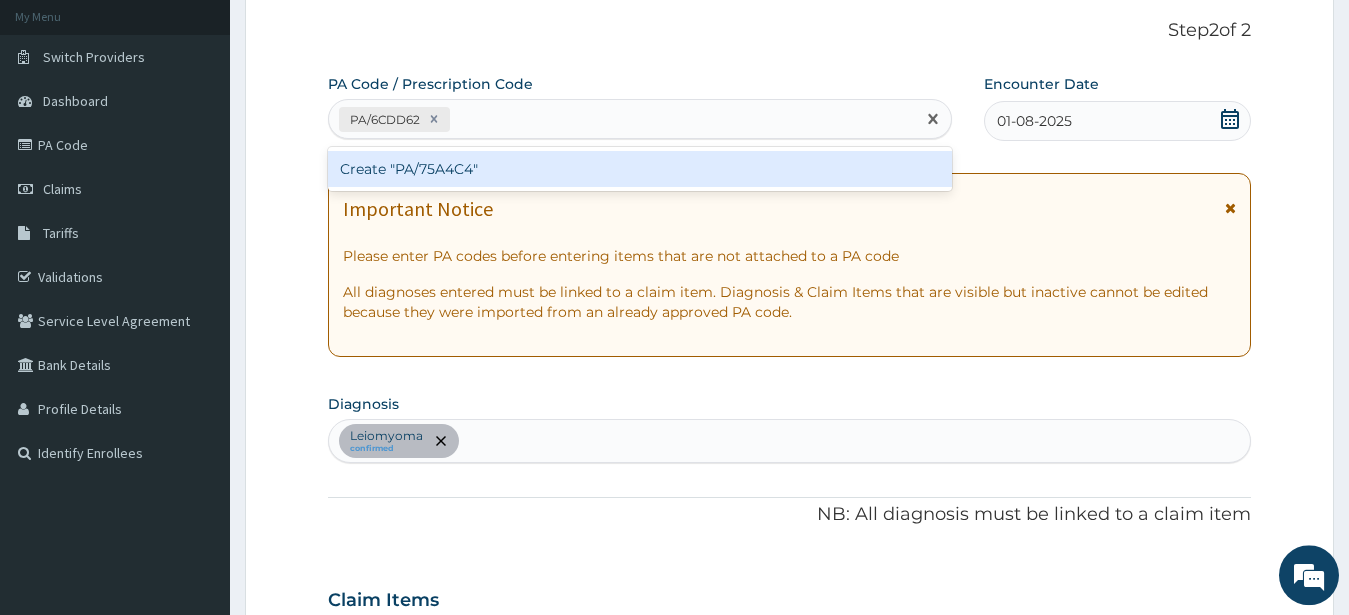 type on "PA/75A4C4" 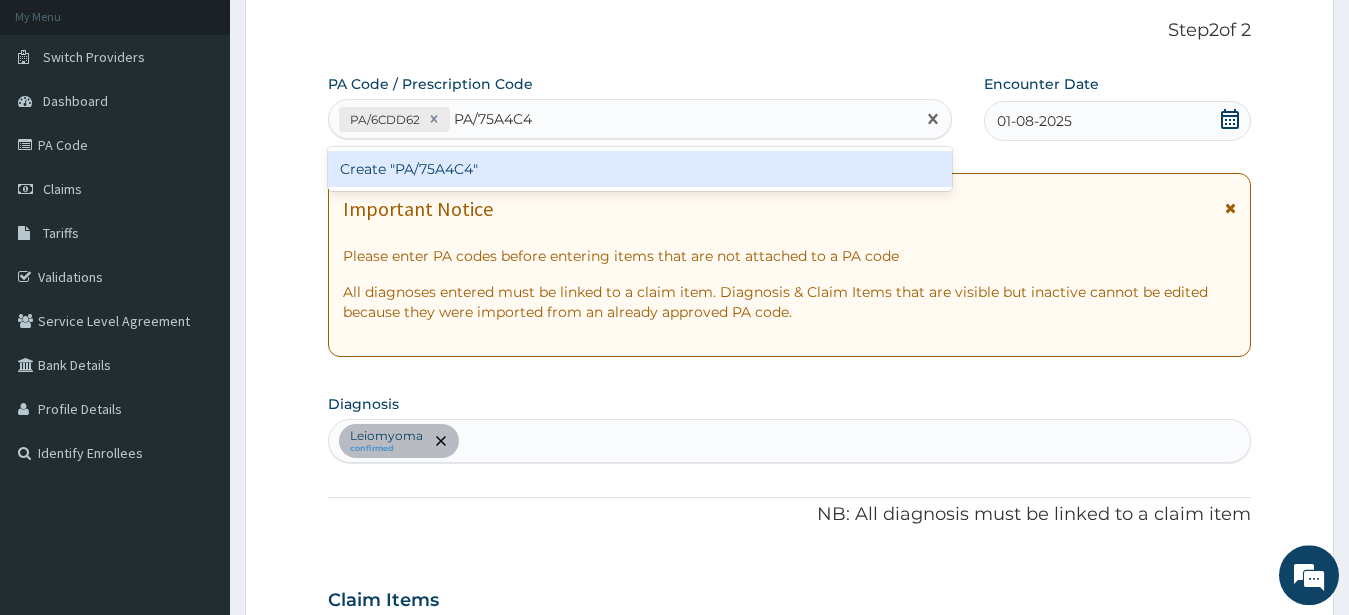 click on "Create "PA/75A4C4"" at bounding box center [640, 169] 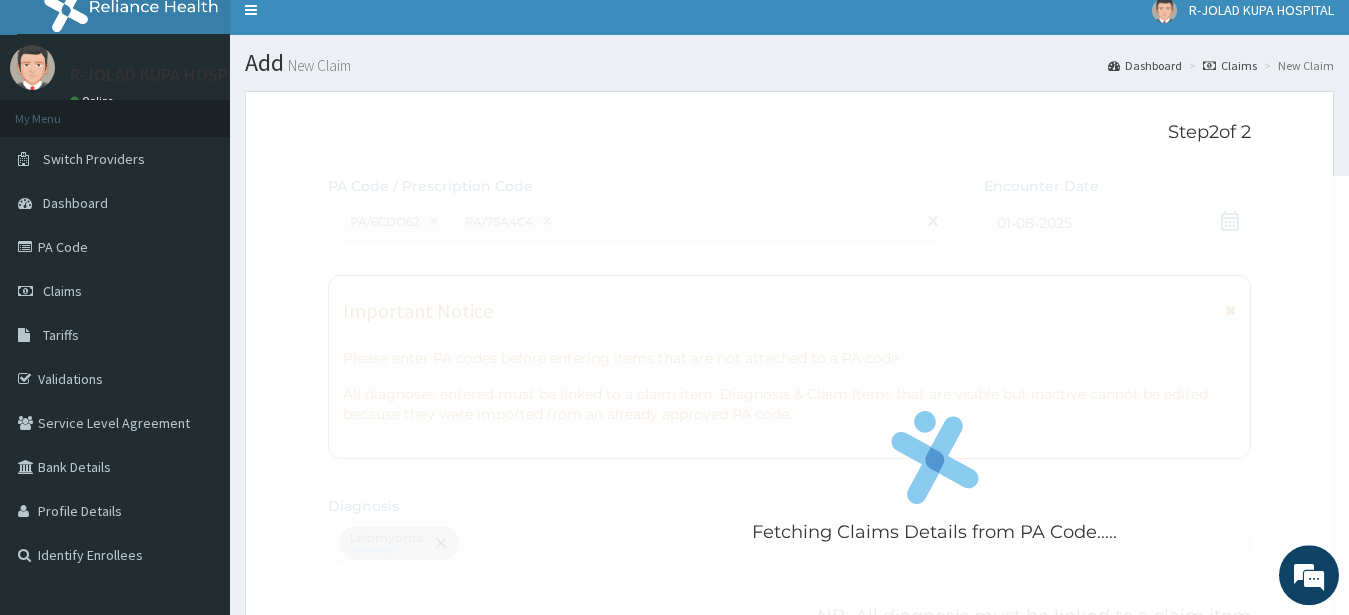 scroll, scrollTop: 0, scrollLeft: 0, axis: both 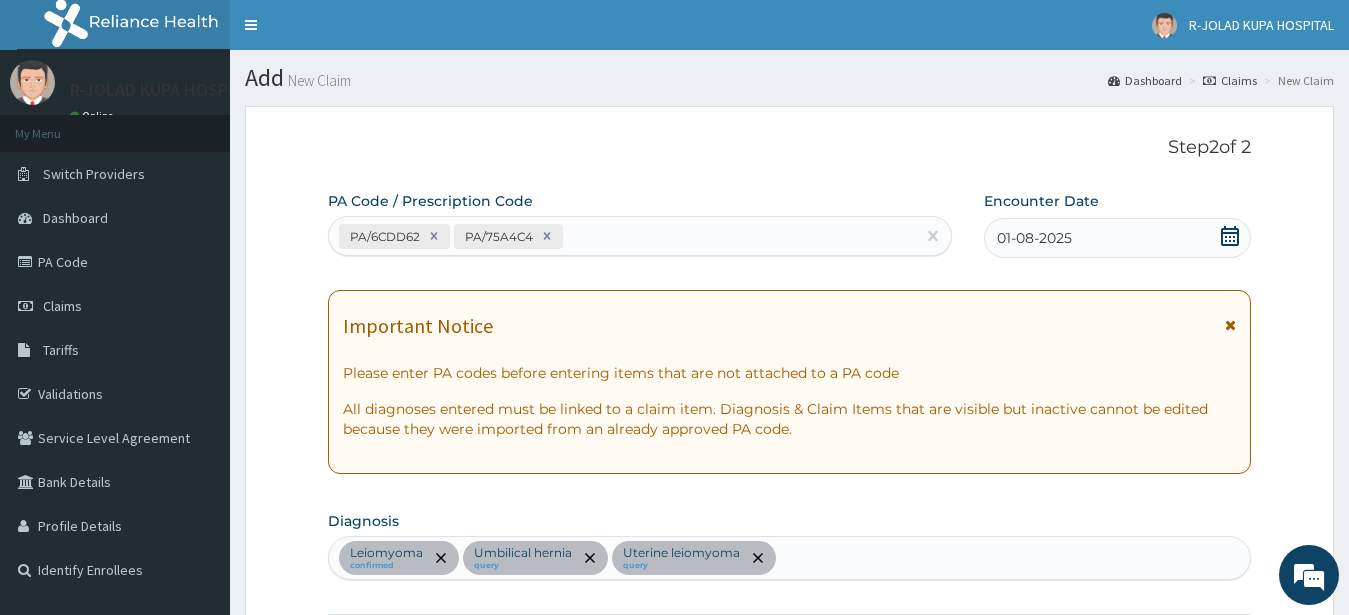 click on "PA/6CDD62 PA/75A4C4" at bounding box center (622, 236) 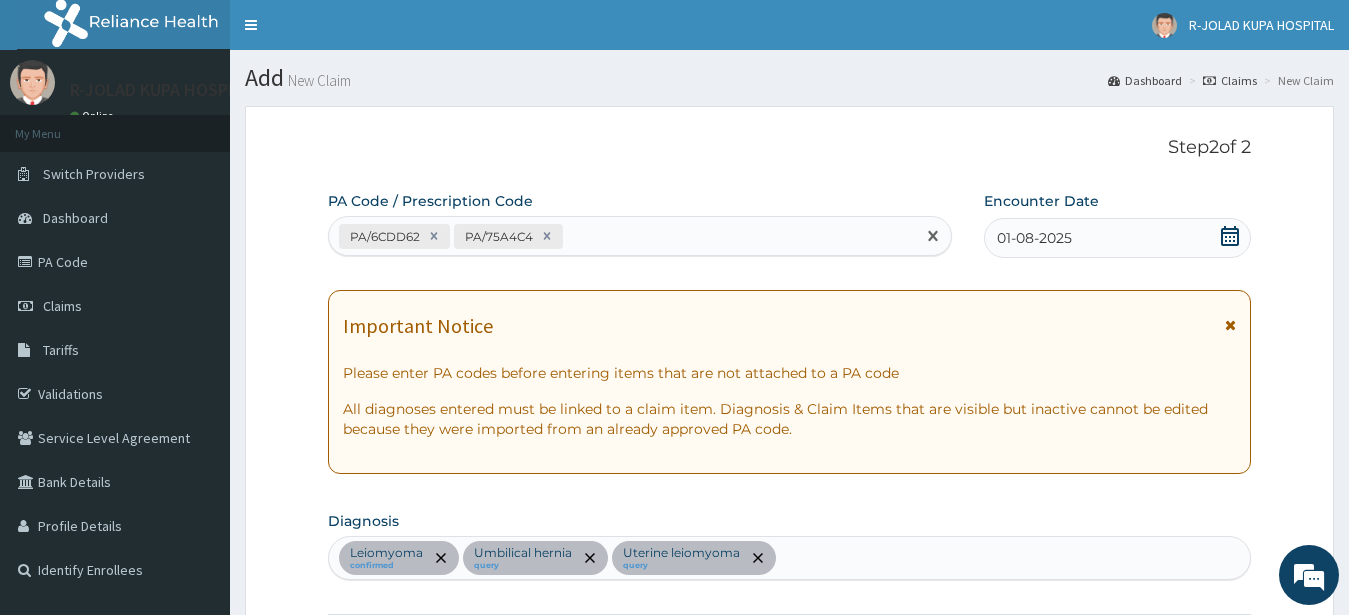 paste on "PA/DFE04F" 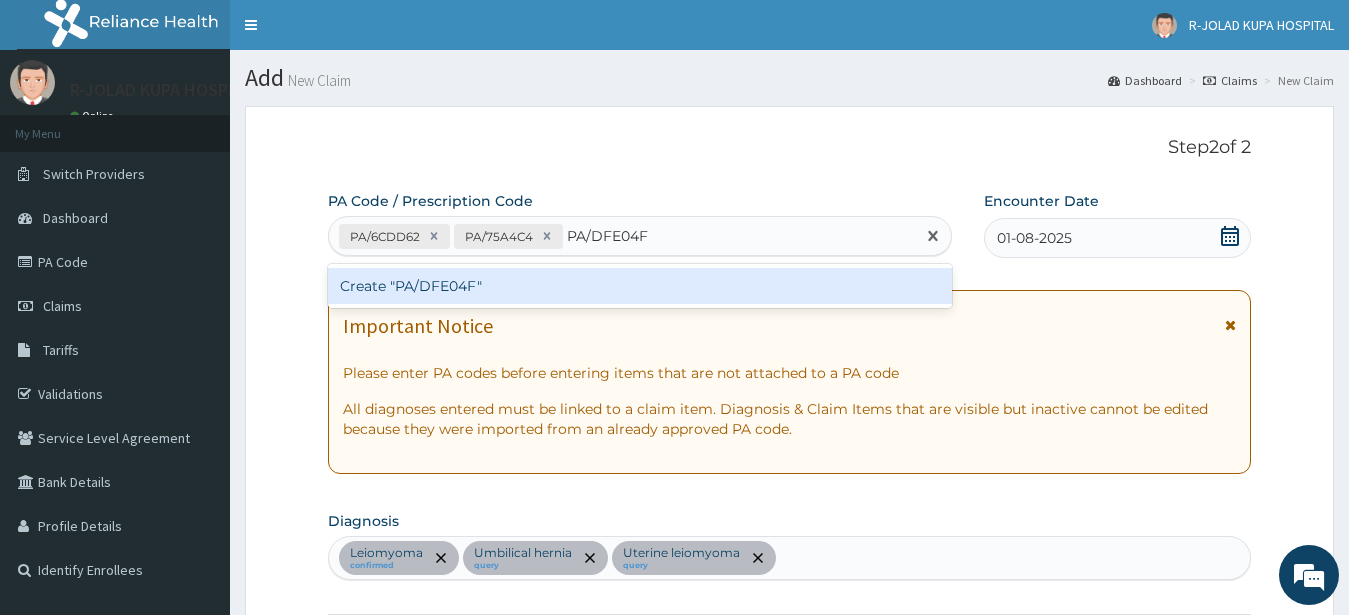 click on "Create "PA/DFE04F"" at bounding box center [640, 286] 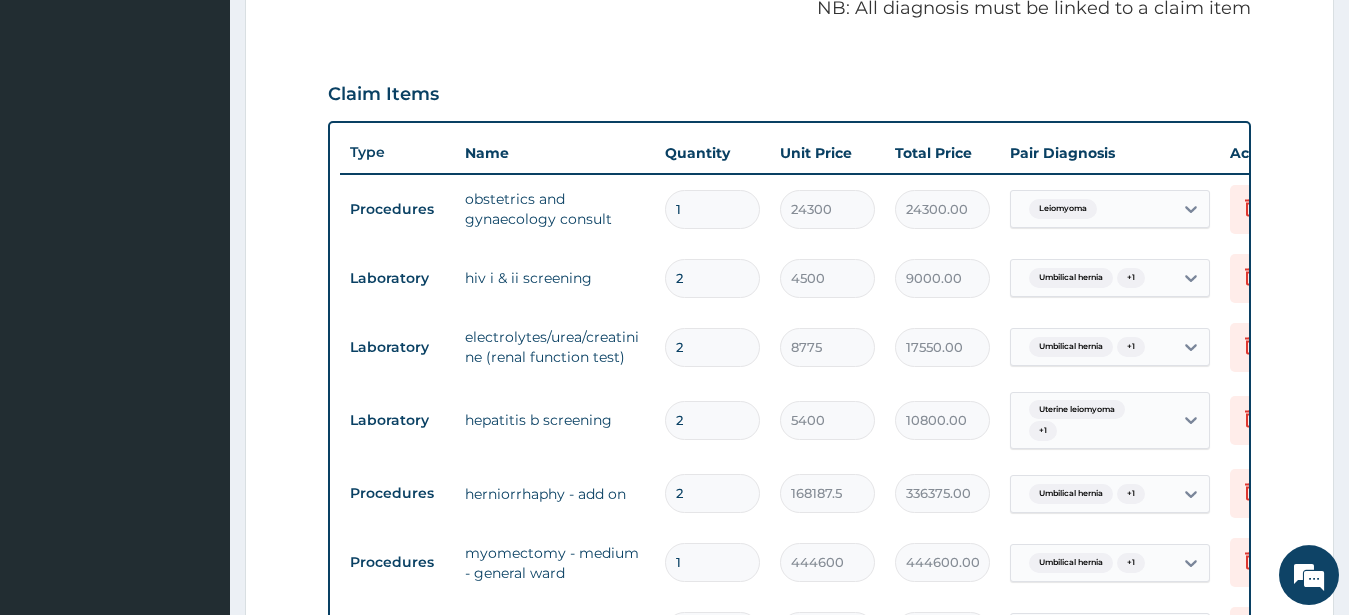 scroll, scrollTop: 619, scrollLeft: 0, axis: vertical 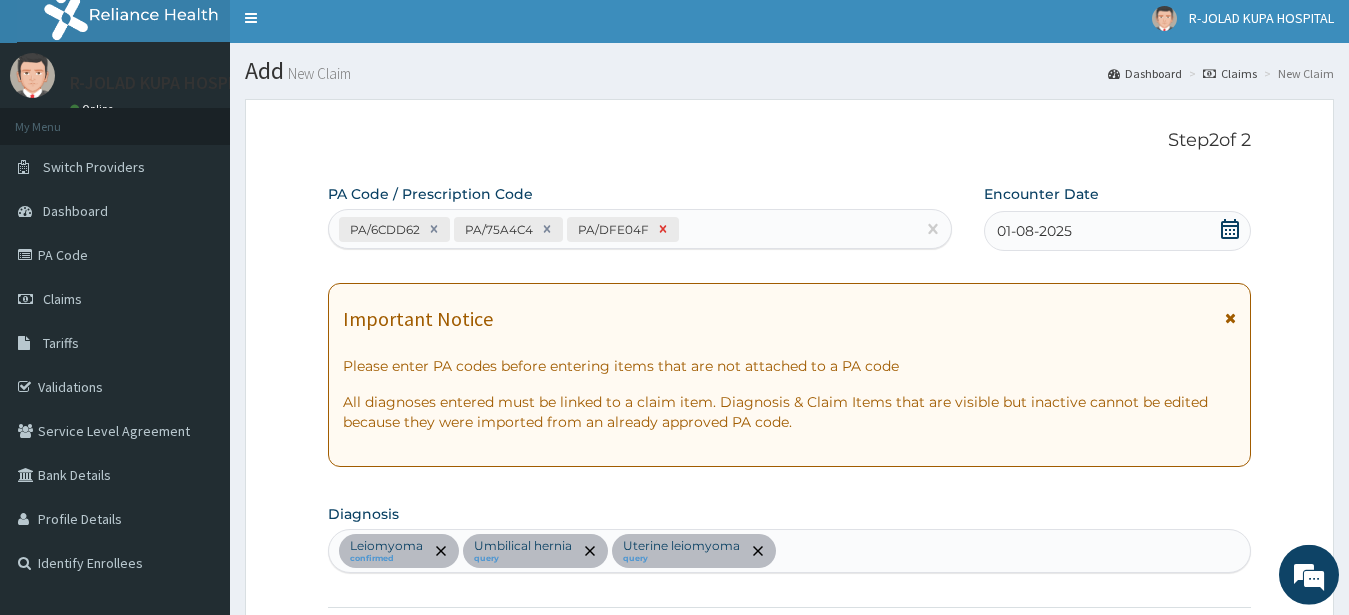 click 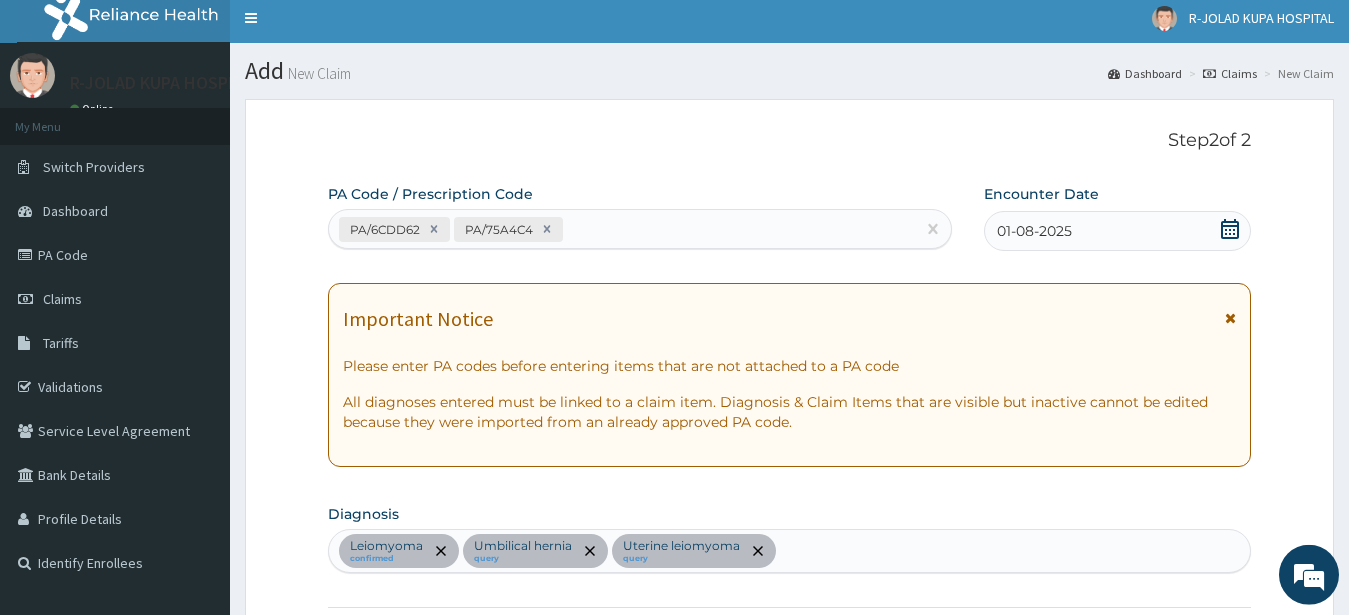 type on "1" 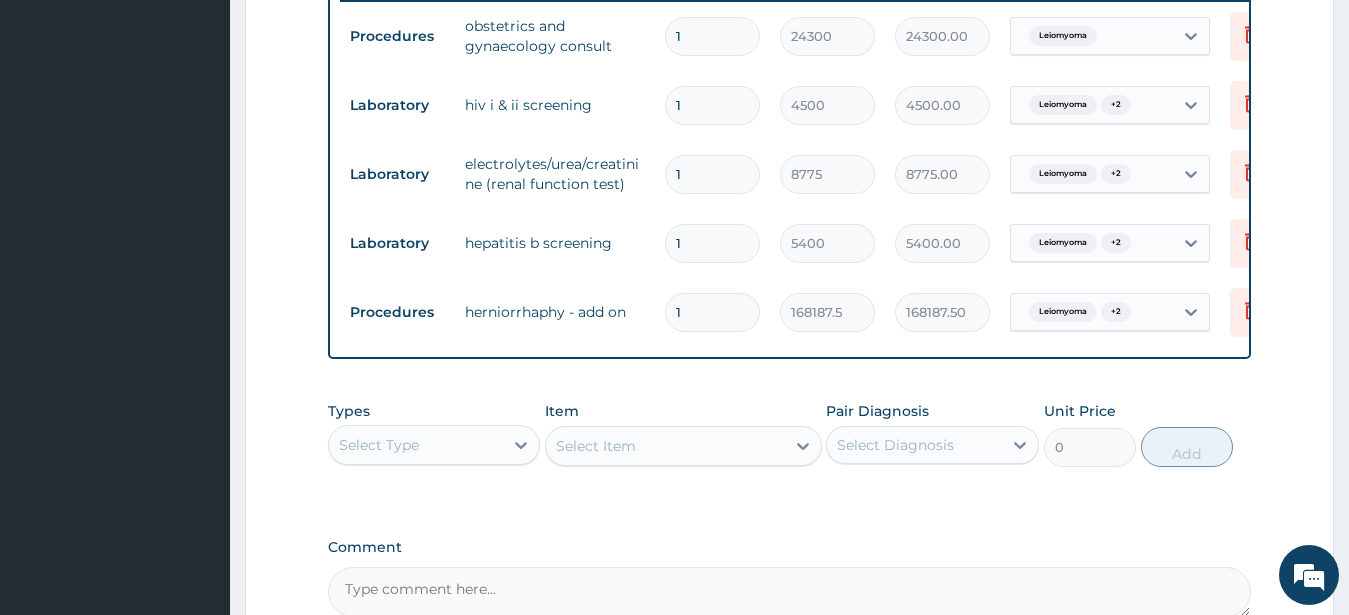 scroll, scrollTop: 818, scrollLeft: 0, axis: vertical 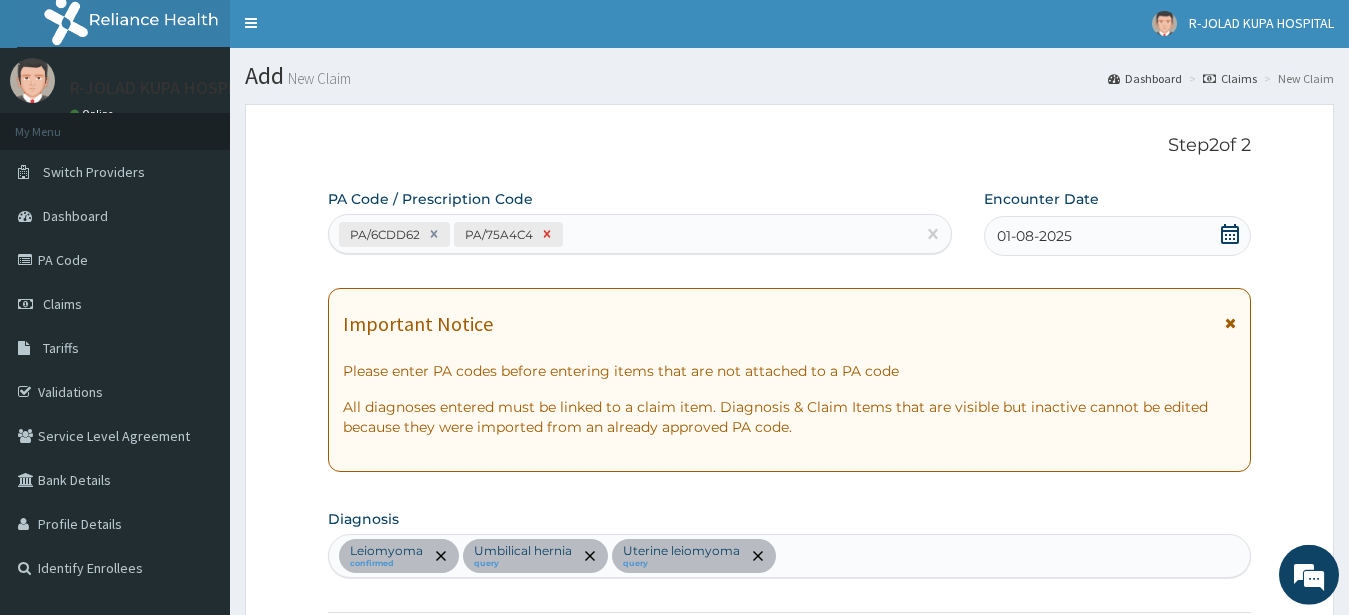 click 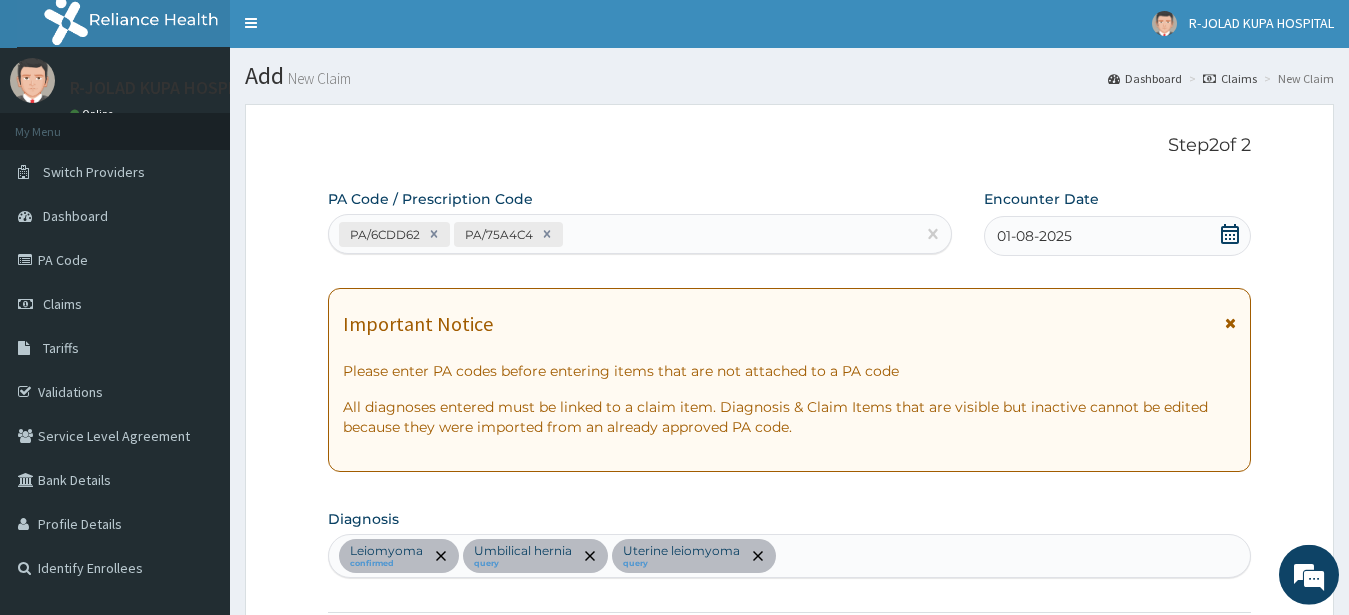 scroll, scrollTop: 525, scrollLeft: 0, axis: vertical 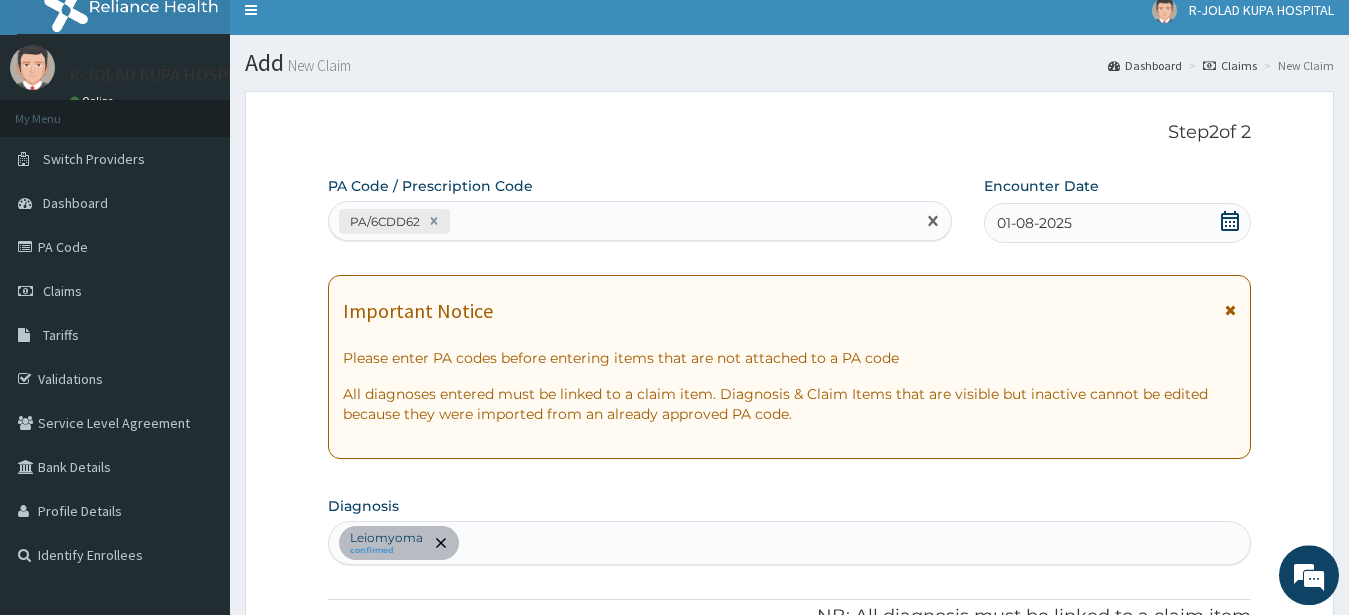 click on "PA/6CDD62" at bounding box center [622, 221] 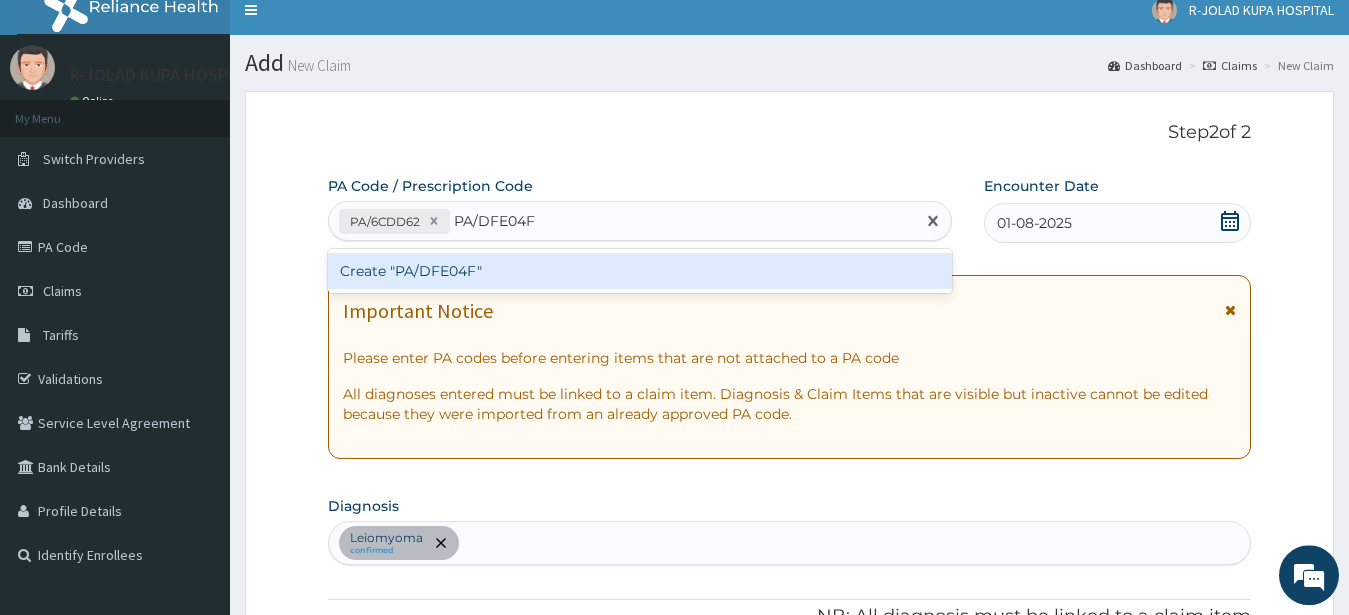 drag, startPoint x: 438, startPoint y: 272, endPoint x: 448, endPoint y: 271, distance: 10.049875 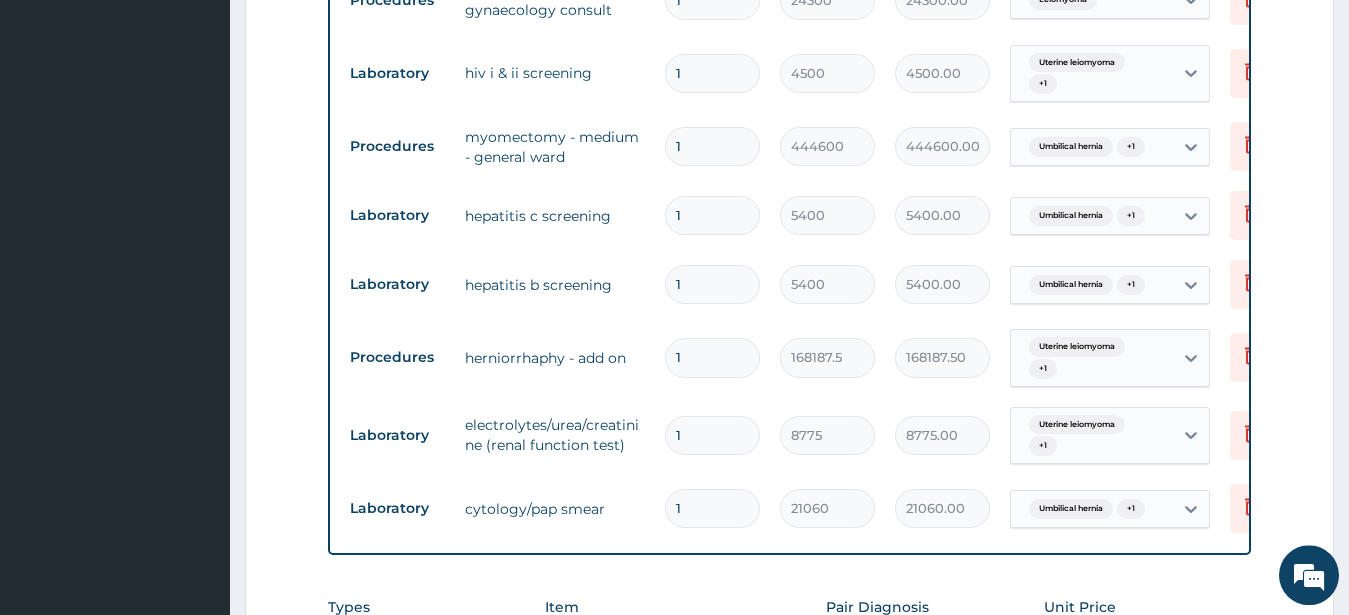 scroll, scrollTop: 934, scrollLeft: 0, axis: vertical 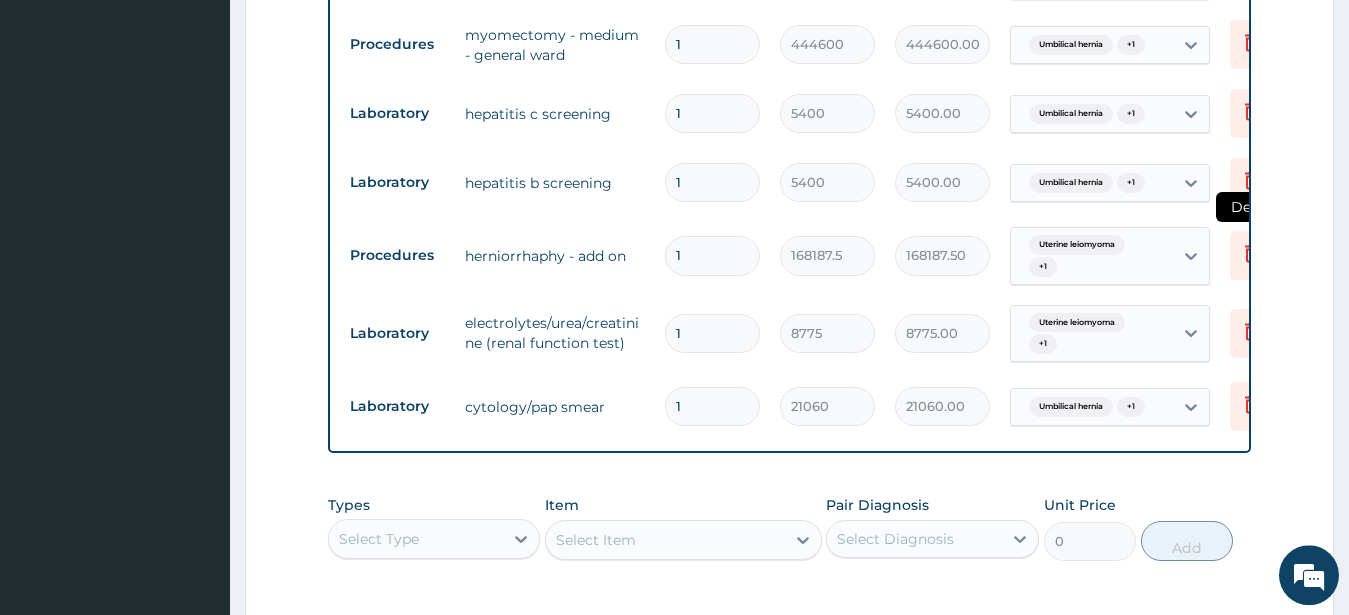 click at bounding box center (1252, 255) 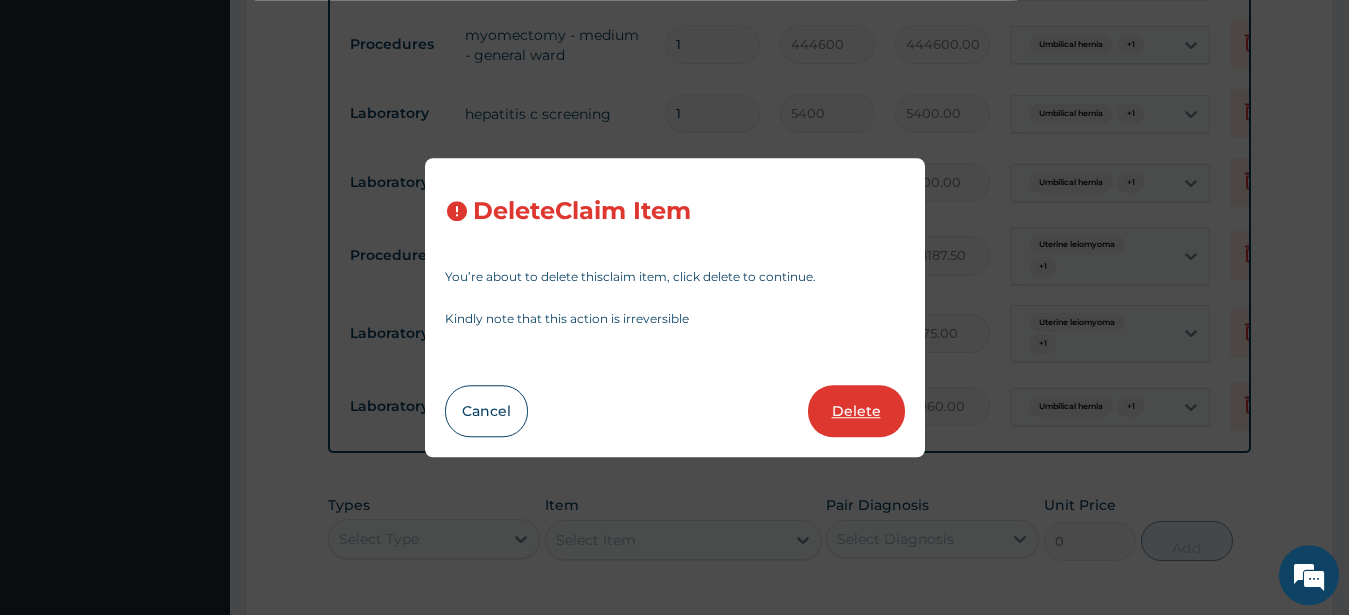 click on "Delete" at bounding box center (856, 411) 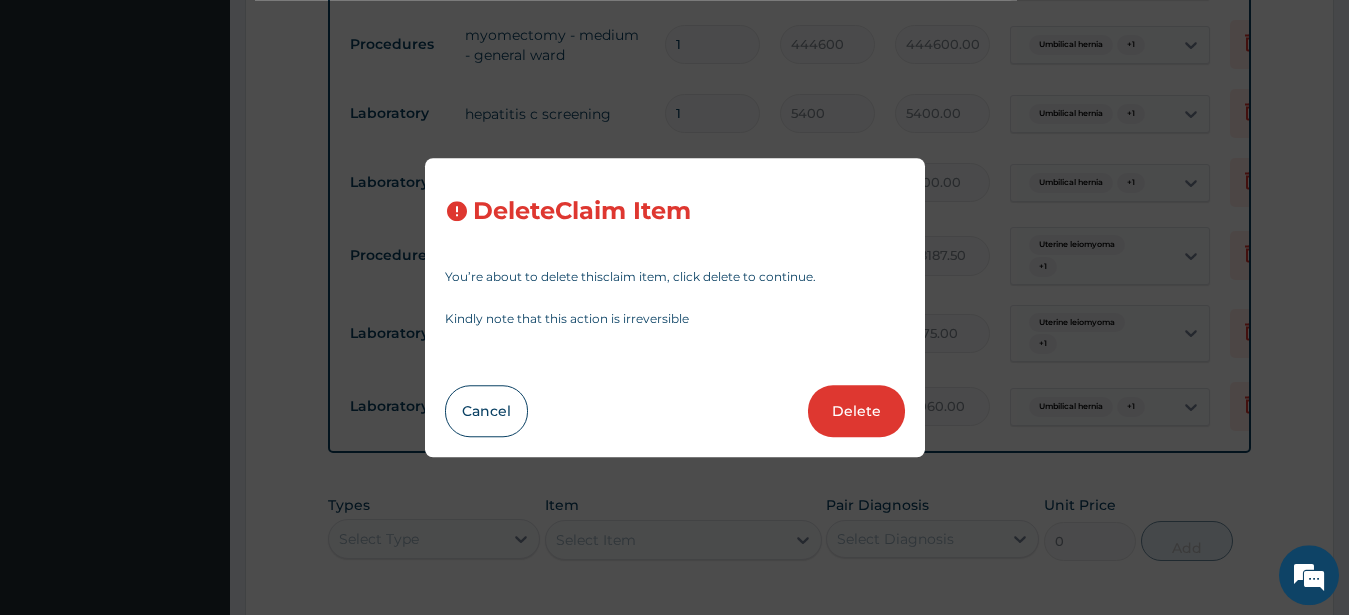 type on "8775" 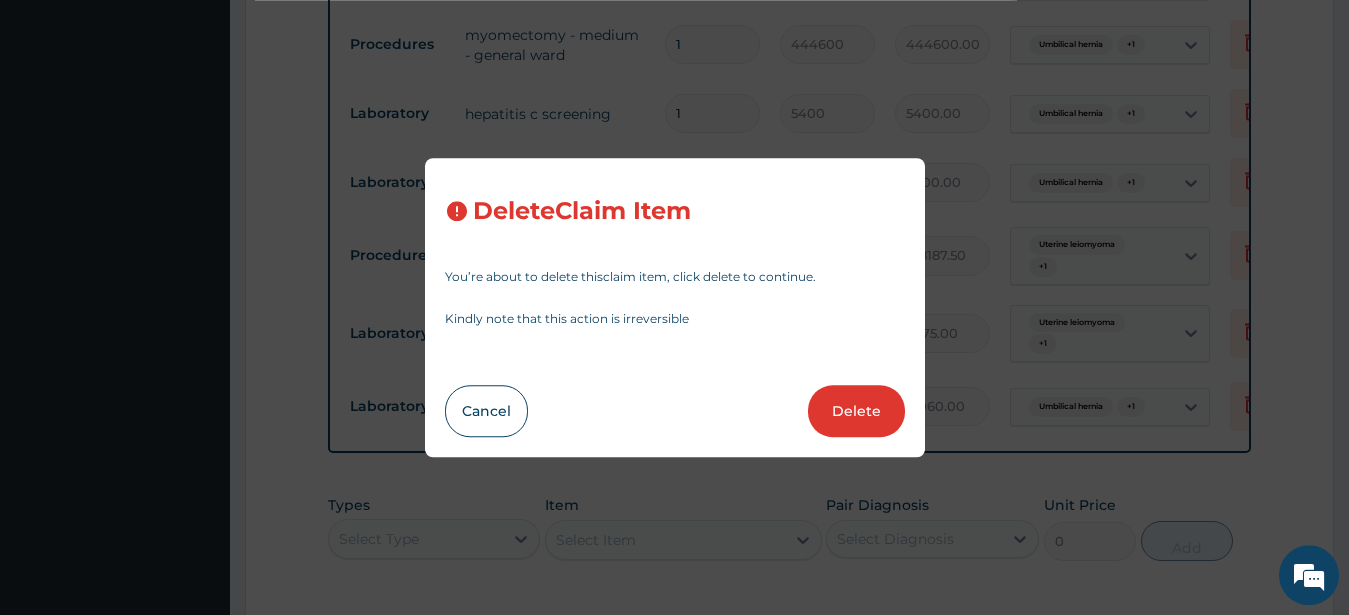type on "8775.00" 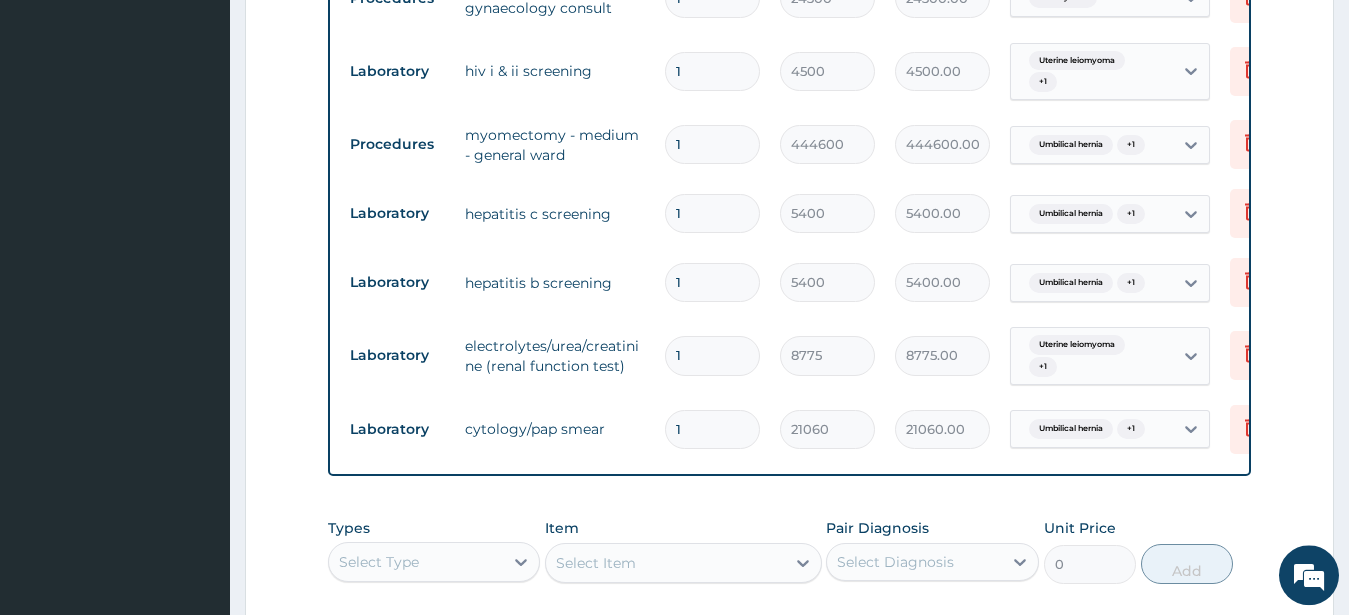 scroll, scrollTop: 730, scrollLeft: 0, axis: vertical 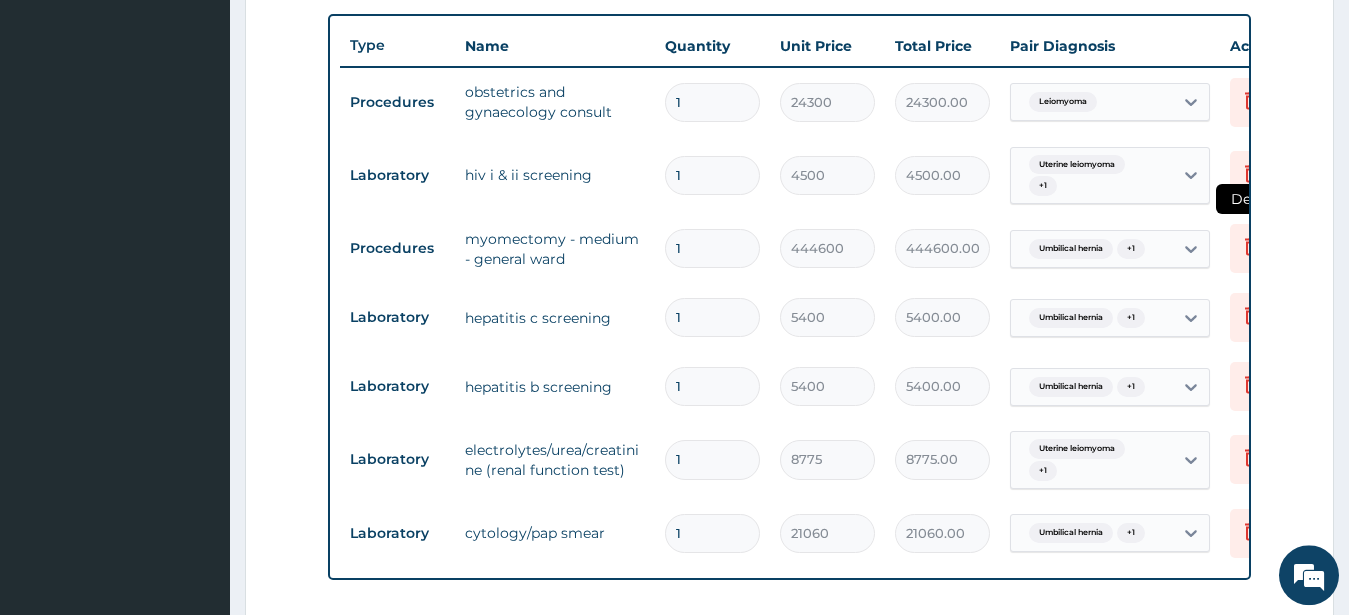 click at bounding box center (1252, 248) 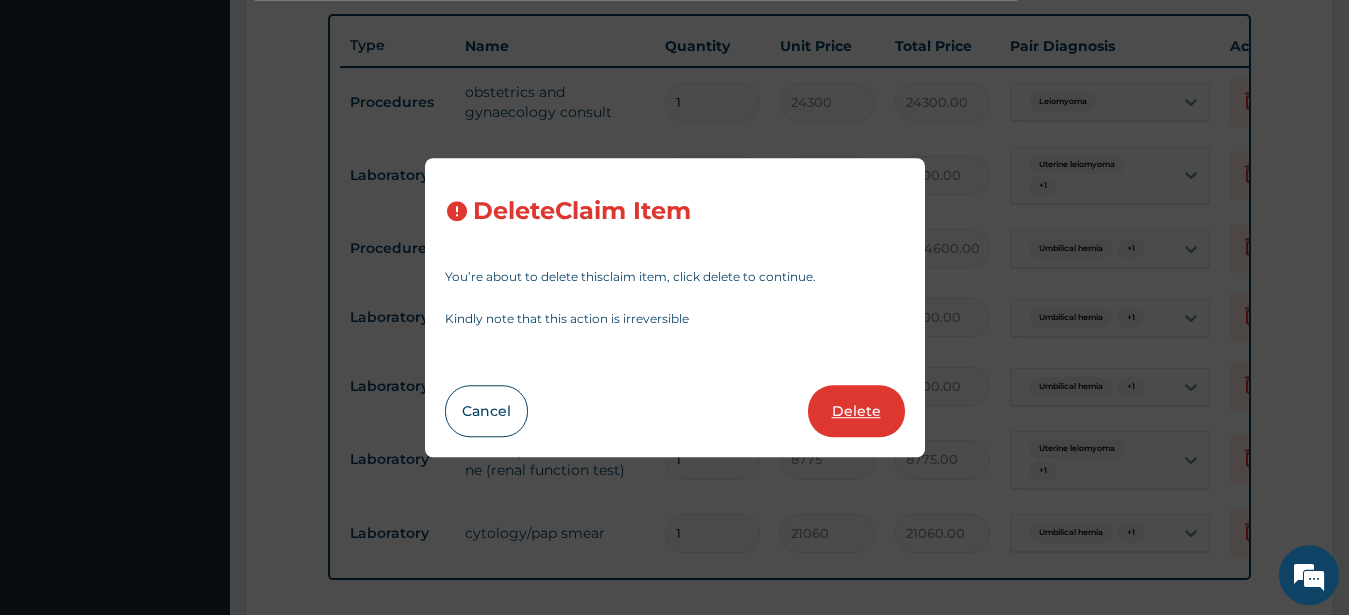click on "Delete" at bounding box center (856, 411) 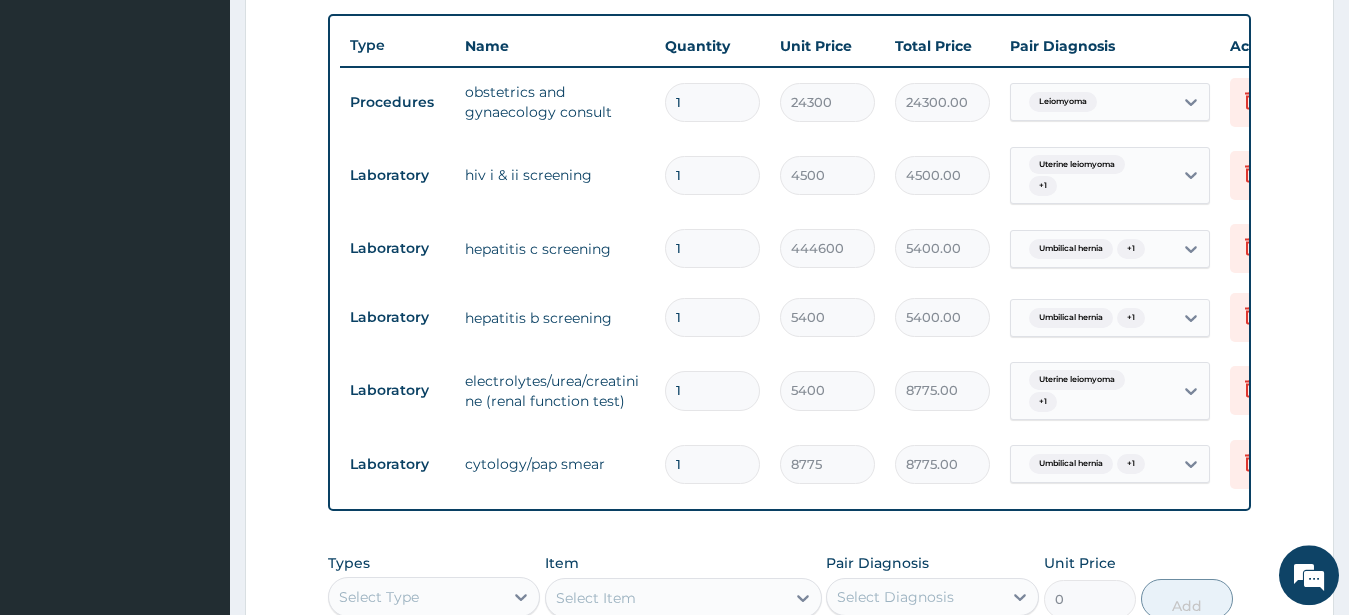 type on "5400" 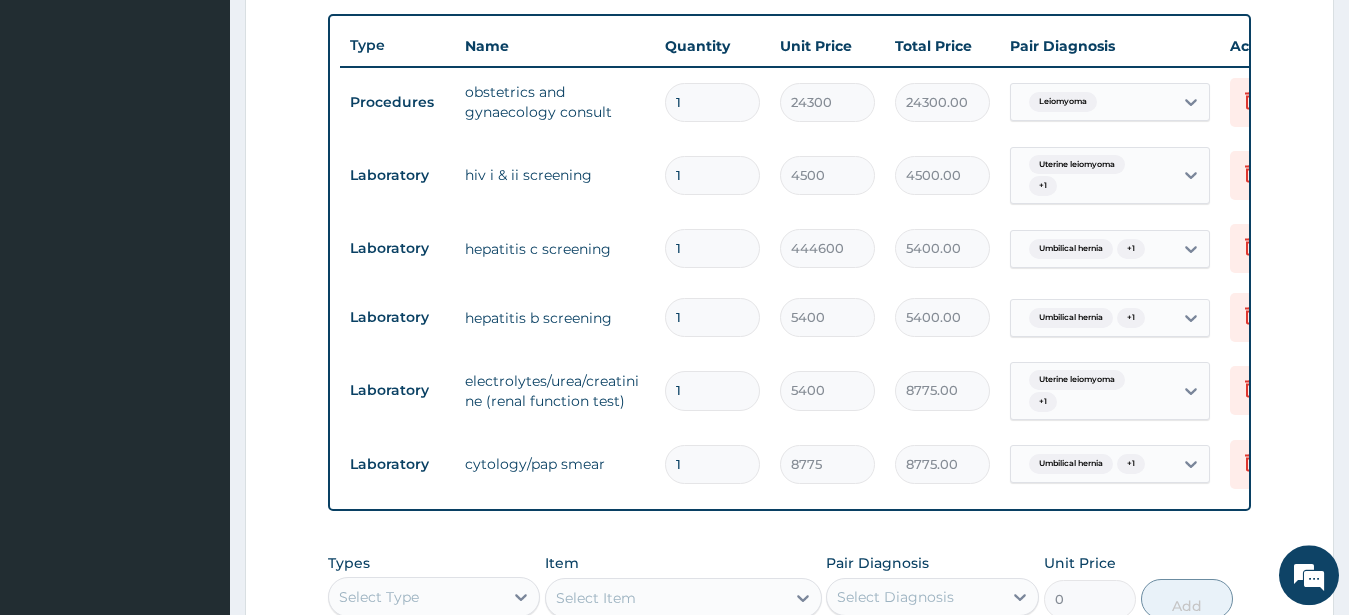 type on "5400.00" 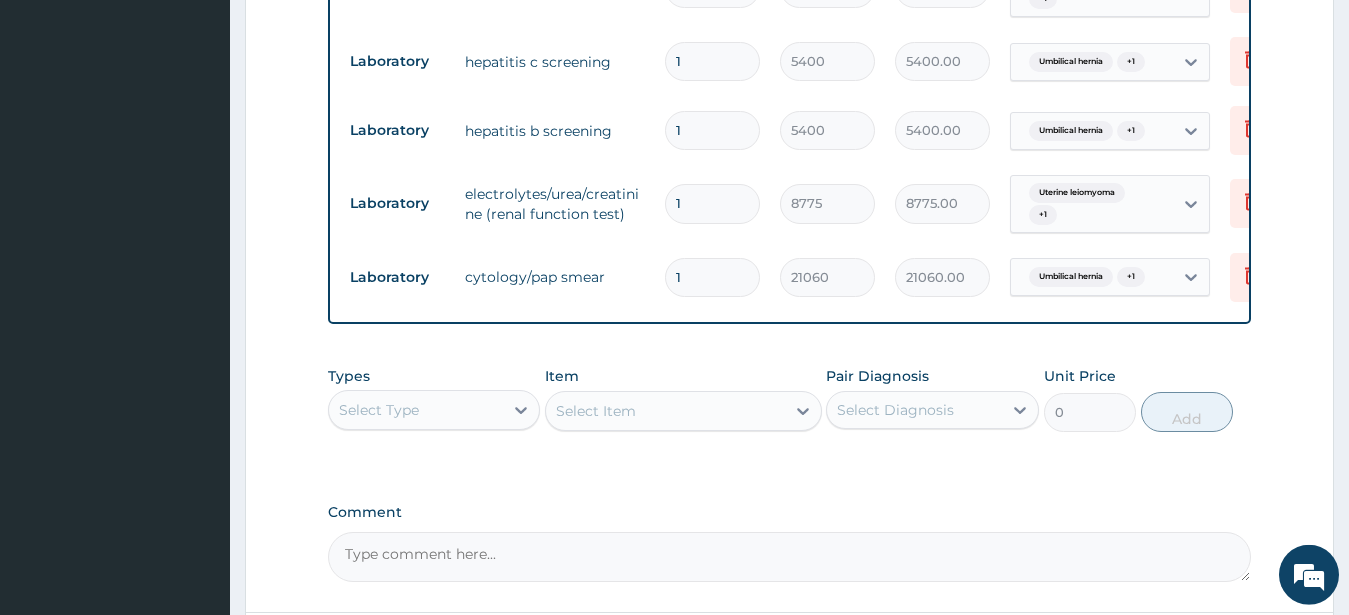 scroll, scrollTop: 1036, scrollLeft: 0, axis: vertical 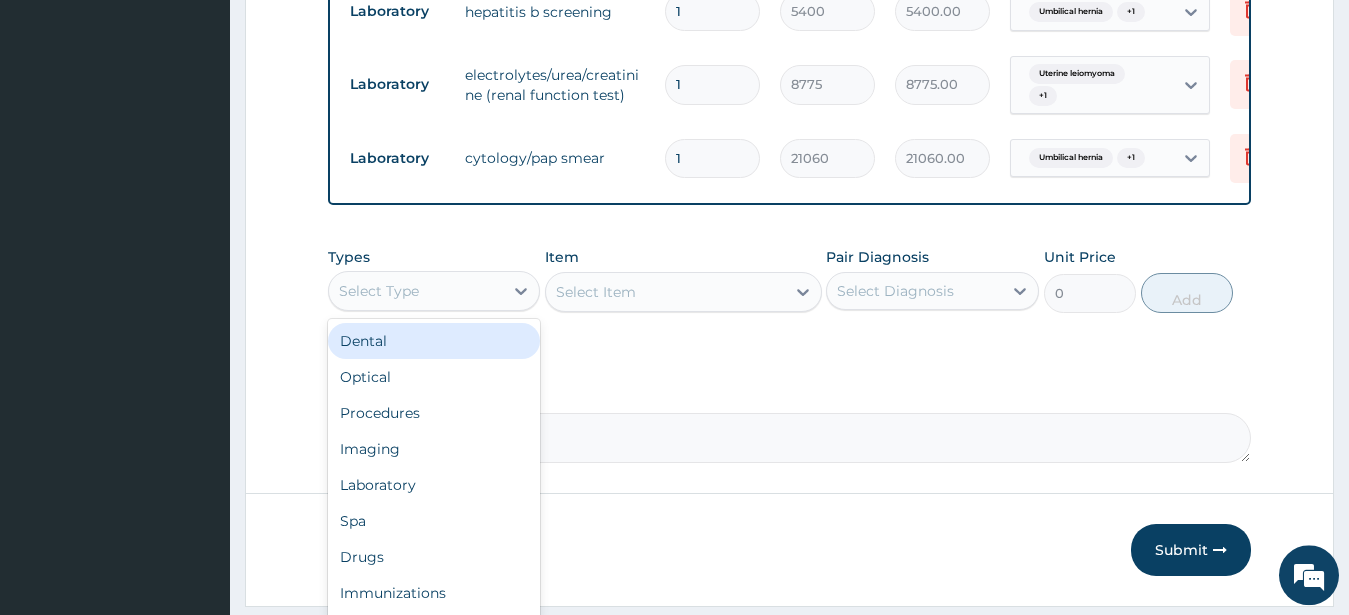 drag, startPoint x: 418, startPoint y: 310, endPoint x: 422, endPoint y: 454, distance: 144.05554 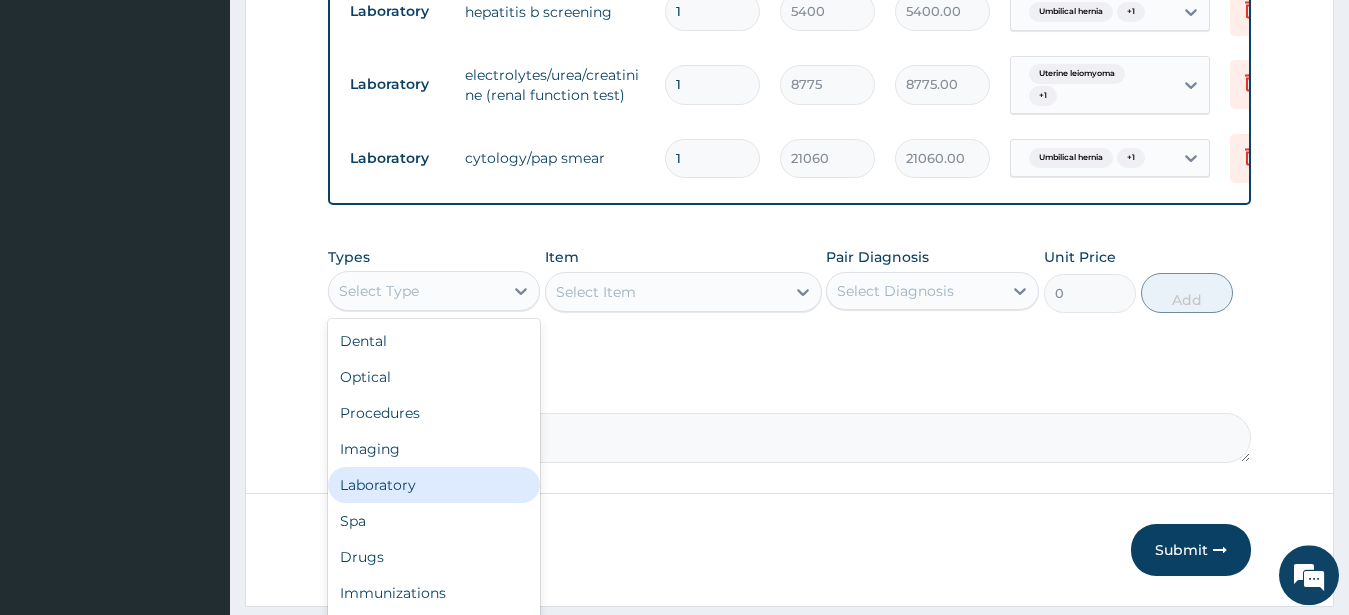 drag, startPoint x: 382, startPoint y: 508, endPoint x: 374, endPoint y: 496, distance: 14.422205 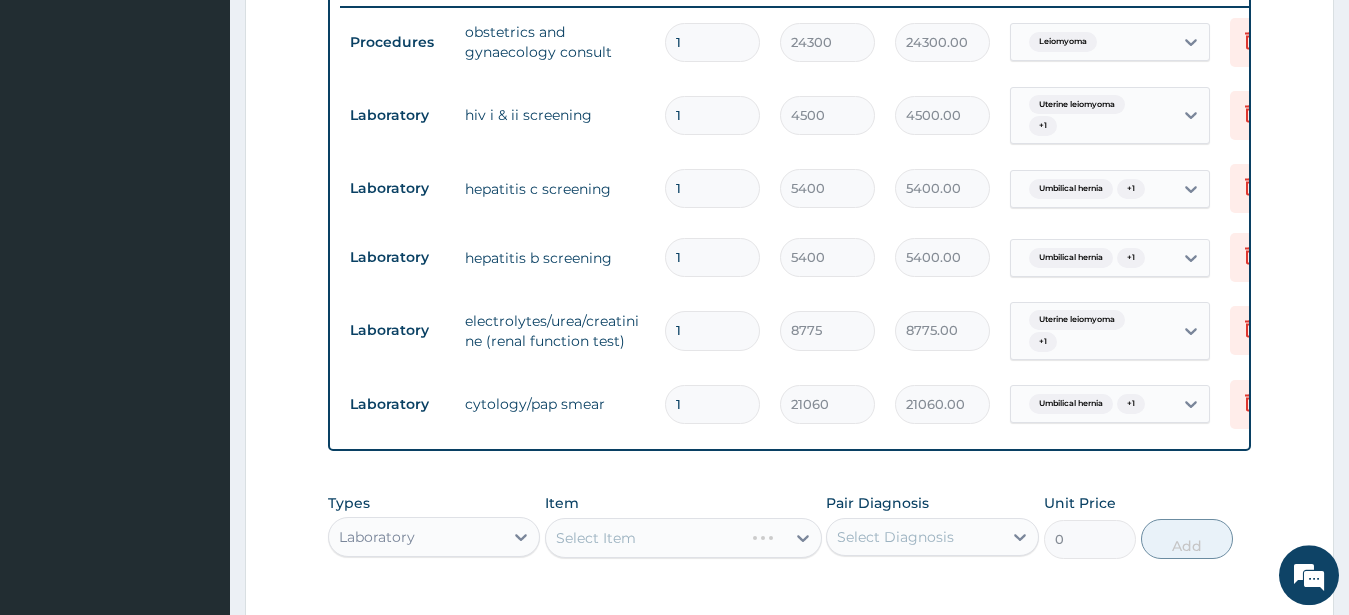 scroll, scrollTop: 628, scrollLeft: 0, axis: vertical 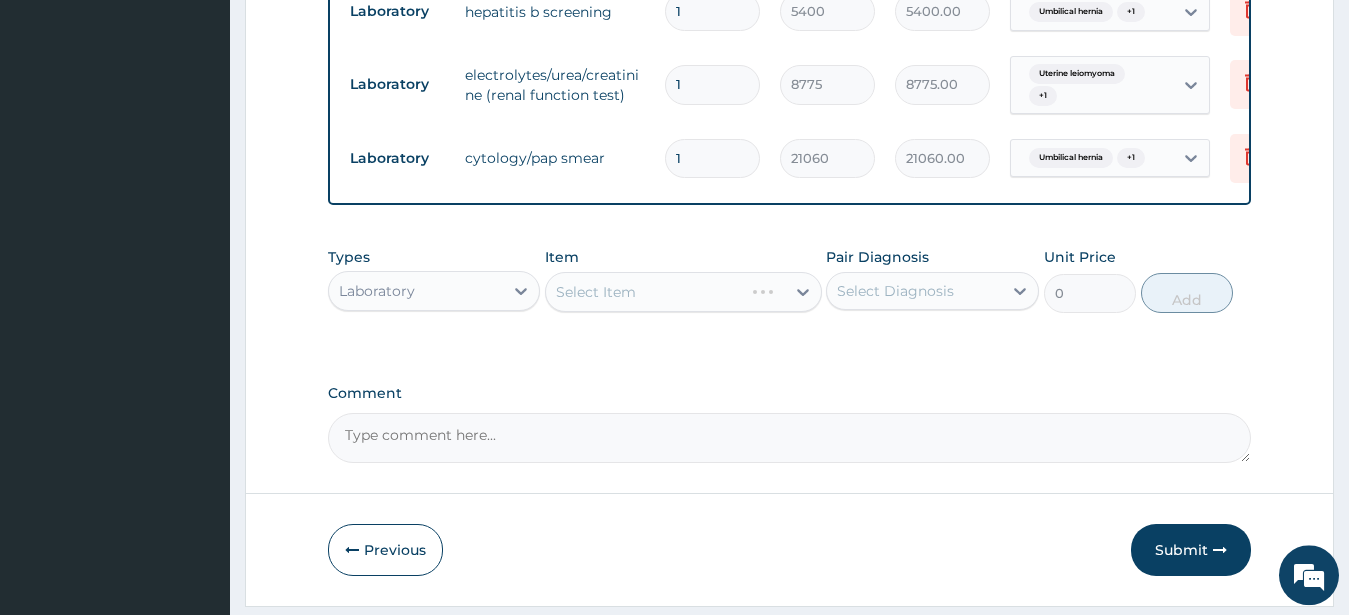 drag, startPoint x: 610, startPoint y: 309, endPoint x: 610, endPoint y: 320, distance: 11 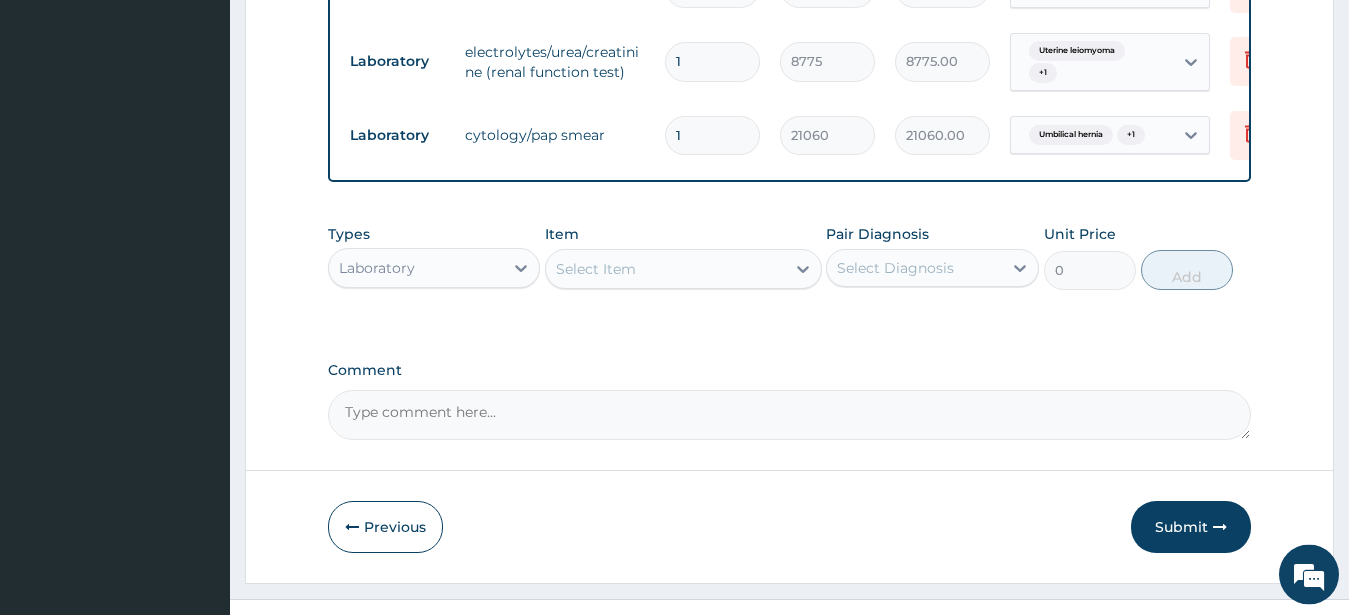 scroll, scrollTop: 909, scrollLeft: 0, axis: vertical 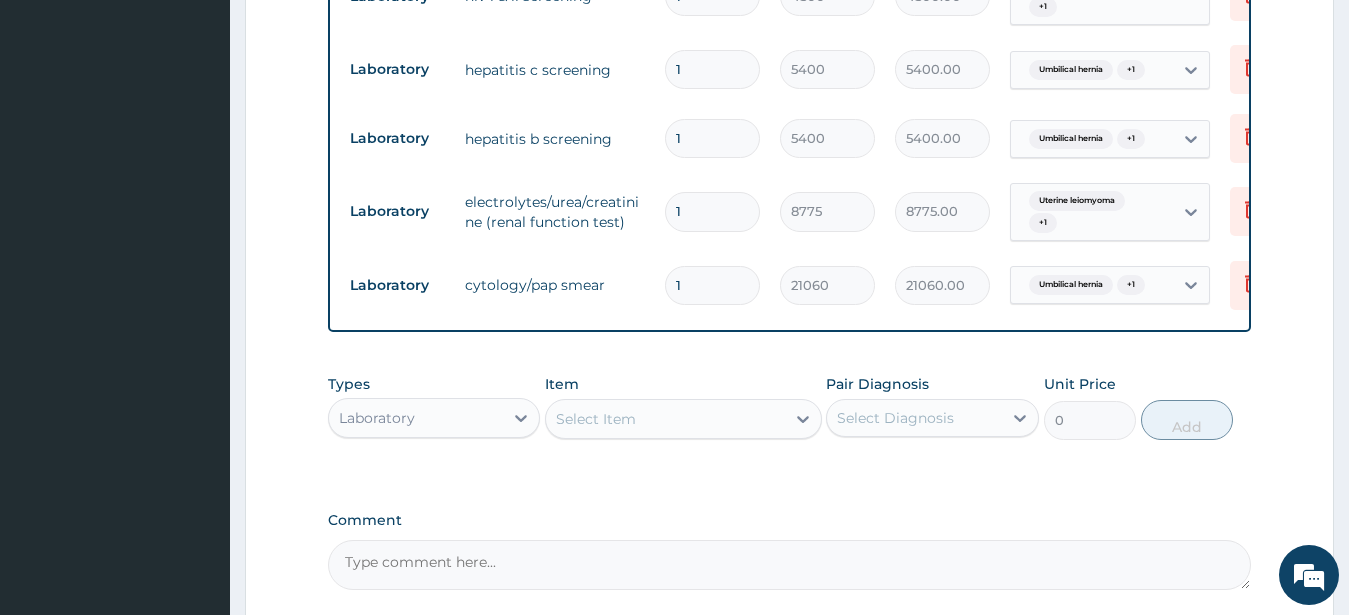 click on "Select Item" at bounding box center (665, 419) 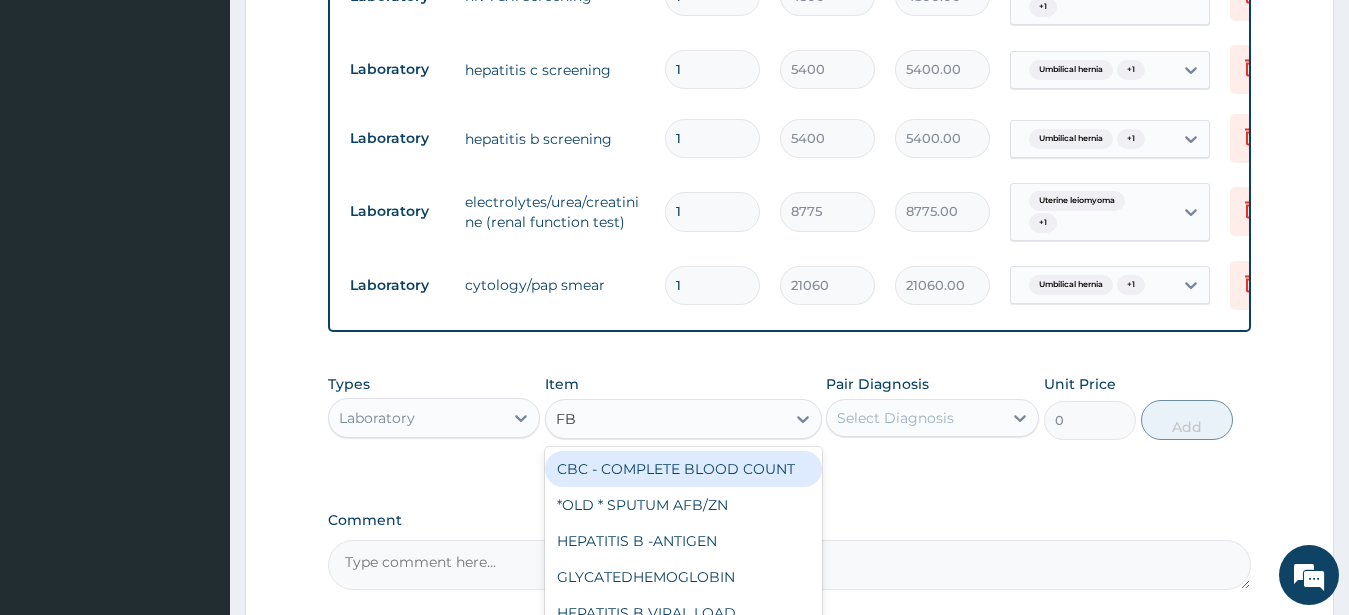 type on "FBC" 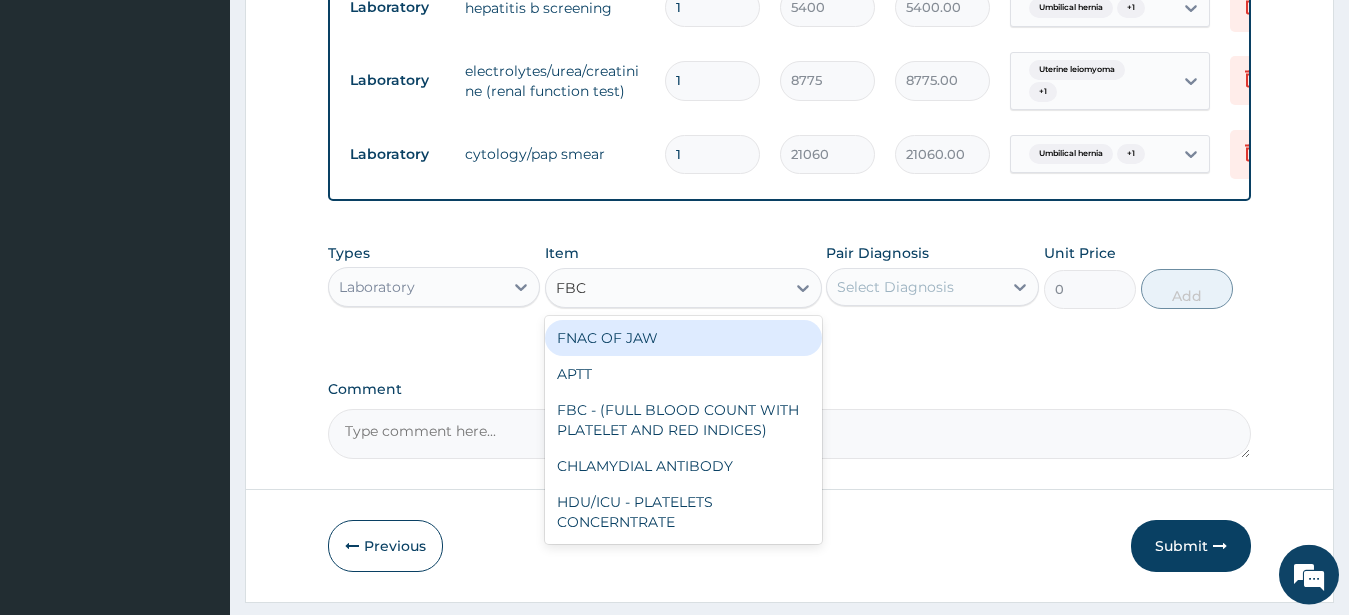 scroll, scrollTop: 1113, scrollLeft: 0, axis: vertical 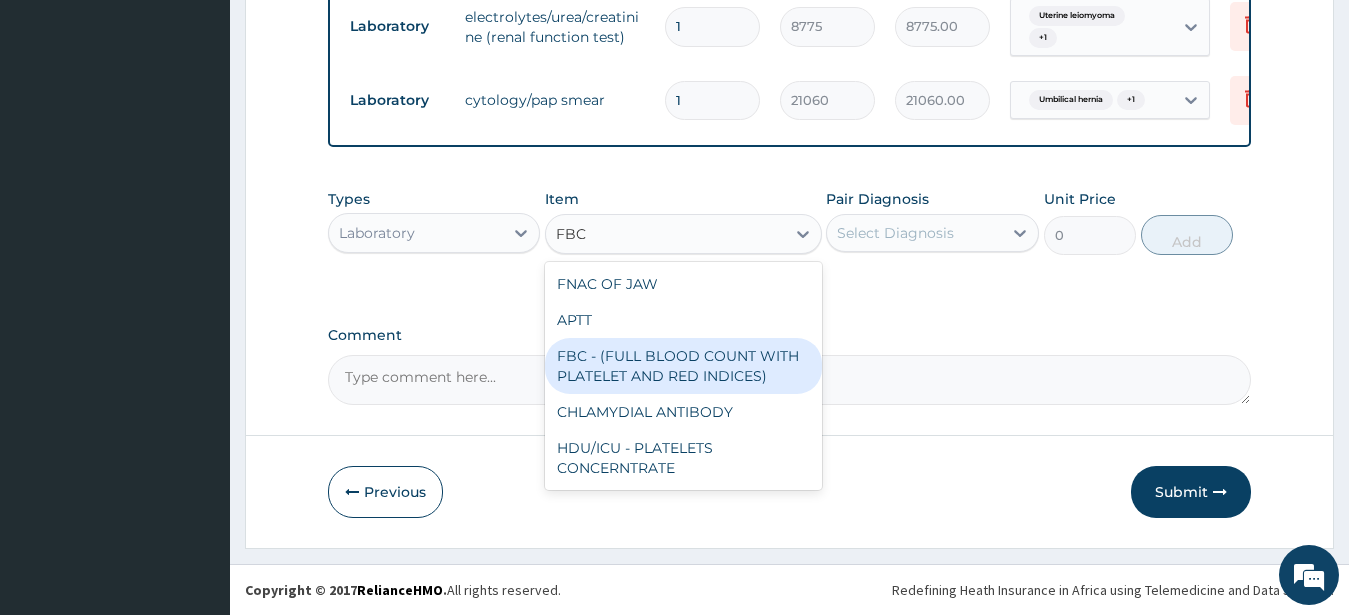 click on "FBC - (FULL BLOOD COUNT WITH PLATELET AND RED INDICES)" at bounding box center (683, 366) 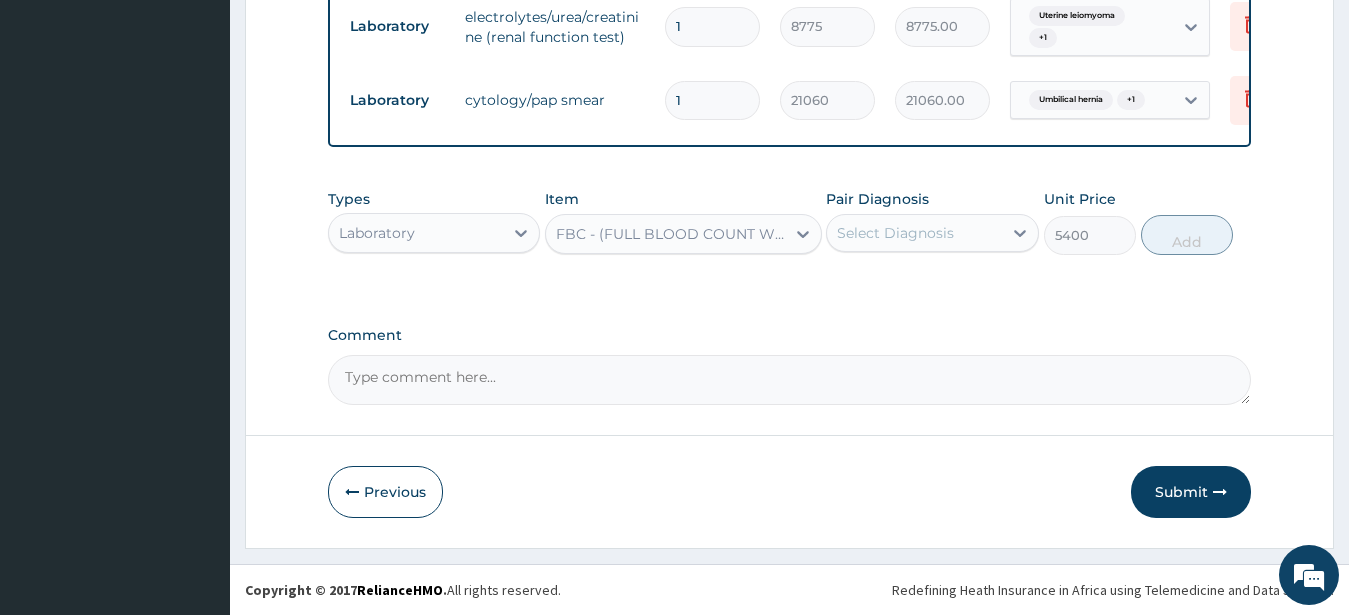click on "Select Diagnosis" at bounding box center (895, 233) 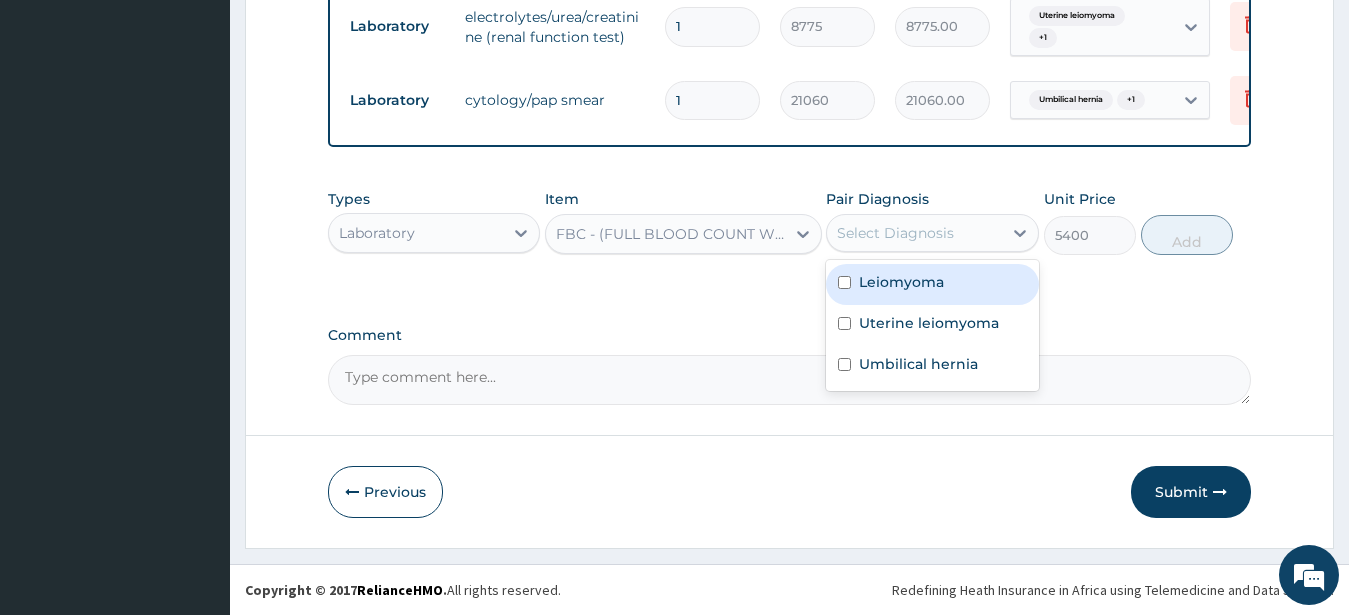 click on "Leiomyoma" at bounding box center [901, 282] 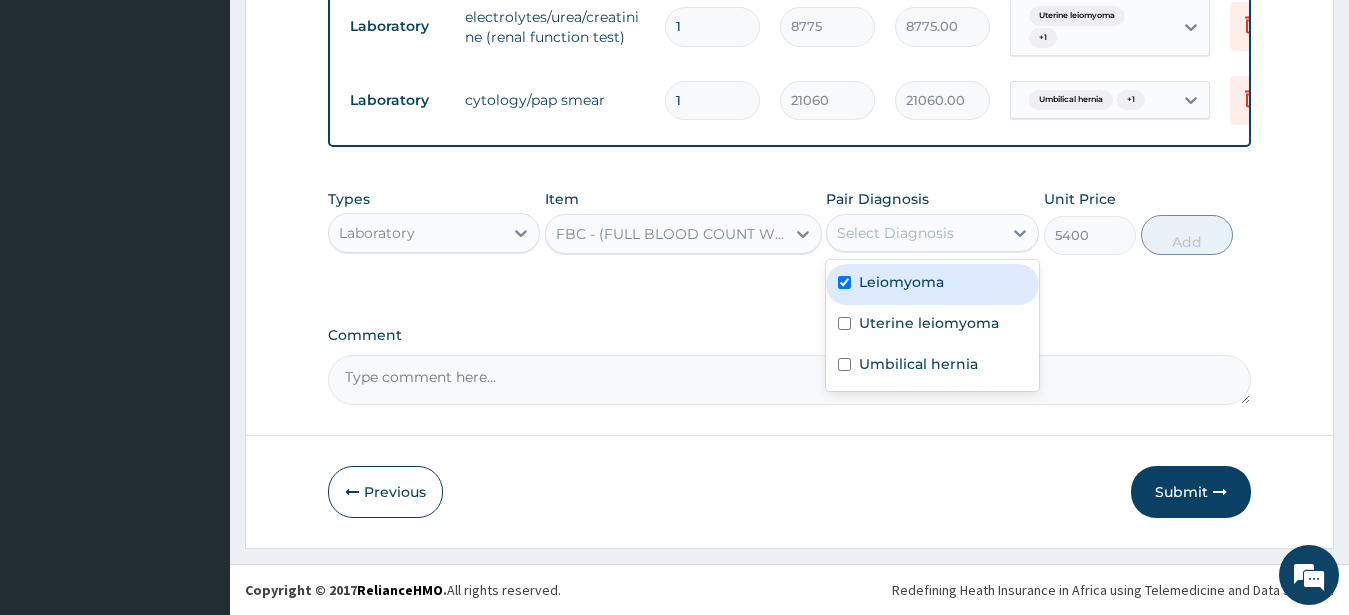checkbox on "true" 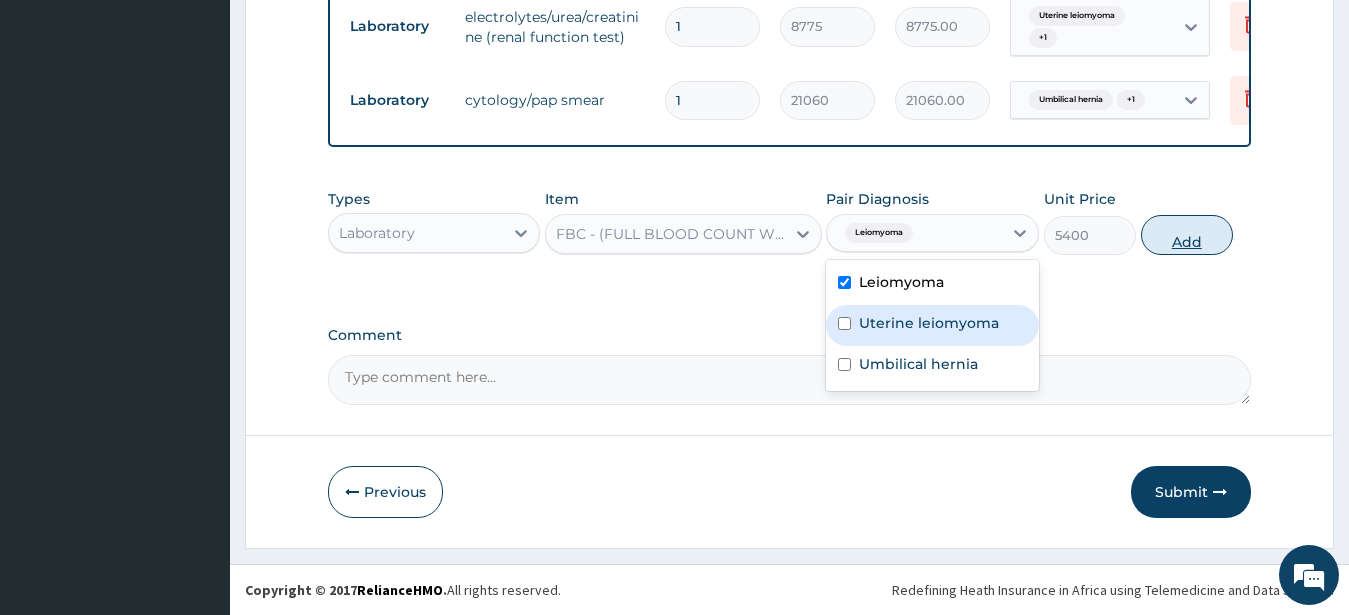 click on "Add" at bounding box center (1187, 235) 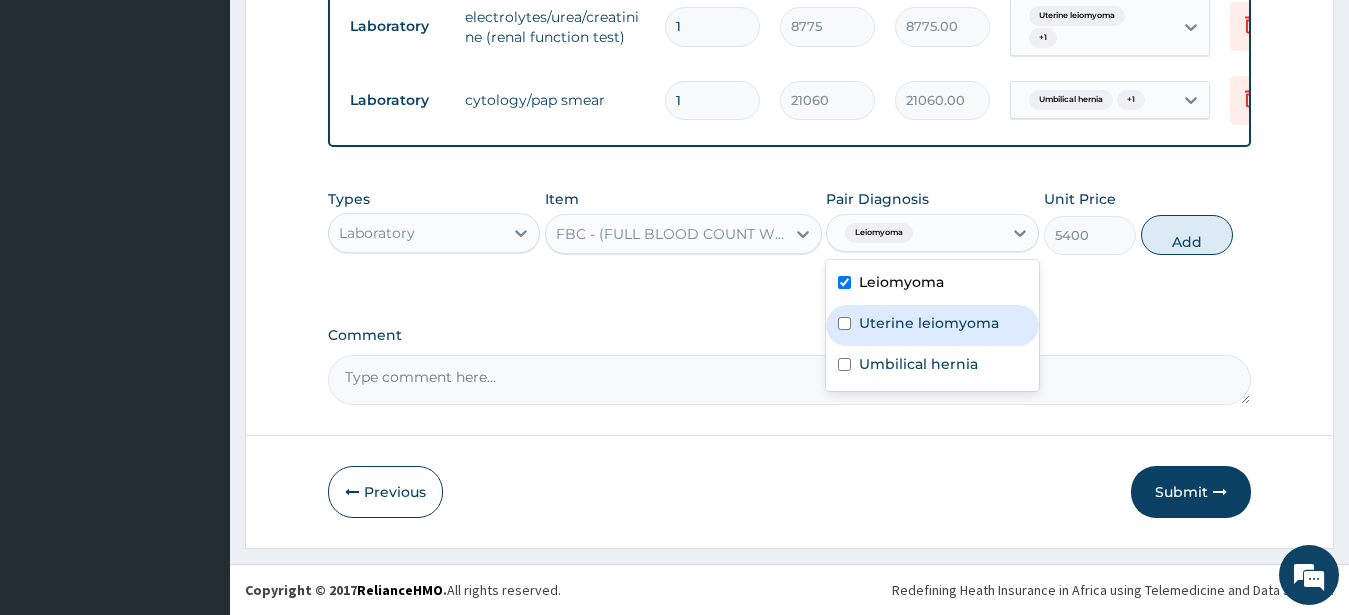 type on "0" 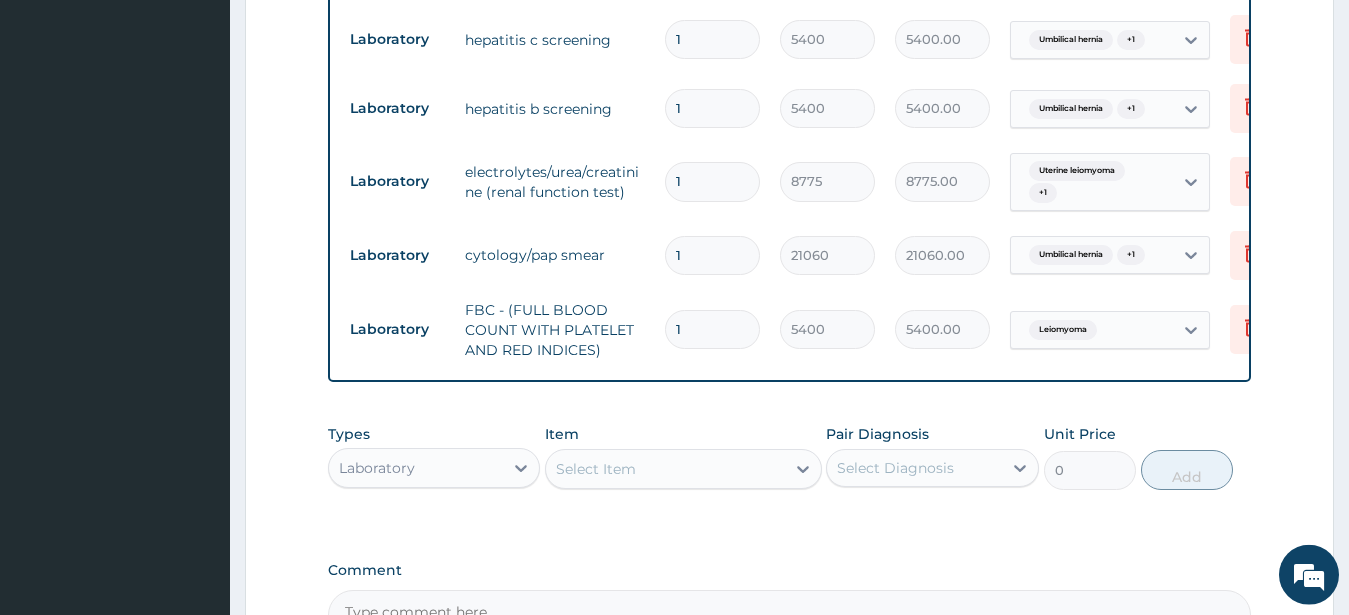 scroll, scrollTop: 1011, scrollLeft: 0, axis: vertical 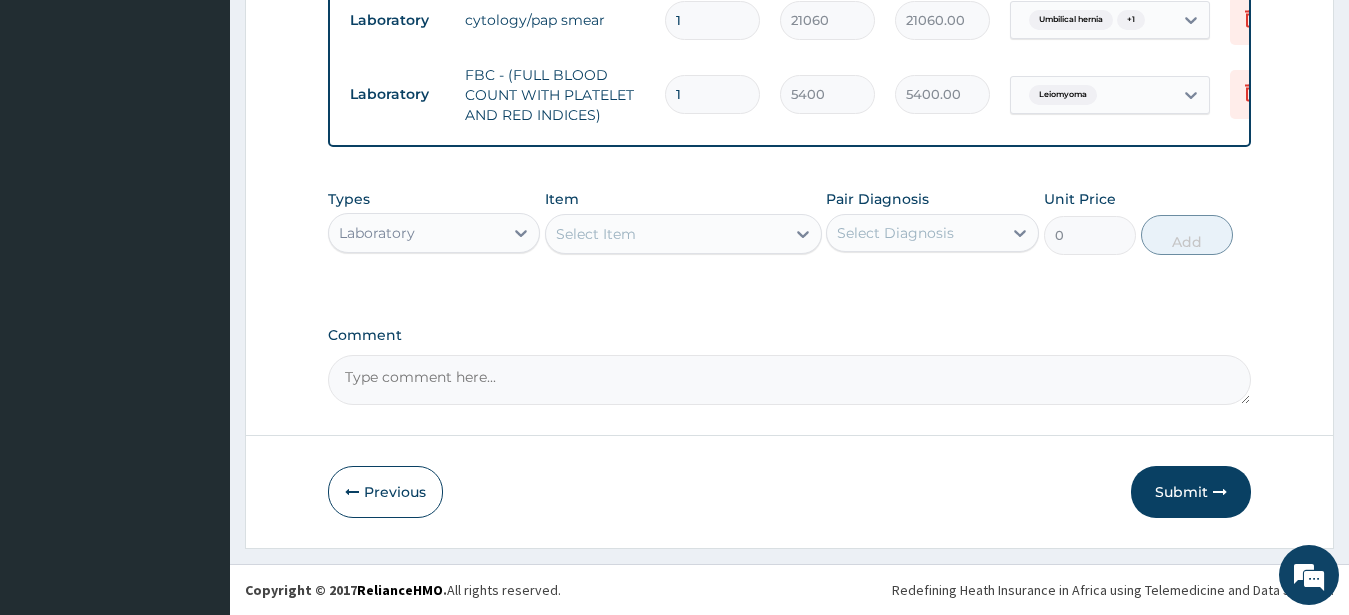 drag, startPoint x: 388, startPoint y: 222, endPoint x: 397, endPoint y: 248, distance: 27.513634 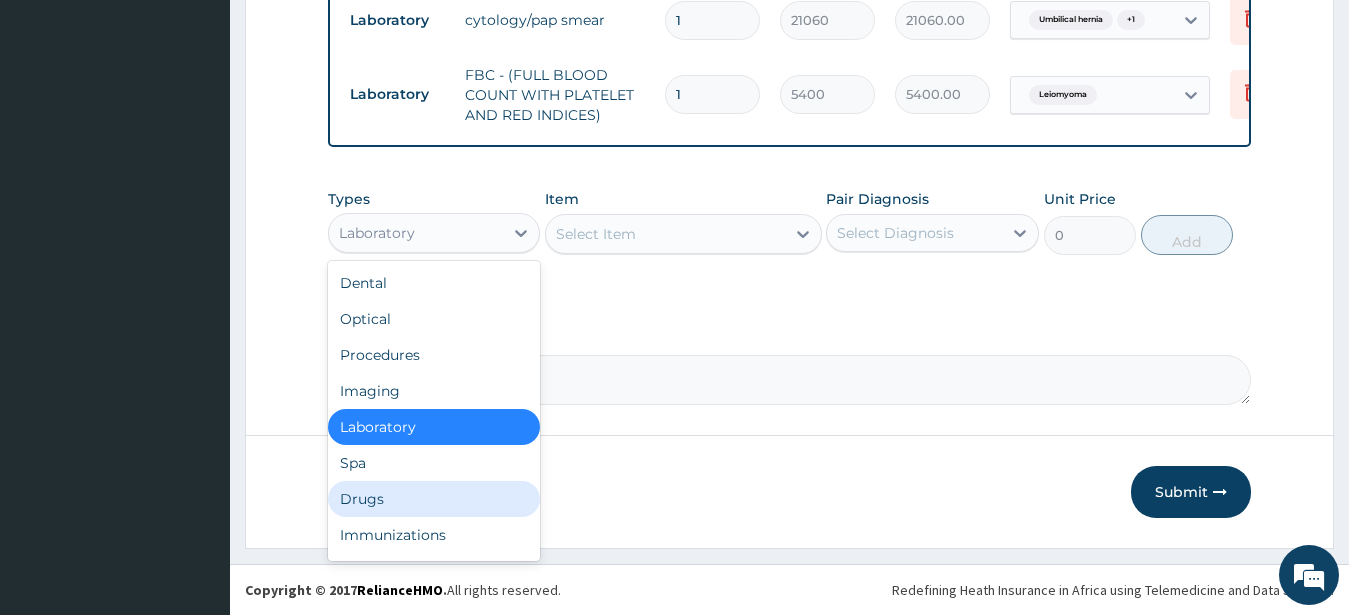 click on "Drugs" at bounding box center [434, 499] 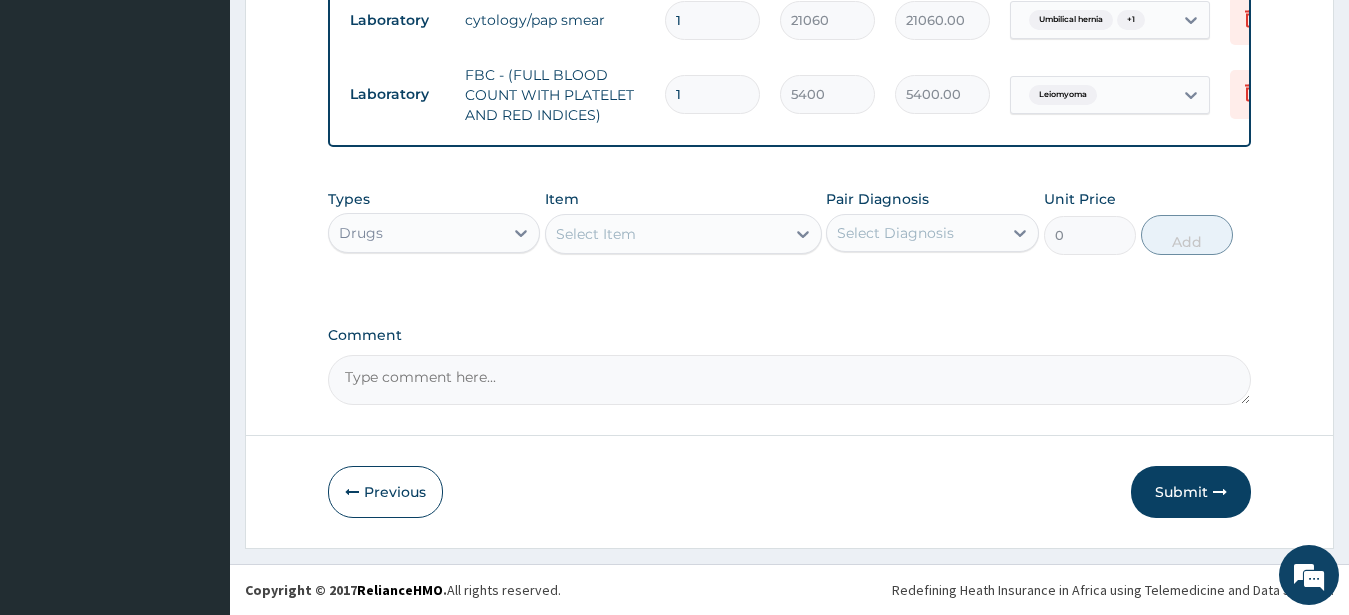 click on "Select Item" at bounding box center [596, 234] 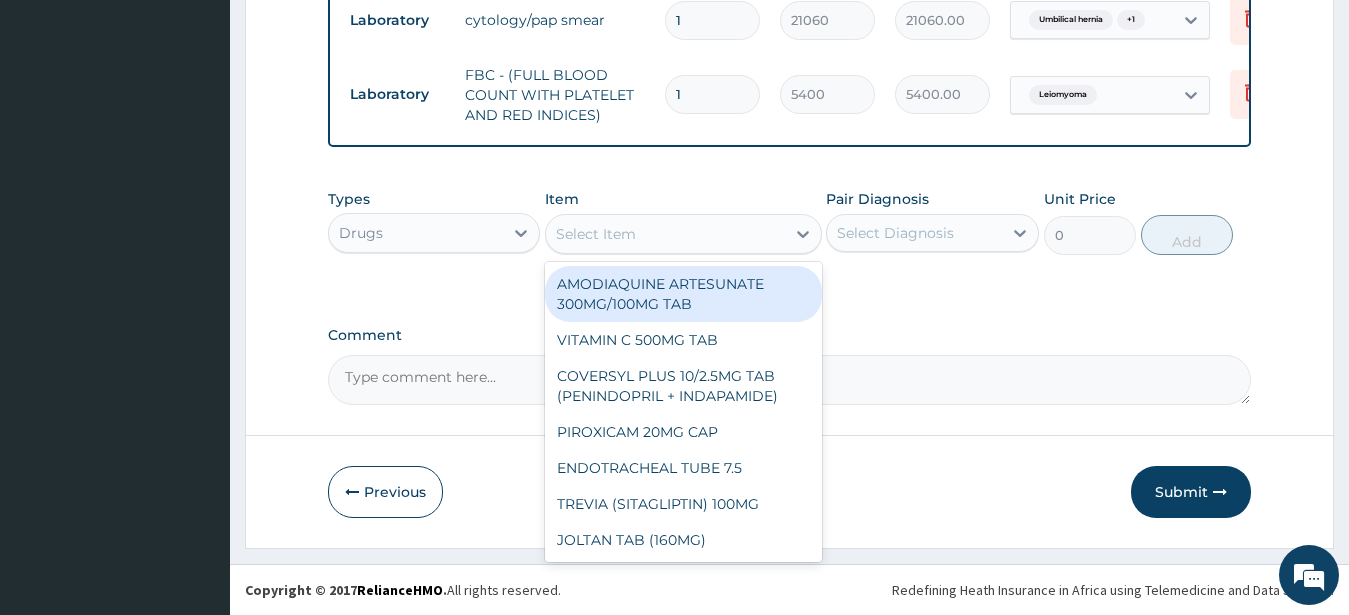 paste on "VITAMIN C 100MG TAB" 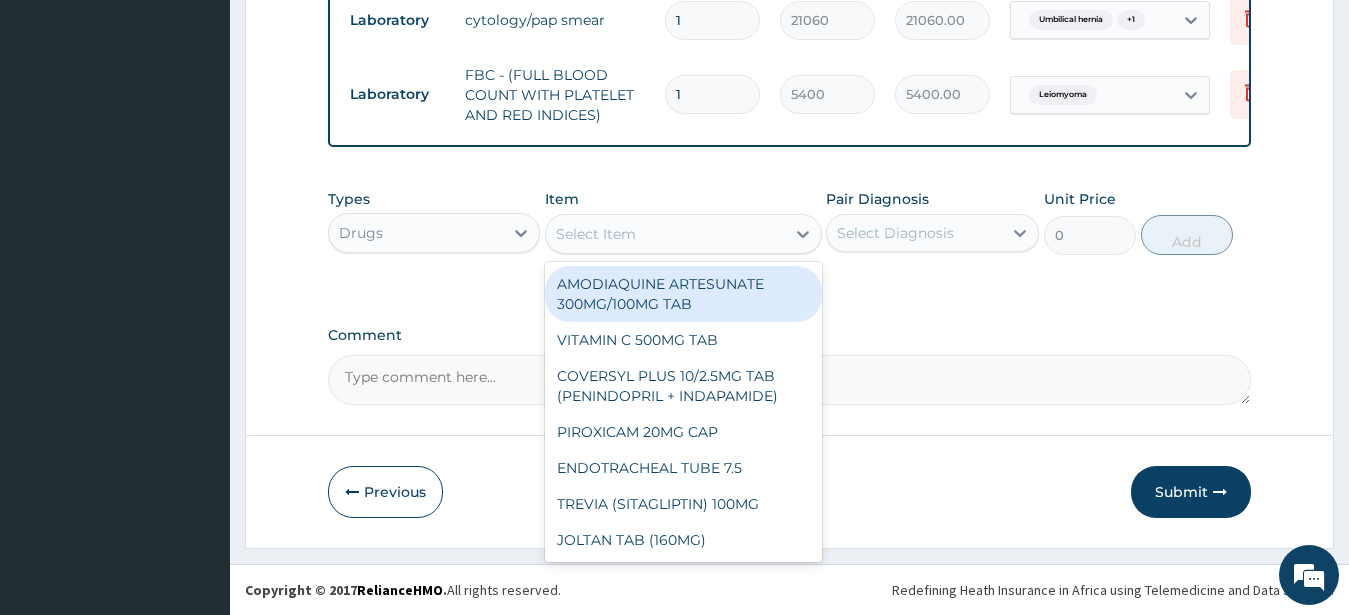 type on "VITAMIN C 100MG TAB" 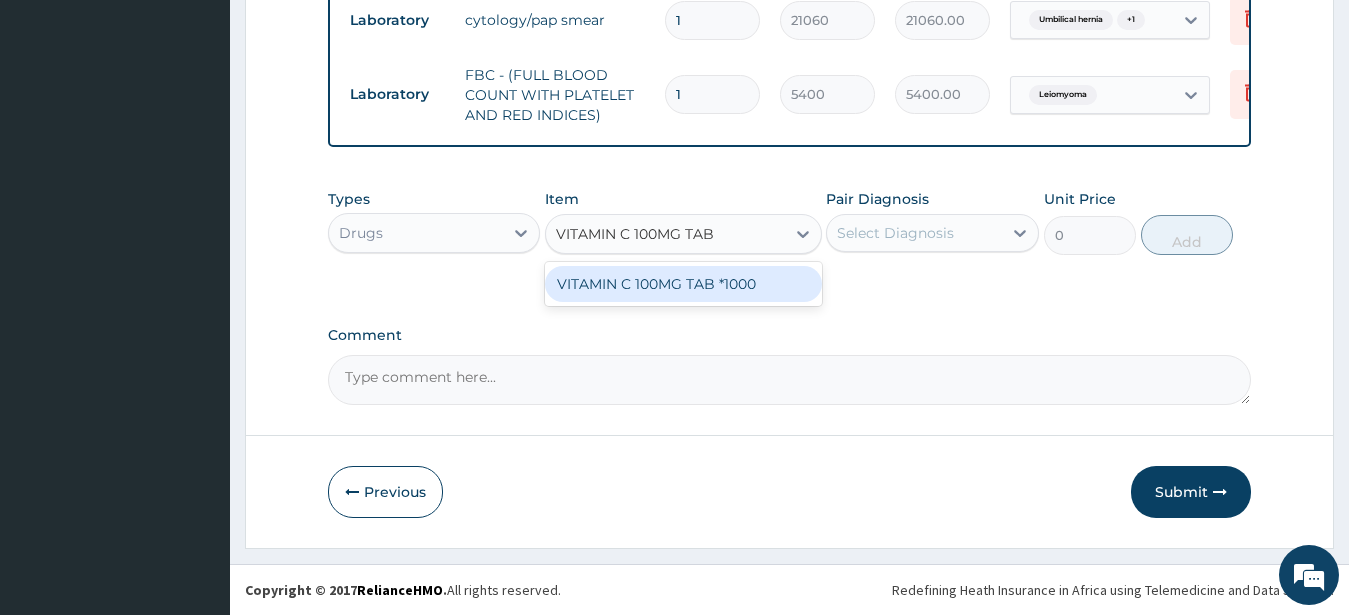 drag, startPoint x: 701, startPoint y: 280, endPoint x: 724, endPoint y: 268, distance: 25.942244 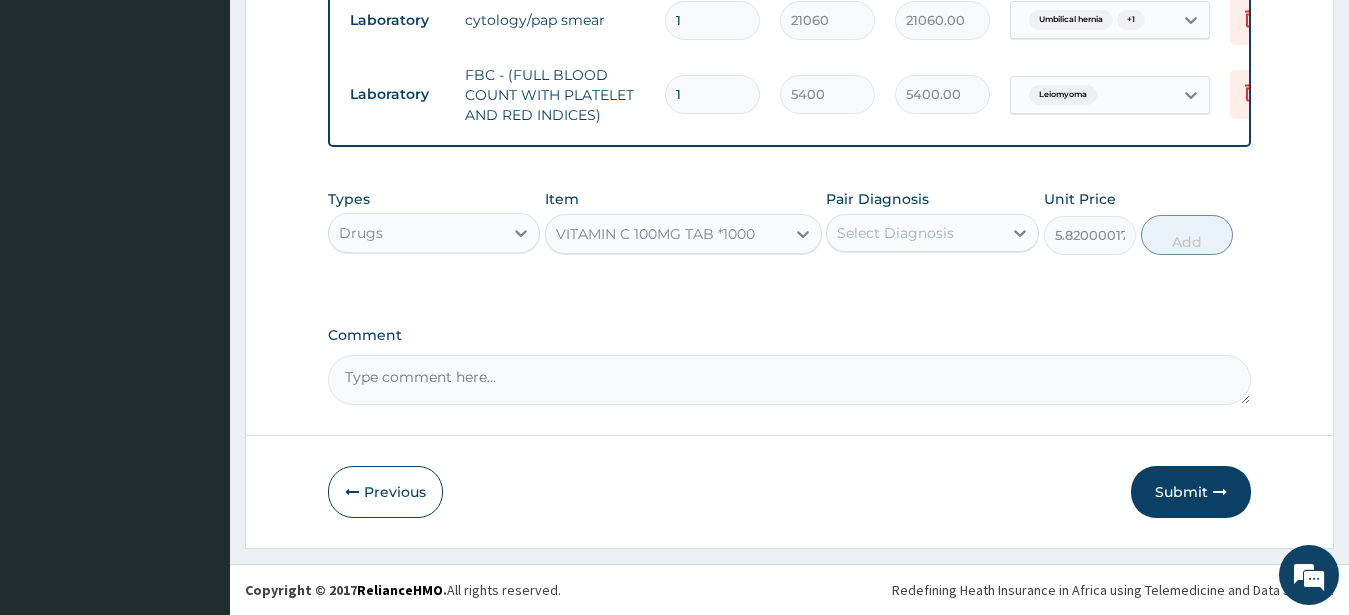drag, startPoint x: 894, startPoint y: 216, endPoint x: 928, endPoint y: 243, distance: 43.416588 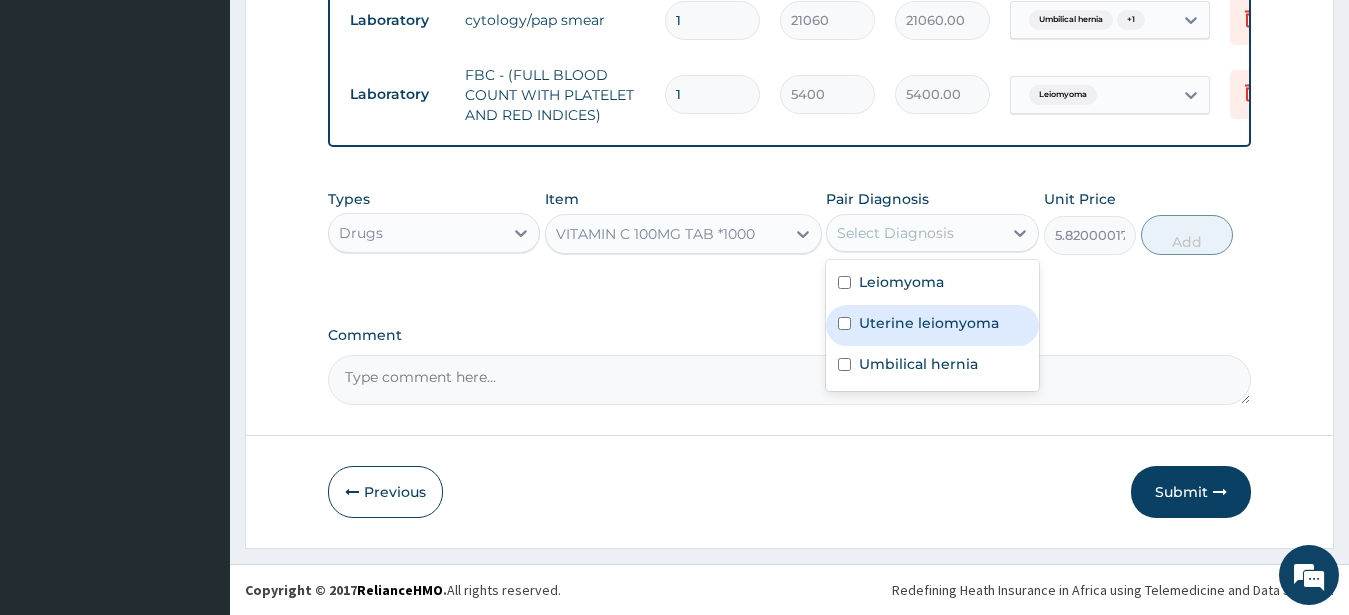 drag, startPoint x: 903, startPoint y: 329, endPoint x: 908, endPoint y: 299, distance: 30.413813 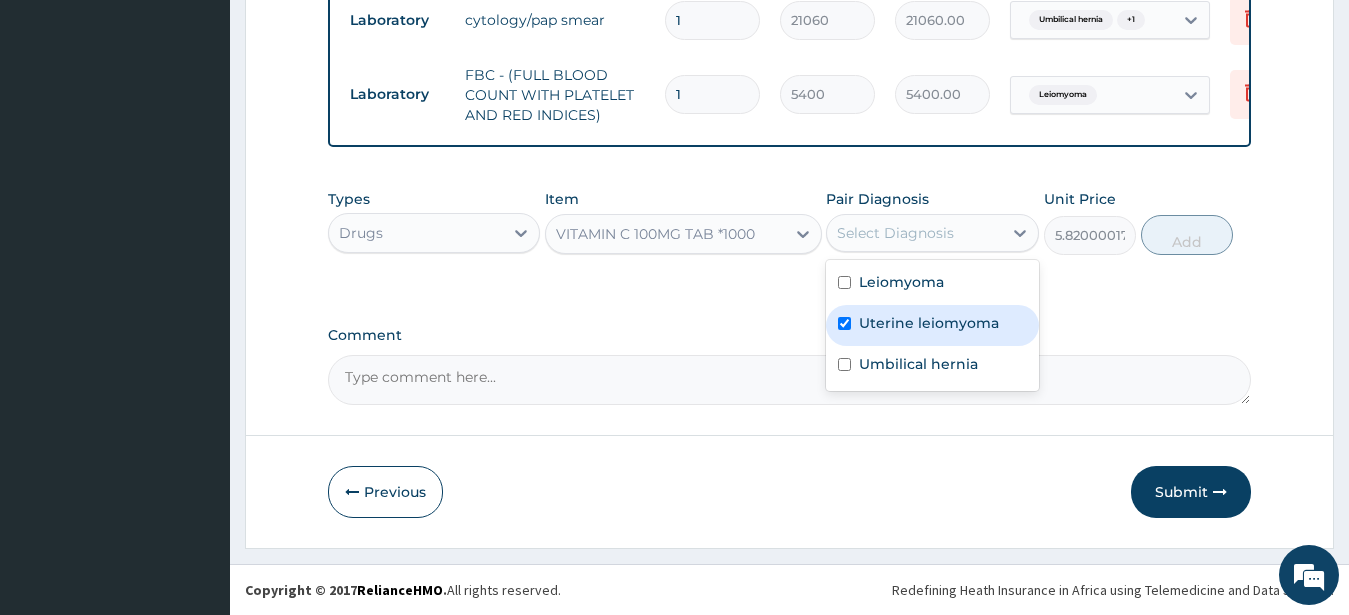 checkbox on "true" 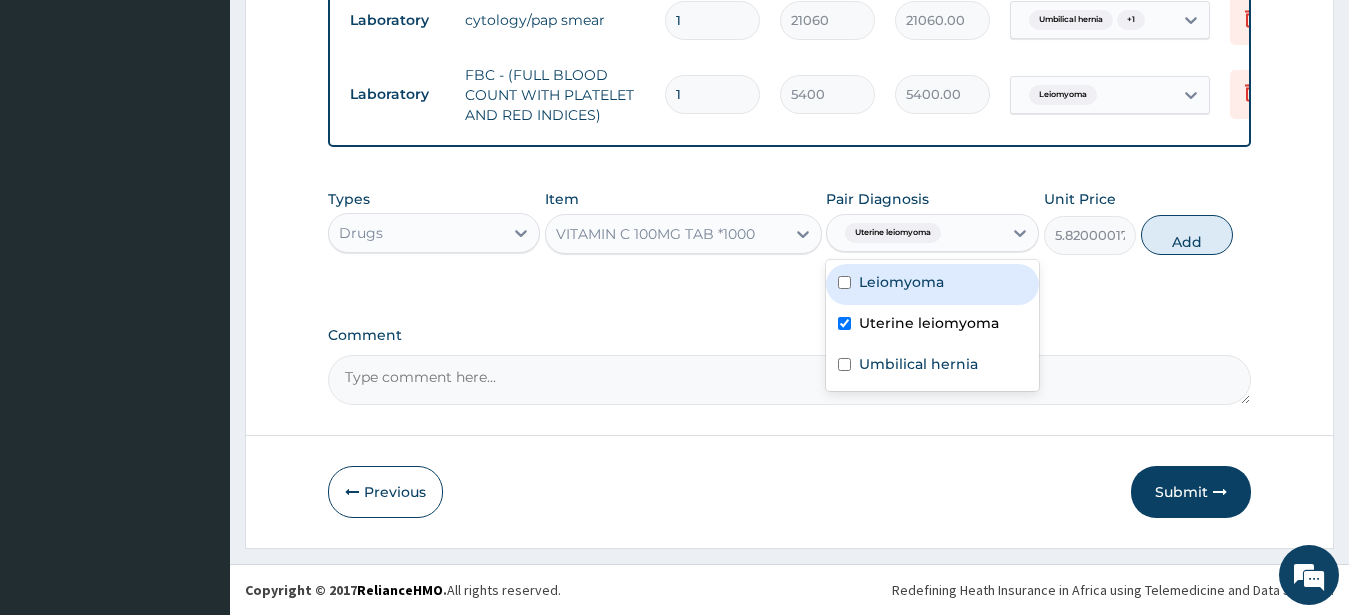 drag, startPoint x: 910, startPoint y: 291, endPoint x: 900, endPoint y: 282, distance: 13.453624 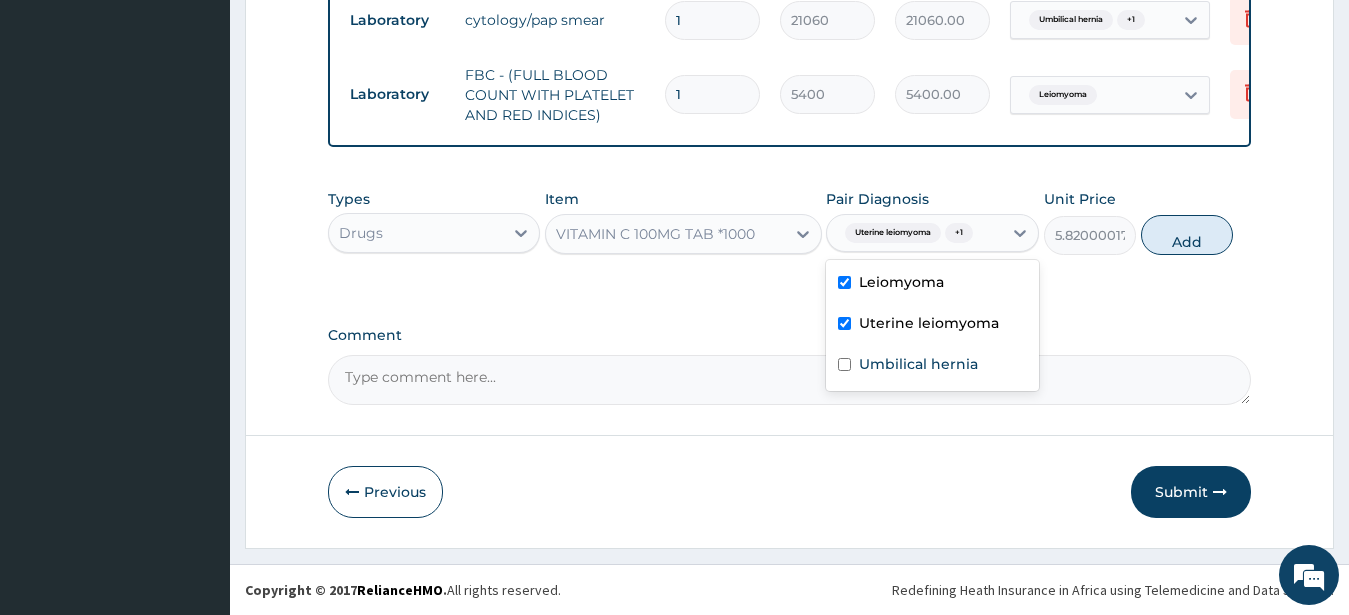 checkbox on "true" 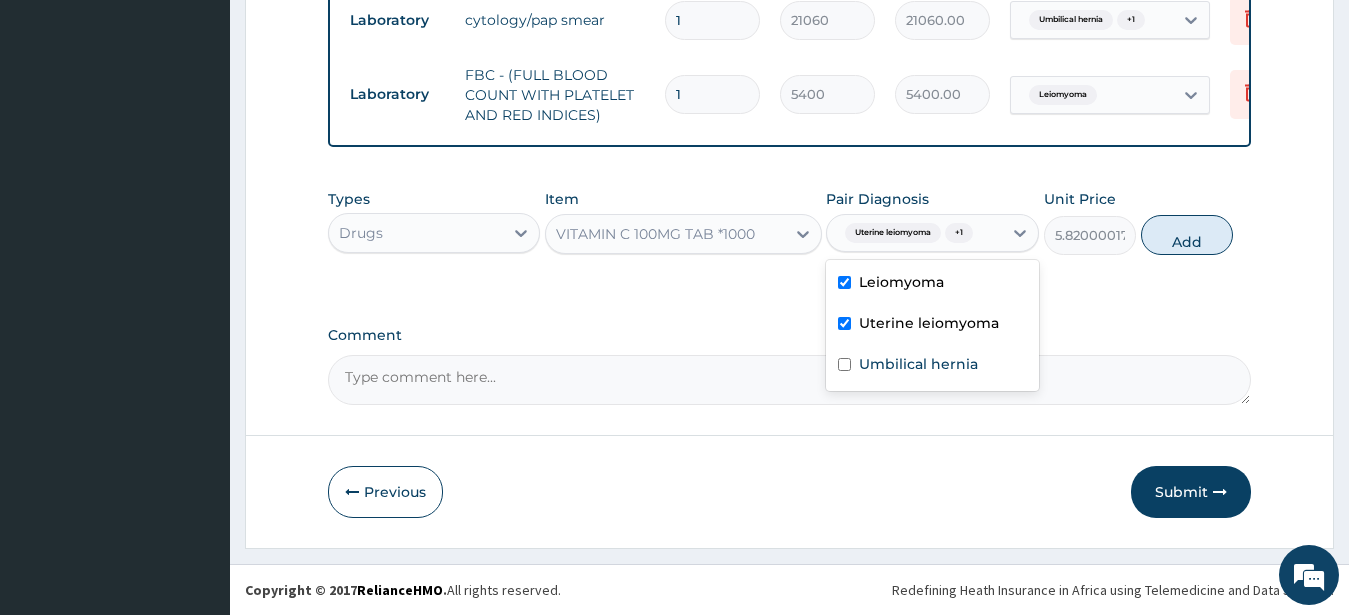 drag, startPoint x: 1176, startPoint y: 236, endPoint x: 998, endPoint y: 227, distance: 178.22739 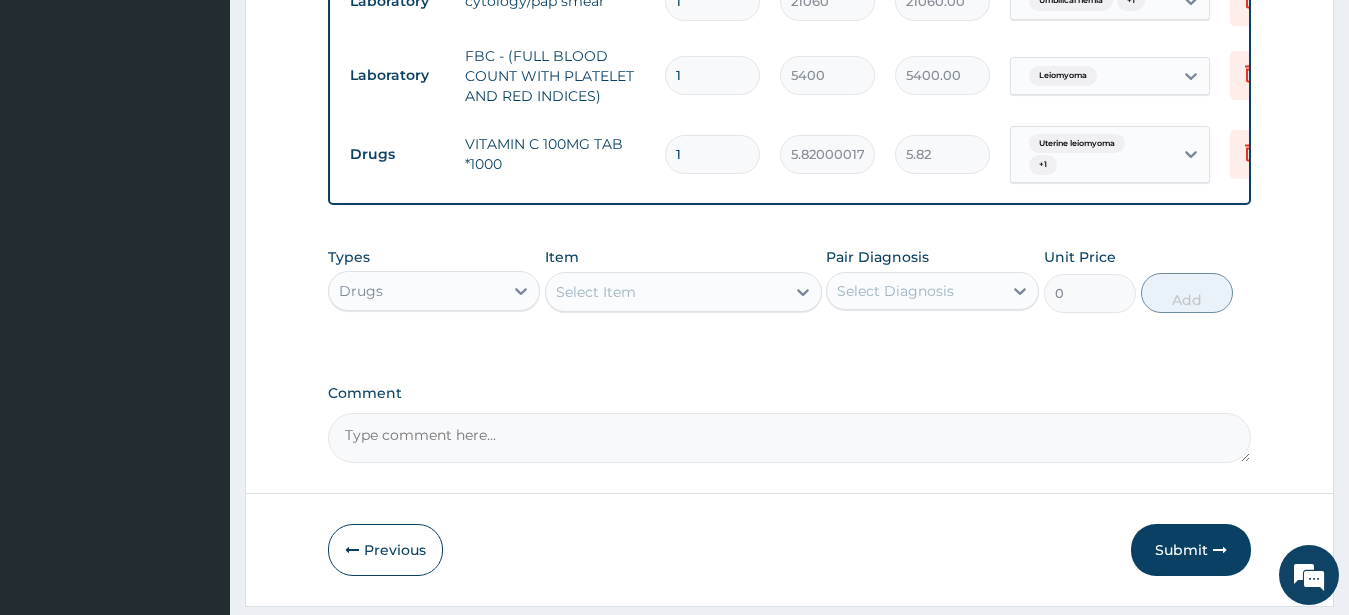 drag, startPoint x: 688, startPoint y: 161, endPoint x: 636, endPoint y: 178, distance: 54.708317 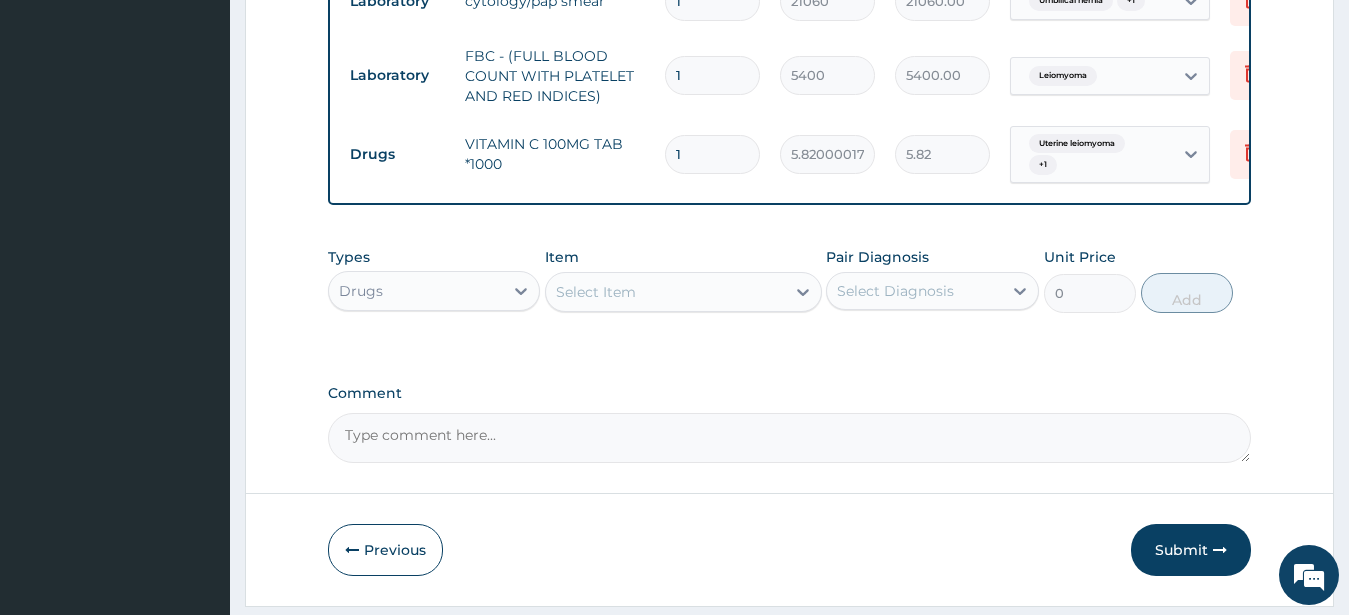 click on "1" at bounding box center (712, 154) 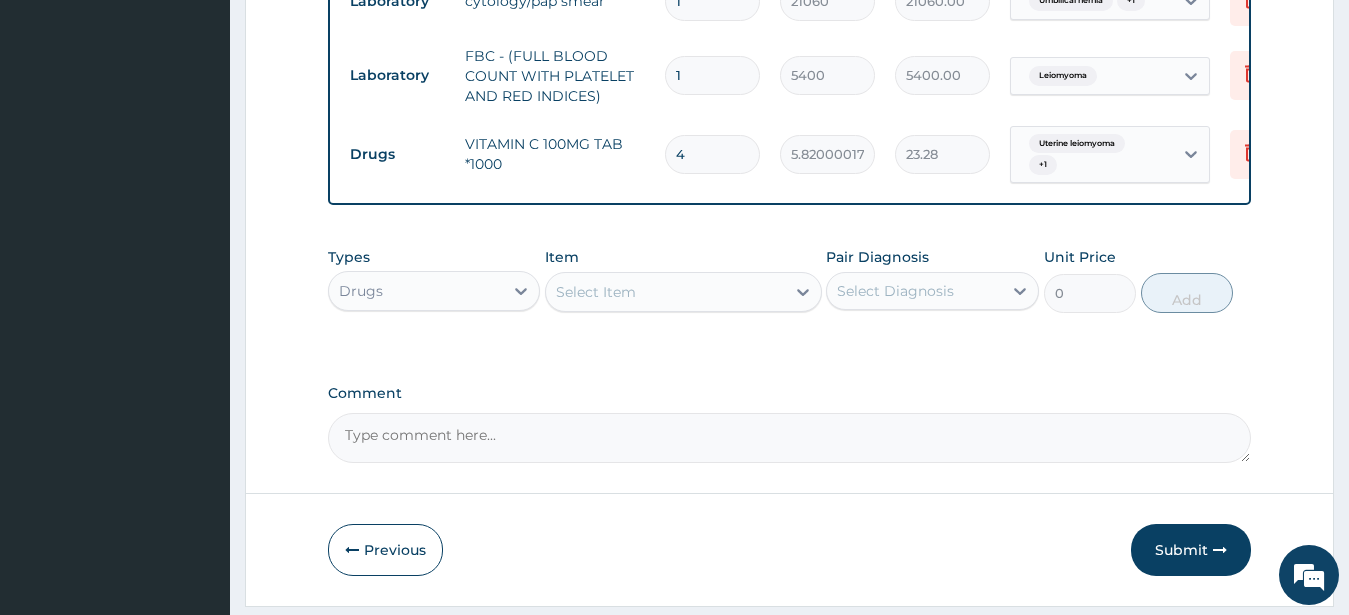 type on "42" 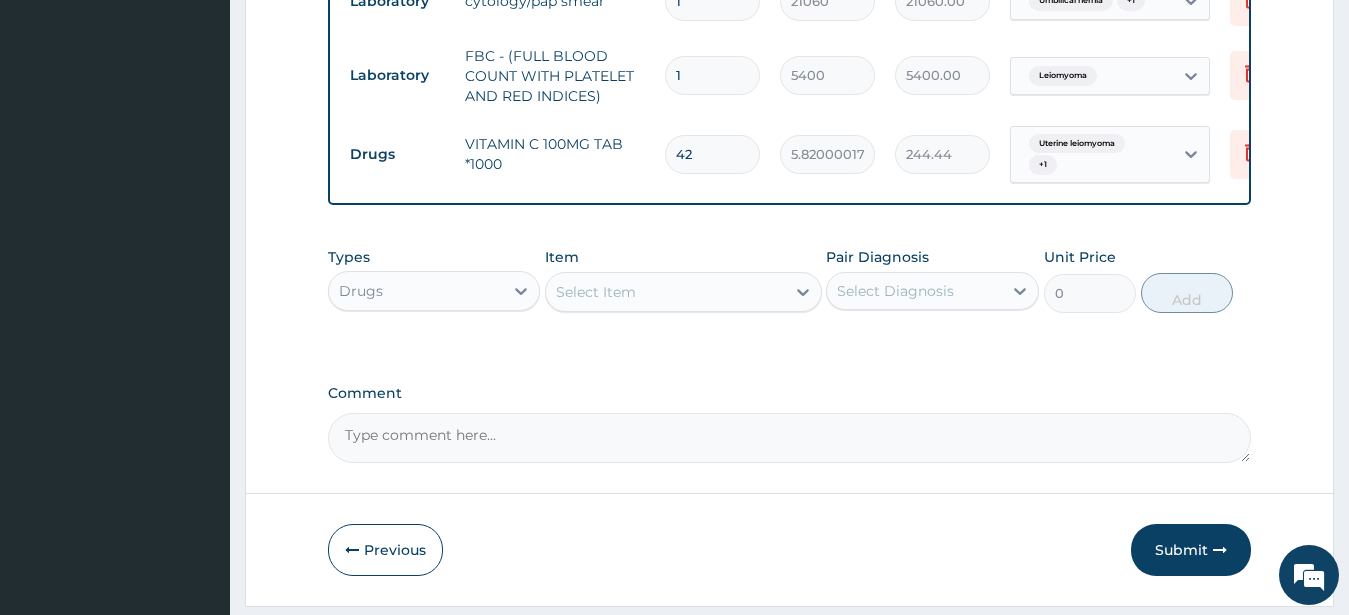 type on "42" 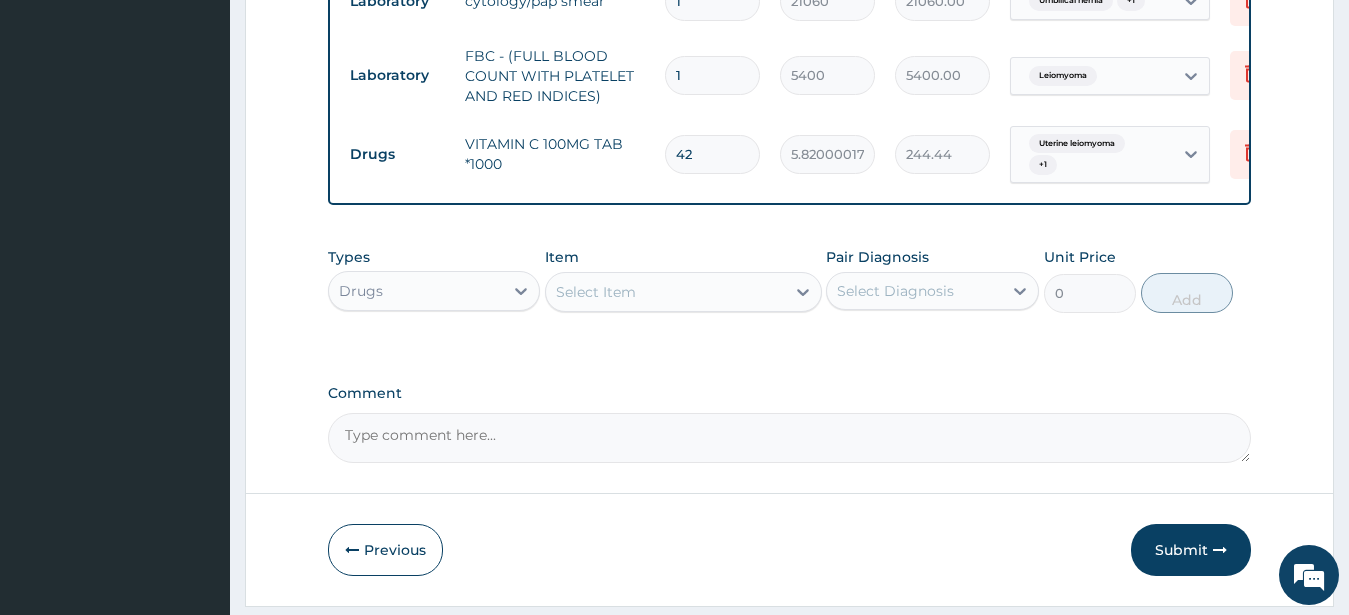 click on "Types Drugs Item Select Item Pair Diagnosis Select Diagnosis Unit Price 0 Add" at bounding box center (790, 280) 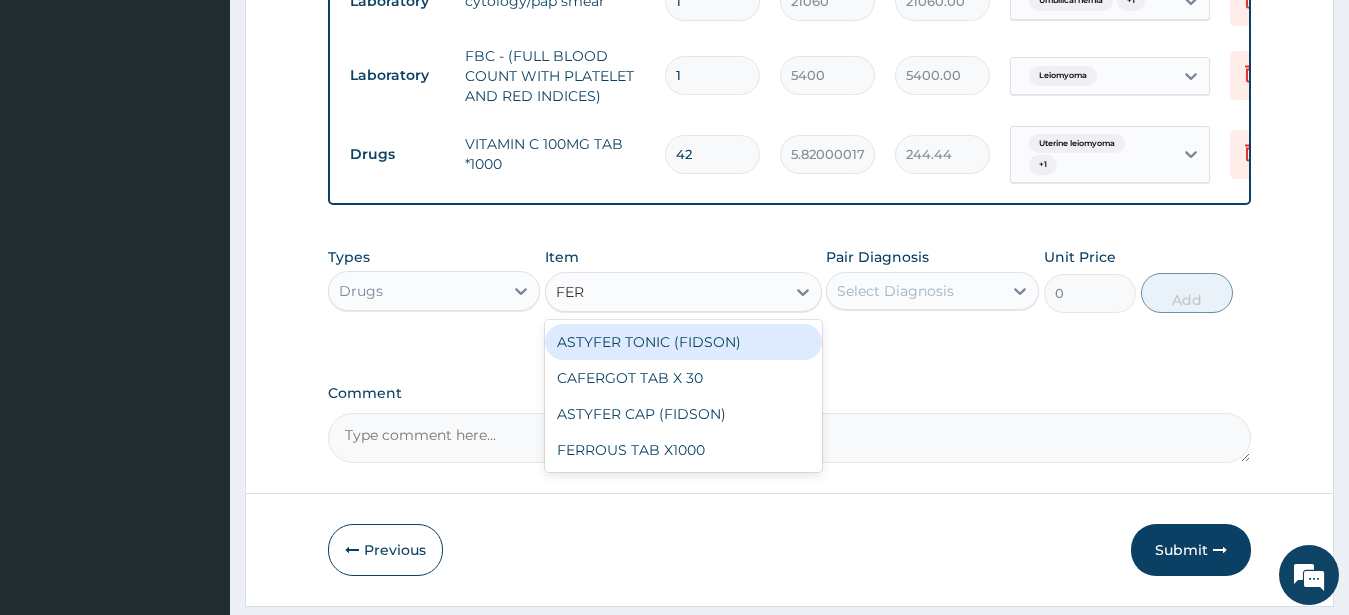 type on "FERR" 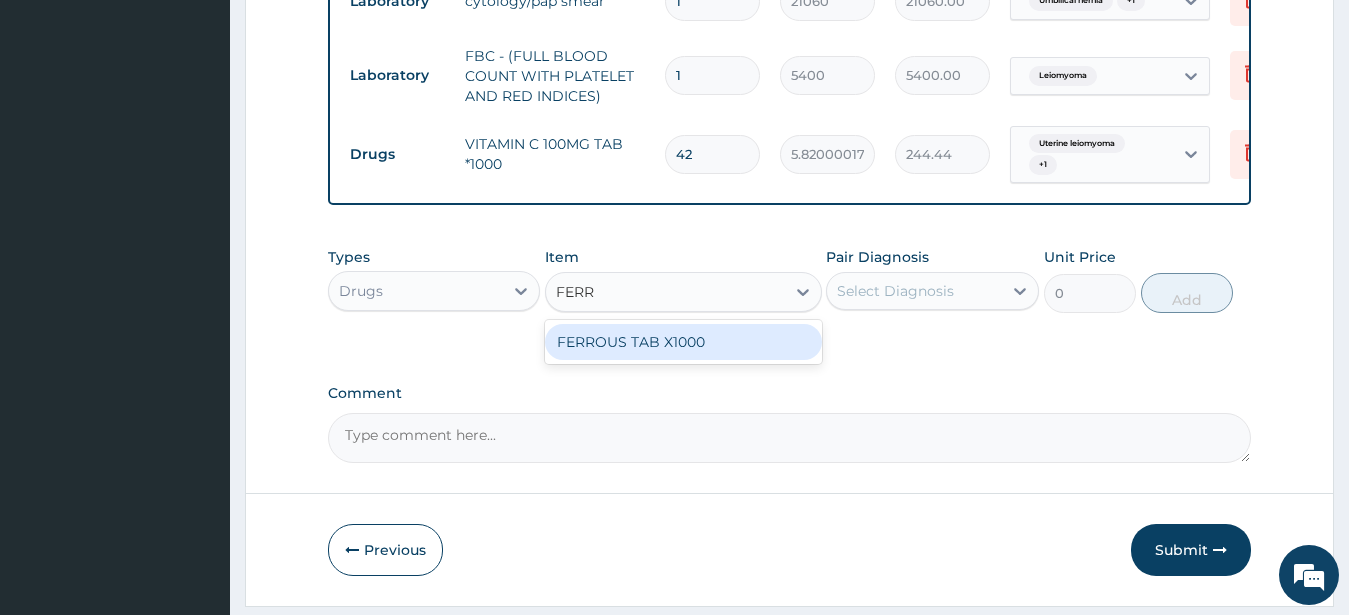 click on "FERROUS TAB X1000" at bounding box center (683, 342) 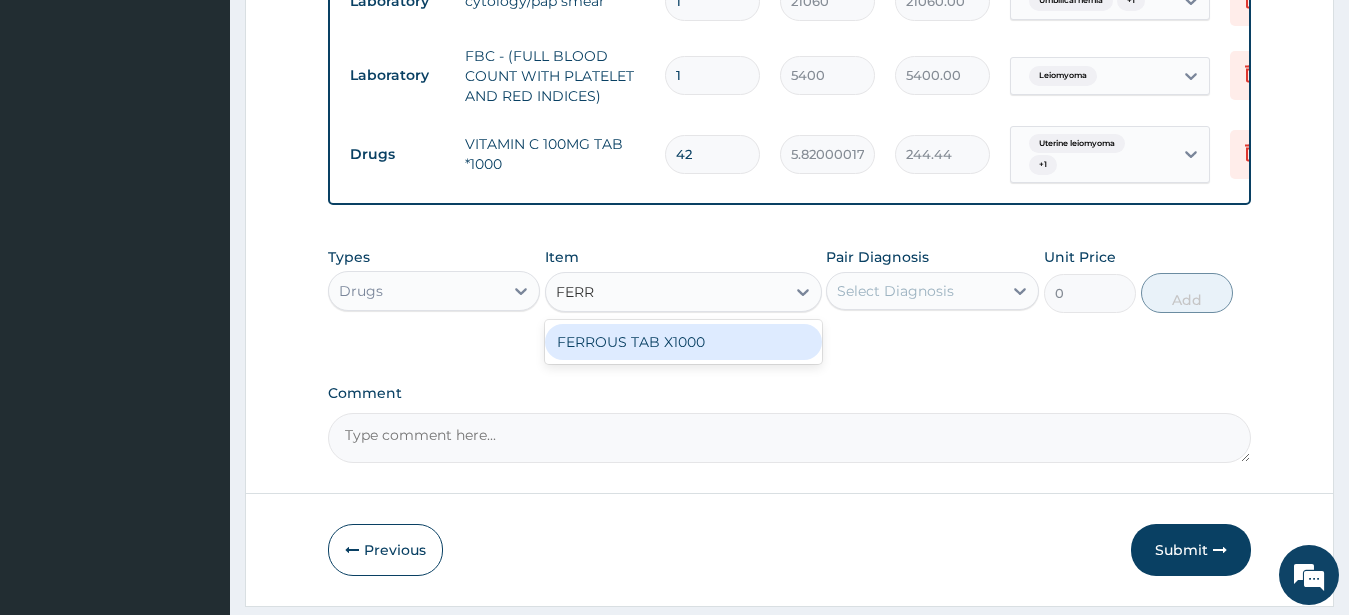 type 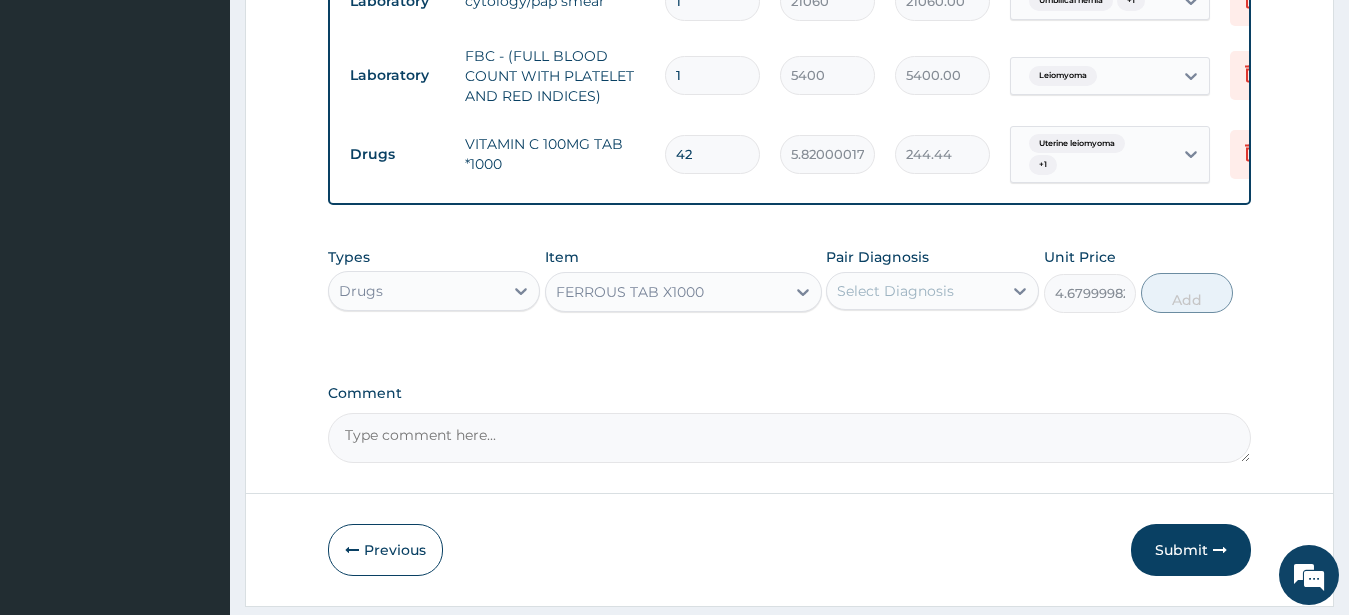 click on "Select Diagnosis" at bounding box center (895, 291) 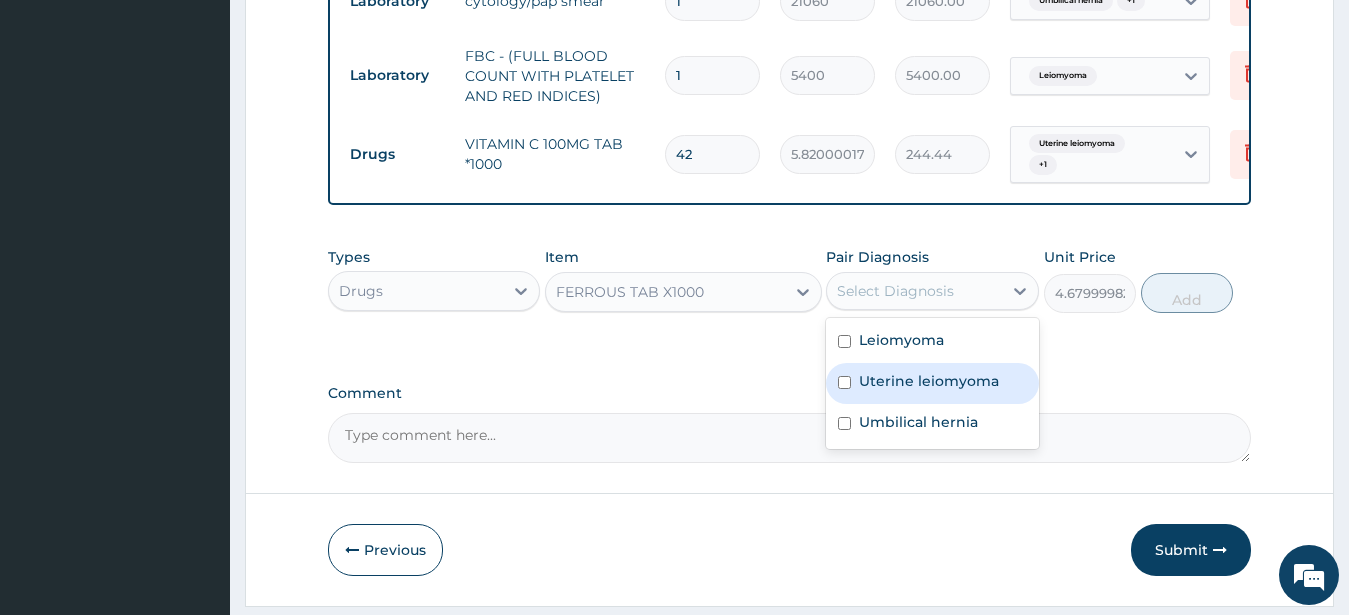 click on "Uterine leiomyoma" at bounding box center [929, 381] 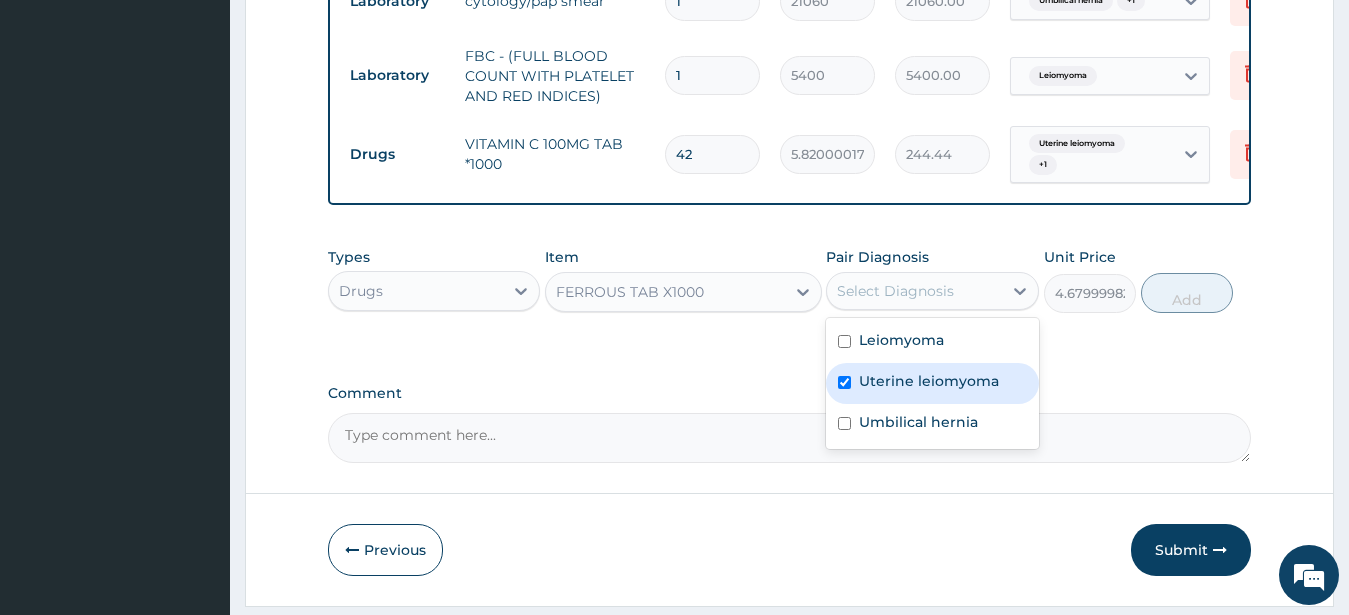 checkbox on "true" 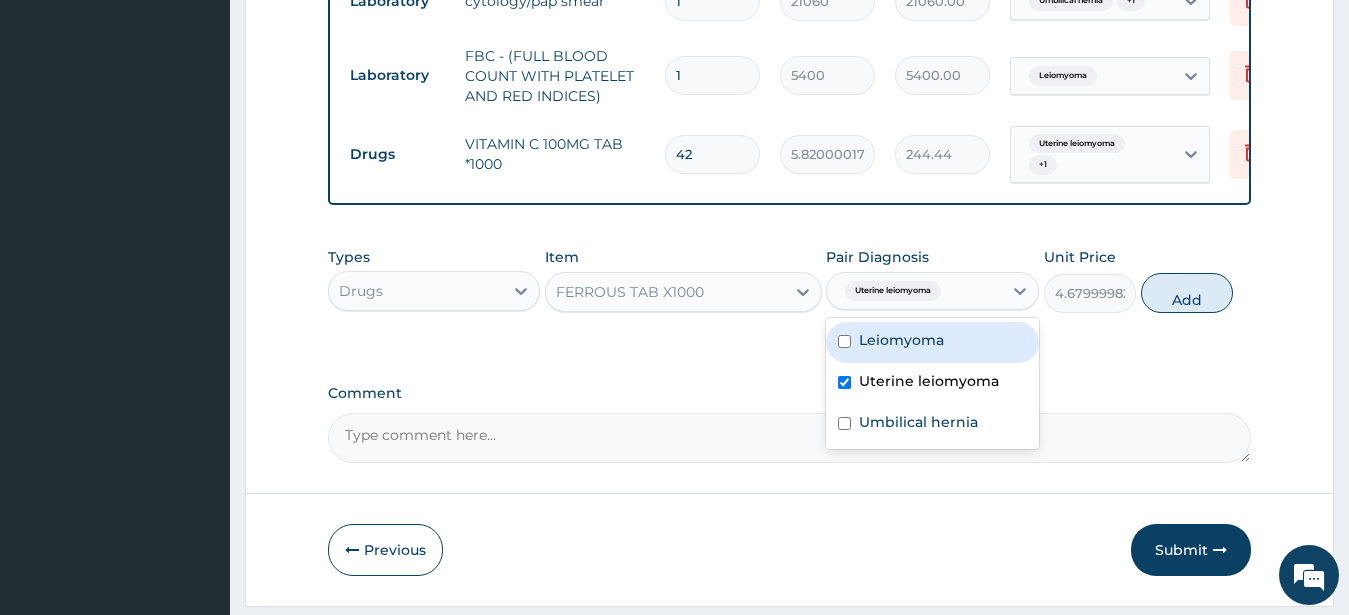 click on "Leiomyoma" at bounding box center (901, 340) 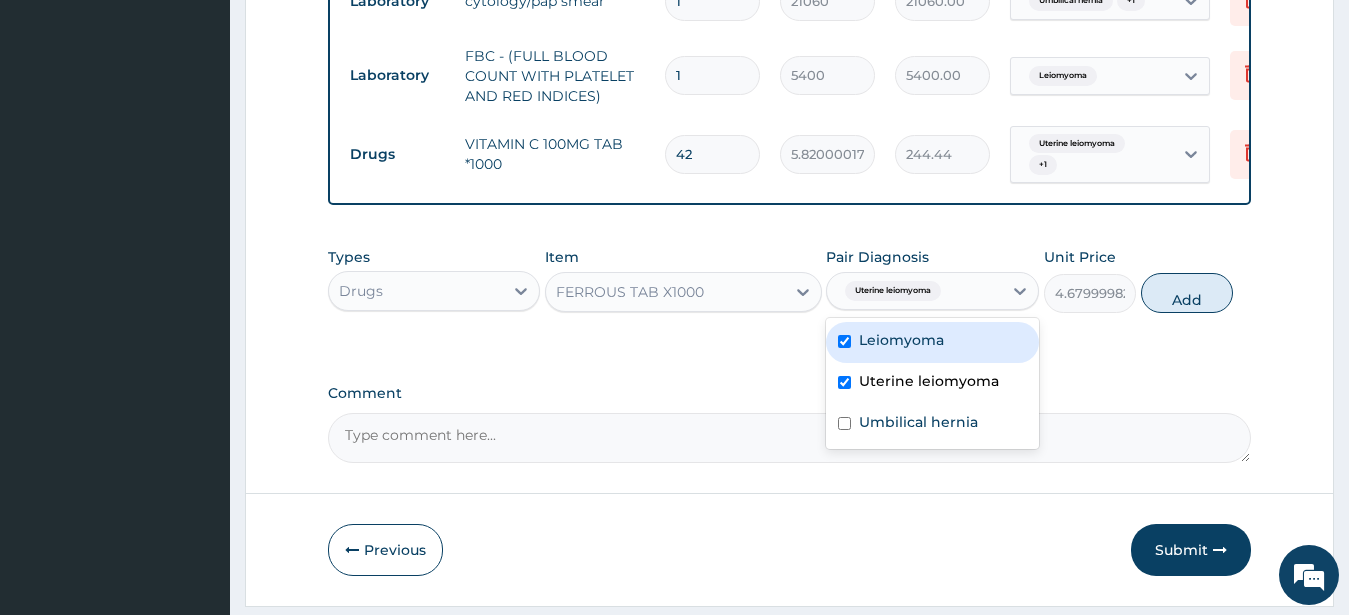 checkbox on "true" 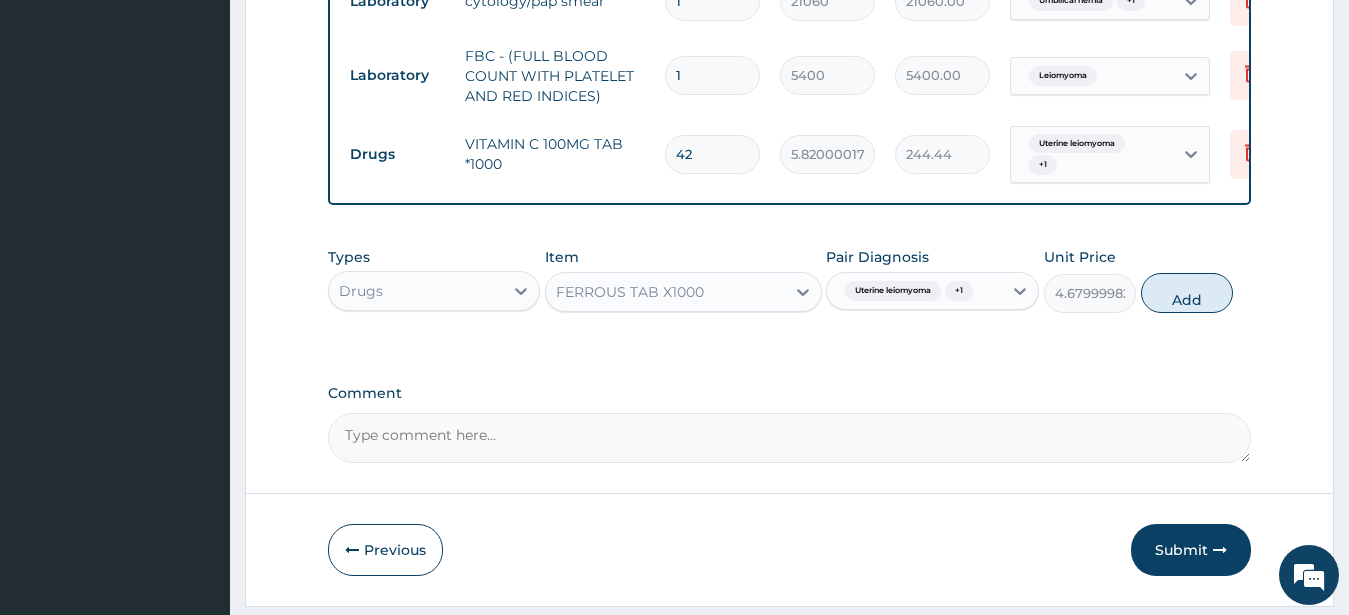 drag, startPoint x: 1201, startPoint y: 317, endPoint x: 1176, endPoint y: 328, distance: 27.313 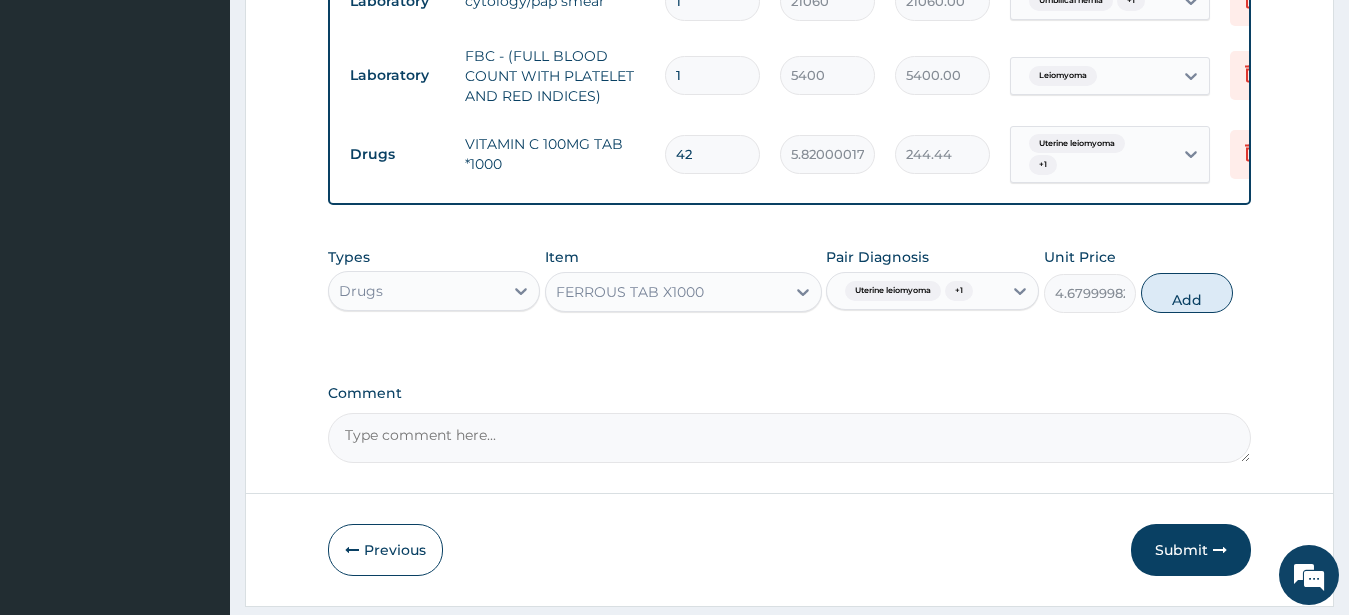 click on "Add" at bounding box center (1187, 293) 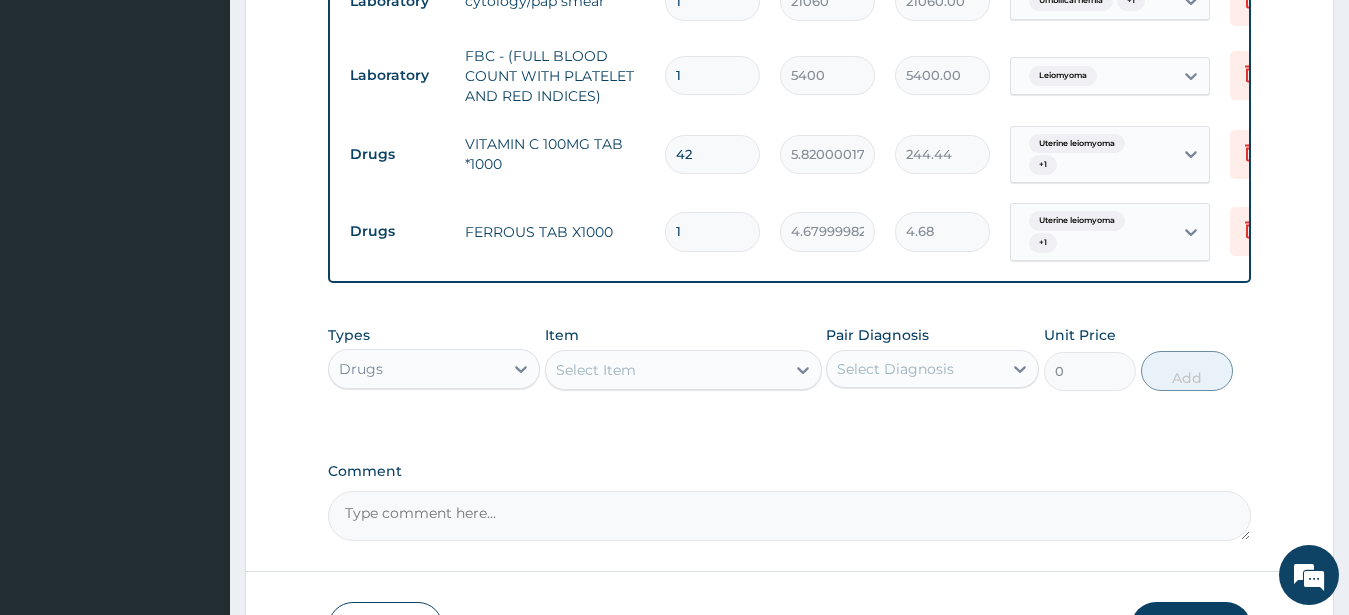 drag, startPoint x: 683, startPoint y: 235, endPoint x: 643, endPoint y: 249, distance: 42.379242 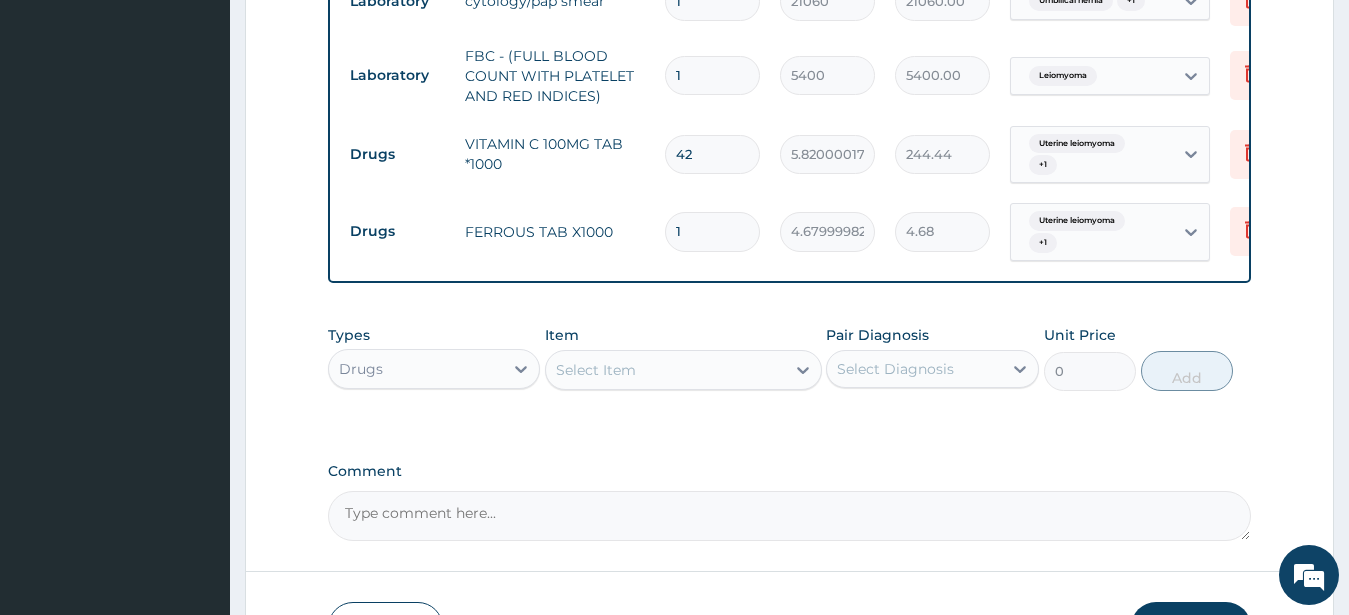 click on "1" at bounding box center (712, 231) 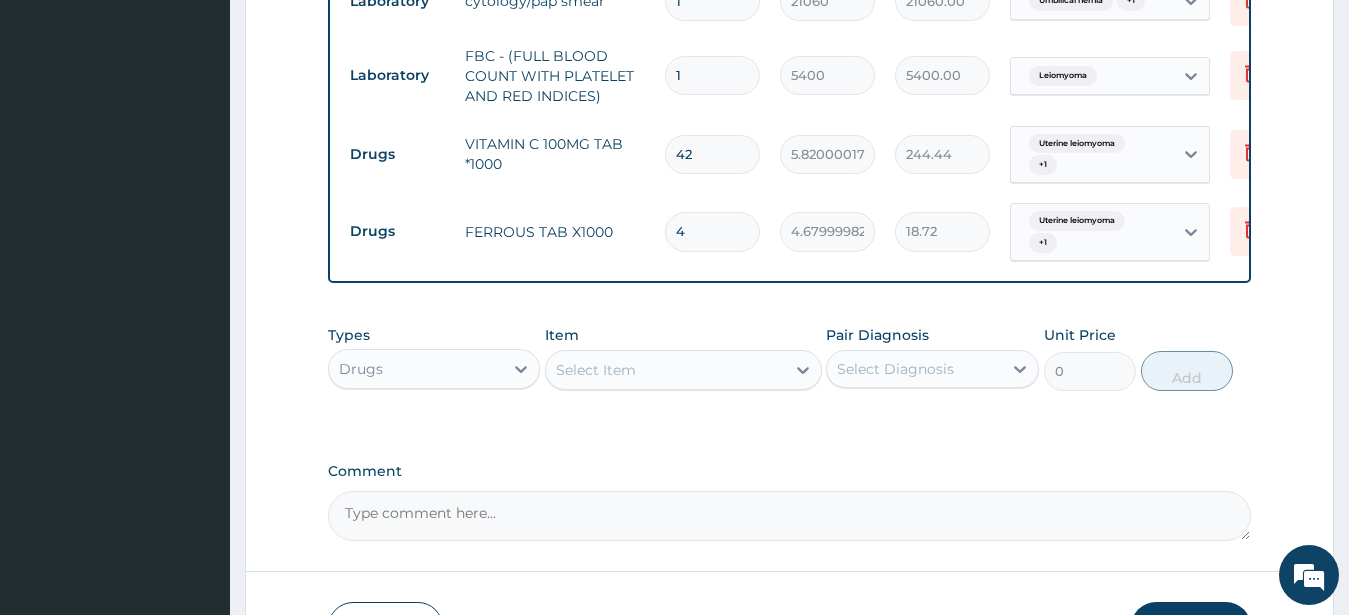 type on "42" 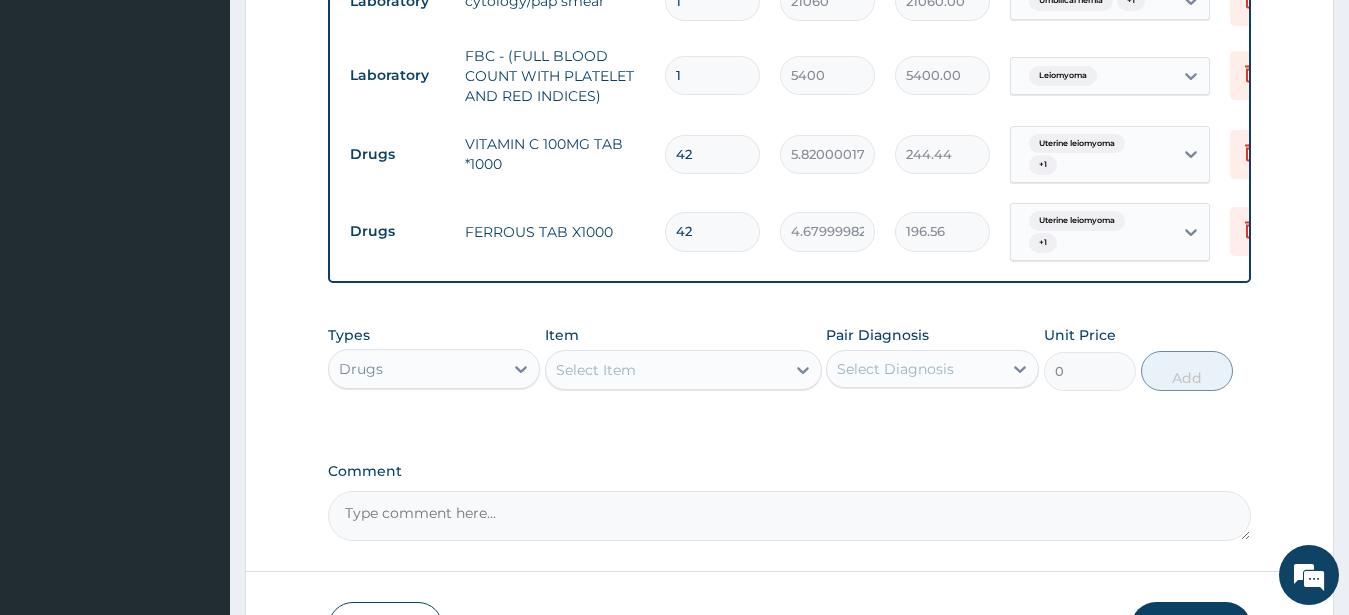 type on "42" 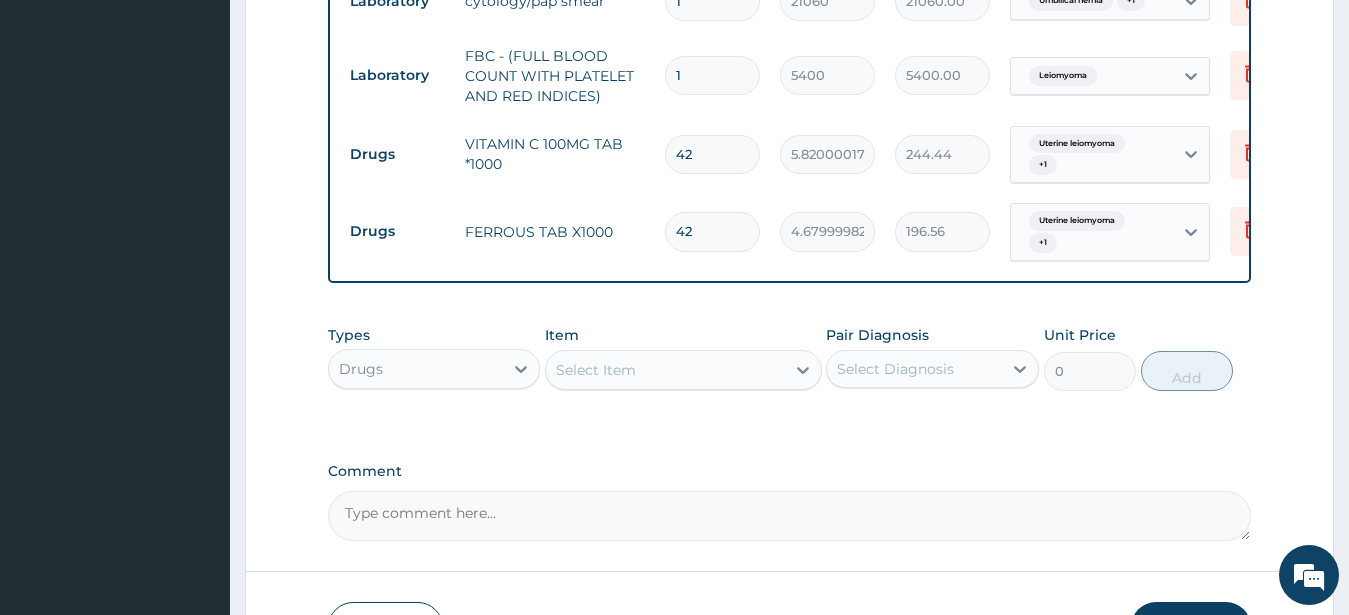 click on "Select Item" at bounding box center [596, 370] 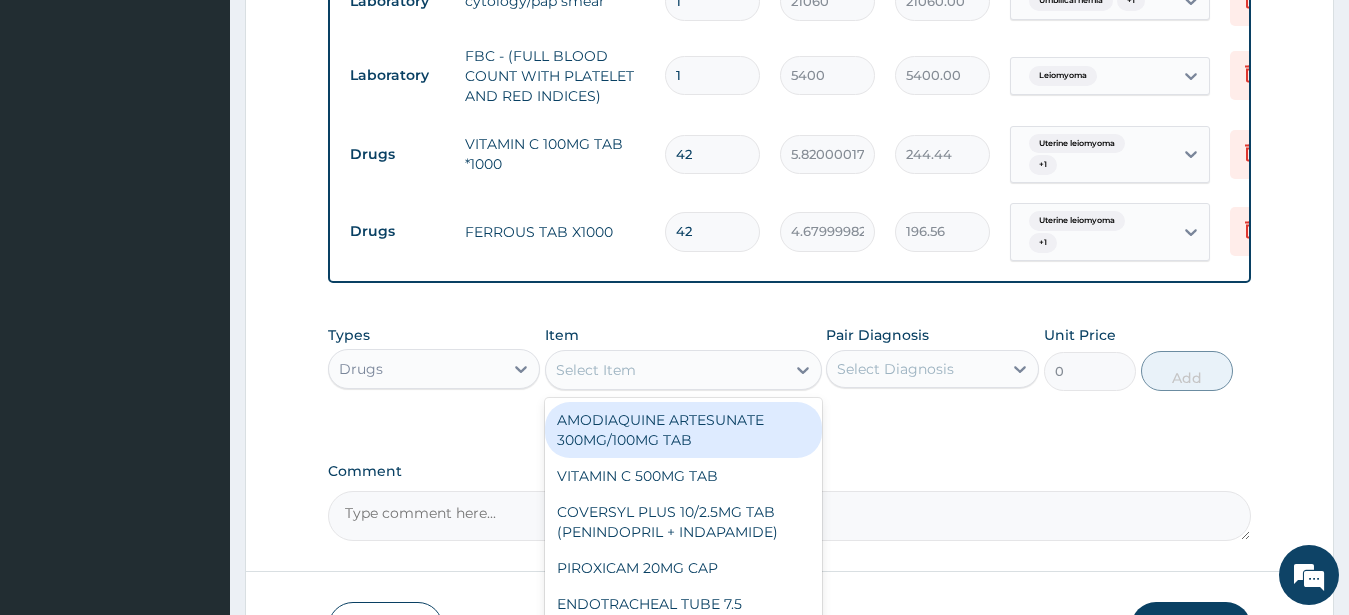 paste on "DICLOFENAC SUPPOSITORY 100M" 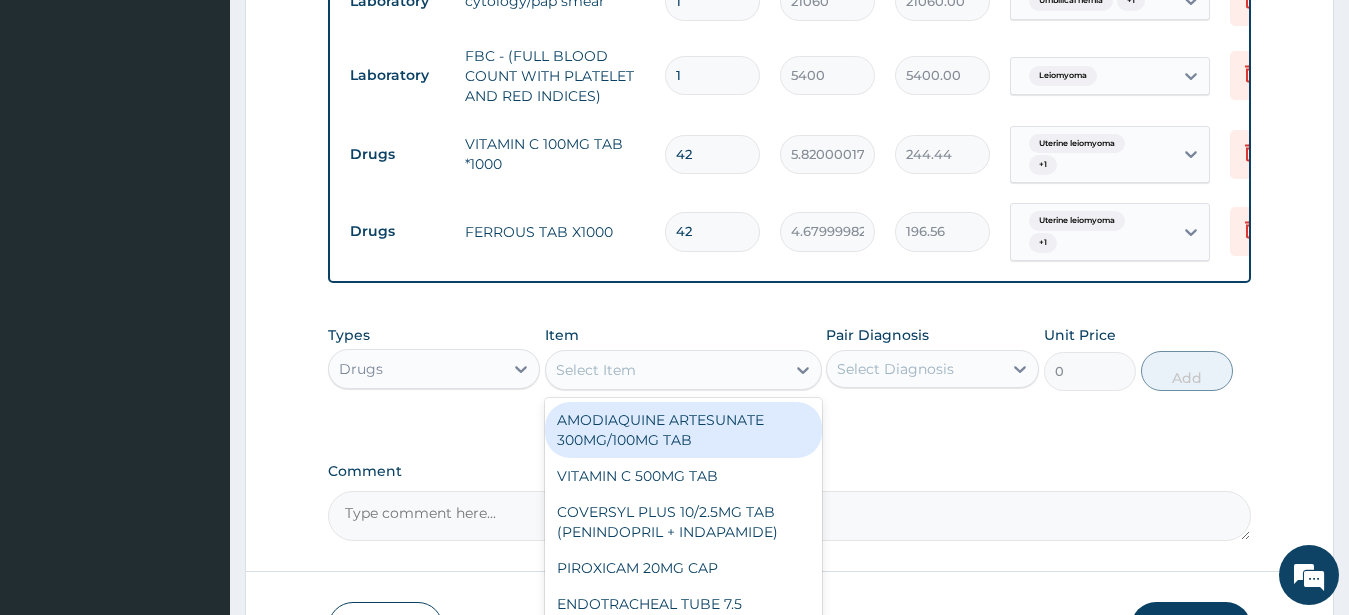 type on "DICLOFENAC SUPPOSITORY 100M" 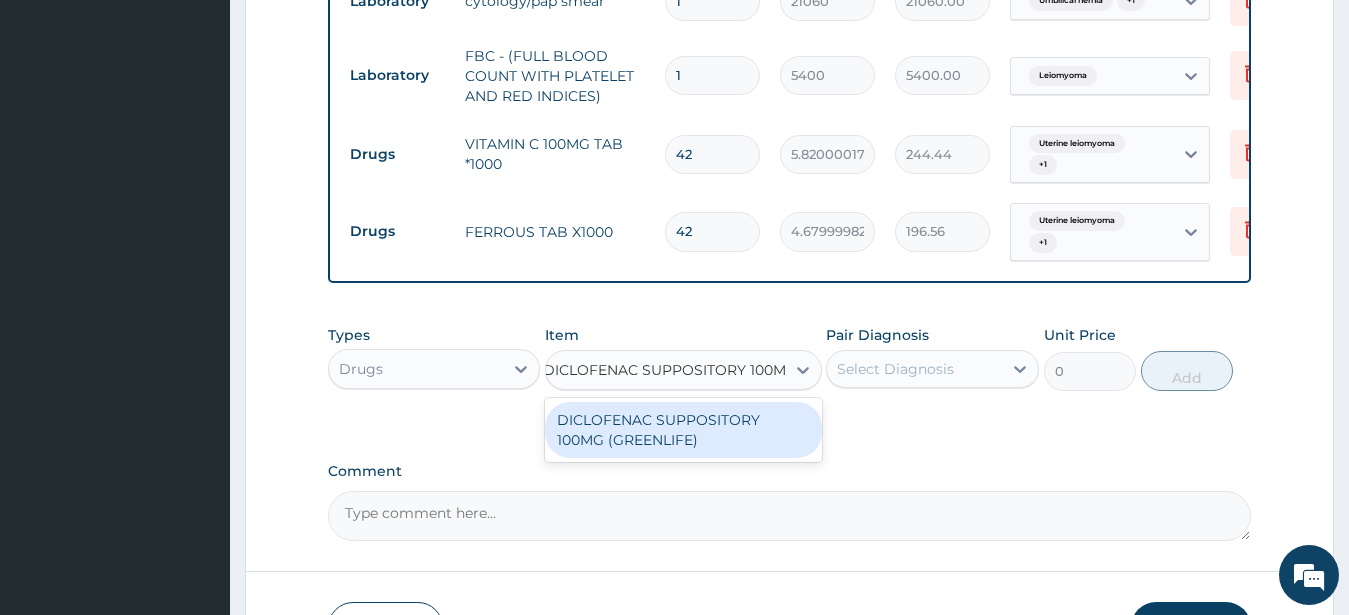 drag, startPoint x: 703, startPoint y: 446, endPoint x: 705, endPoint y: 432, distance: 14.142136 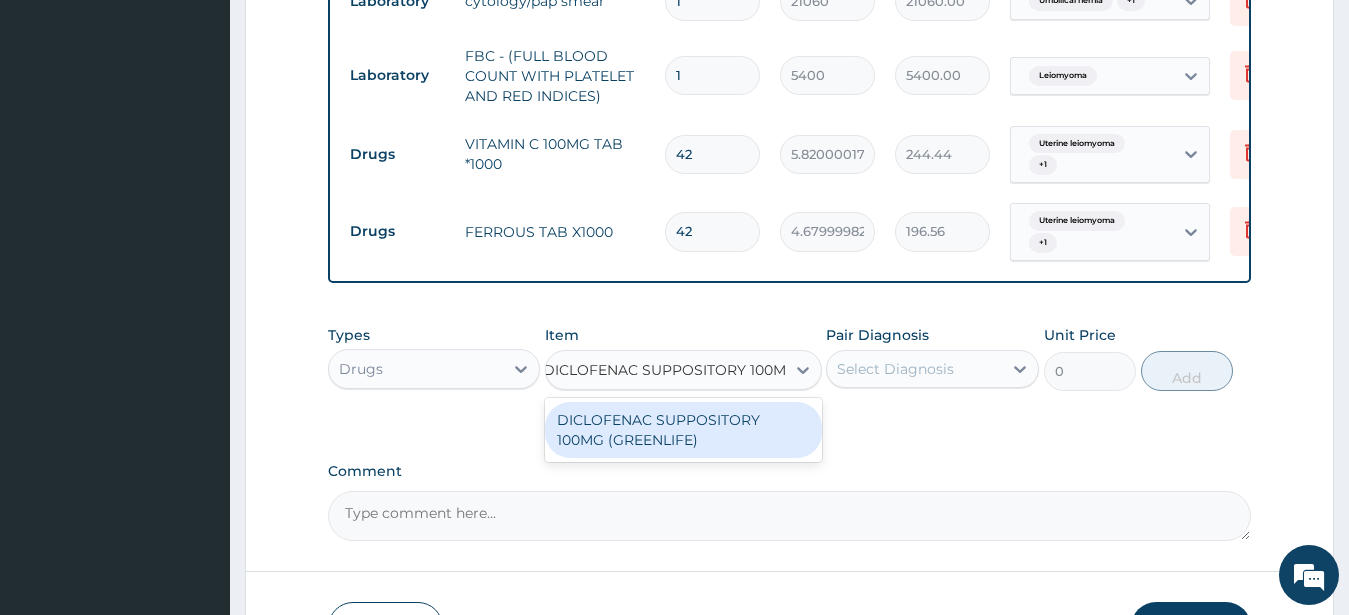 click on "DICLOFENAC SUPPOSITORY 100MG (GREENLIFE)" at bounding box center (683, 430) 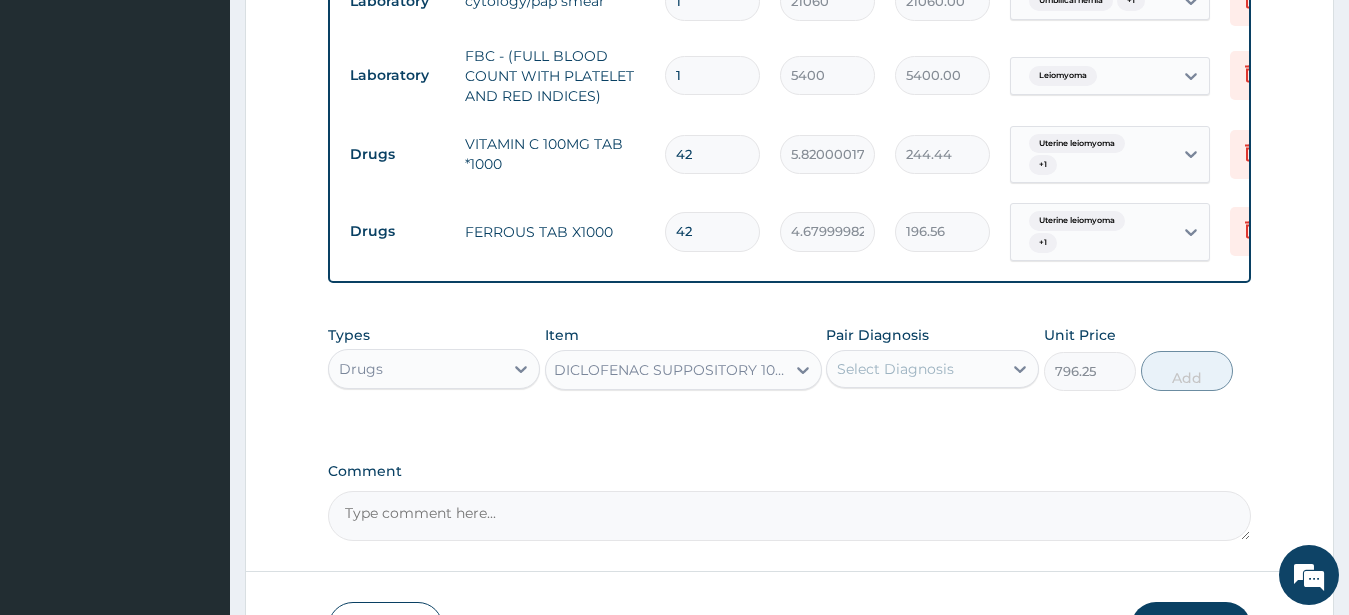 scroll, scrollTop: 0, scrollLeft: 2, axis: horizontal 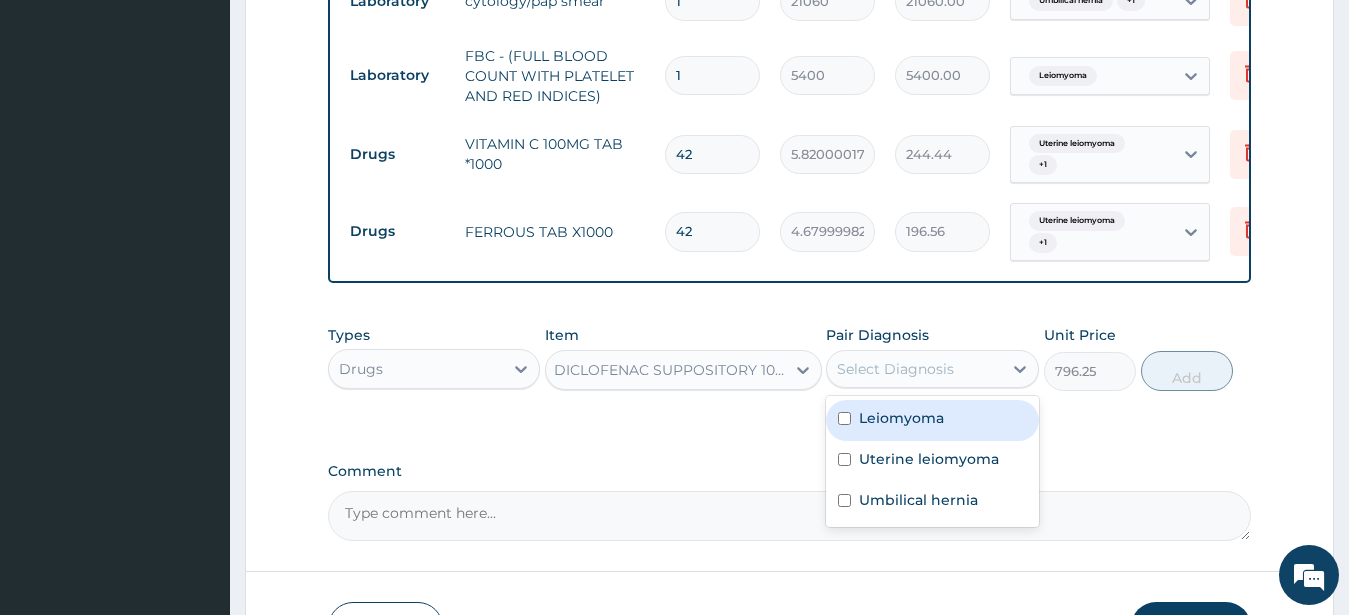 drag, startPoint x: 916, startPoint y: 425, endPoint x: 926, endPoint y: 464, distance: 40.261642 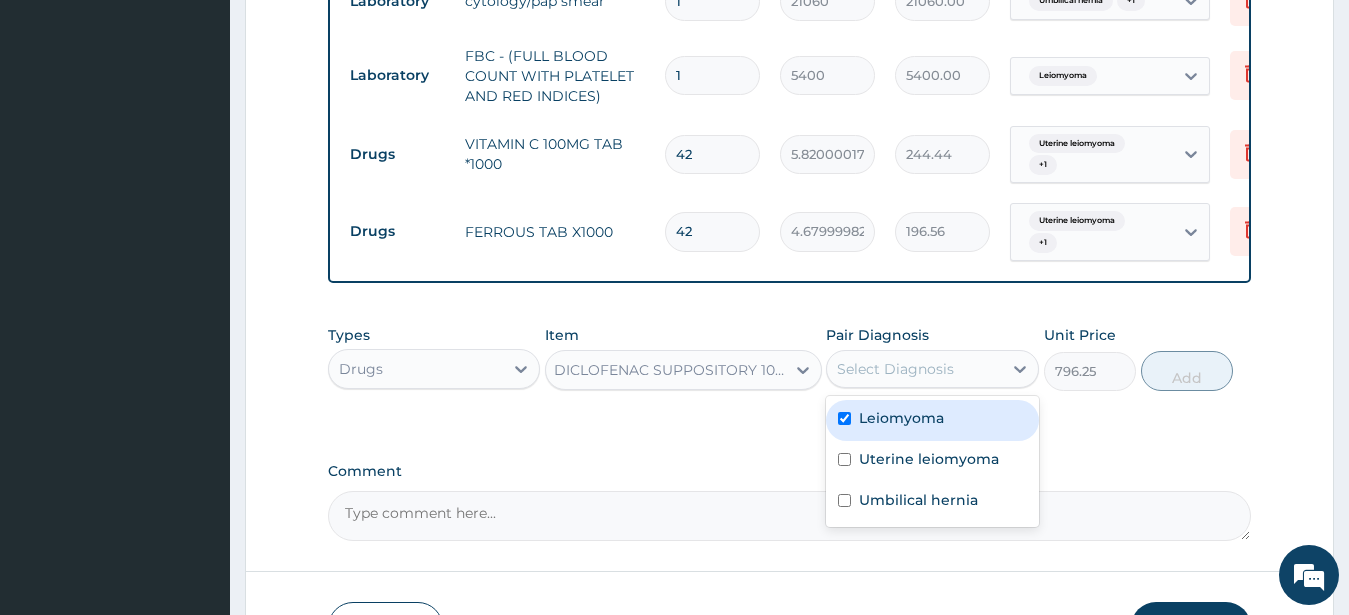 checkbox on "true" 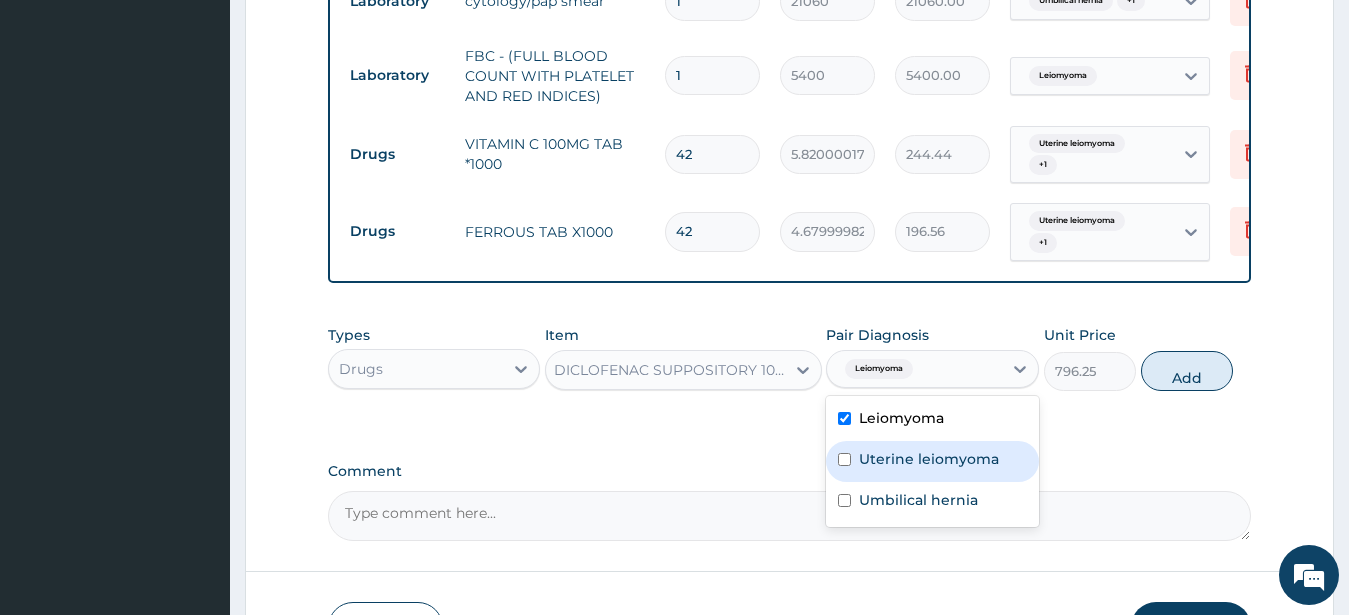 drag, startPoint x: 933, startPoint y: 477, endPoint x: 1043, endPoint y: 464, distance: 110.76552 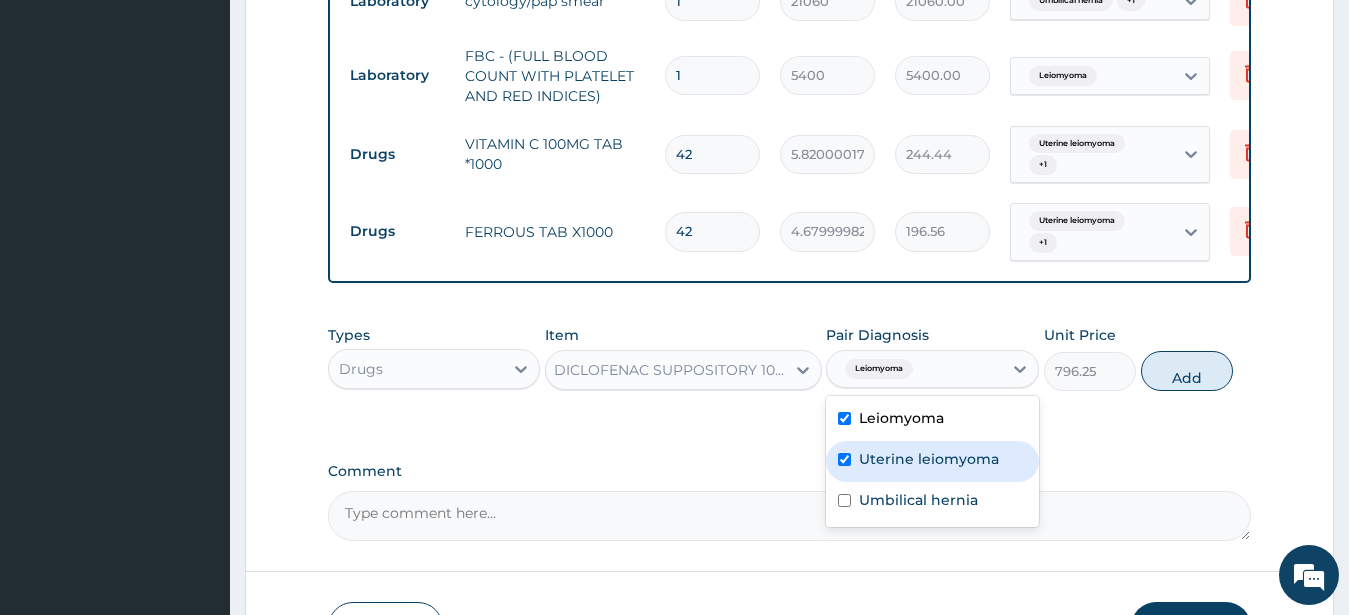 checkbox on "true" 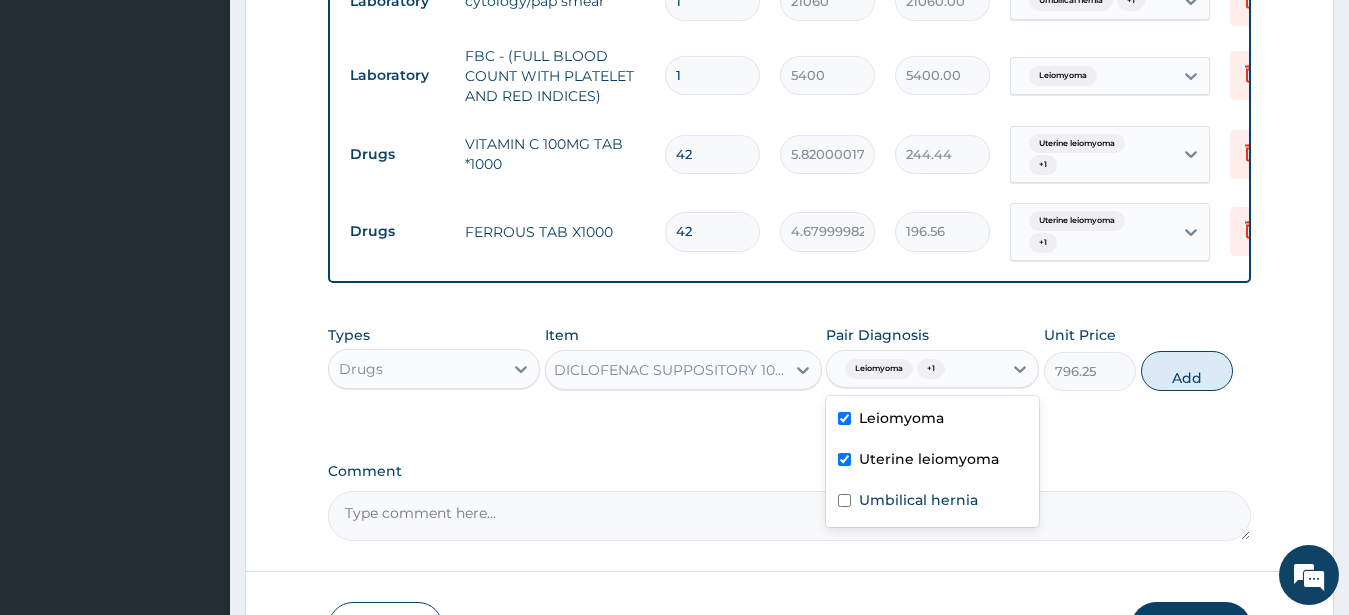 drag, startPoint x: 1165, startPoint y: 394, endPoint x: 1154, endPoint y: 399, distance: 12.083046 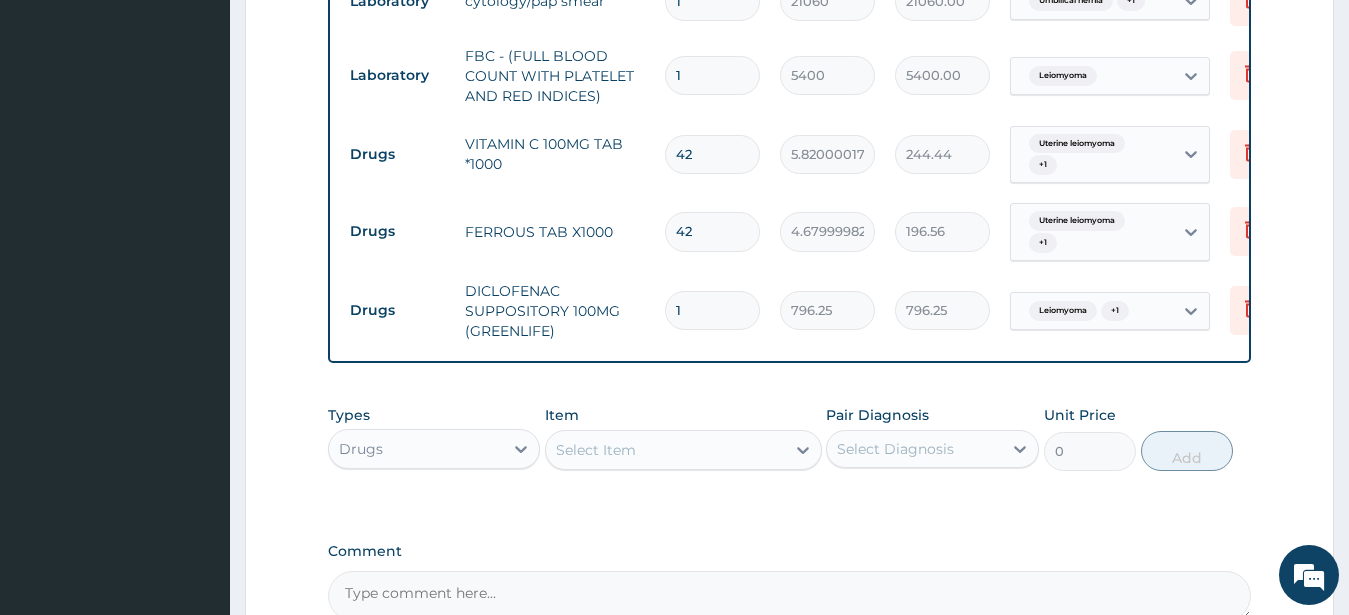 scroll, scrollTop: 0, scrollLeft: 0, axis: both 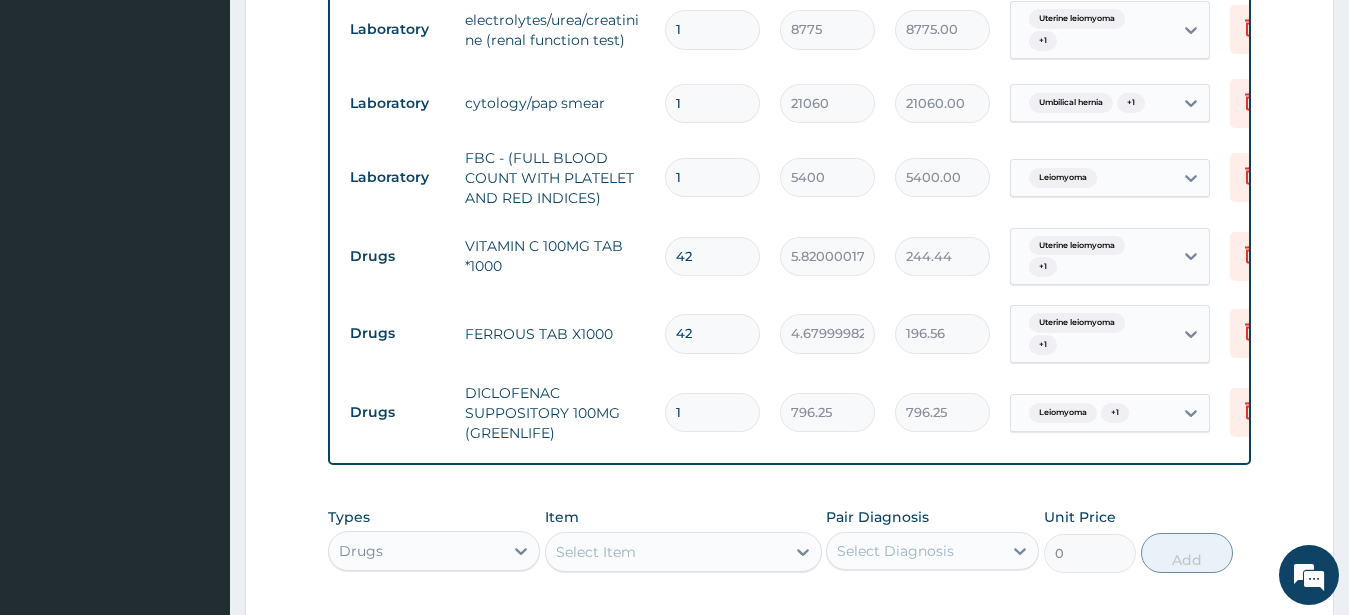 drag, startPoint x: 715, startPoint y: 417, endPoint x: 641, endPoint y: 436, distance: 76.40026 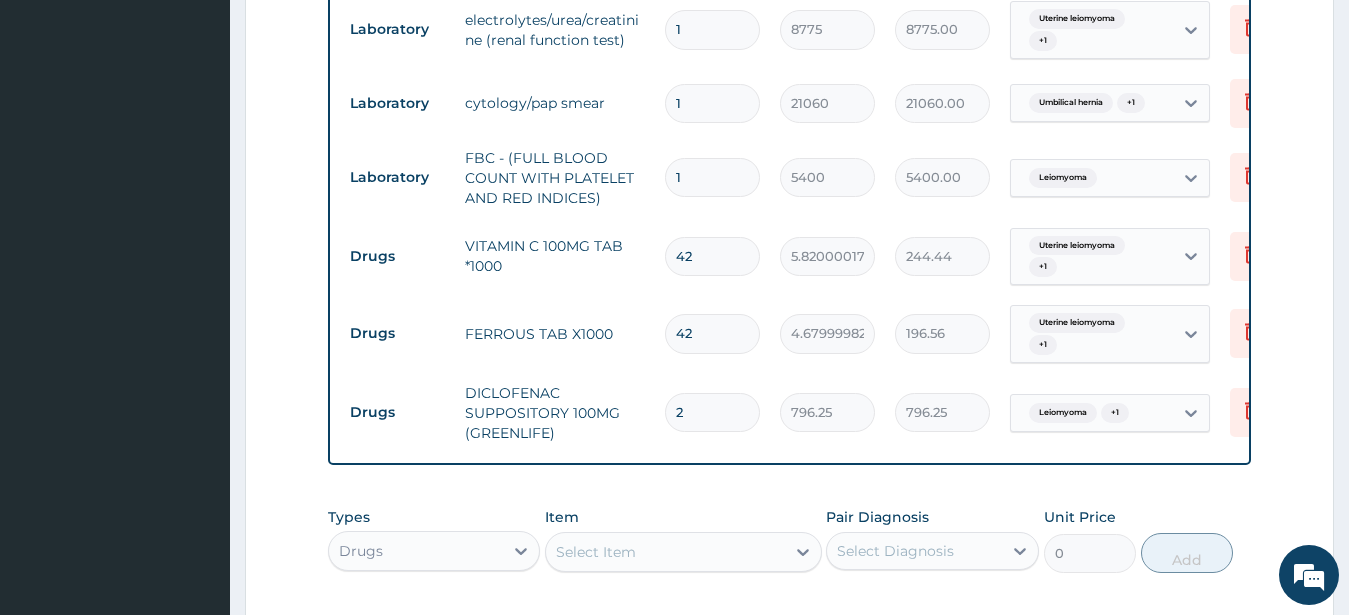 type on "1592.50" 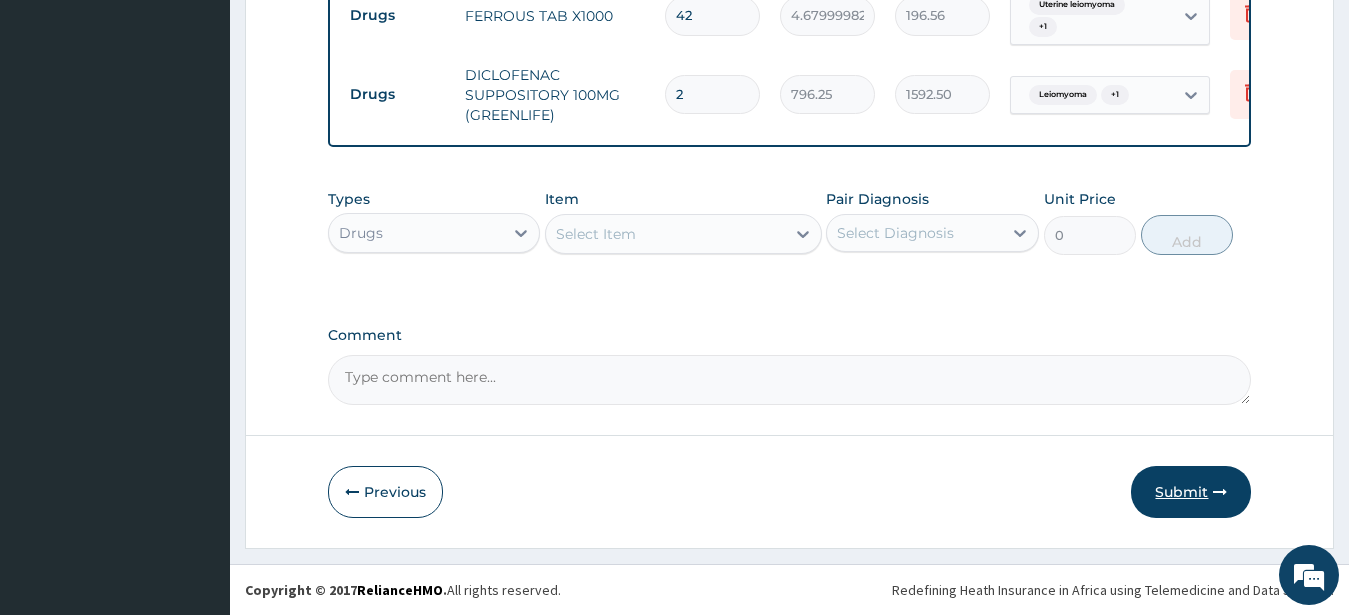 type on "2" 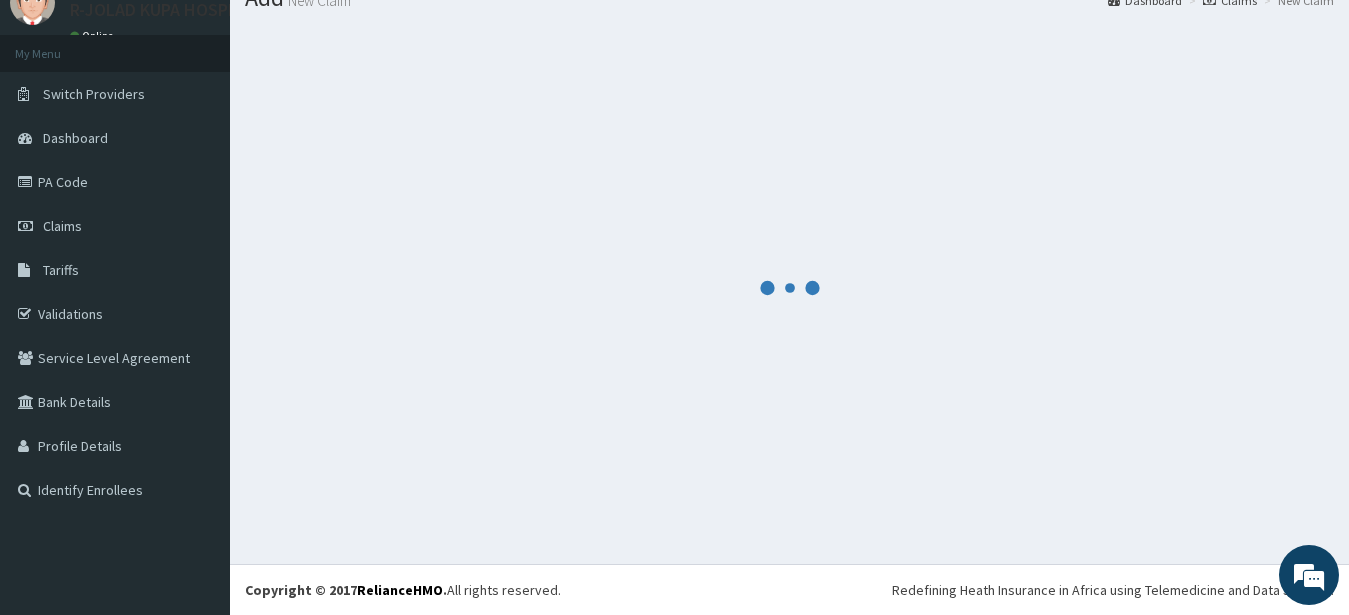 scroll, scrollTop: 80, scrollLeft: 0, axis: vertical 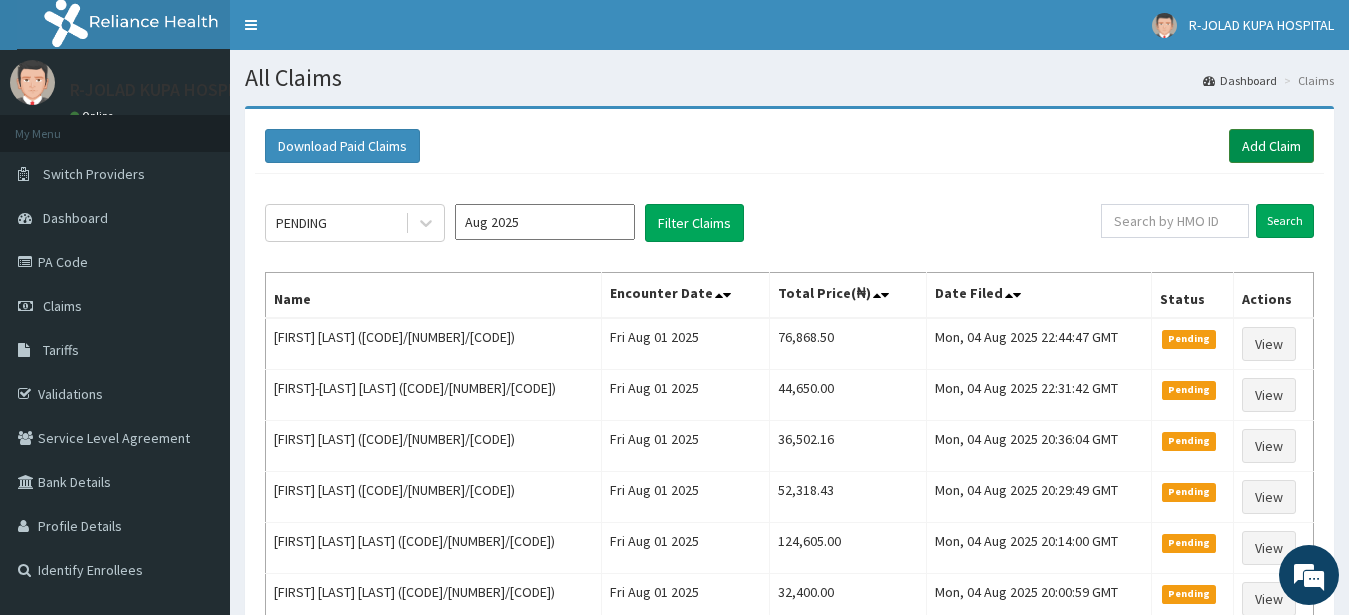 click on "Add Claim" at bounding box center [1271, 146] 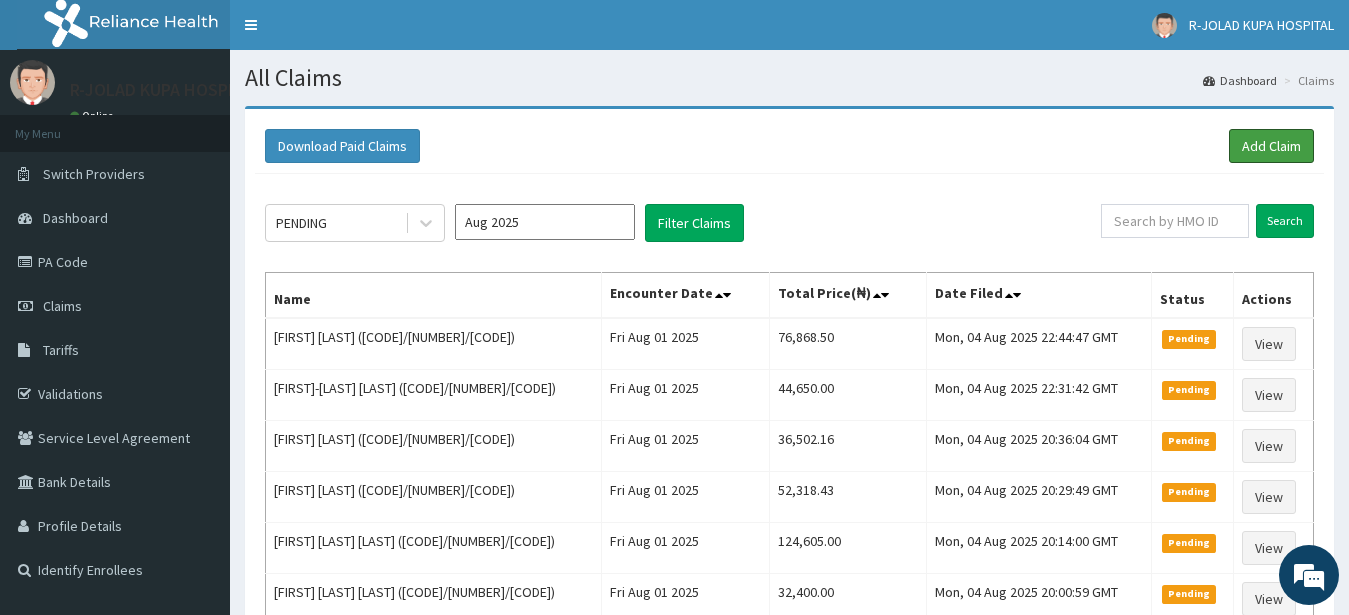 scroll, scrollTop: 0, scrollLeft: 0, axis: both 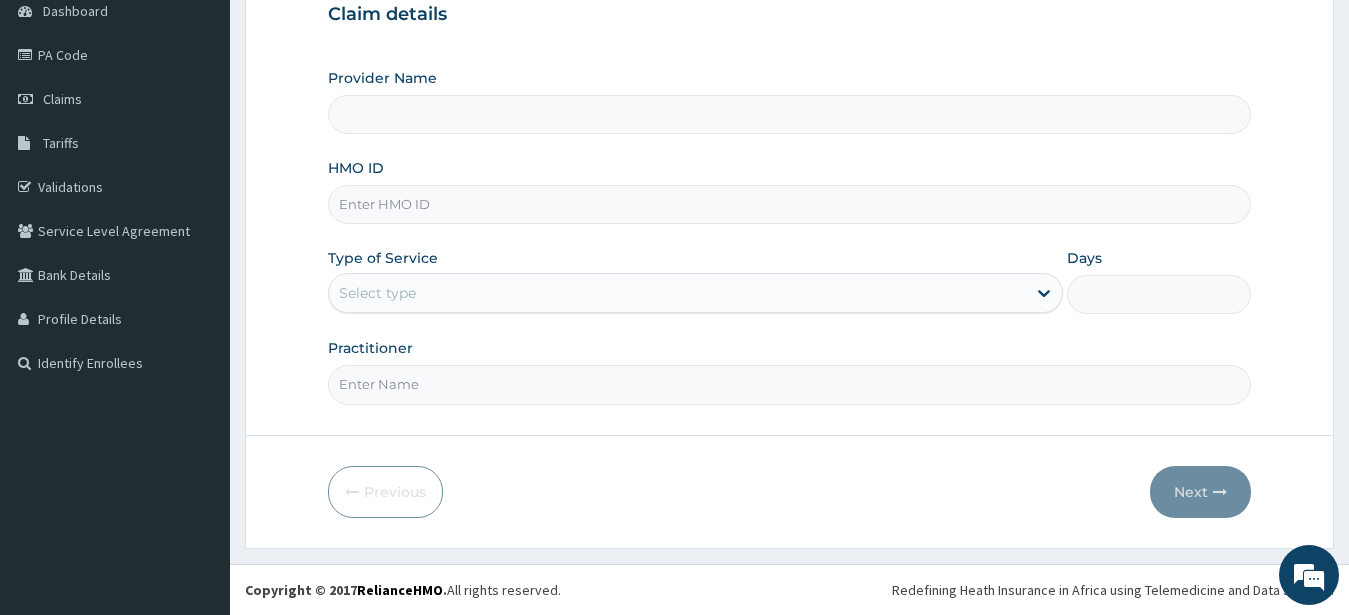 click on "HMO ID" at bounding box center [790, 204] 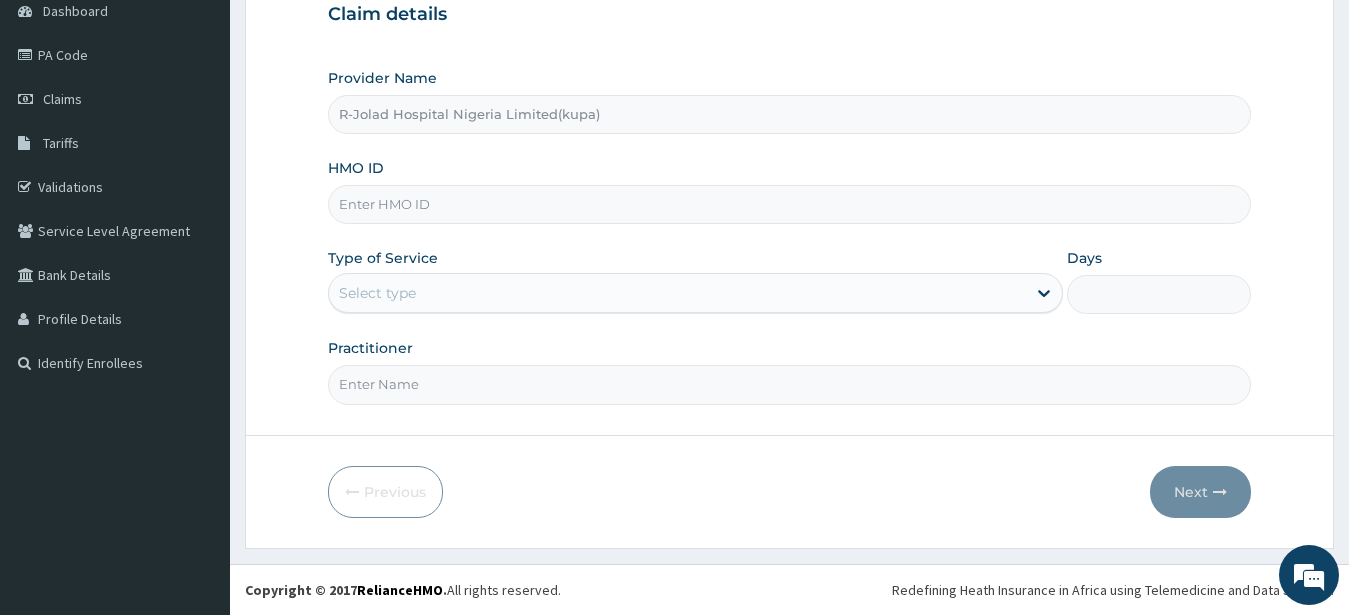 paste on "enp/10597/a" 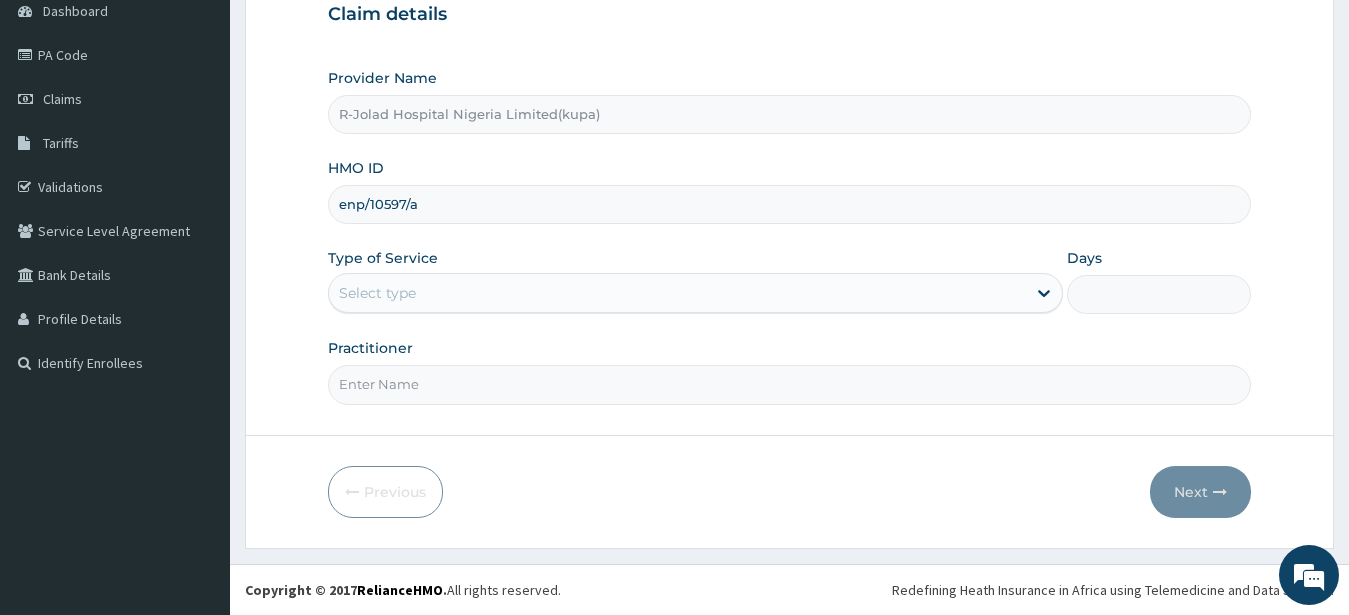 type on "enp/10597/a" 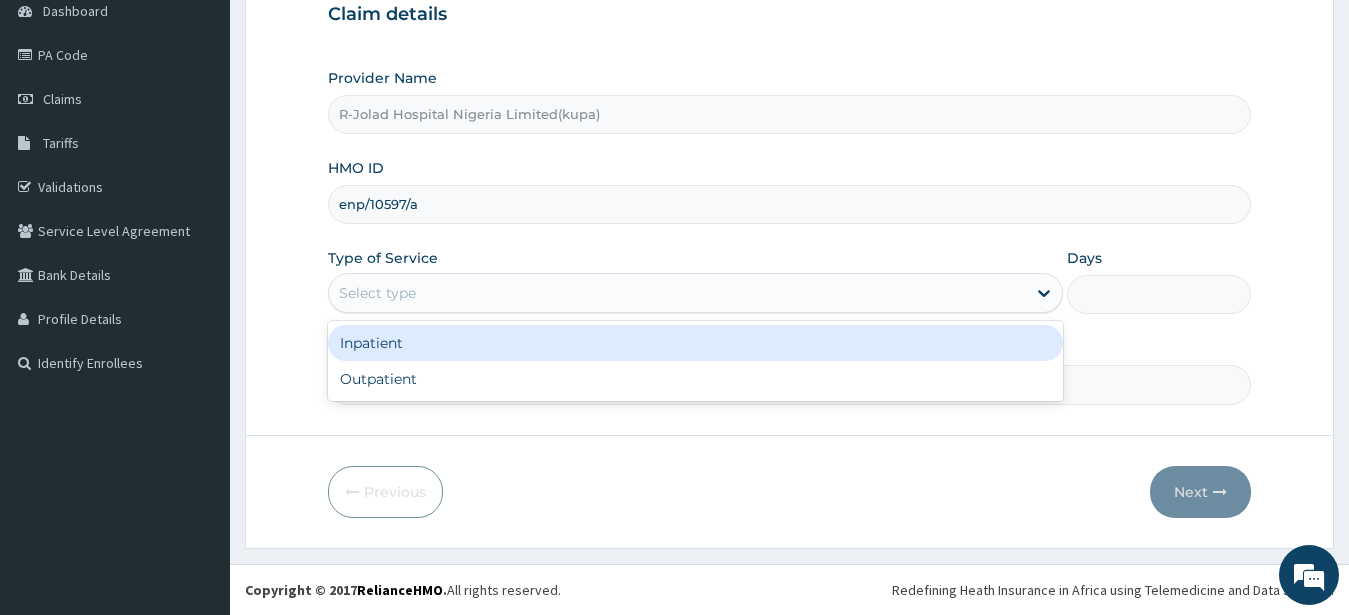 drag, startPoint x: 365, startPoint y: 295, endPoint x: 370, endPoint y: 349, distance: 54.230988 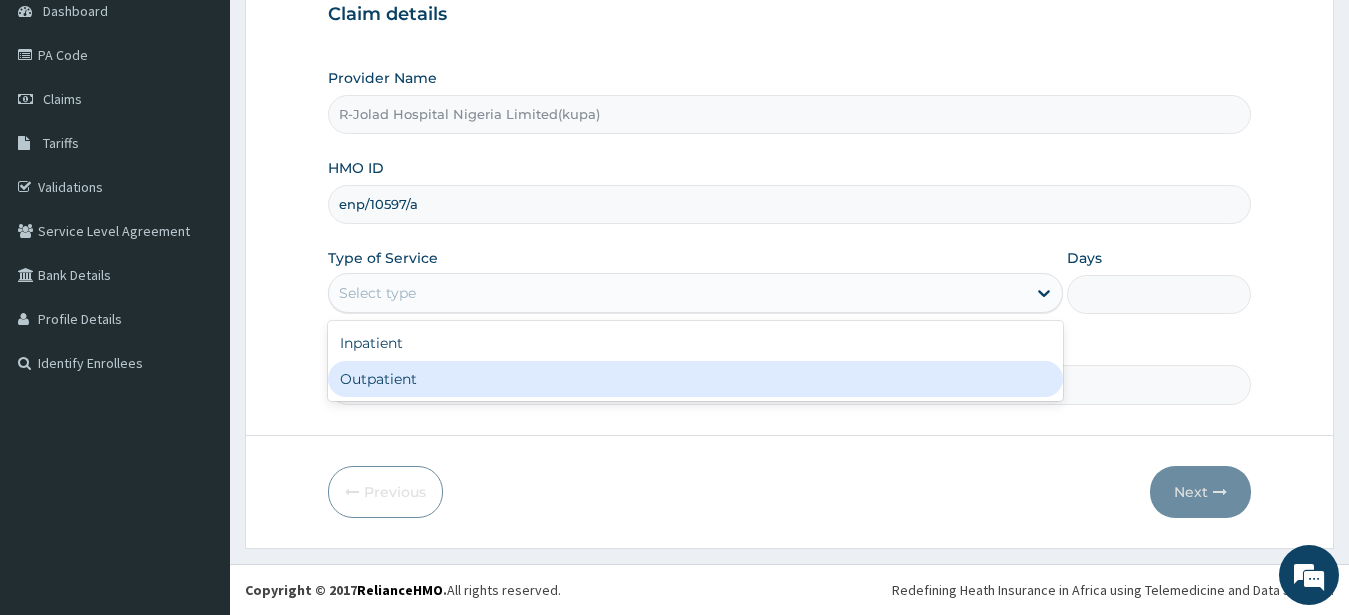 drag, startPoint x: 359, startPoint y: 384, endPoint x: 376, endPoint y: 350, distance: 38.013157 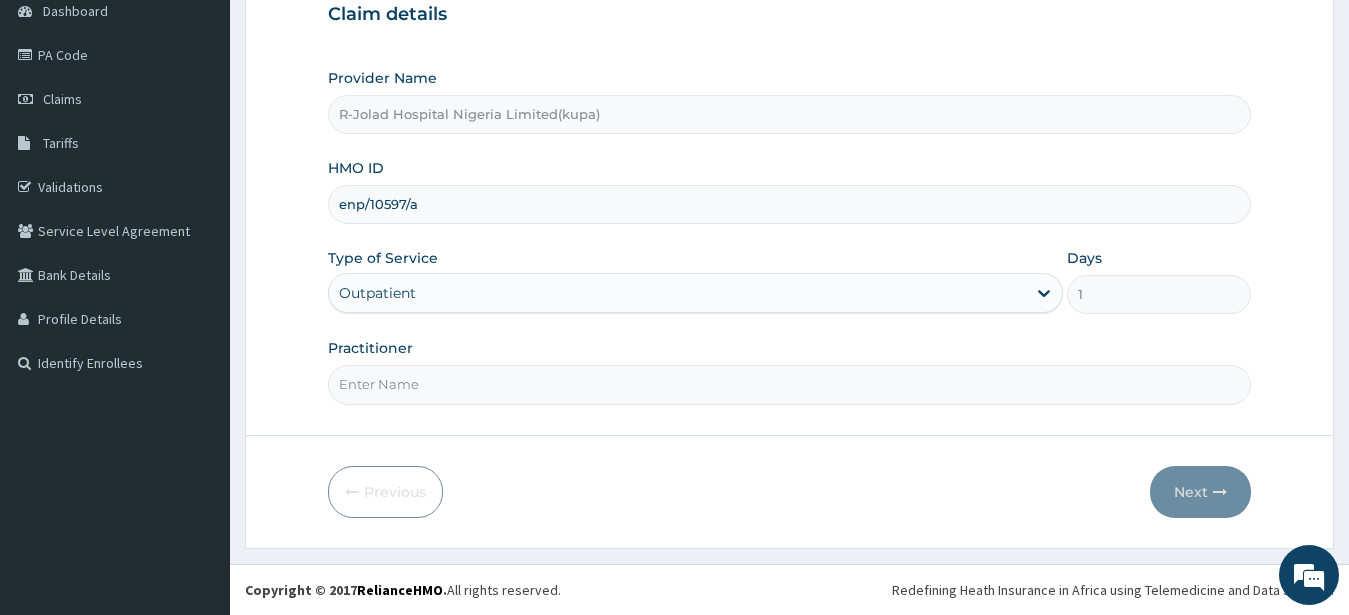 click on "Practitioner" at bounding box center [790, 384] 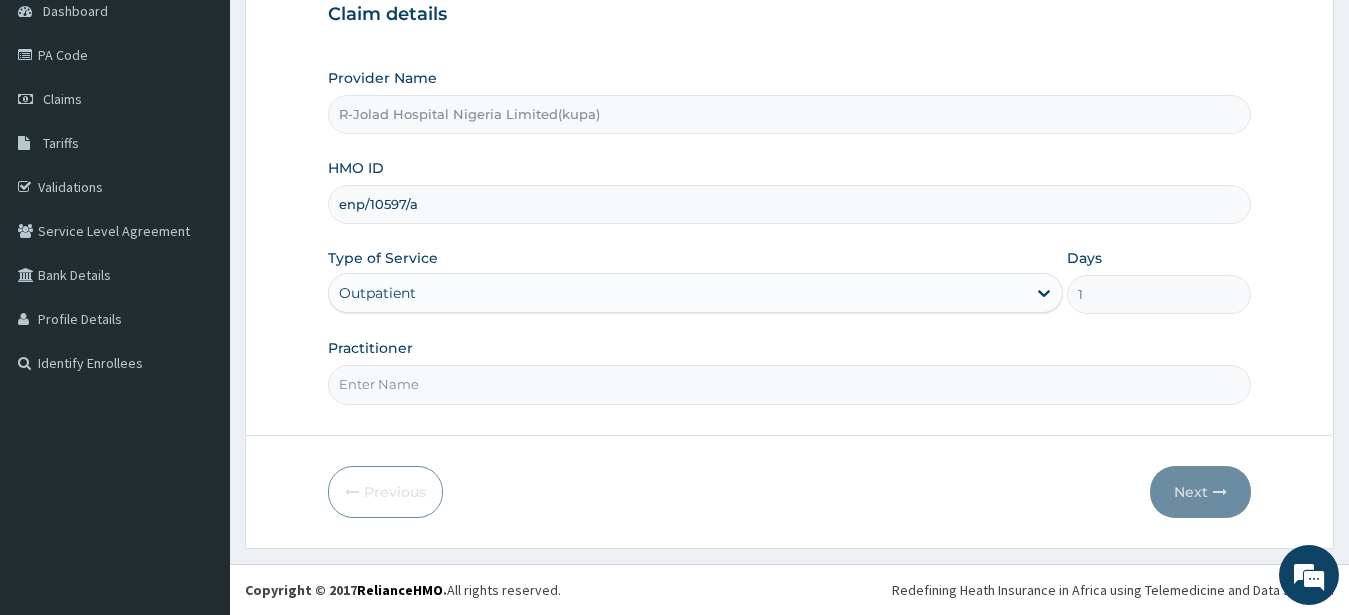 scroll, scrollTop: 0, scrollLeft: 0, axis: both 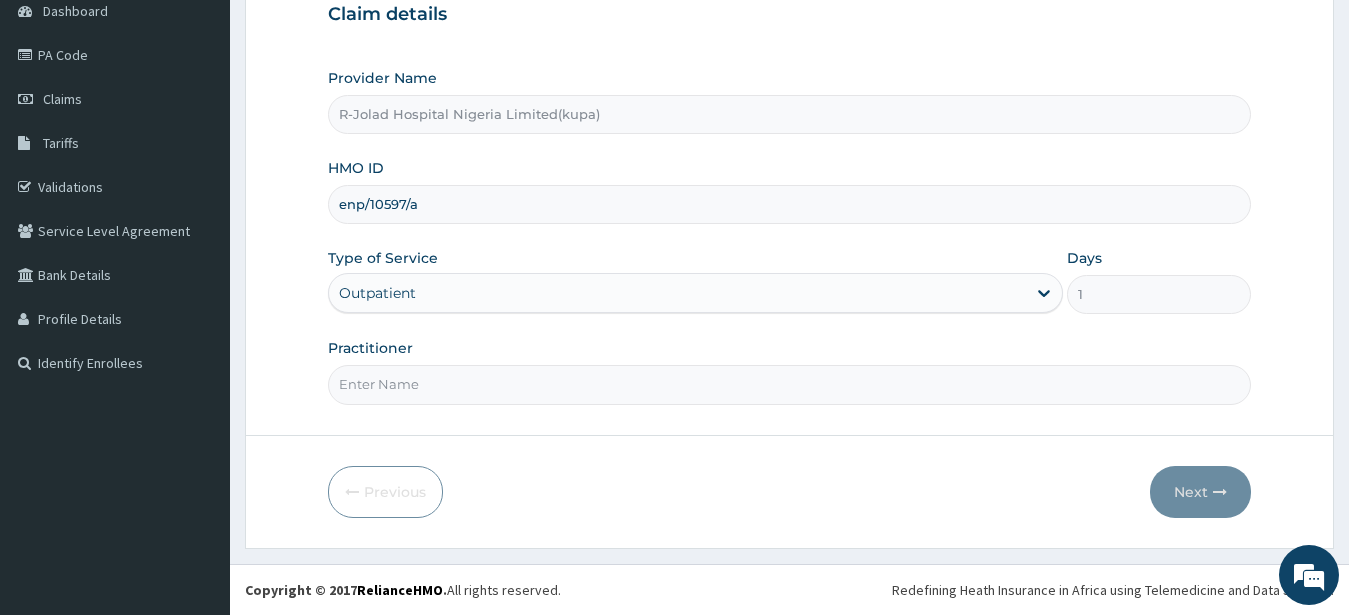 paste on "Joy Atikpo" 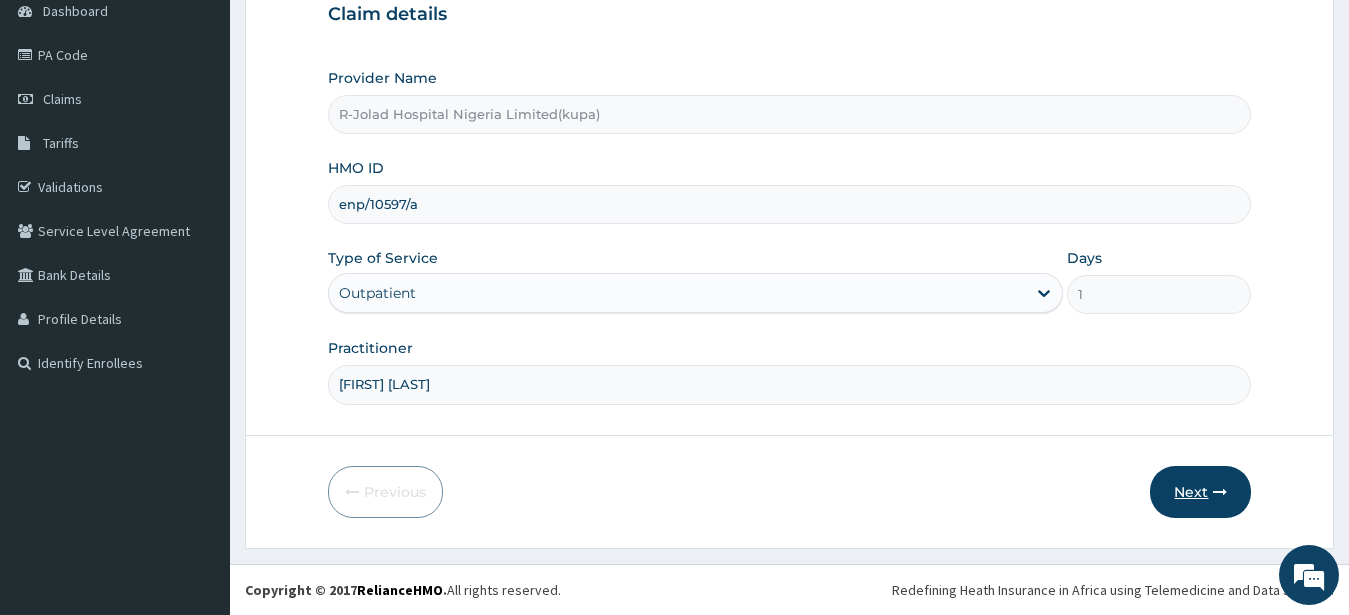 type on "Joy Atikpo" 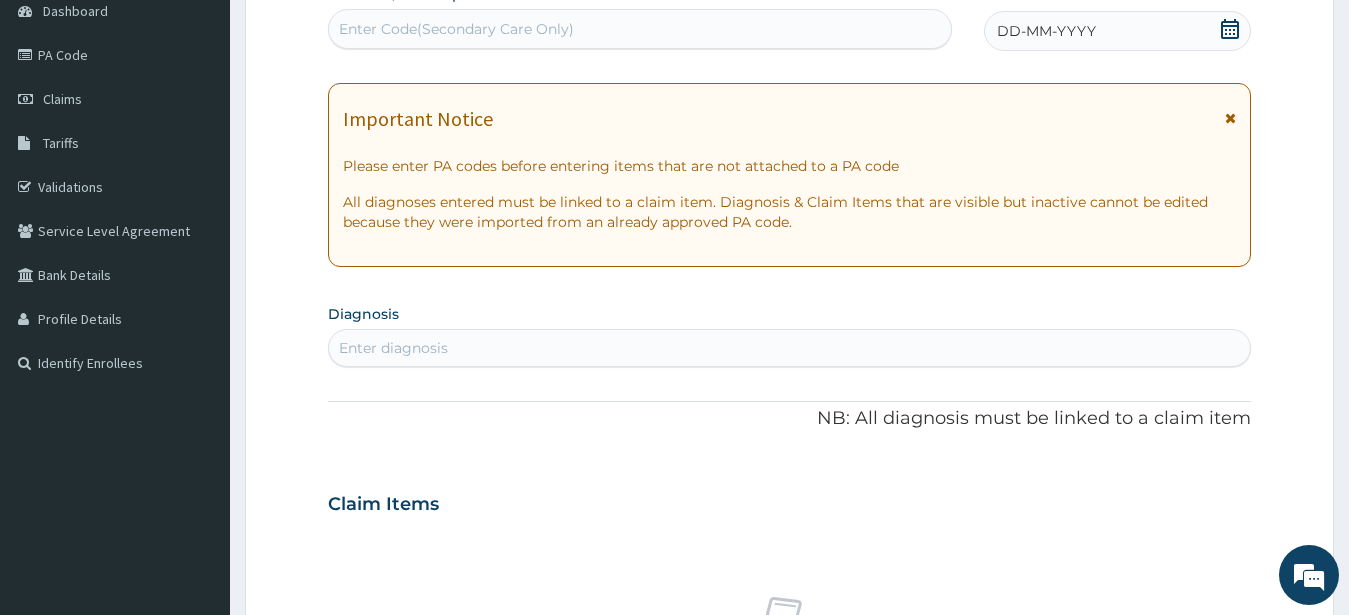 click on "Enter diagnosis" at bounding box center [393, 348] 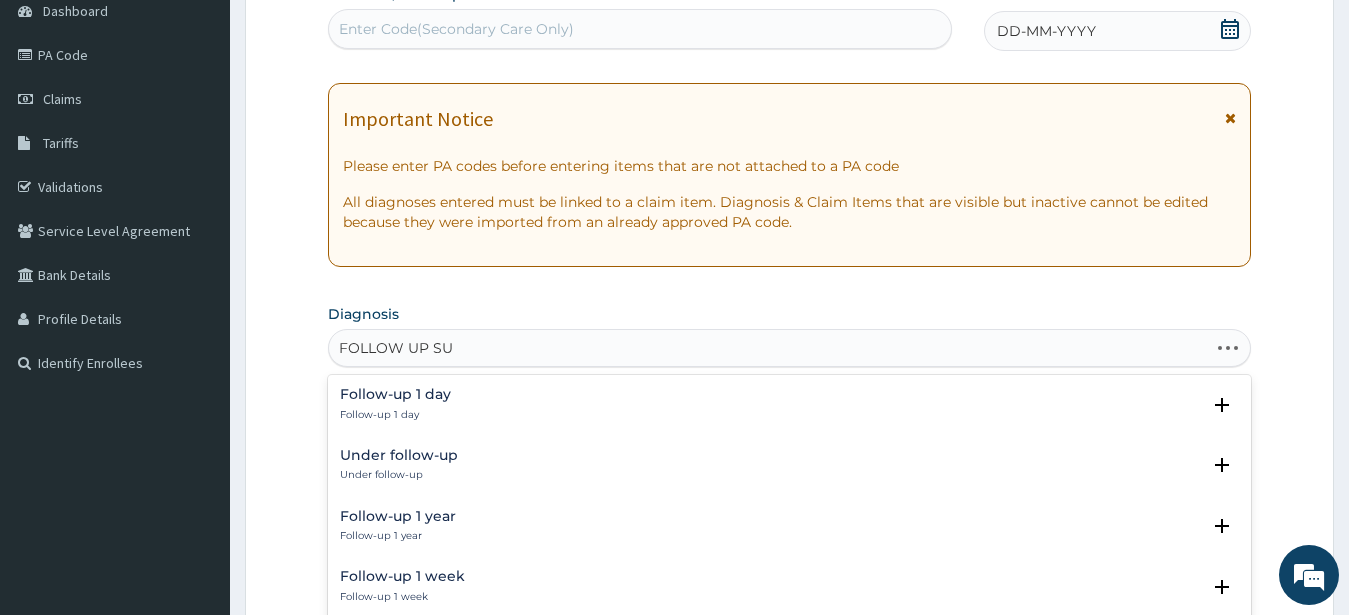 type on "FOLLOW UP SUR" 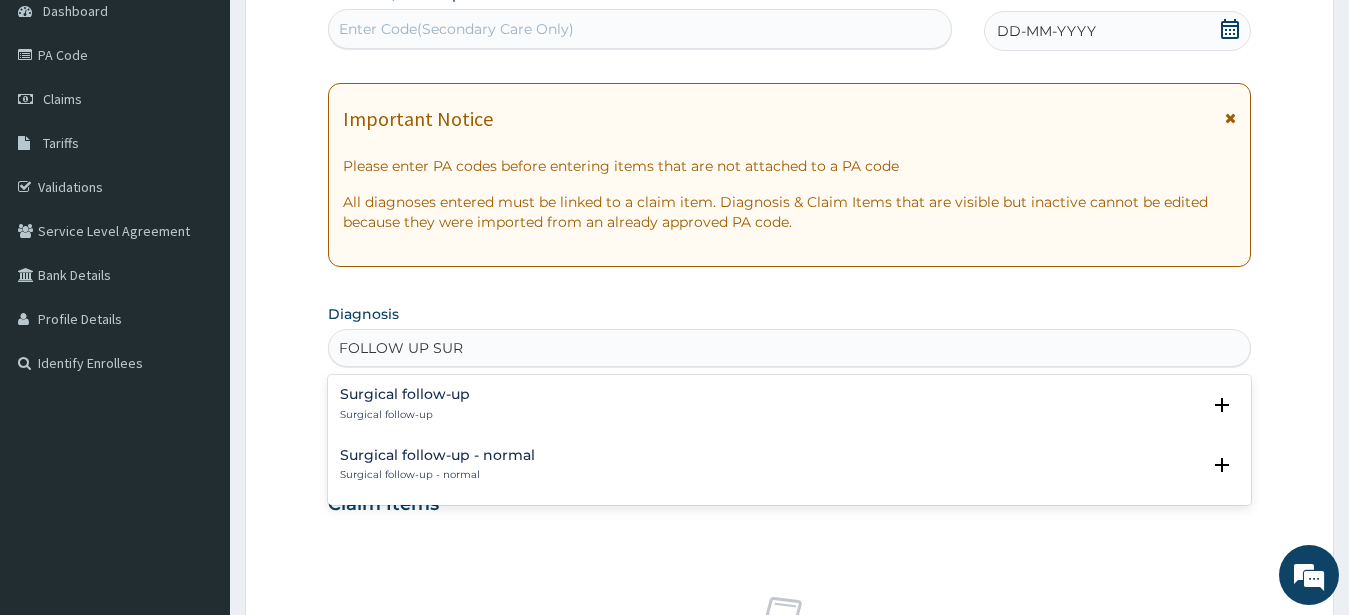 click on "Surgical follow-up" at bounding box center (405, 394) 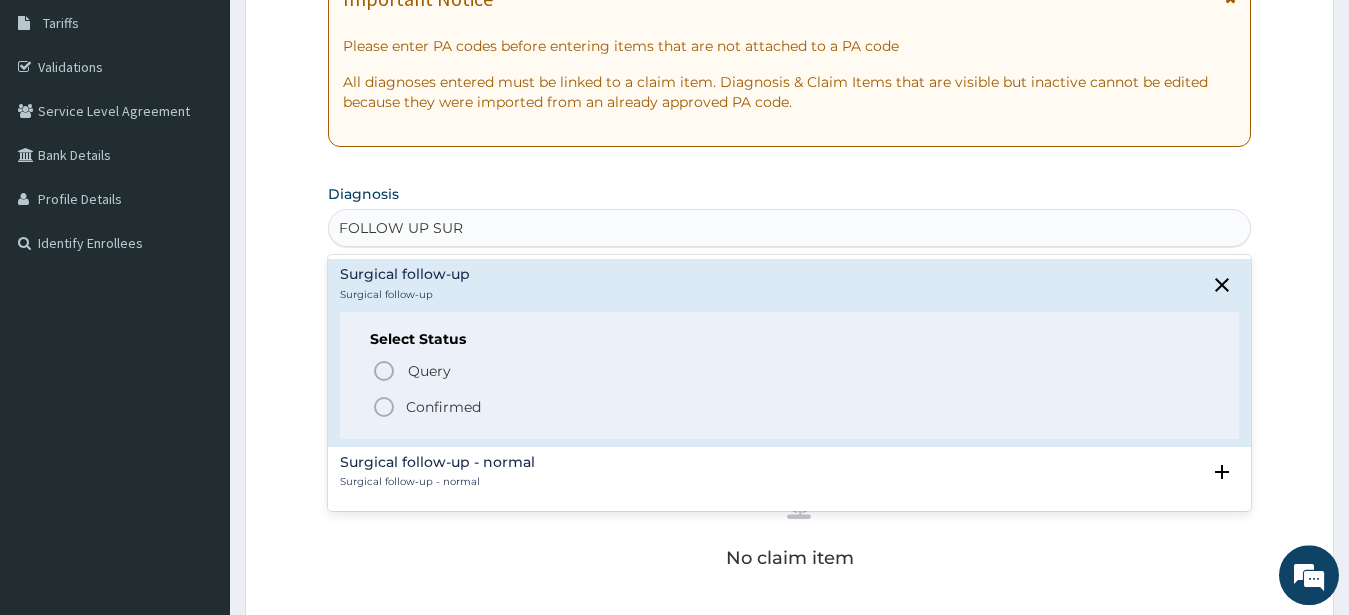 scroll, scrollTop: 411, scrollLeft: 0, axis: vertical 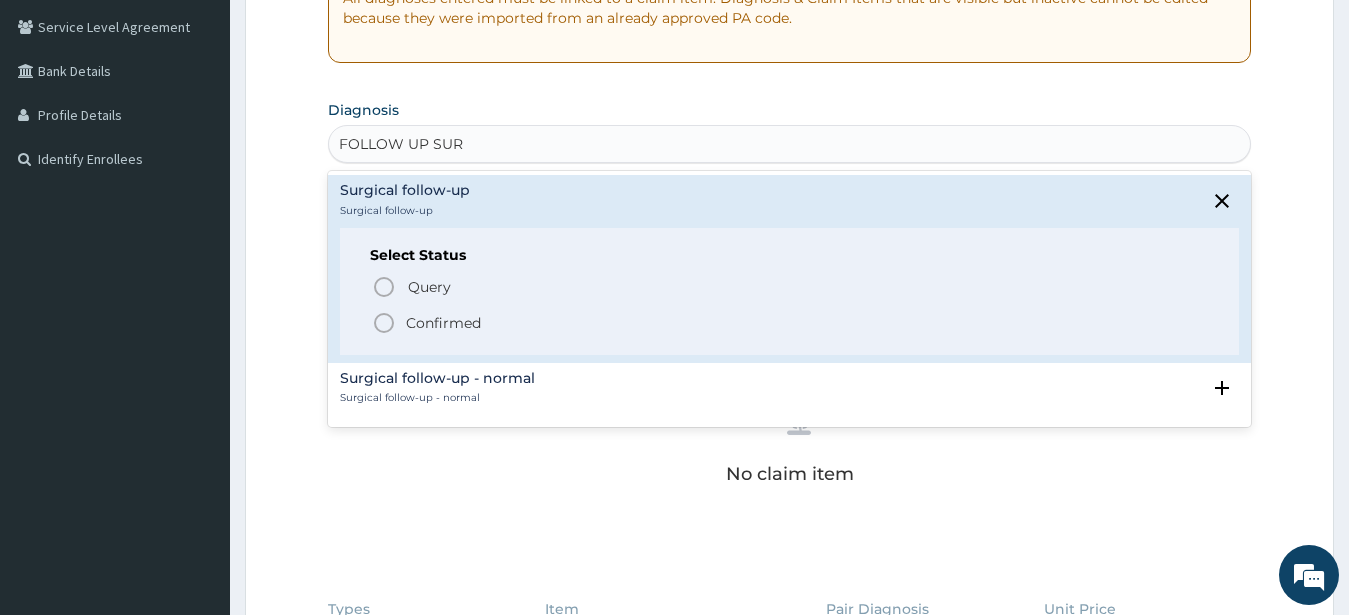 click 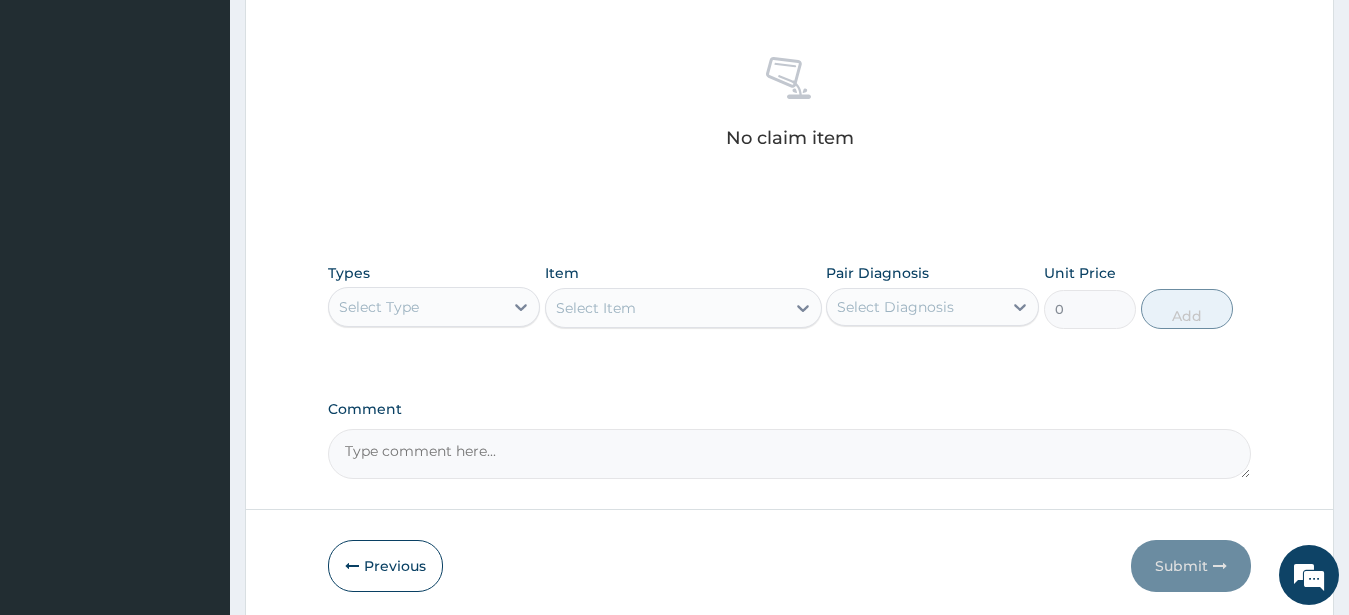 scroll, scrollTop: 819, scrollLeft: 0, axis: vertical 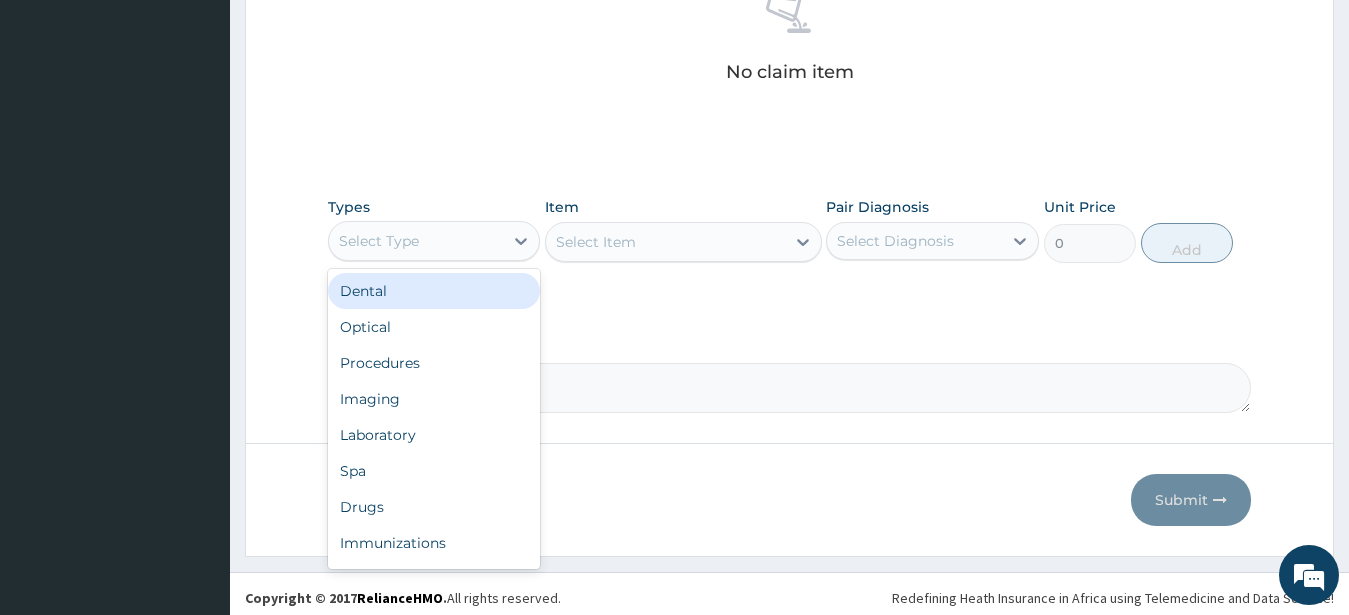 click on "Select Type" at bounding box center [416, 241] 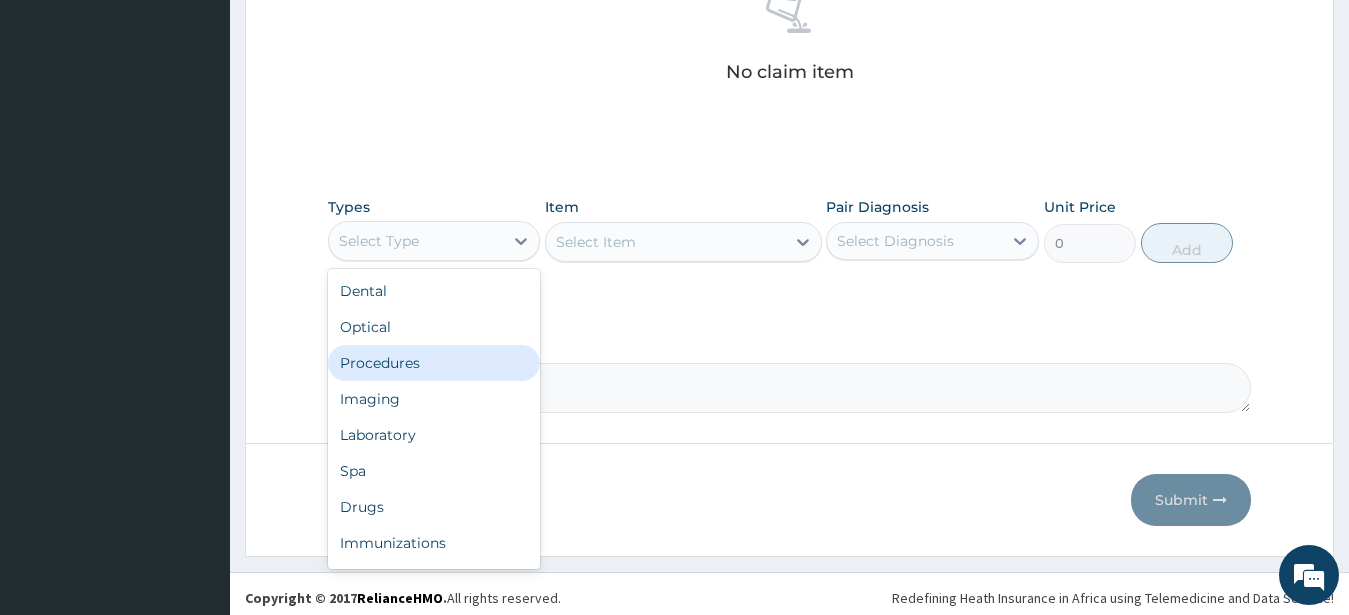 click on "Procedures" at bounding box center [434, 363] 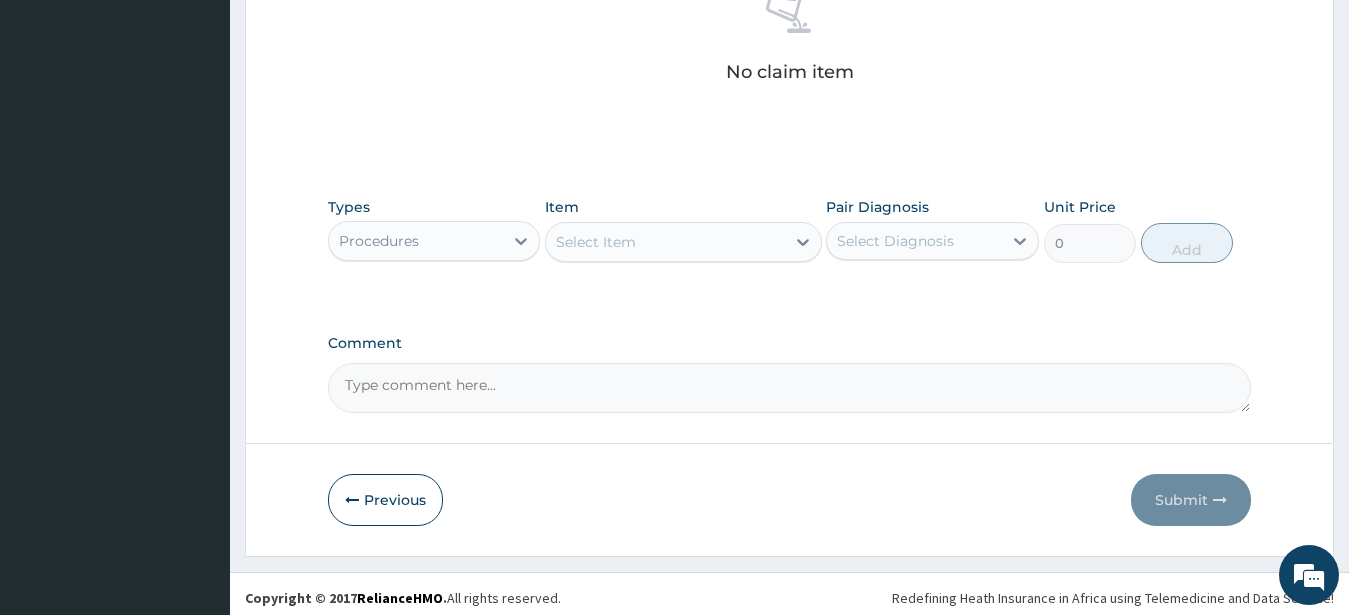 click on "Select Item" at bounding box center [596, 242] 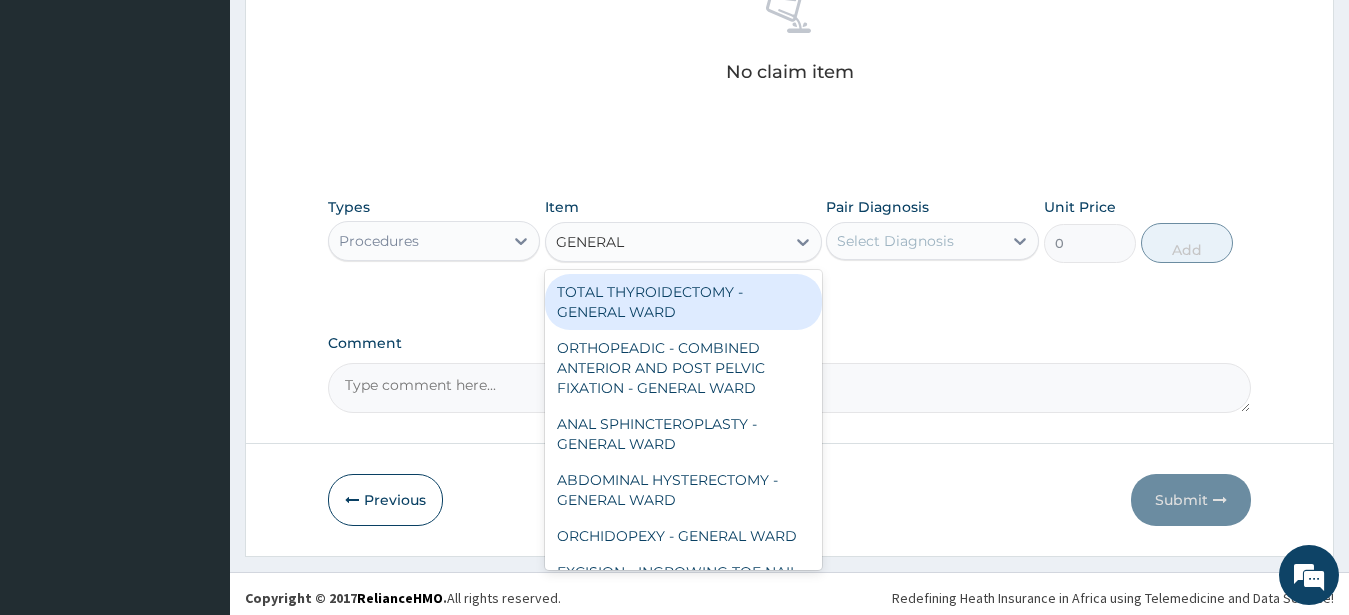 type on "GENERAL C" 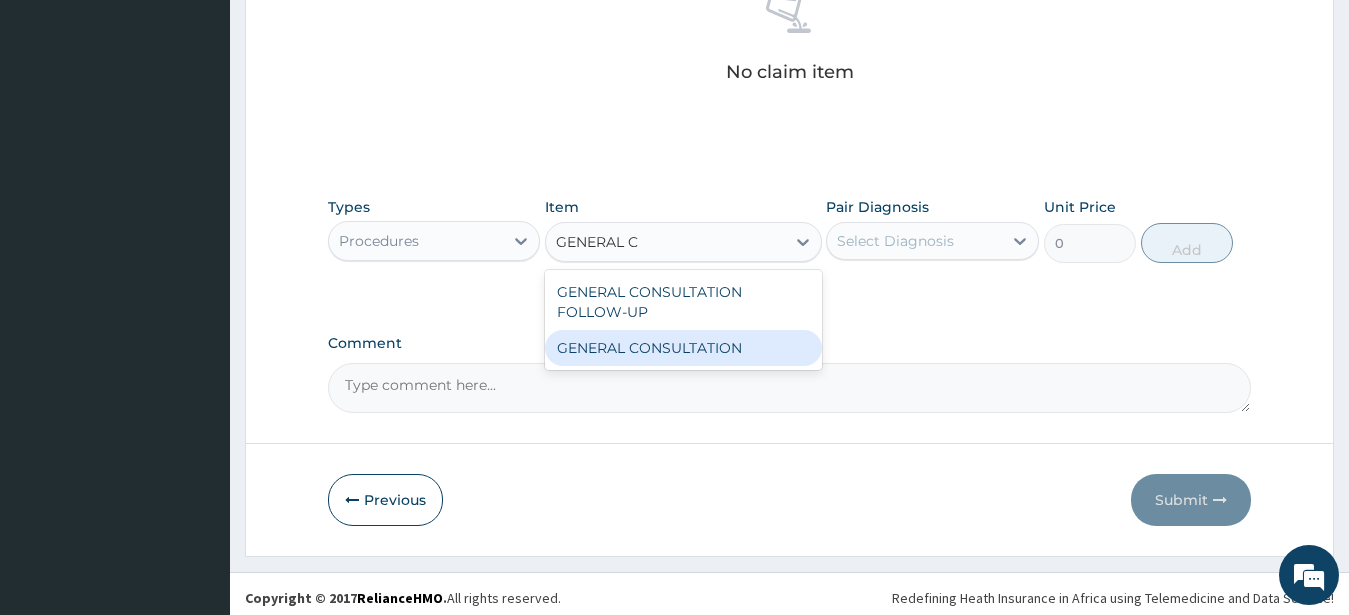 click on "GENERAL CONSULTATION" at bounding box center [683, 348] 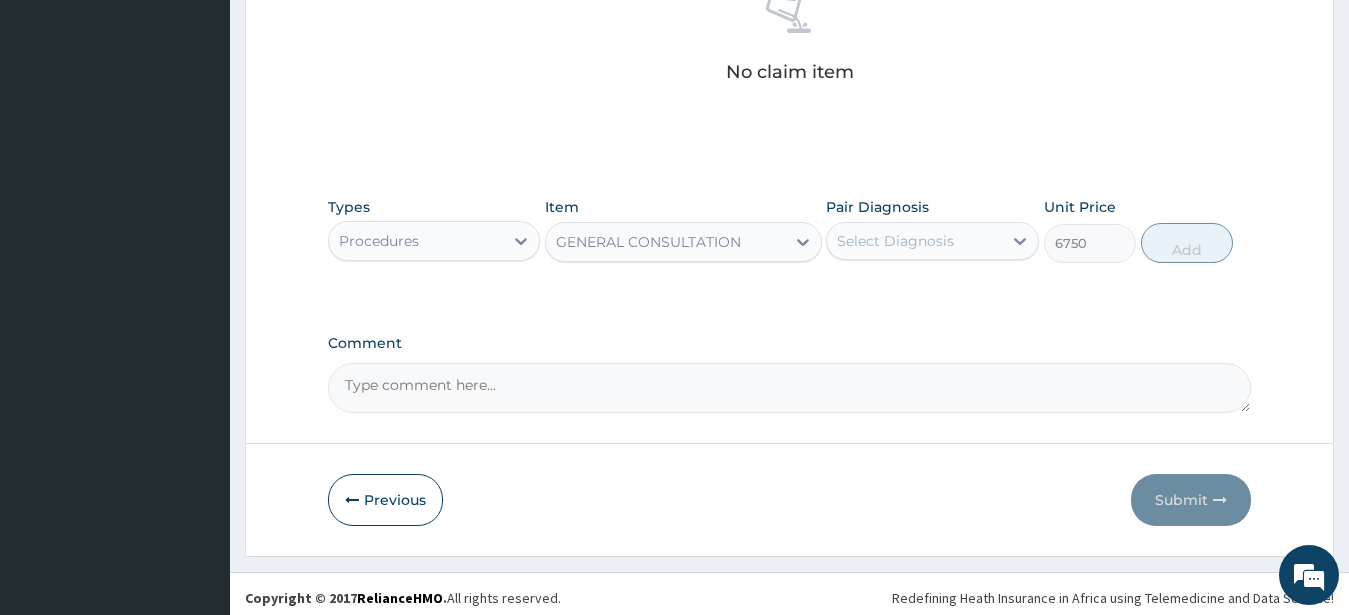 drag, startPoint x: 915, startPoint y: 238, endPoint x: 921, endPoint y: 265, distance: 27.658634 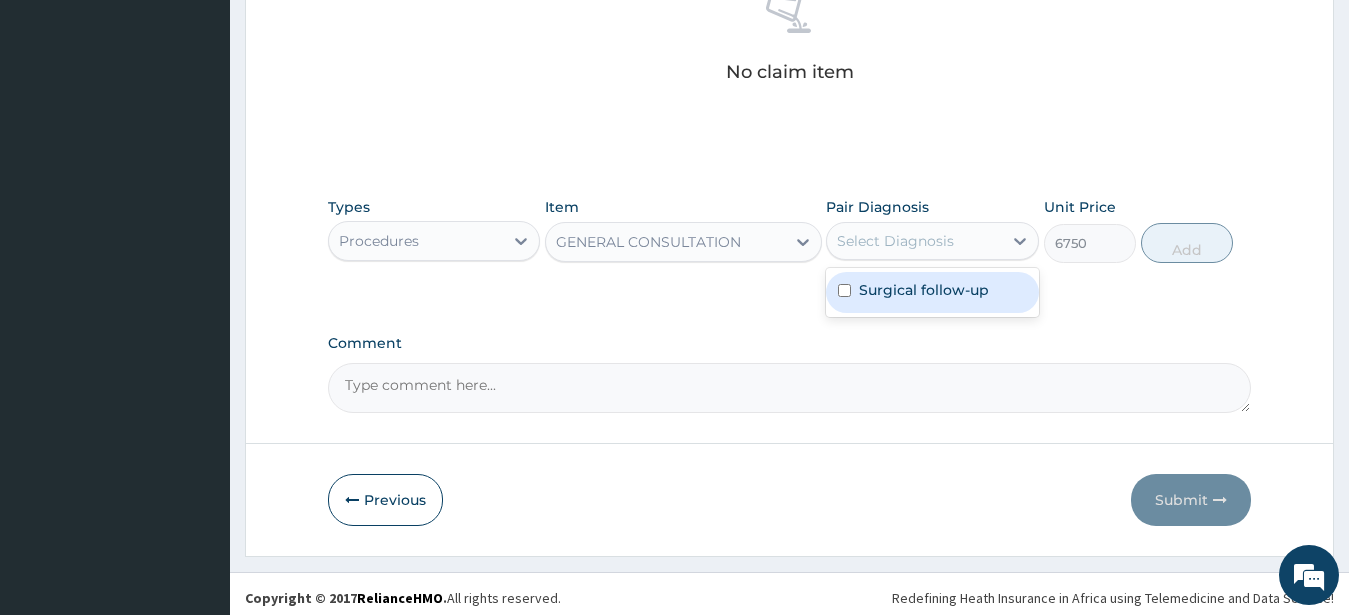 click on "Surgical follow-up" at bounding box center (924, 290) 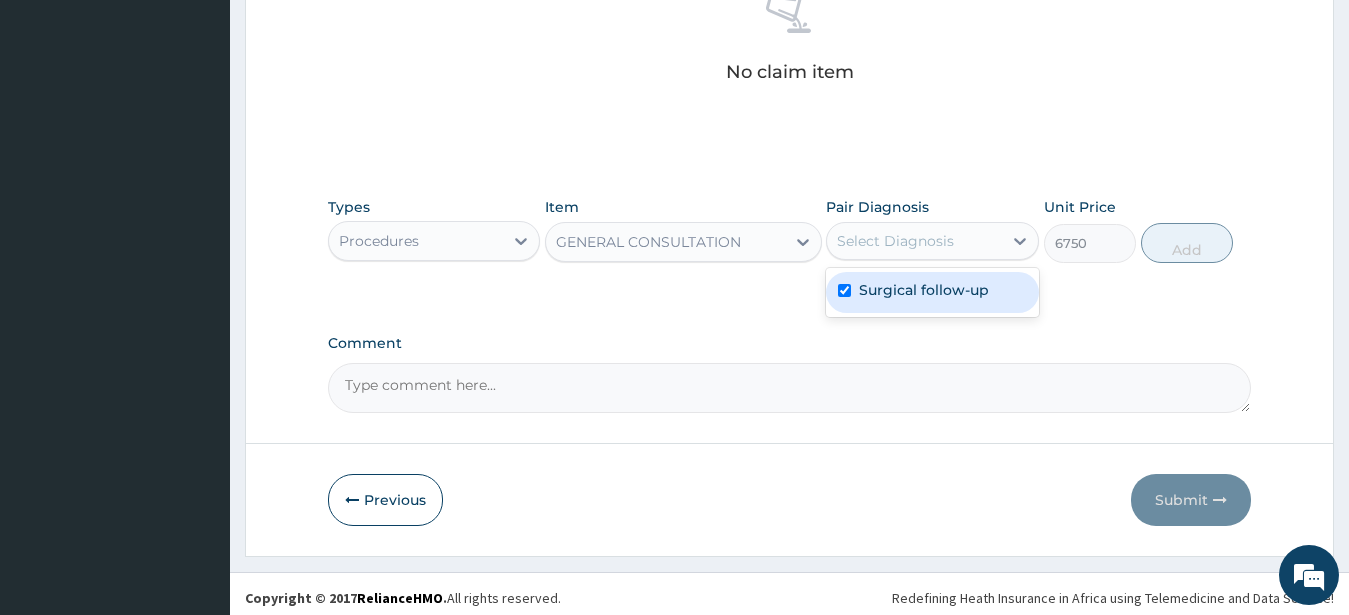 checkbox on "true" 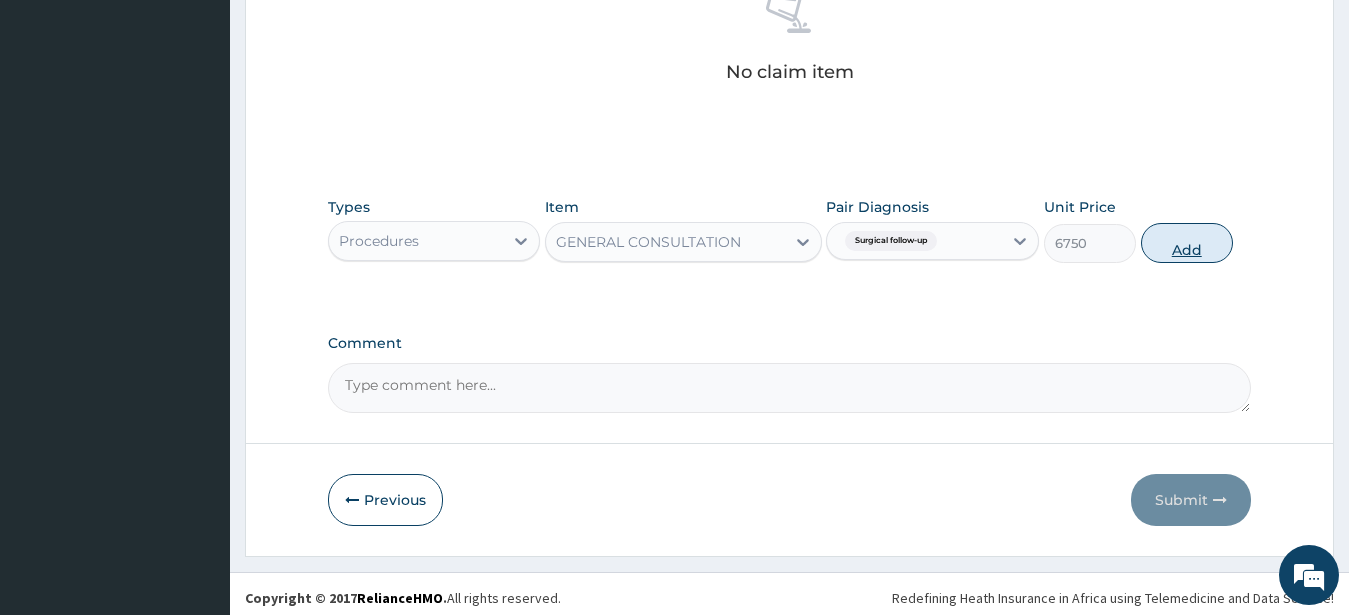 click on "Add" at bounding box center (1187, 243) 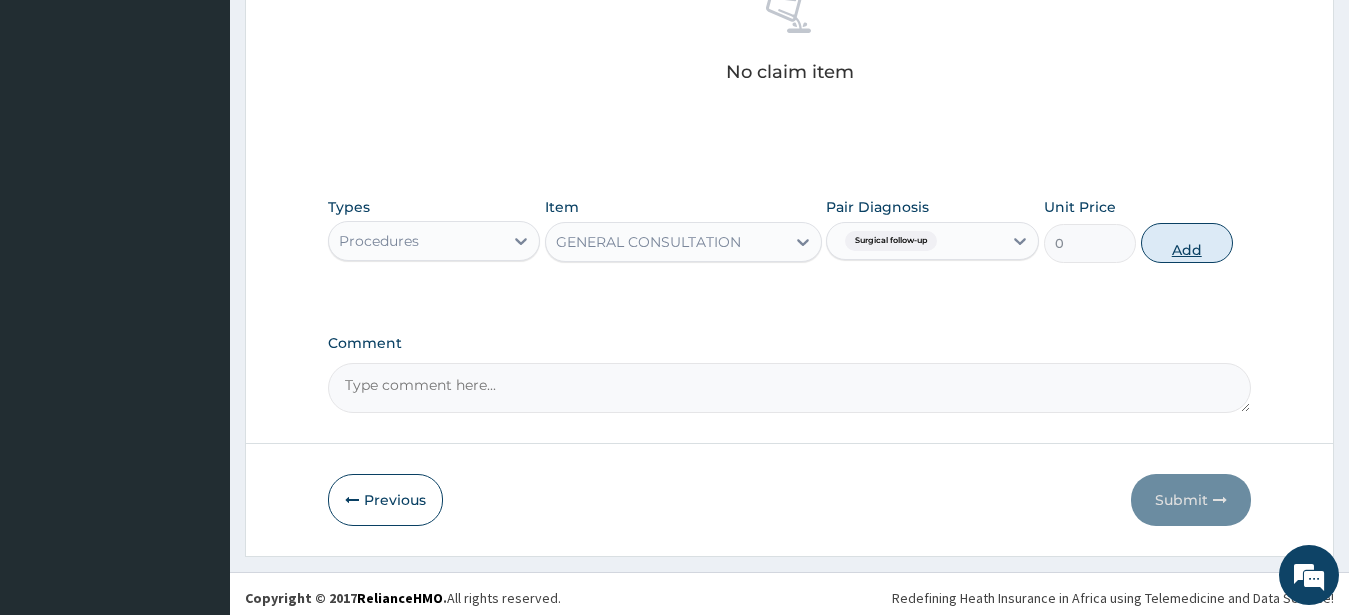 scroll, scrollTop: 749, scrollLeft: 0, axis: vertical 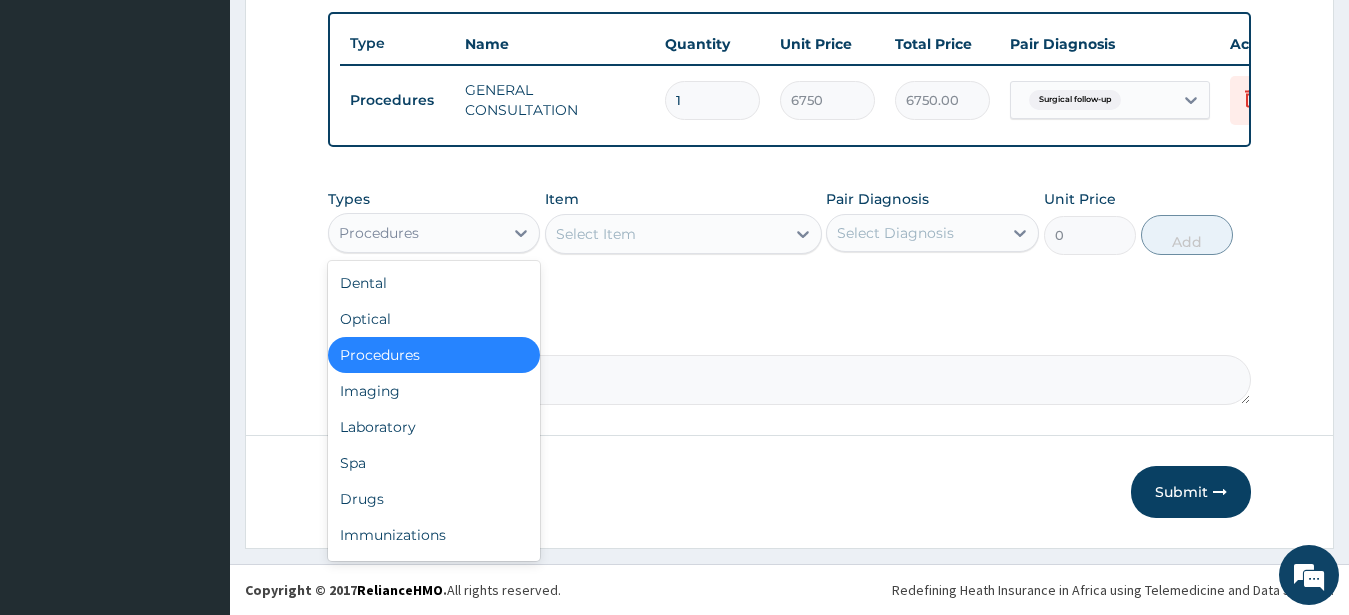 drag, startPoint x: 386, startPoint y: 232, endPoint x: 414, endPoint y: 324, distance: 96.16652 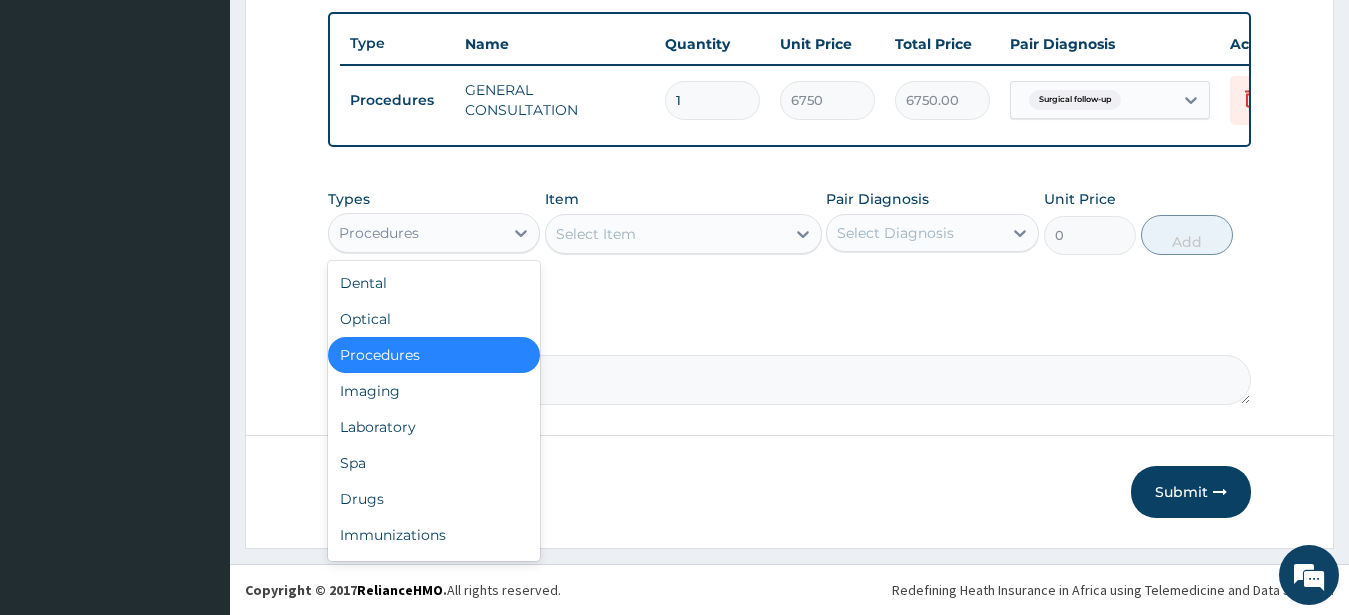 click on "Types option Procedures, selected. option Procedures selected, 3 of 10. 10 results available. Use Up and Down to choose options, press Enter to select the currently focused option, press Escape to exit the menu, press Tab to select the option and exit the menu. Procedures Dental Optical Procedures Imaging Laboratory Spa Drugs Immunizations Others Gym" at bounding box center (434, 222) 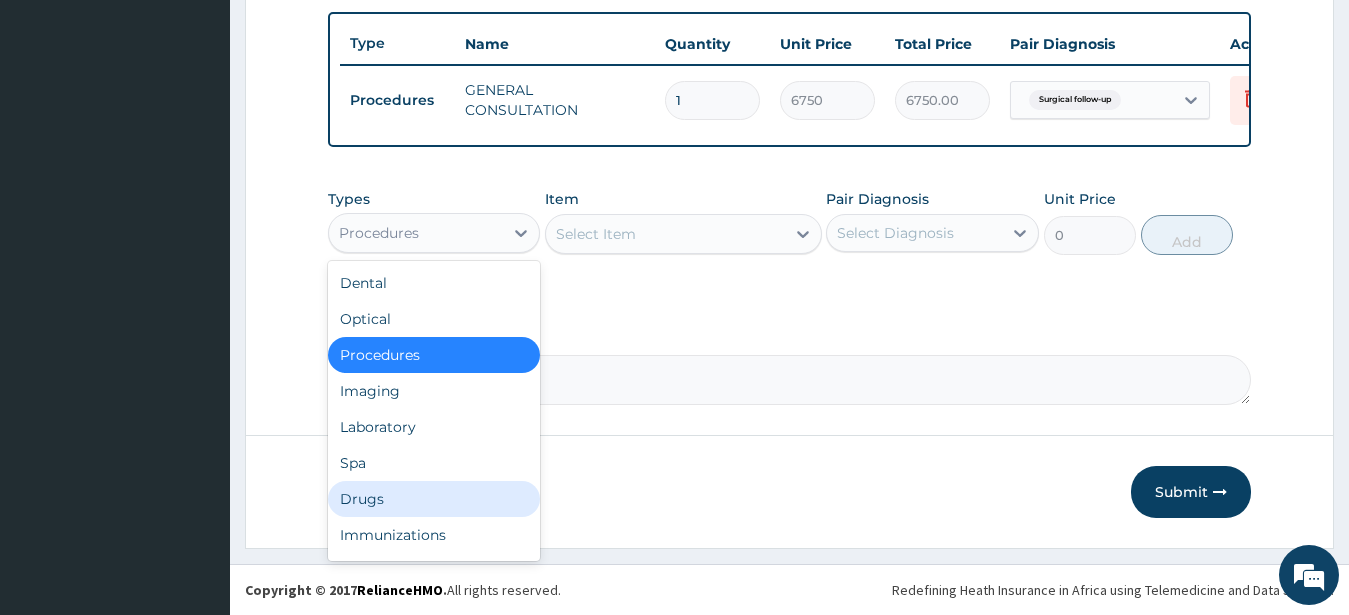 click on "Drugs" at bounding box center (434, 499) 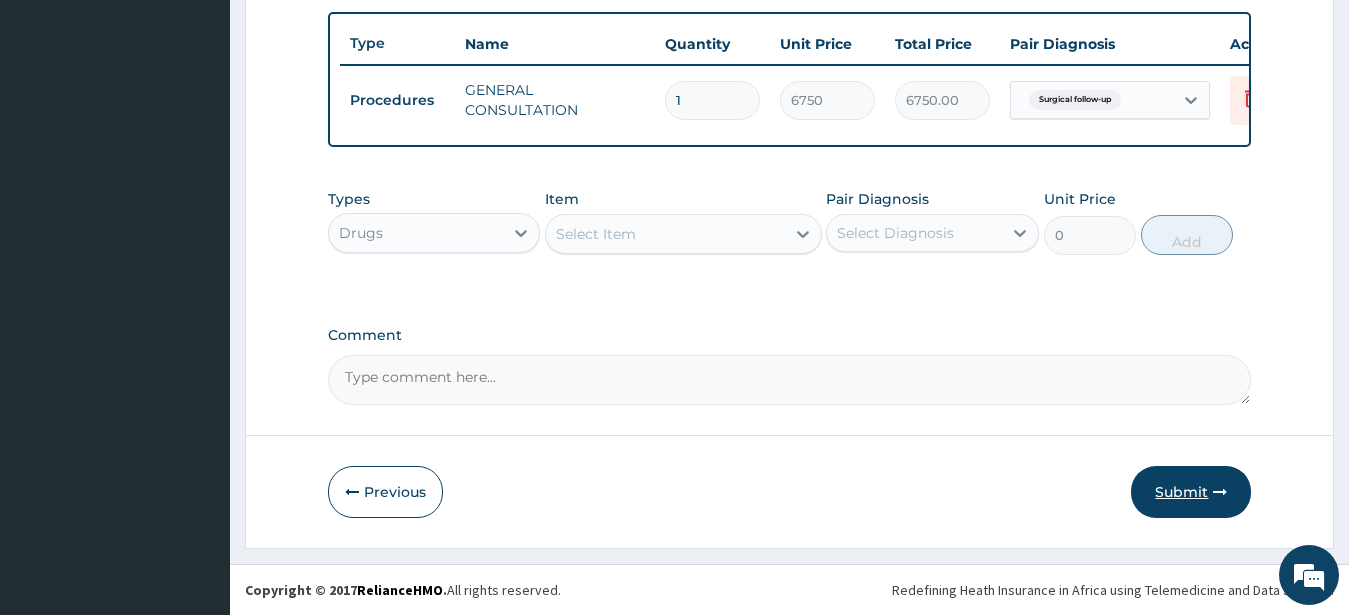 click on "Submit" at bounding box center [1191, 492] 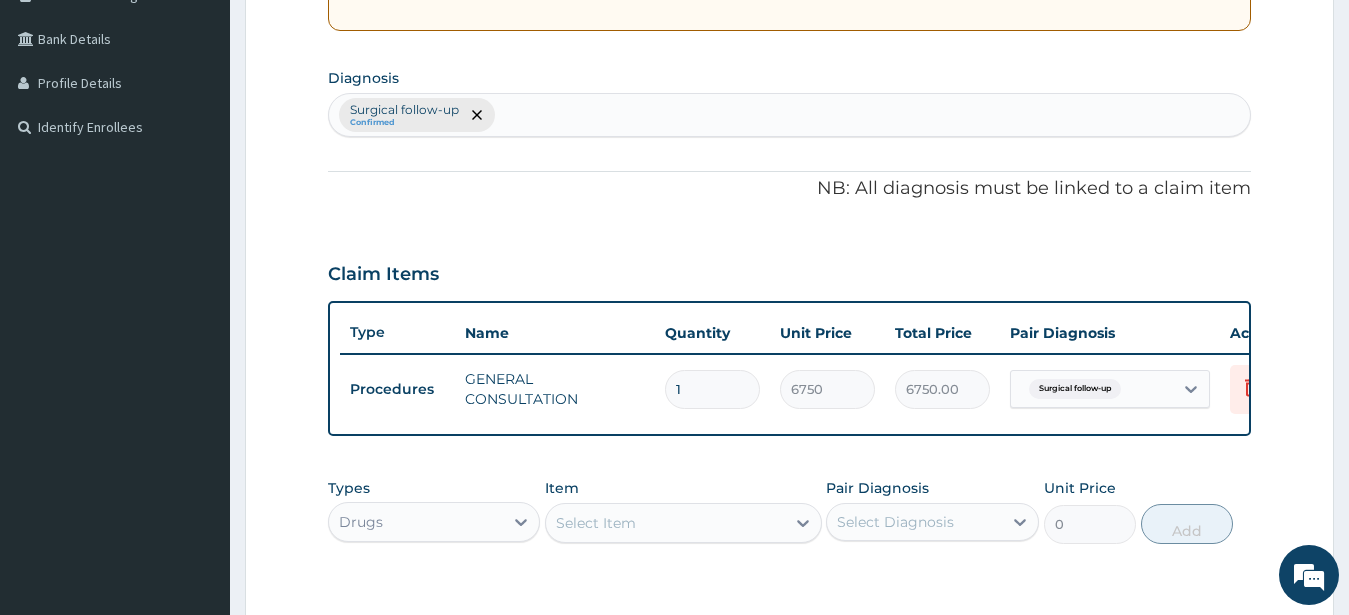 scroll, scrollTop: 137, scrollLeft: 0, axis: vertical 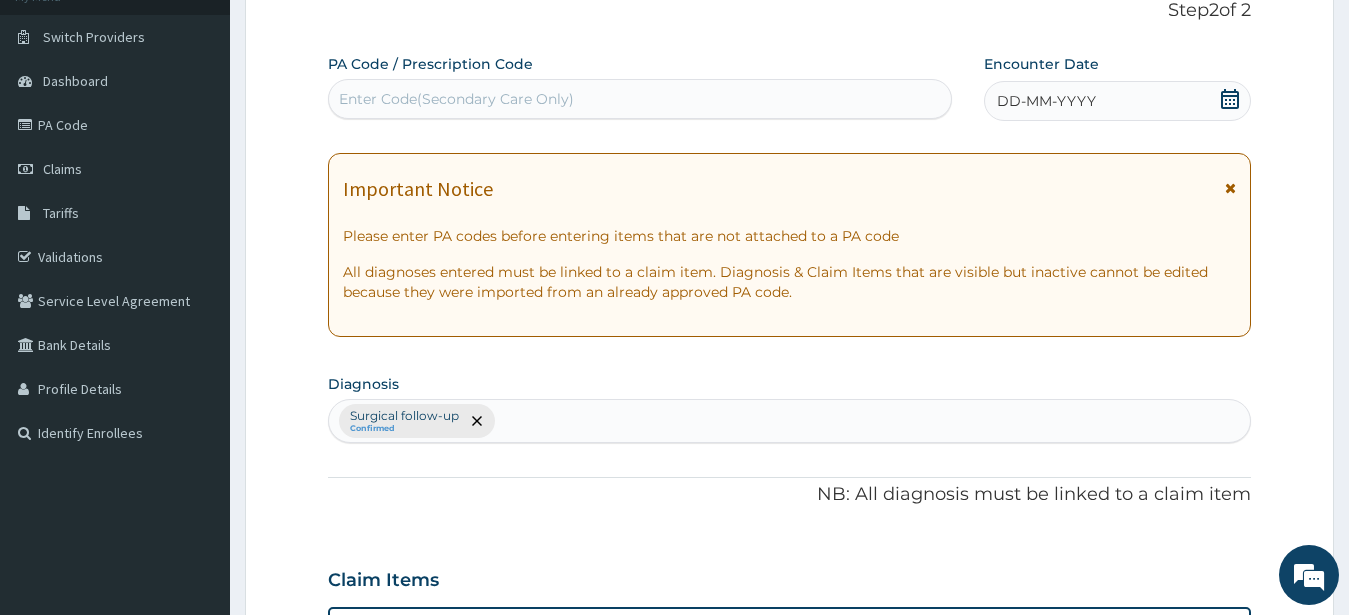 click 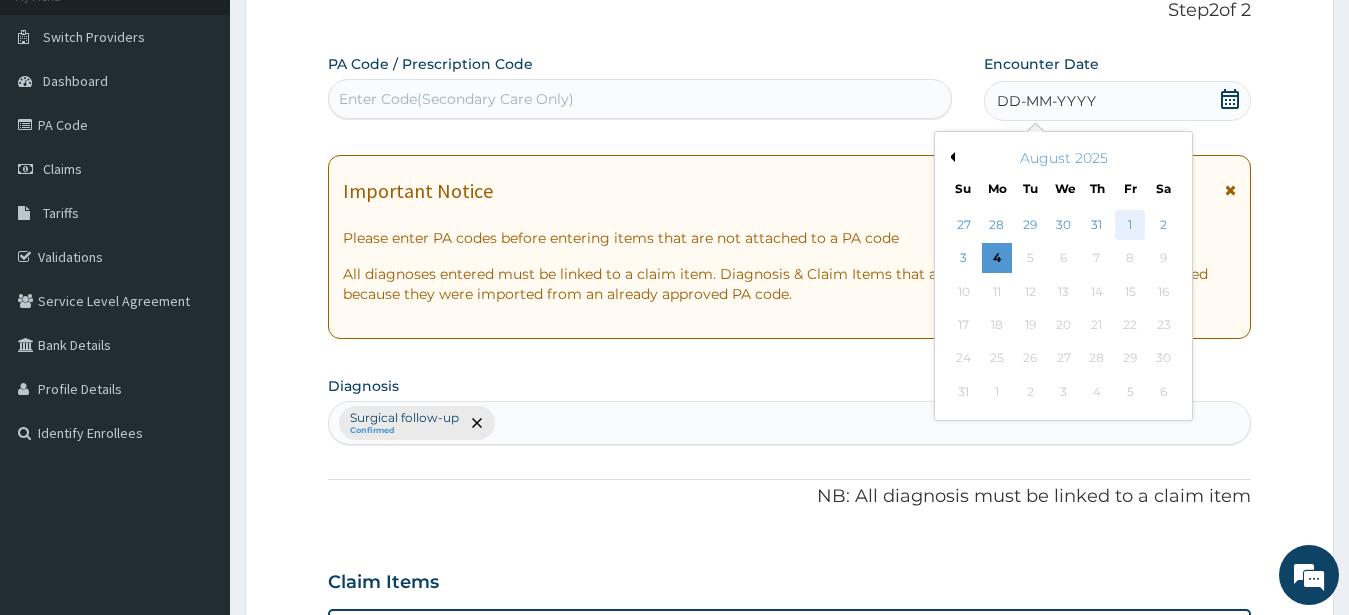 click on "1" at bounding box center [1130, 225] 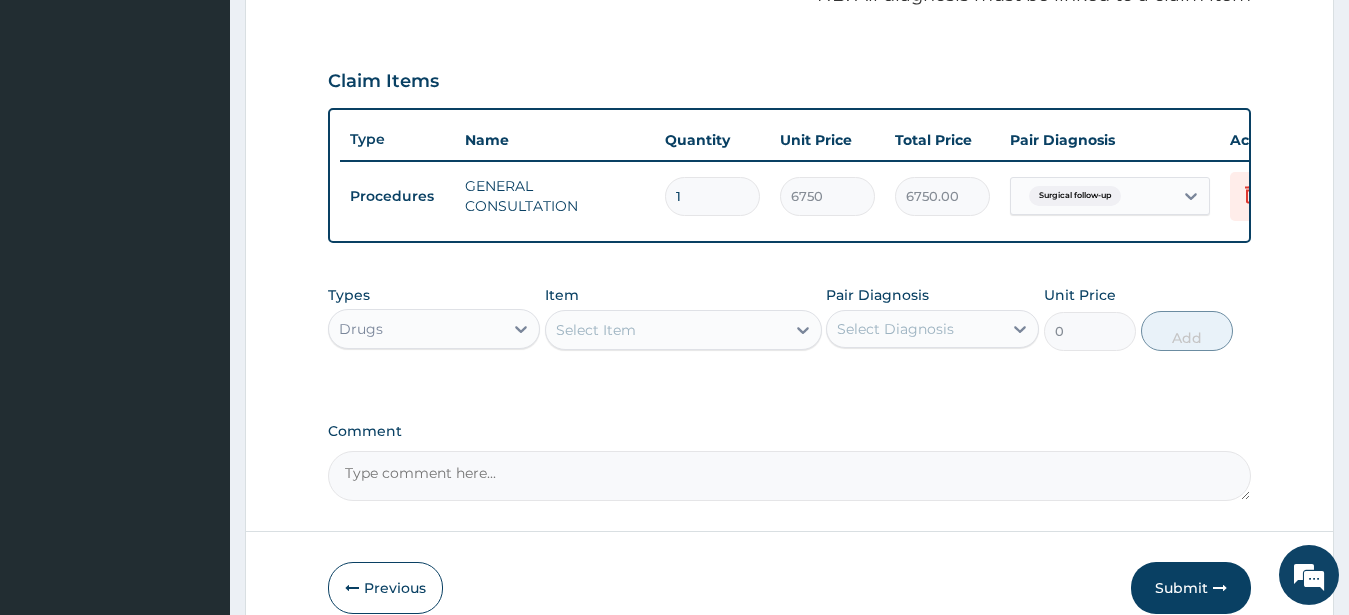 scroll, scrollTop: 749, scrollLeft: 0, axis: vertical 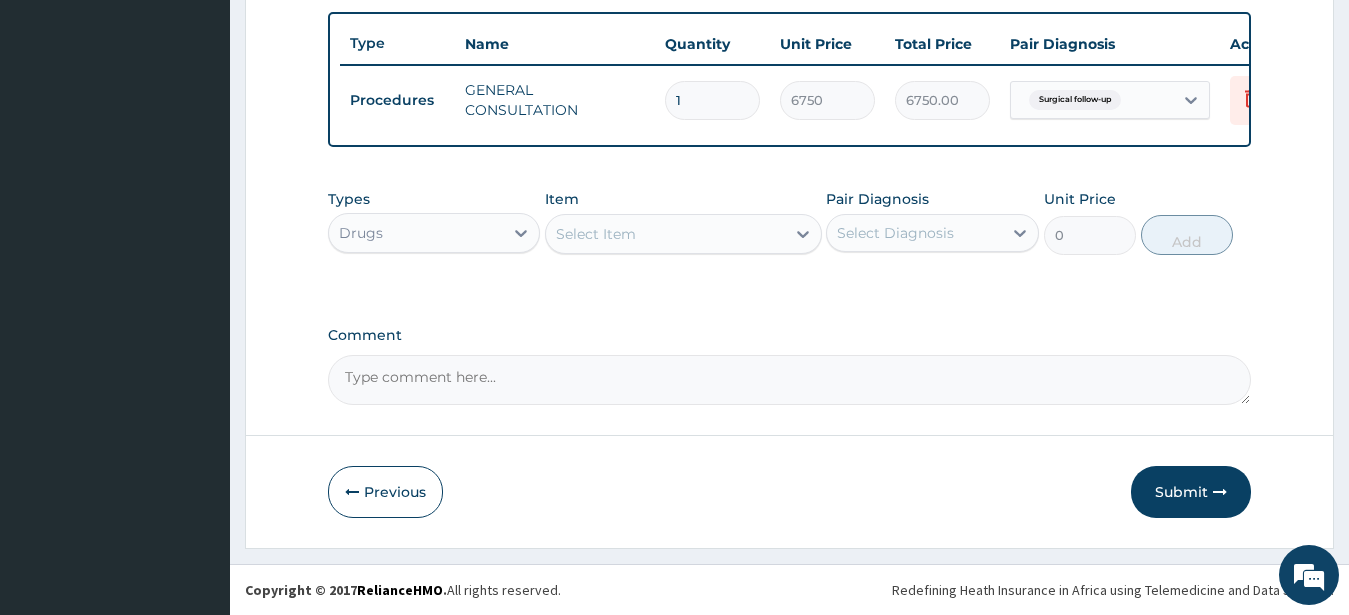 click on "Submit" at bounding box center [1191, 492] 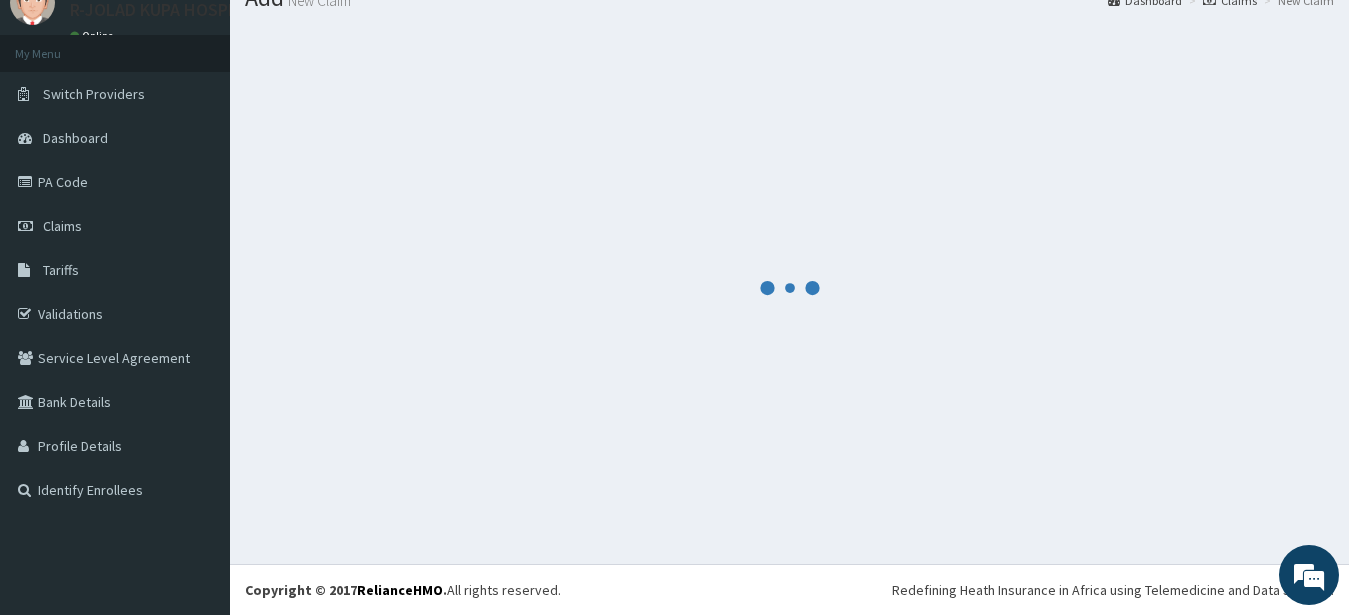 scroll, scrollTop: 80, scrollLeft: 0, axis: vertical 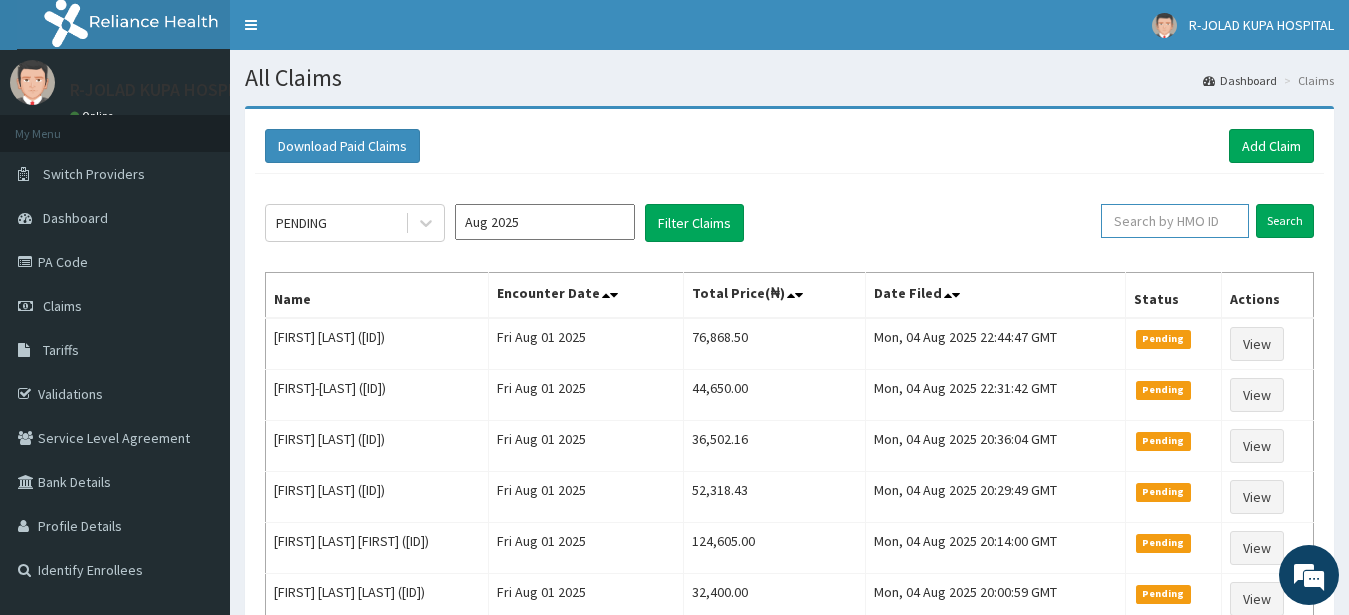 click at bounding box center [1175, 221] 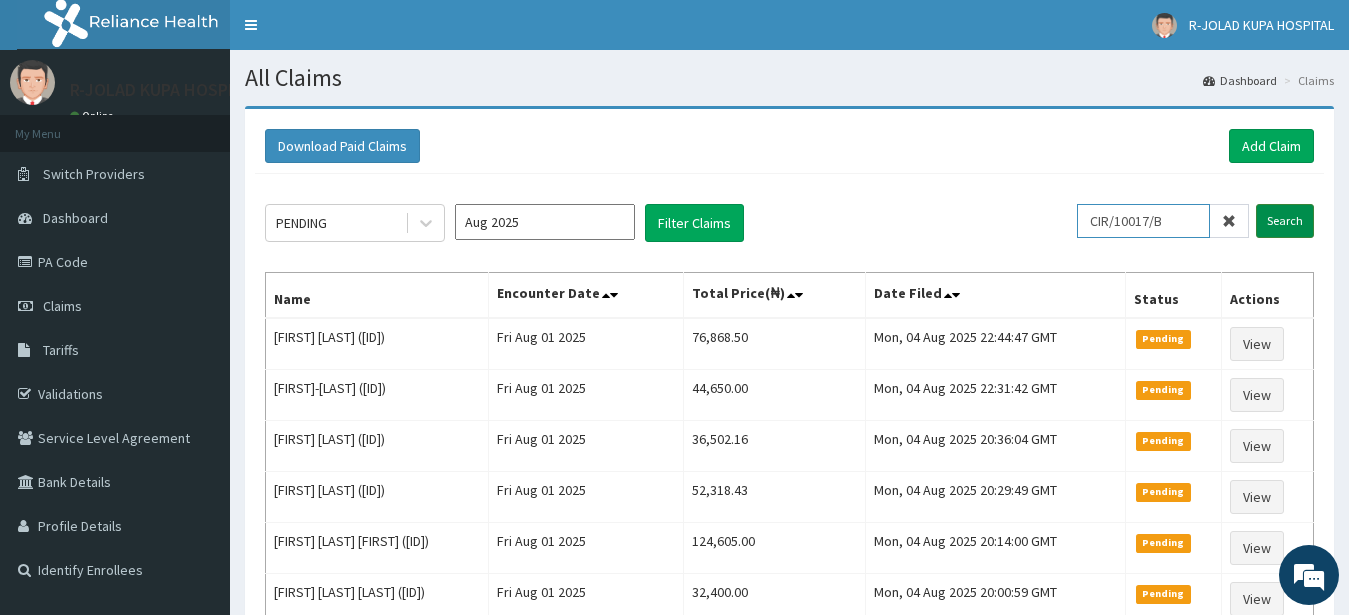 type on "CIR/10017/B" 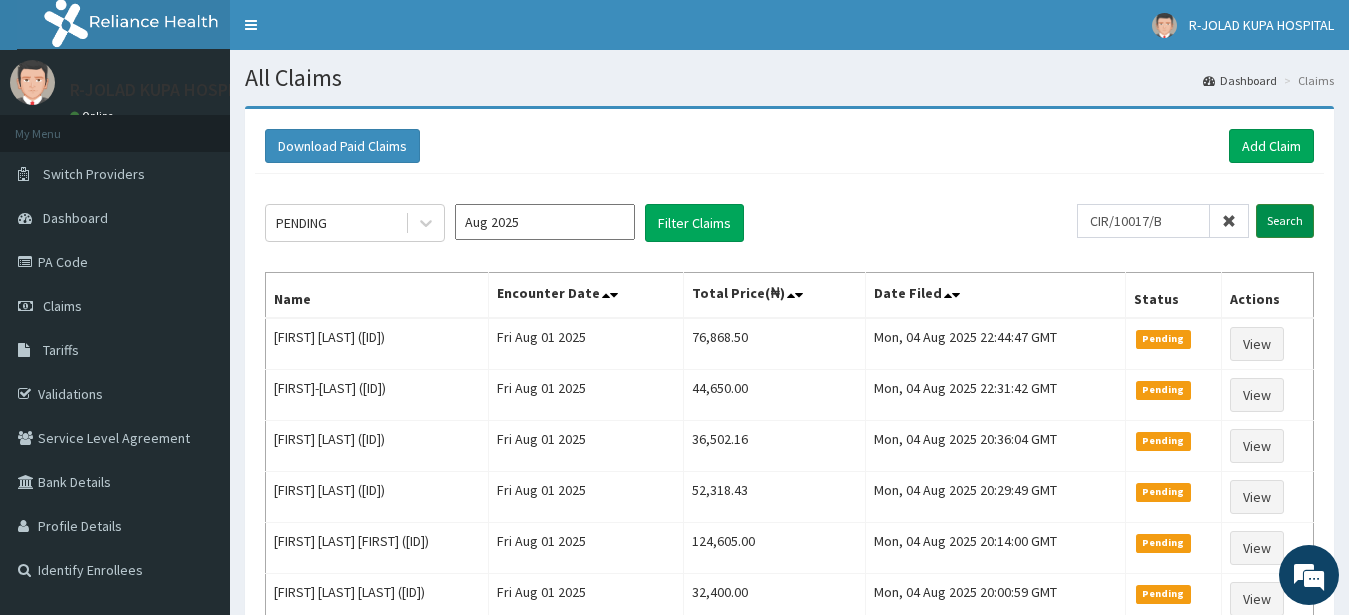 click on "Search" at bounding box center [1285, 221] 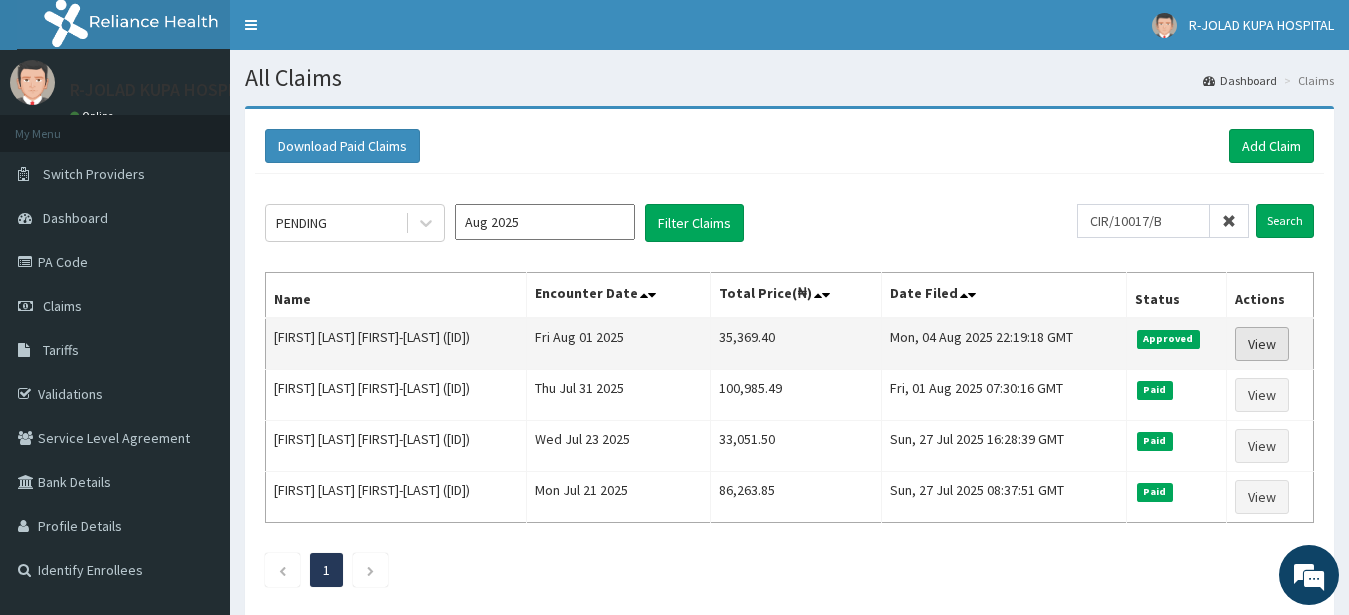 click on "View" at bounding box center (1262, 344) 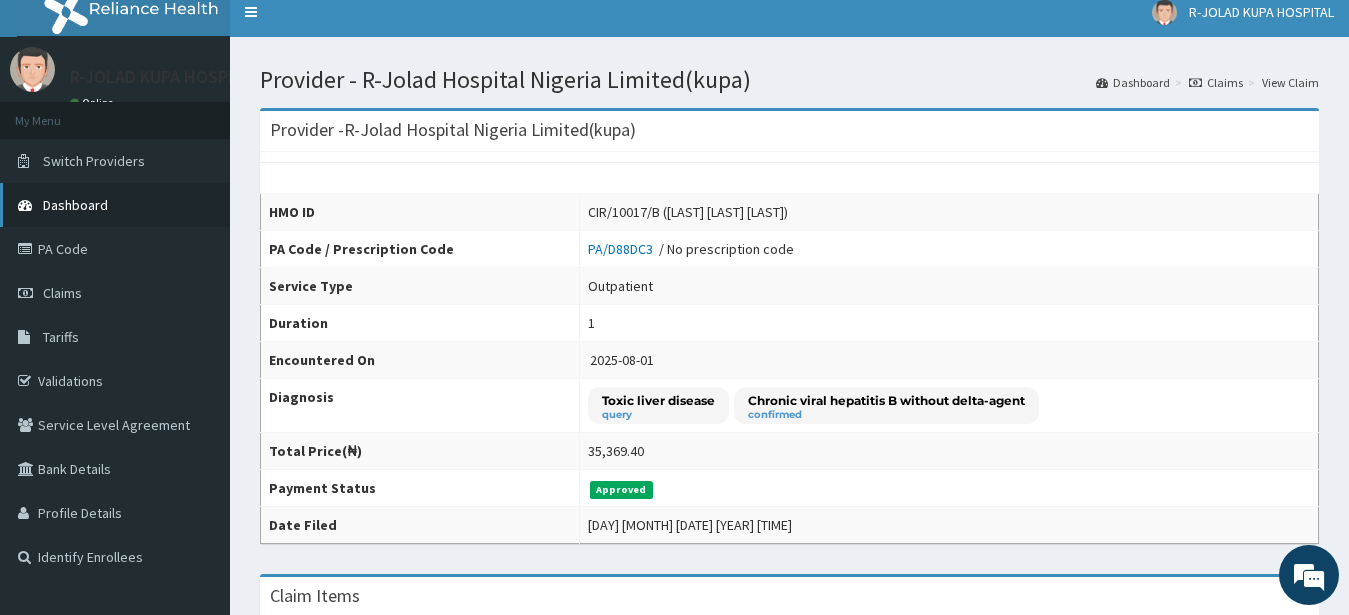 scroll, scrollTop: 0, scrollLeft: 0, axis: both 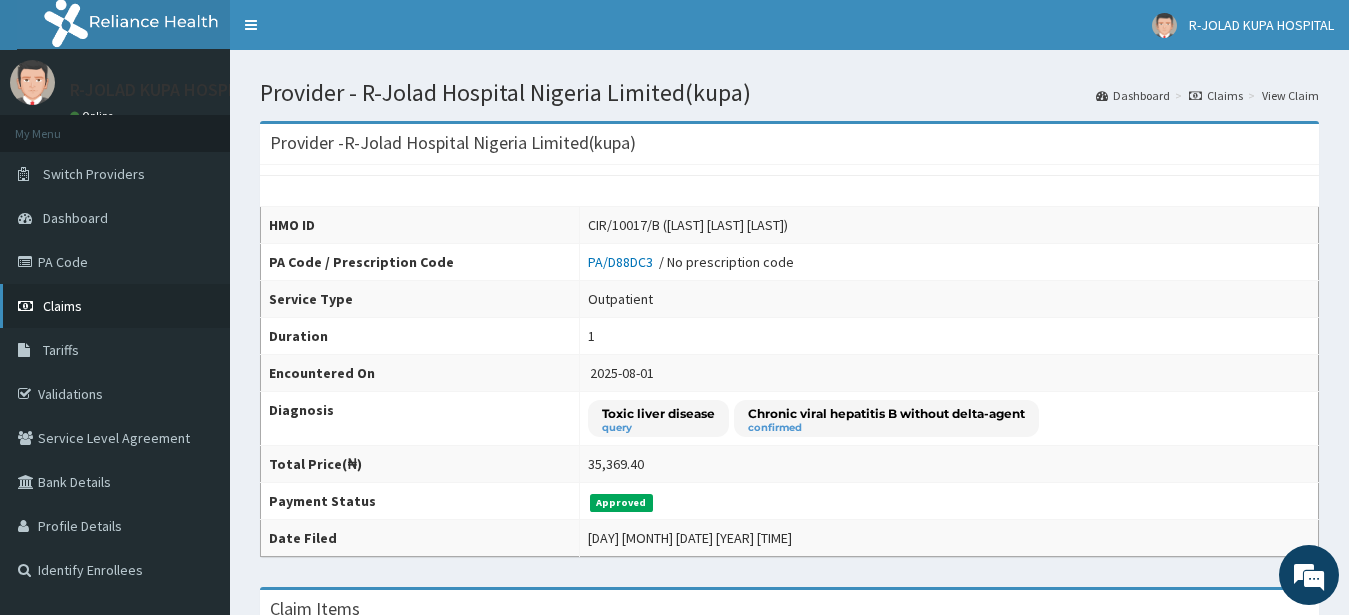click on "Claims" at bounding box center (62, 306) 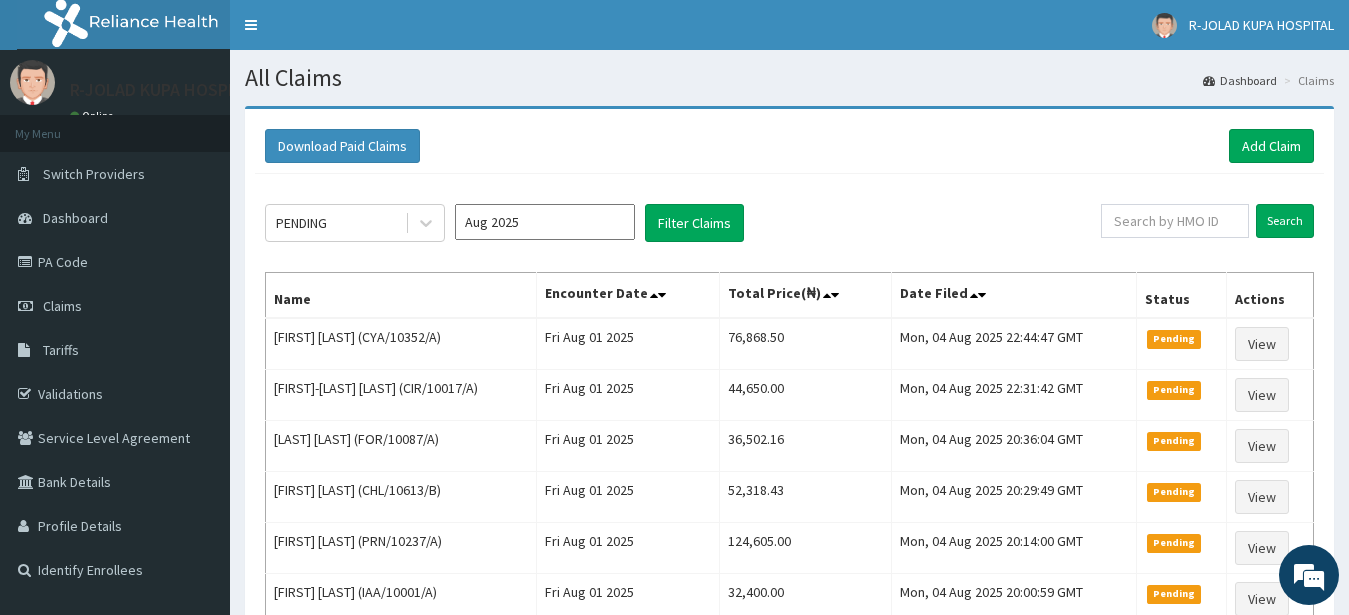 scroll, scrollTop: 0, scrollLeft: 0, axis: both 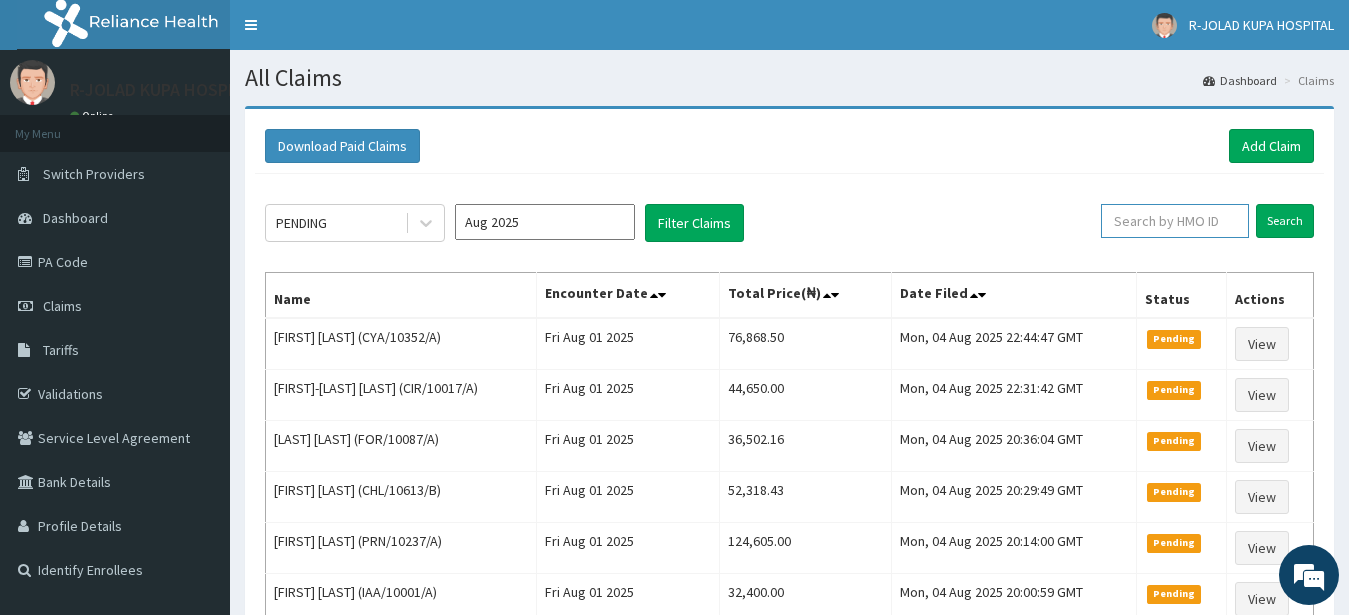 click at bounding box center (1175, 221) 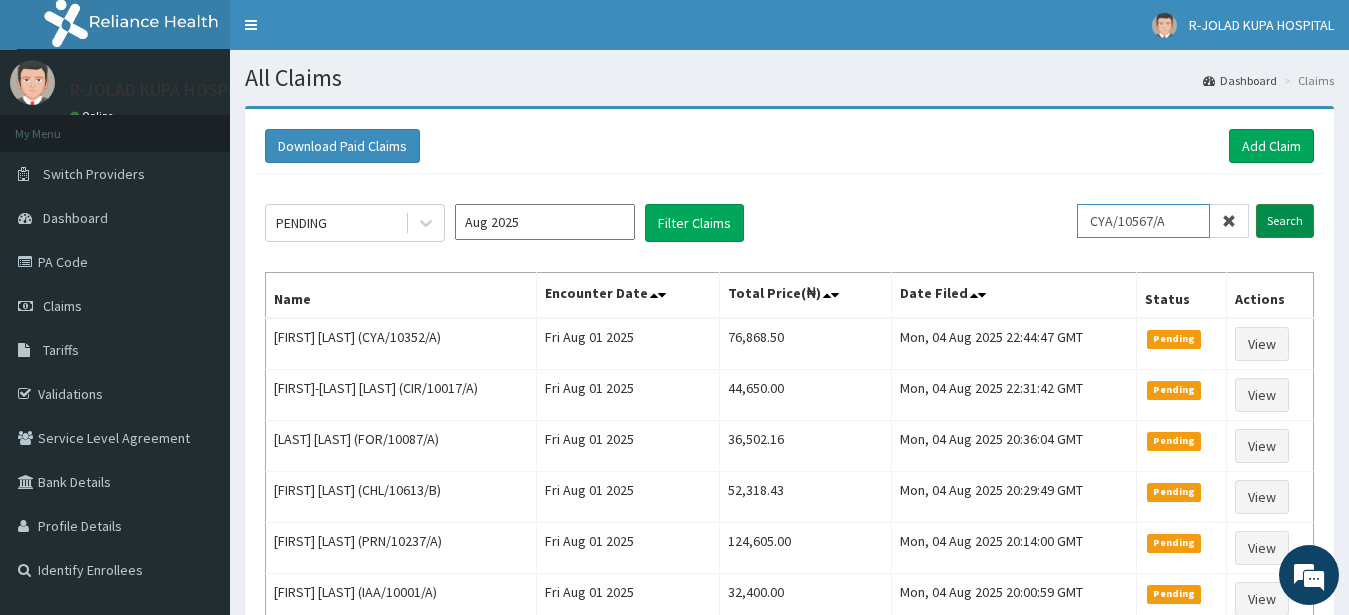 type on "CYA/10567/A" 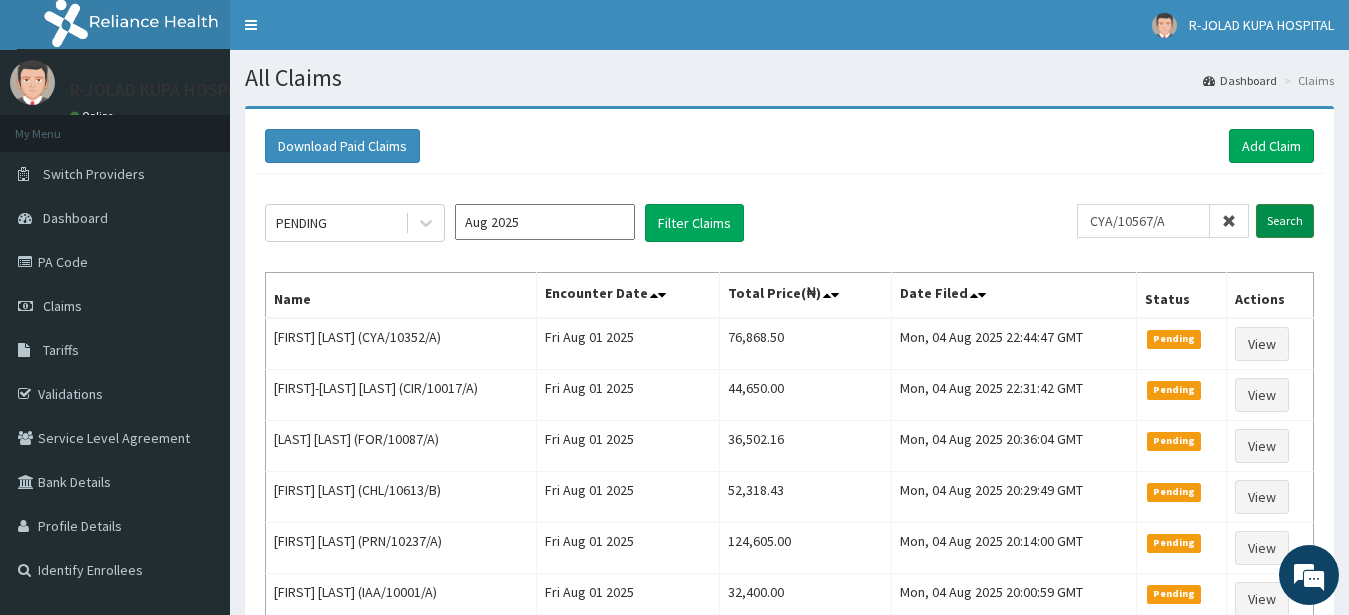 click on "Search" at bounding box center (1285, 221) 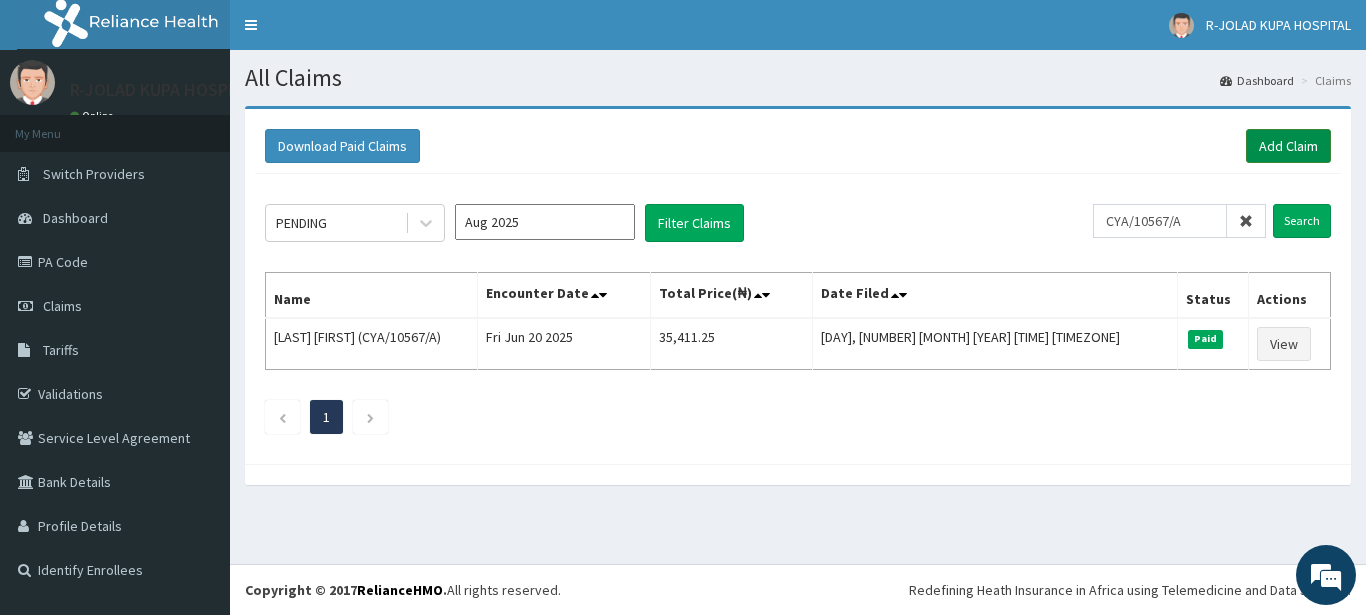 drag, startPoint x: 1272, startPoint y: 138, endPoint x: 1278, endPoint y: 111, distance: 27.658634 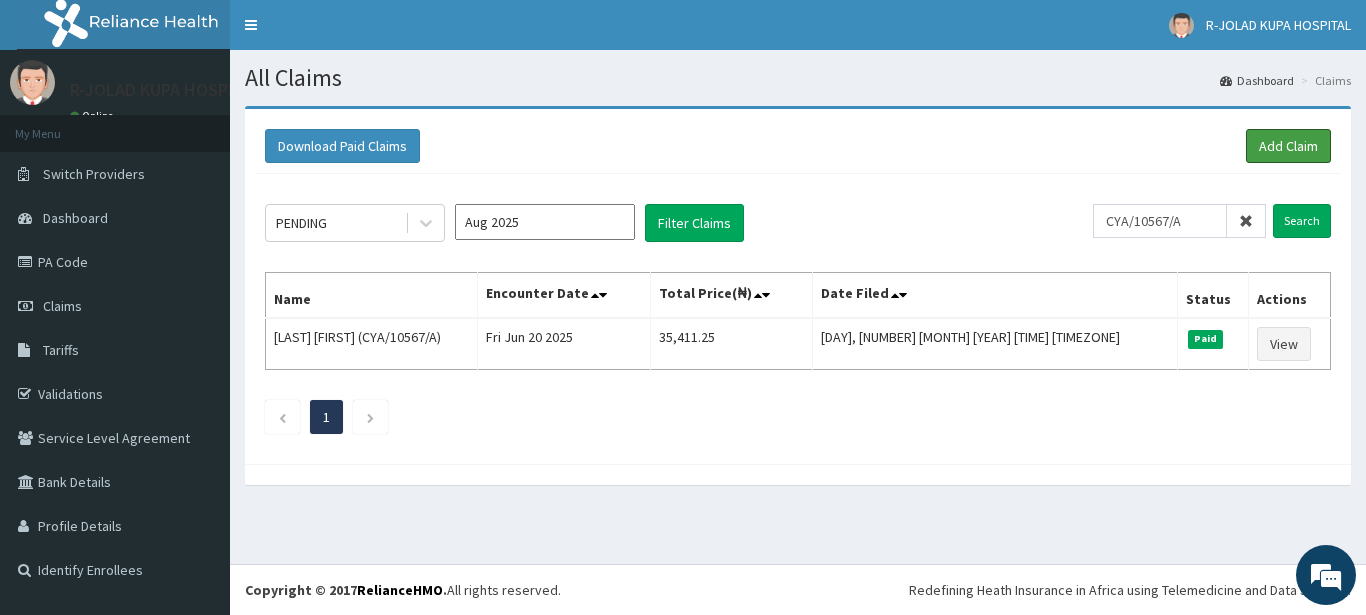 click on "Add Claim" at bounding box center (1288, 146) 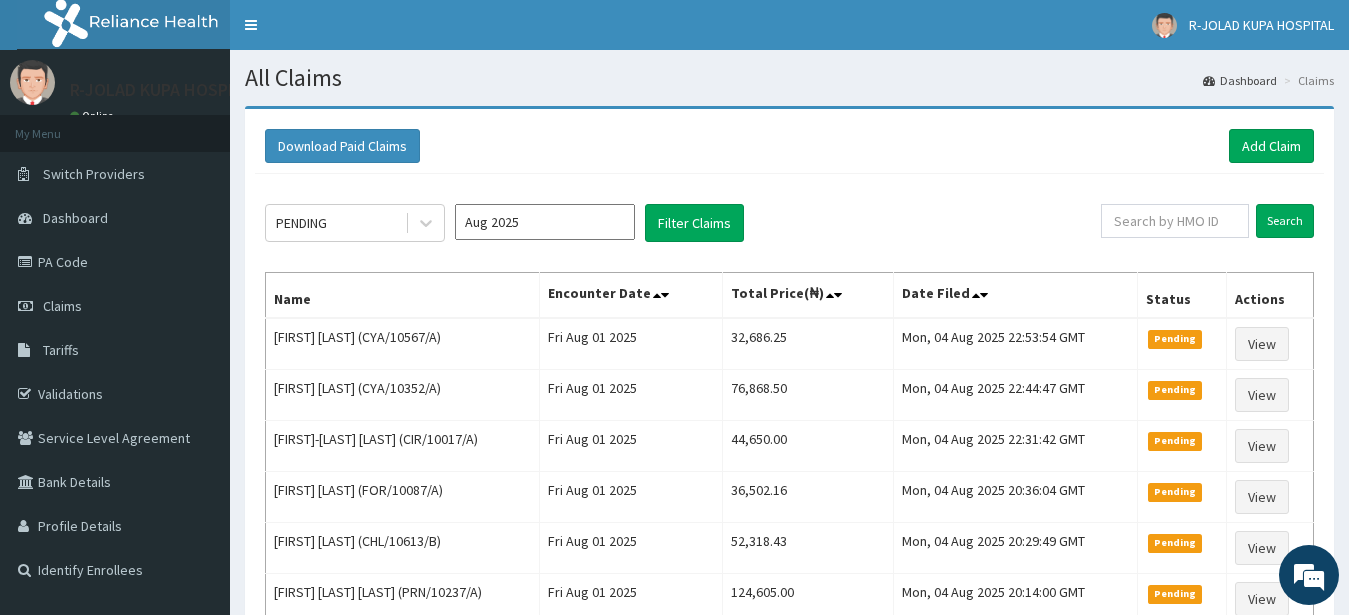 scroll, scrollTop: 0, scrollLeft: 0, axis: both 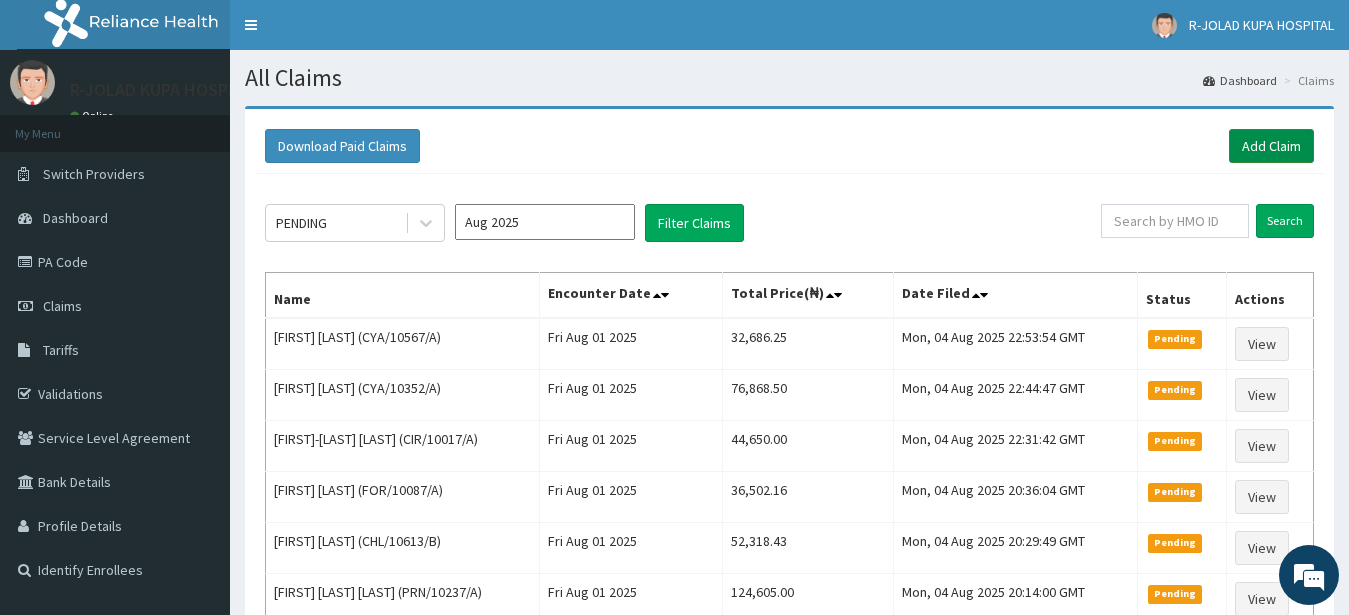 drag, startPoint x: 1259, startPoint y: 144, endPoint x: 1253, endPoint y: 155, distance: 12.529964 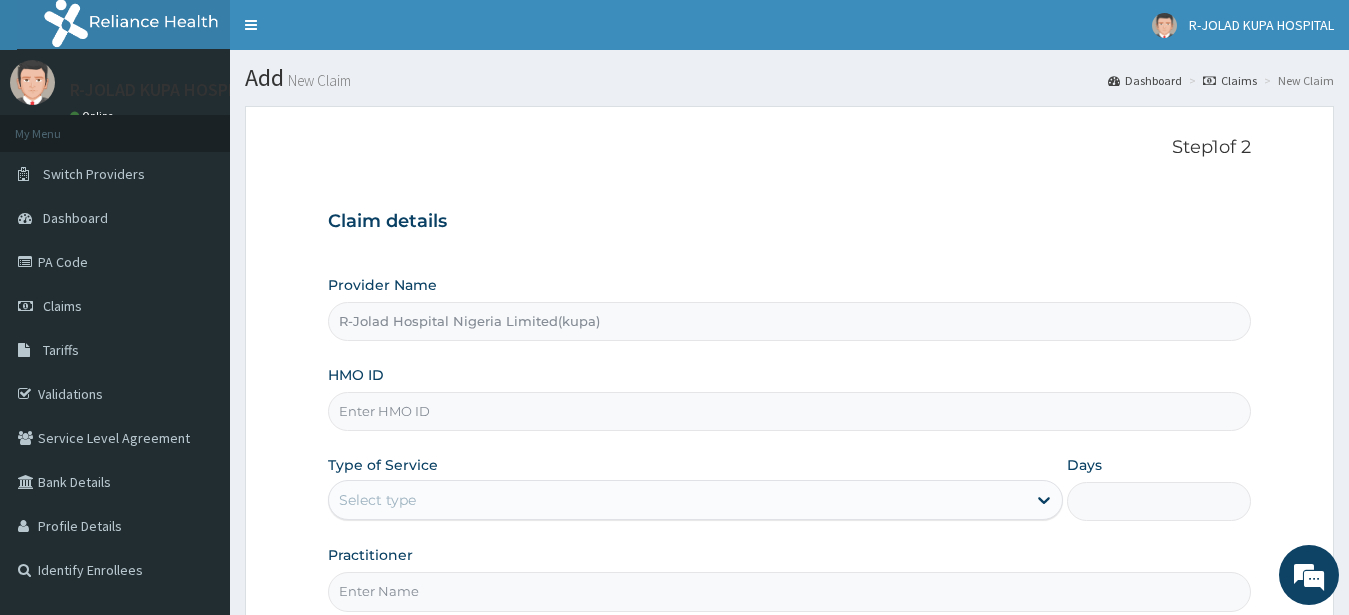 type on "R-Jolad Hospital Nigeria Limited(kupa)" 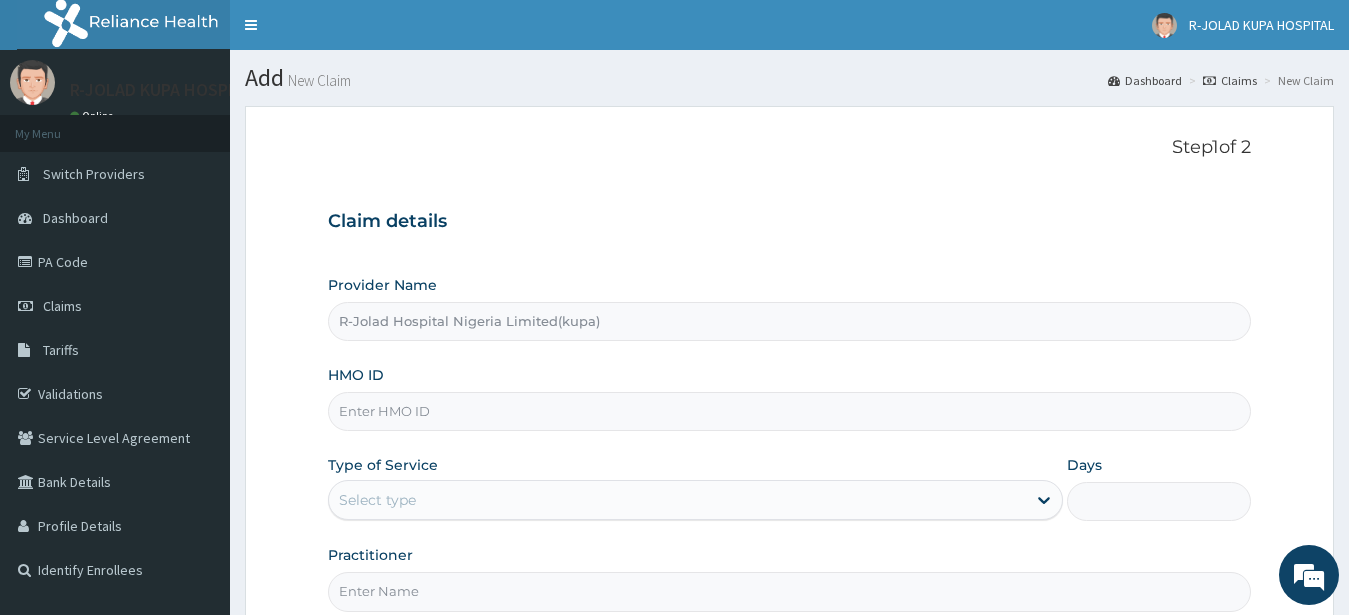 scroll, scrollTop: 0, scrollLeft: 0, axis: both 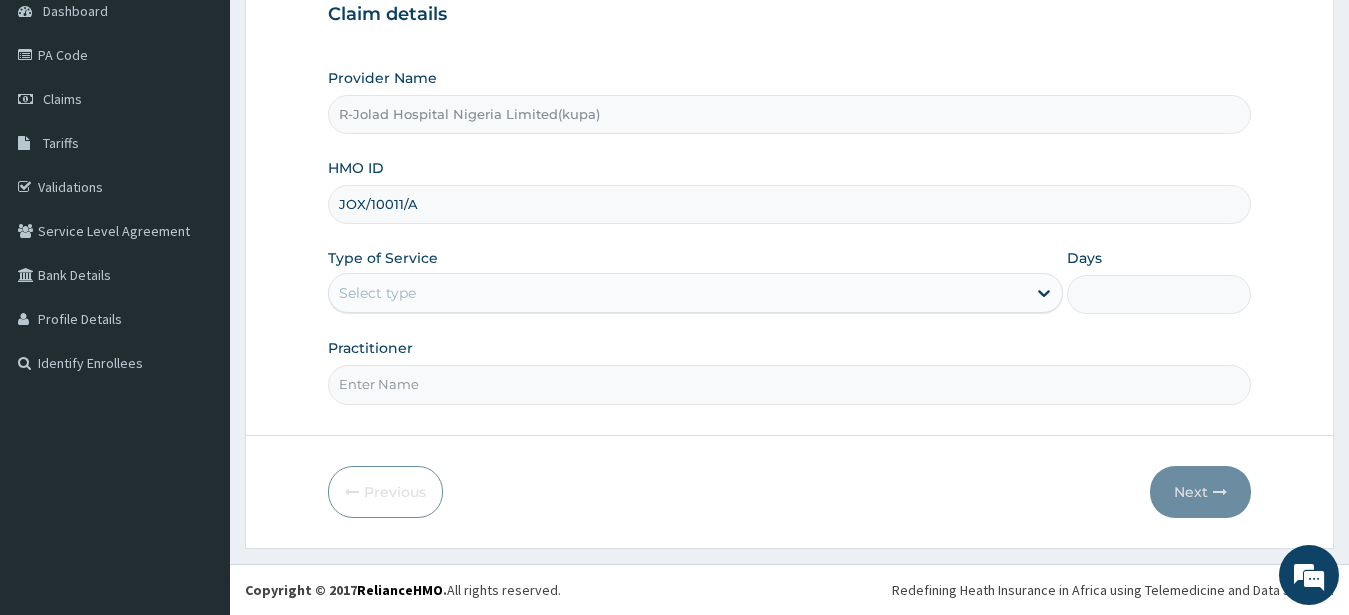 type on "JOX/10011/A" 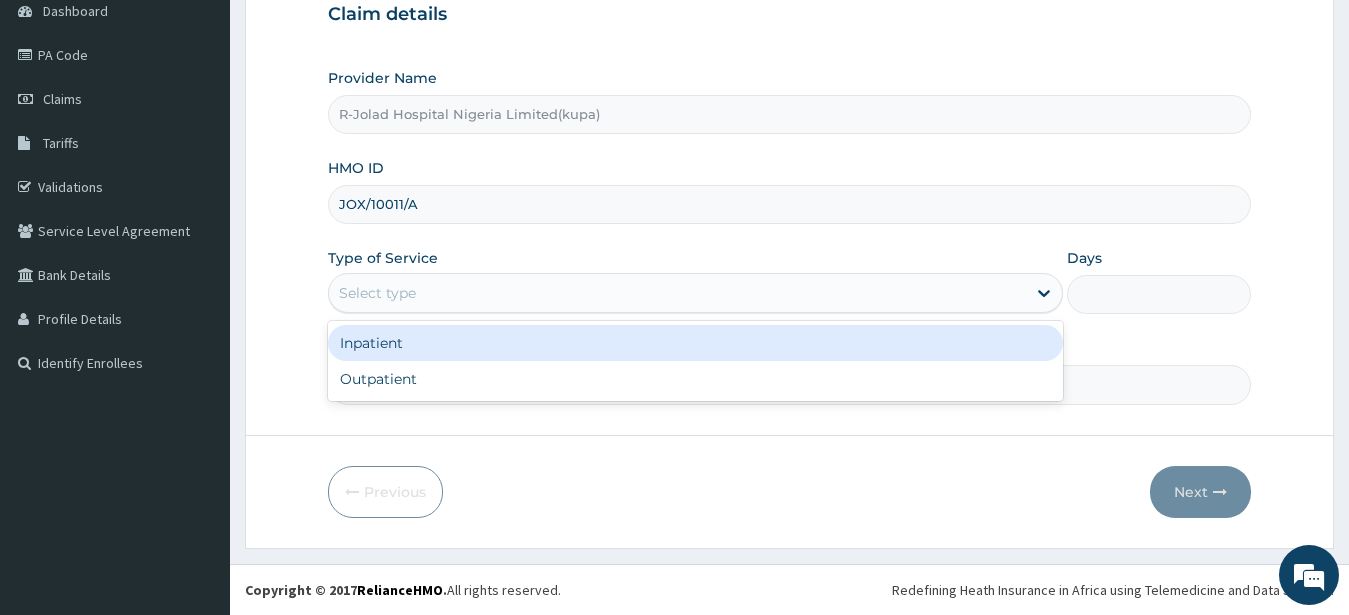 drag, startPoint x: 357, startPoint y: 286, endPoint x: 366, endPoint y: 347, distance: 61.66036 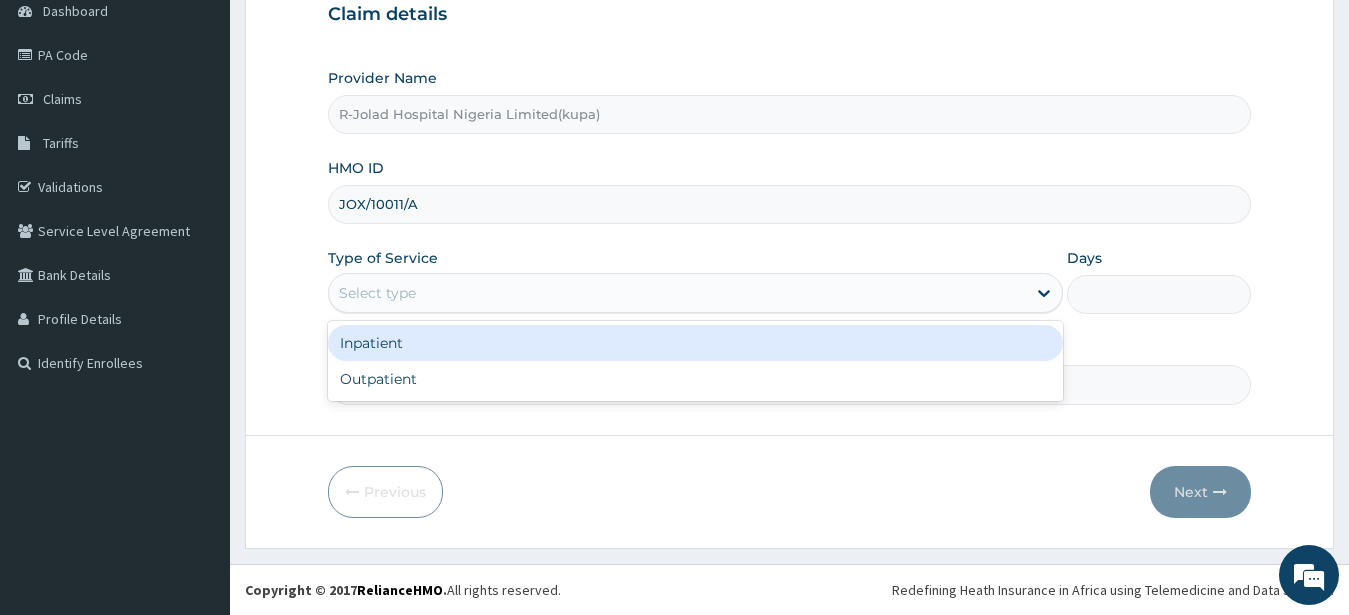click on "Select type" at bounding box center (377, 293) 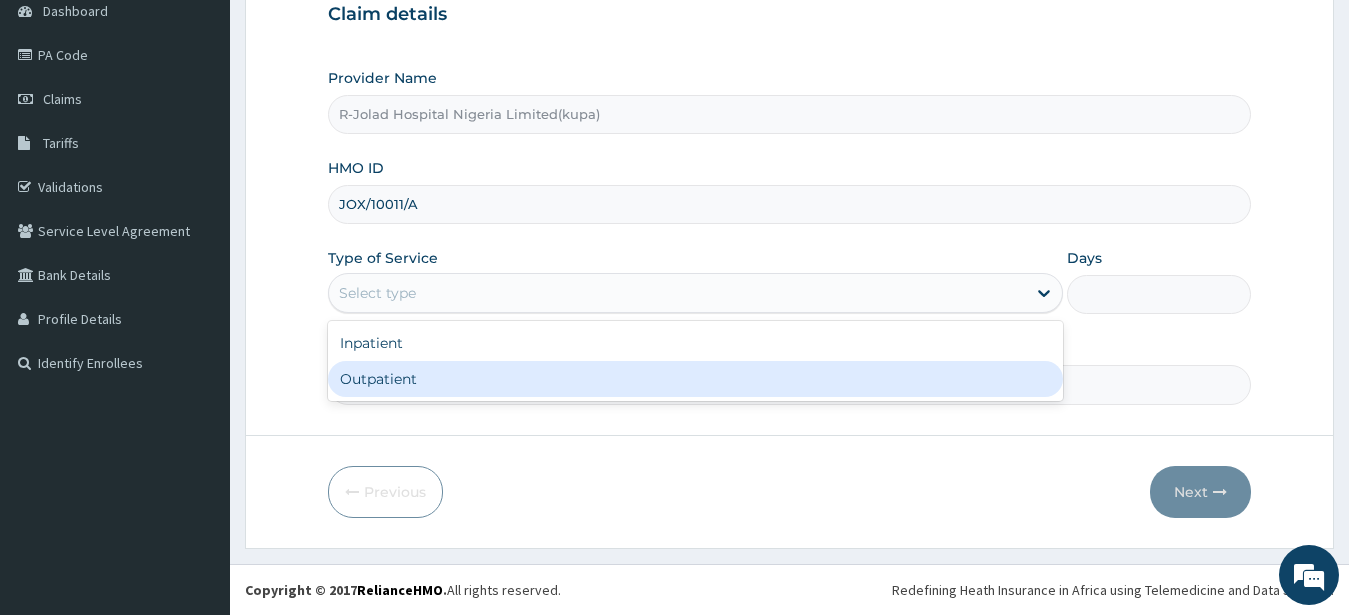 click on "Outpatient" at bounding box center [696, 379] 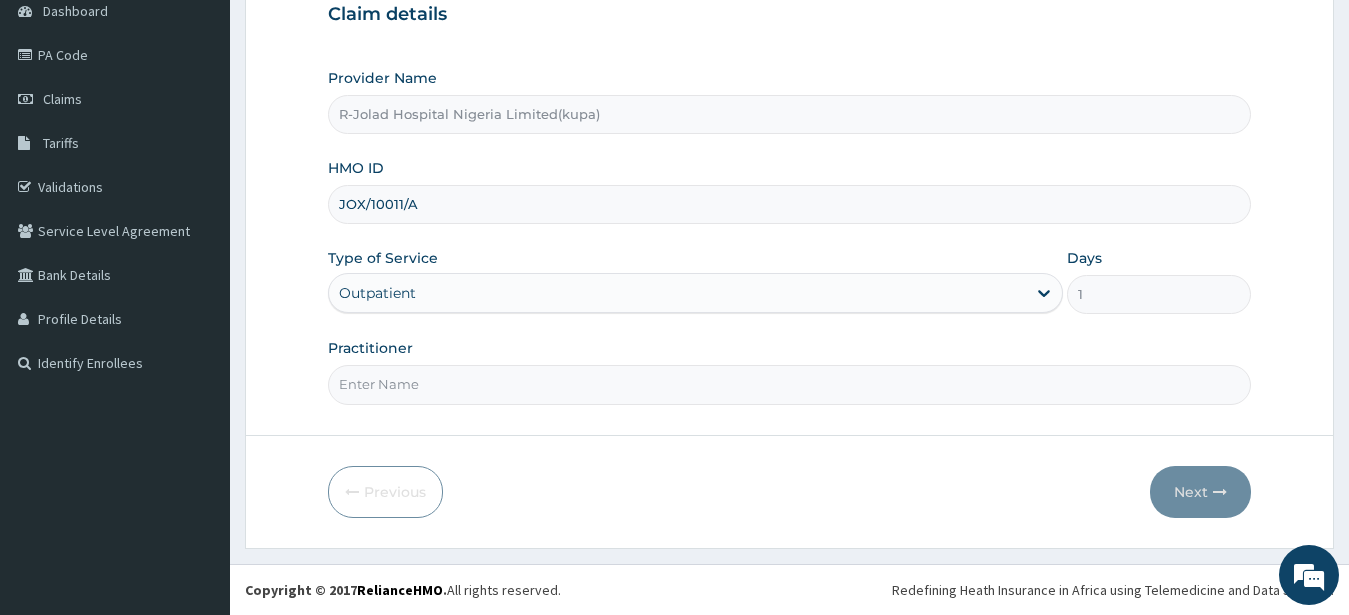 click on "Practitioner" at bounding box center [790, 384] 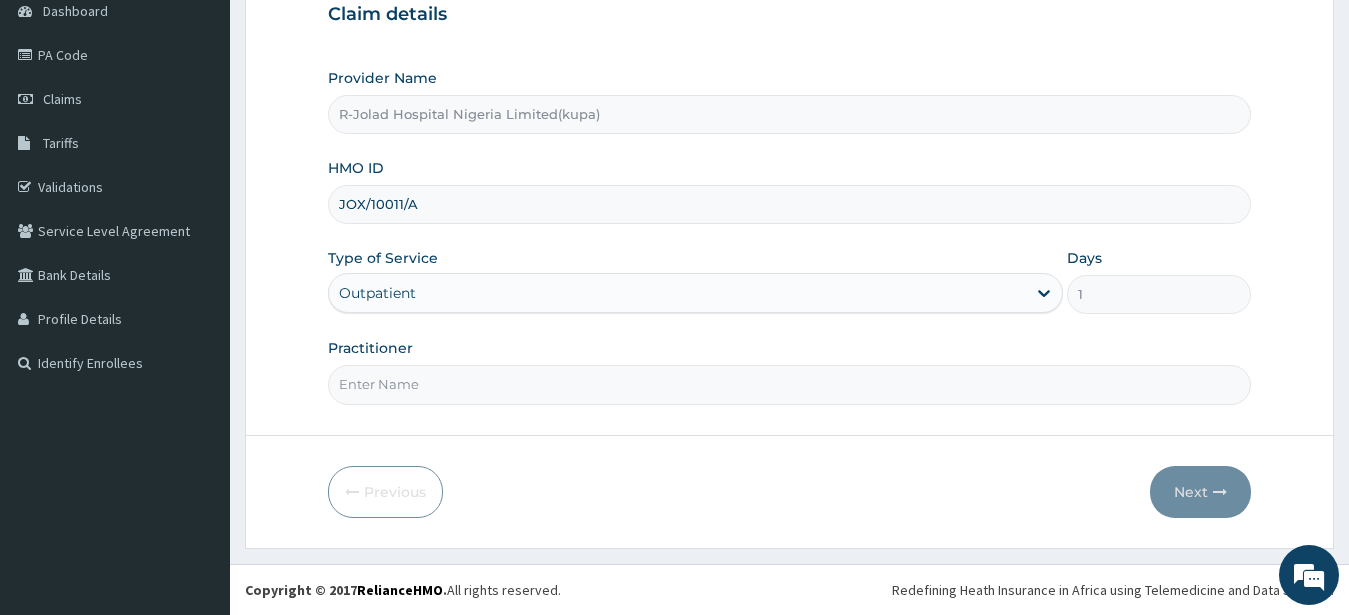 scroll, scrollTop: 0, scrollLeft: 0, axis: both 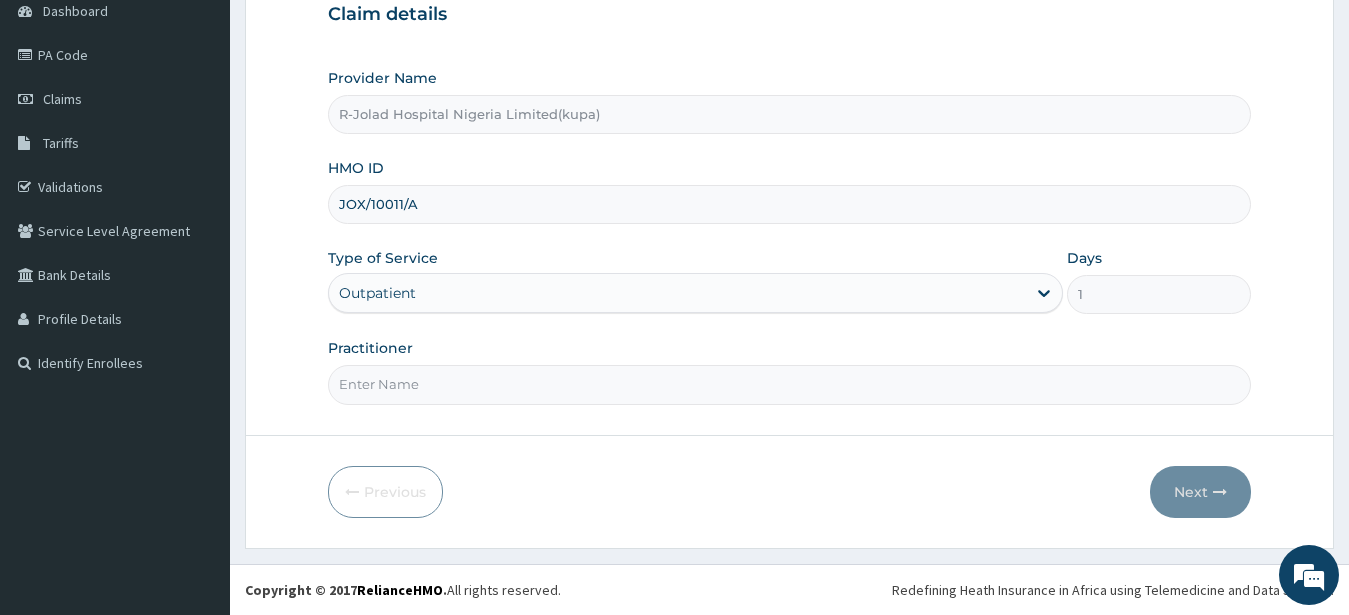click on "JOX/10011/A" at bounding box center [790, 204] 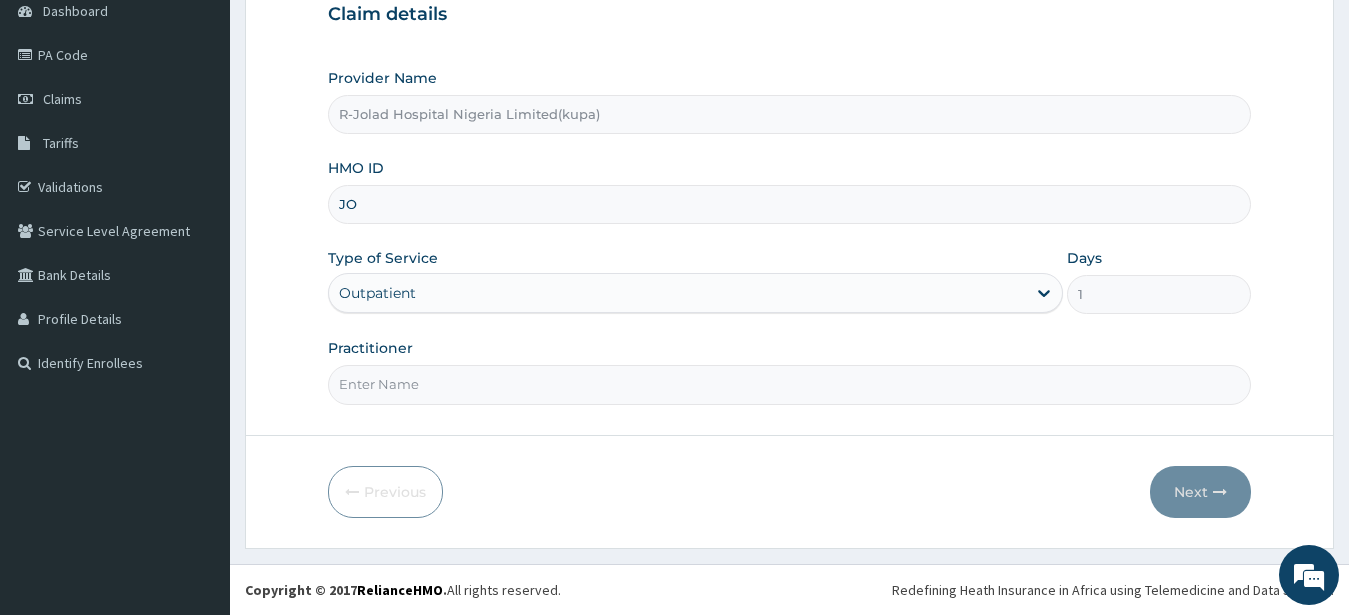 type on "J" 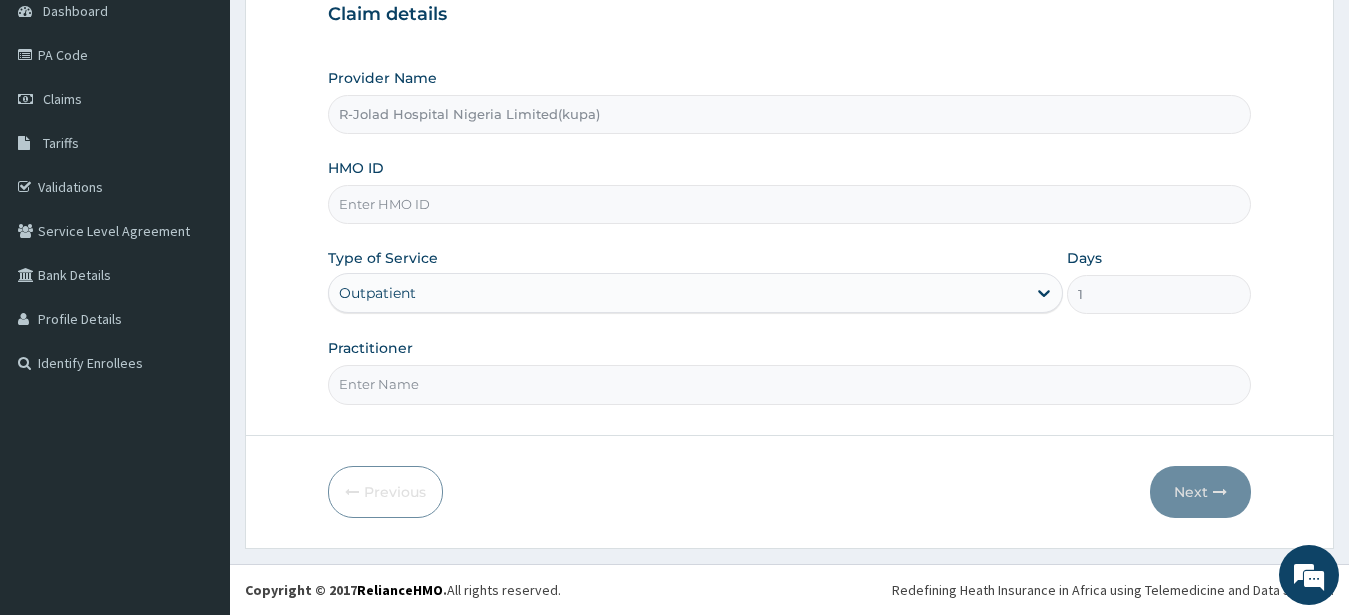 paste on "NBL/10049/A" 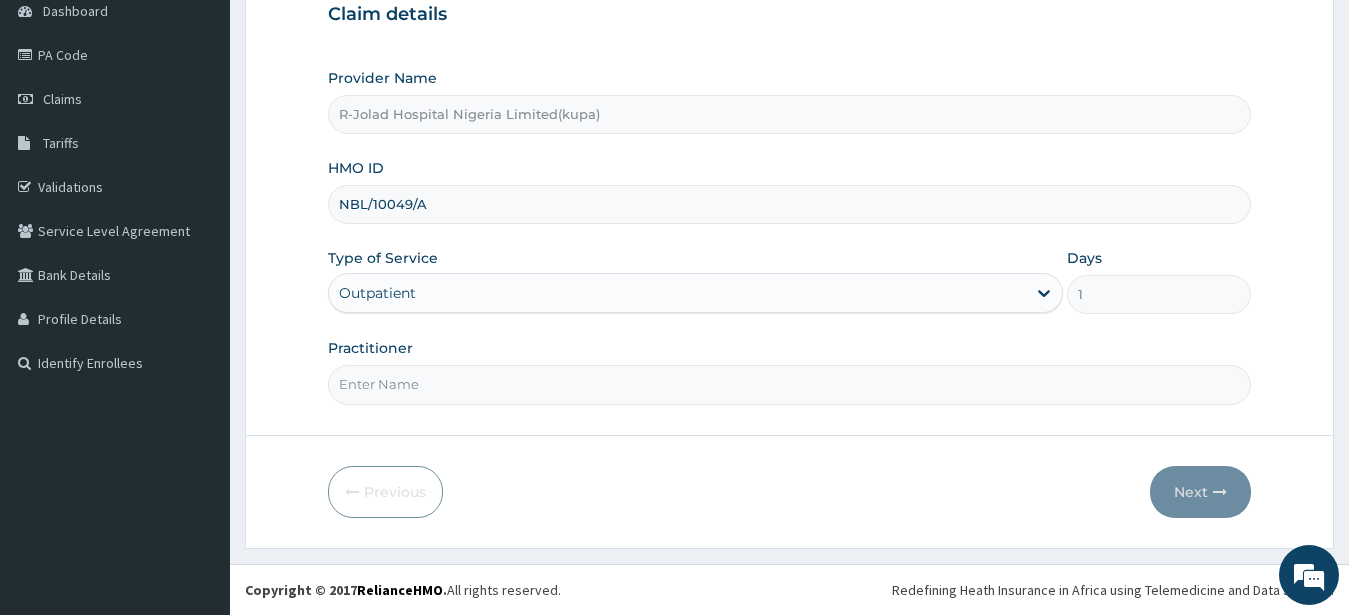 type on "NBL/10049/A" 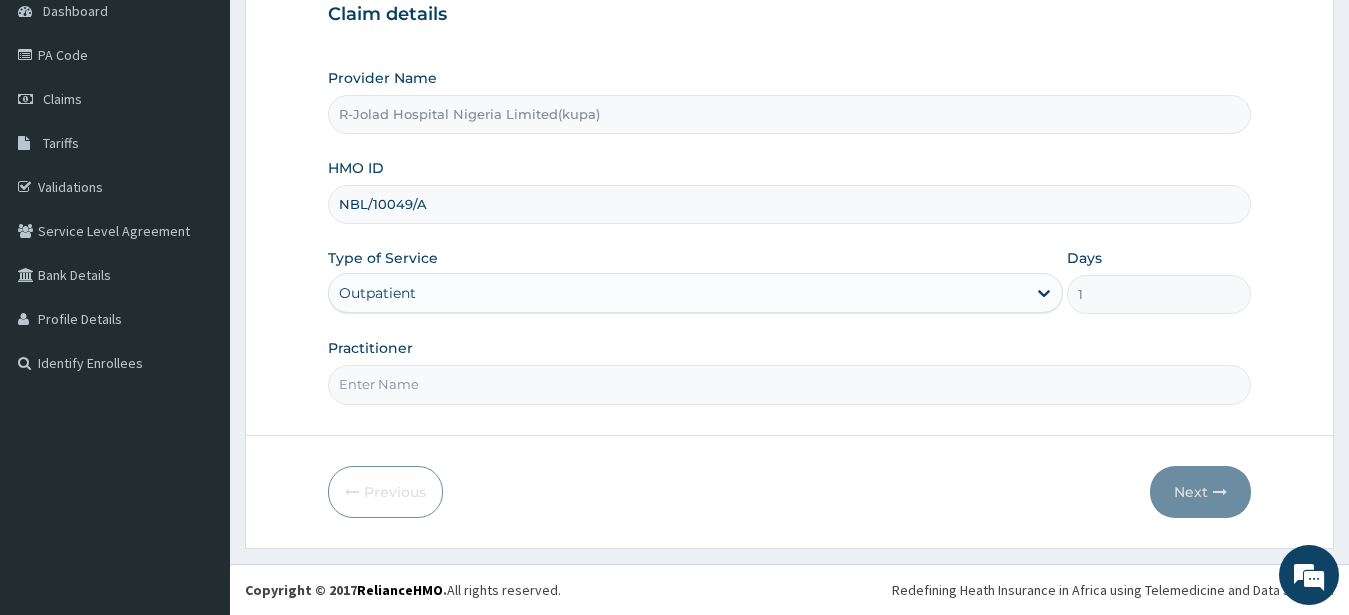 paste on "[FIRST] [LAST]" 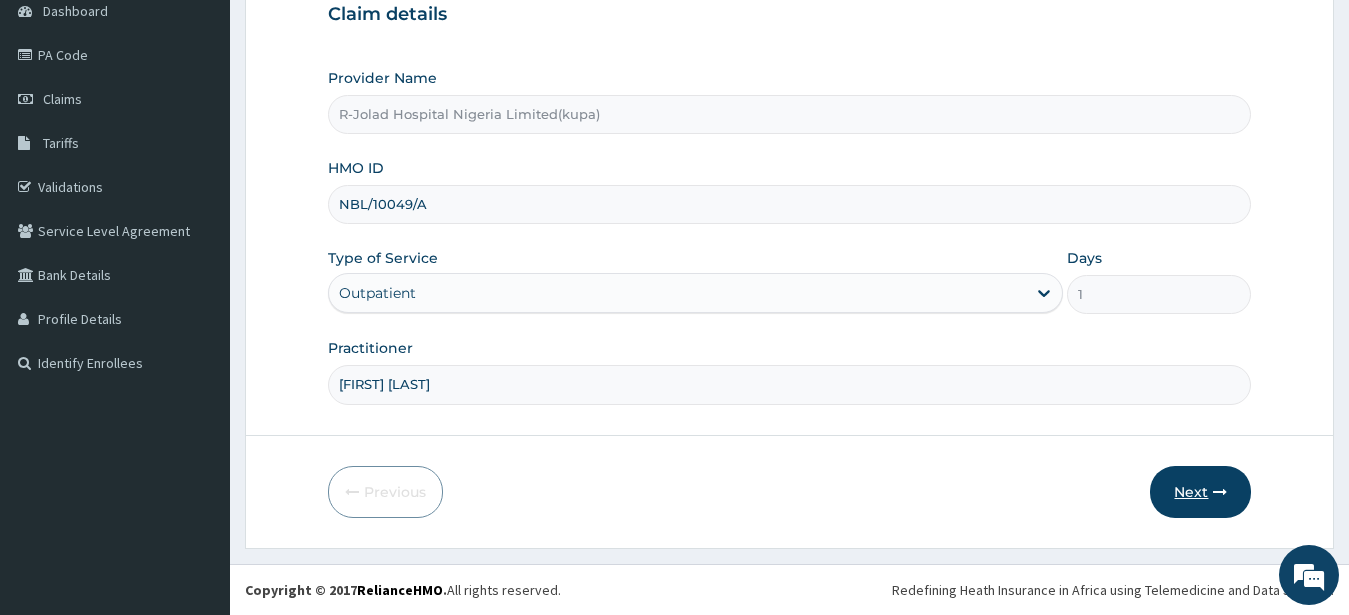 type on "[FIRST] [LAST]" 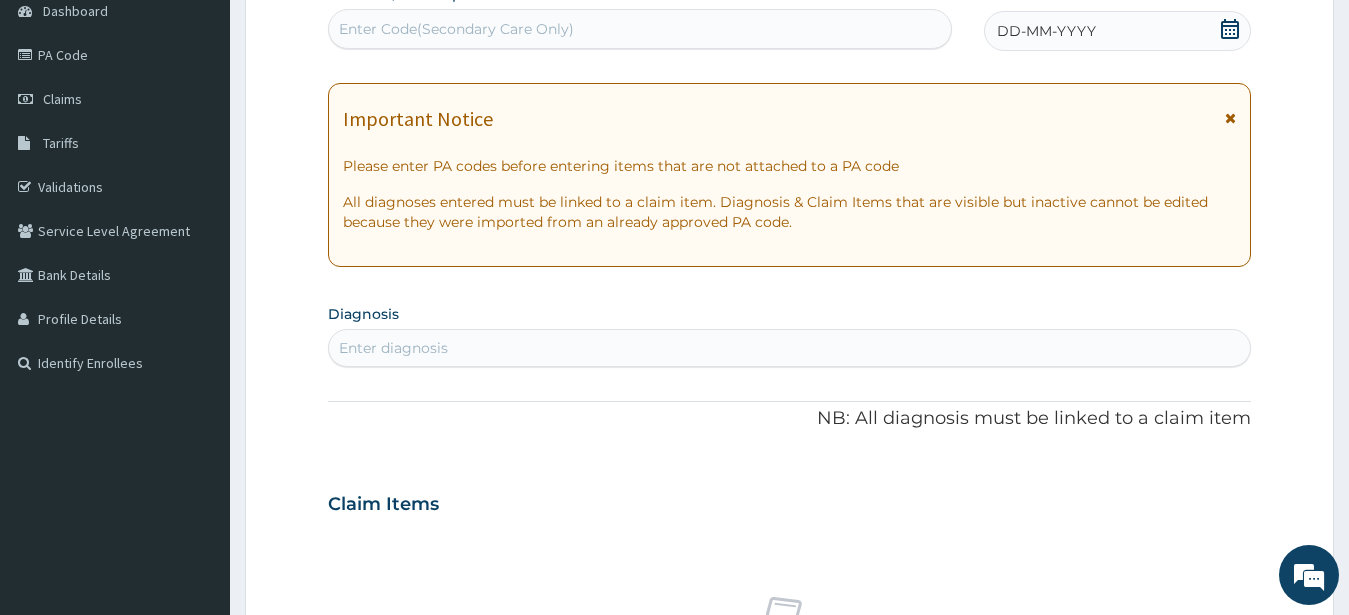 click 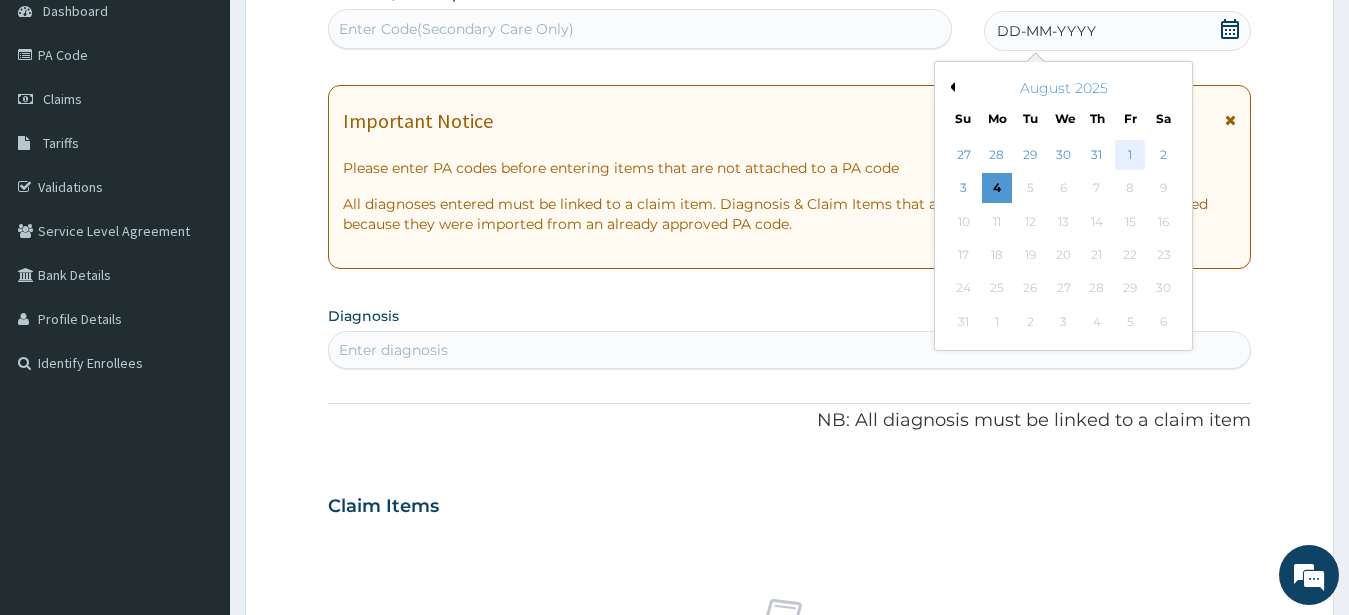 click on "1" at bounding box center [1130, 155] 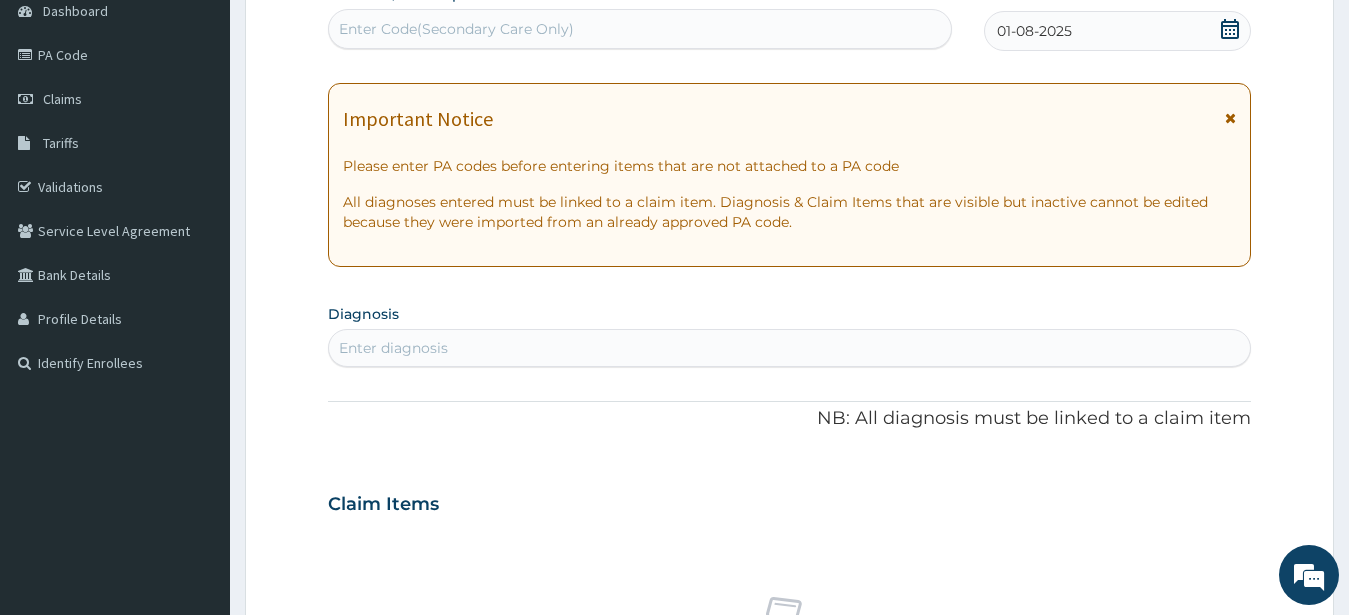 click on "Enter diagnosis" at bounding box center (393, 348) 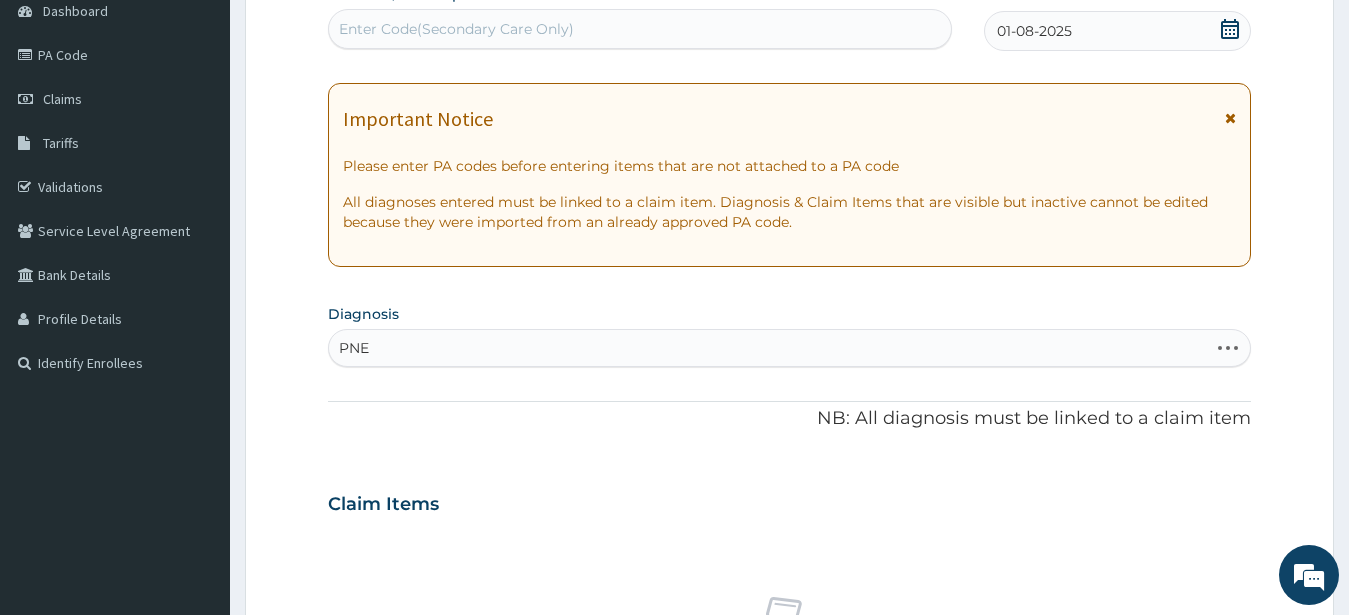 type on "PNEU" 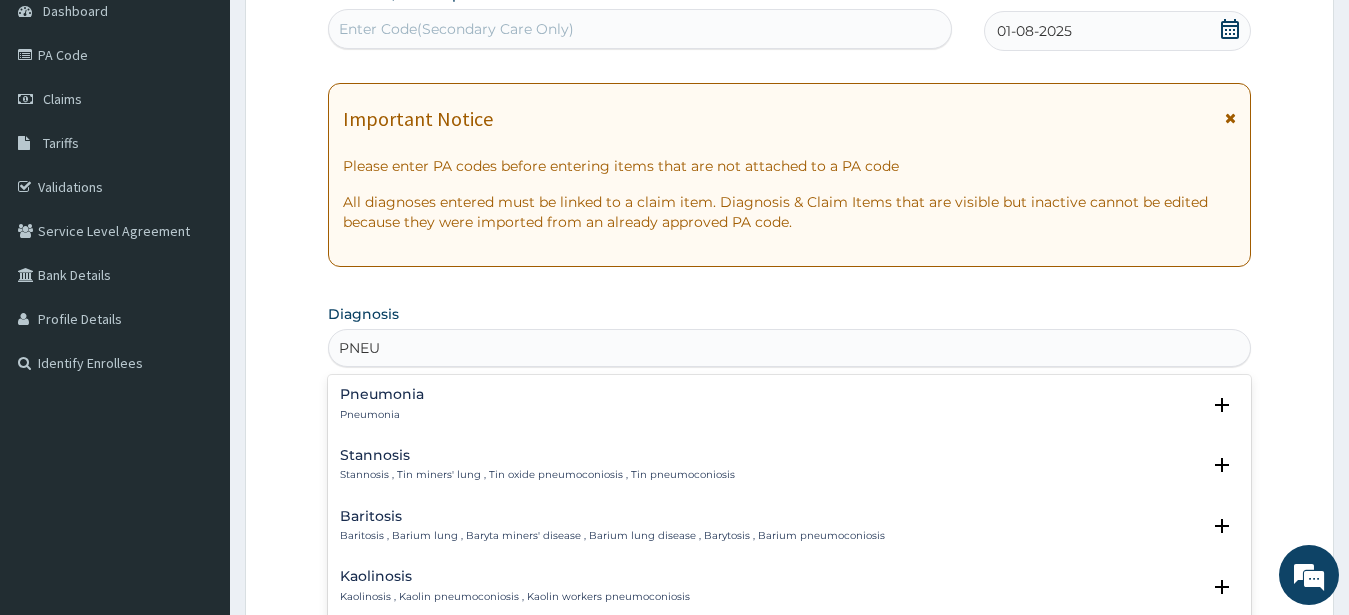 click on "Pneumonia" at bounding box center [382, 394] 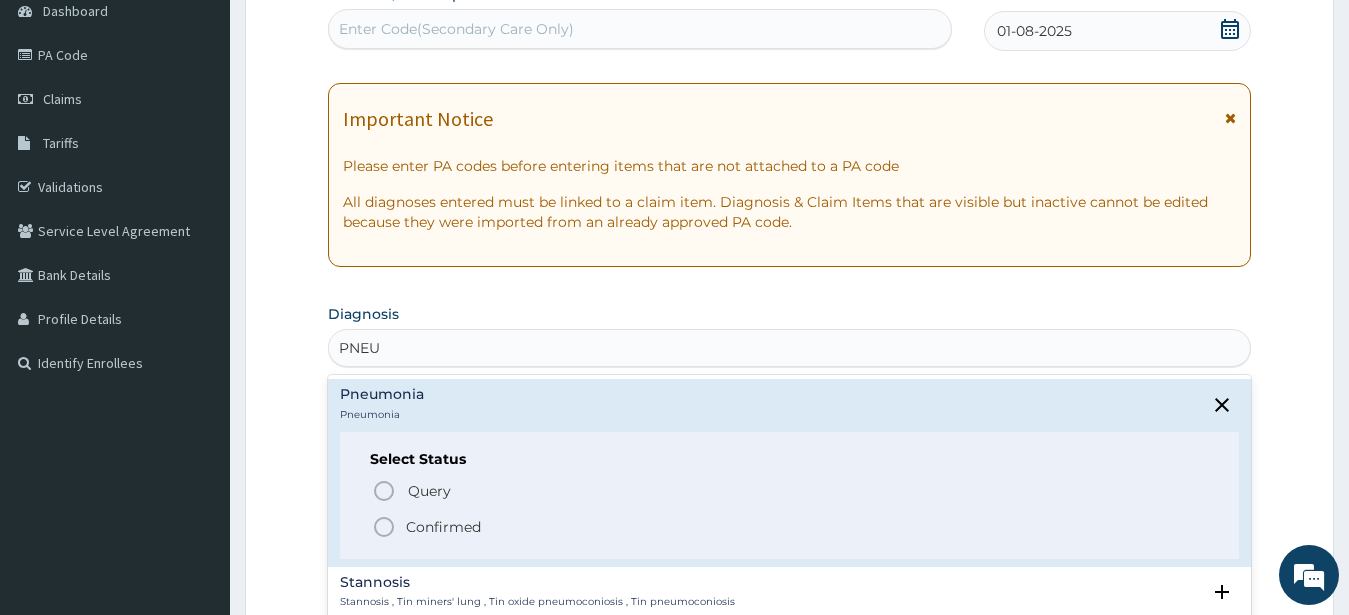 drag, startPoint x: 385, startPoint y: 528, endPoint x: 401, endPoint y: 482, distance: 48.703182 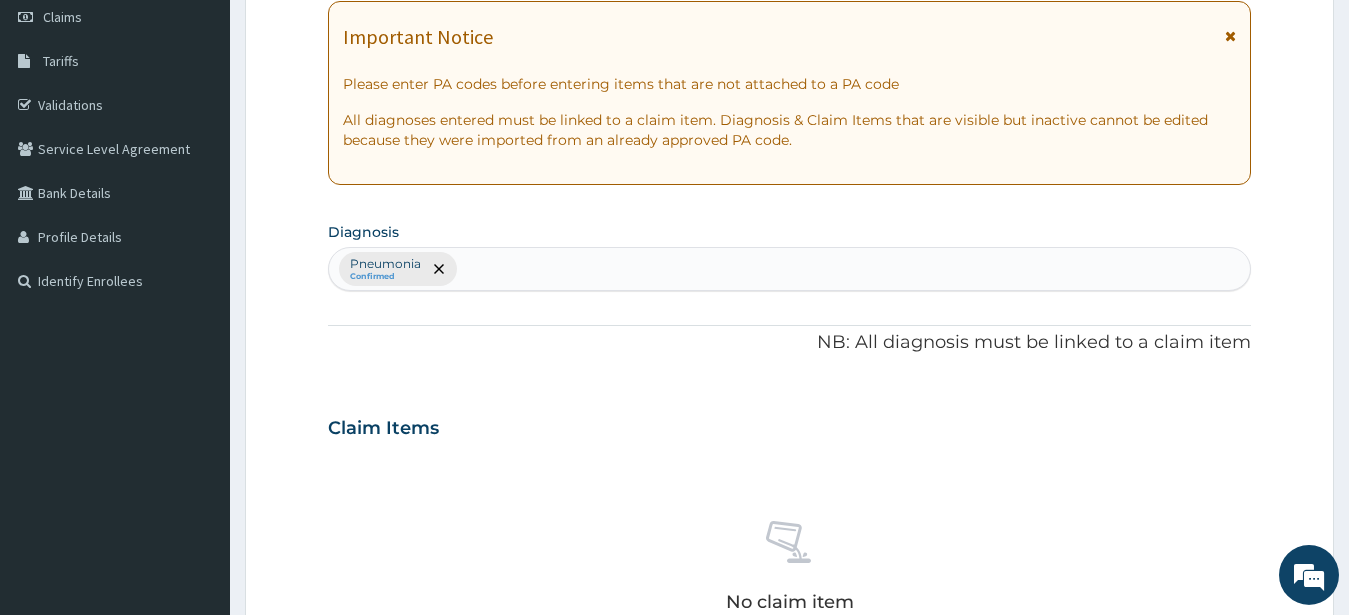 scroll, scrollTop: 615, scrollLeft: 0, axis: vertical 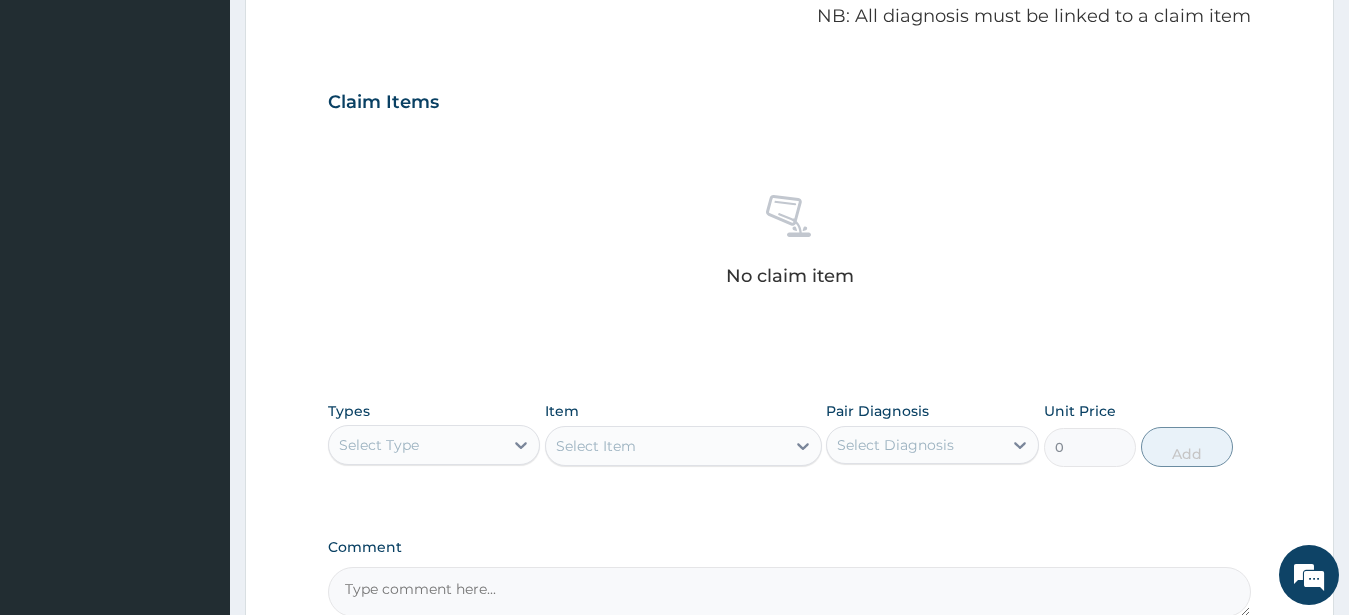 click on "Select Type" at bounding box center (416, 445) 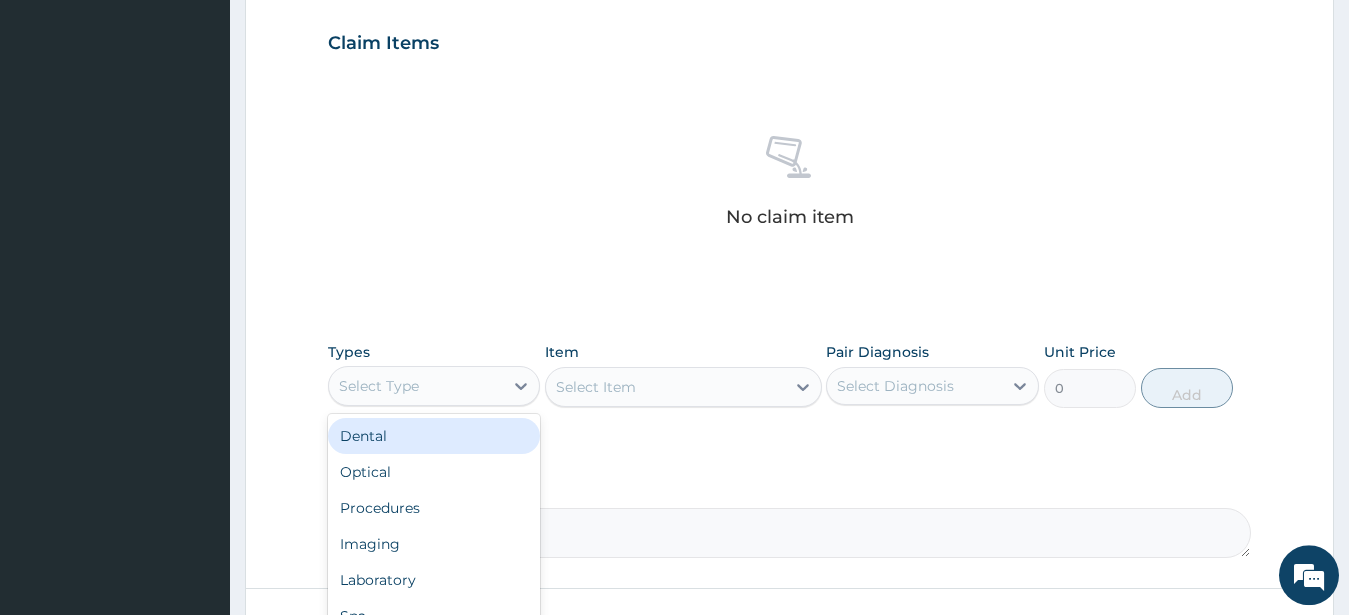 scroll, scrollTop: 827, scrollLeft: 0, axis: vertical 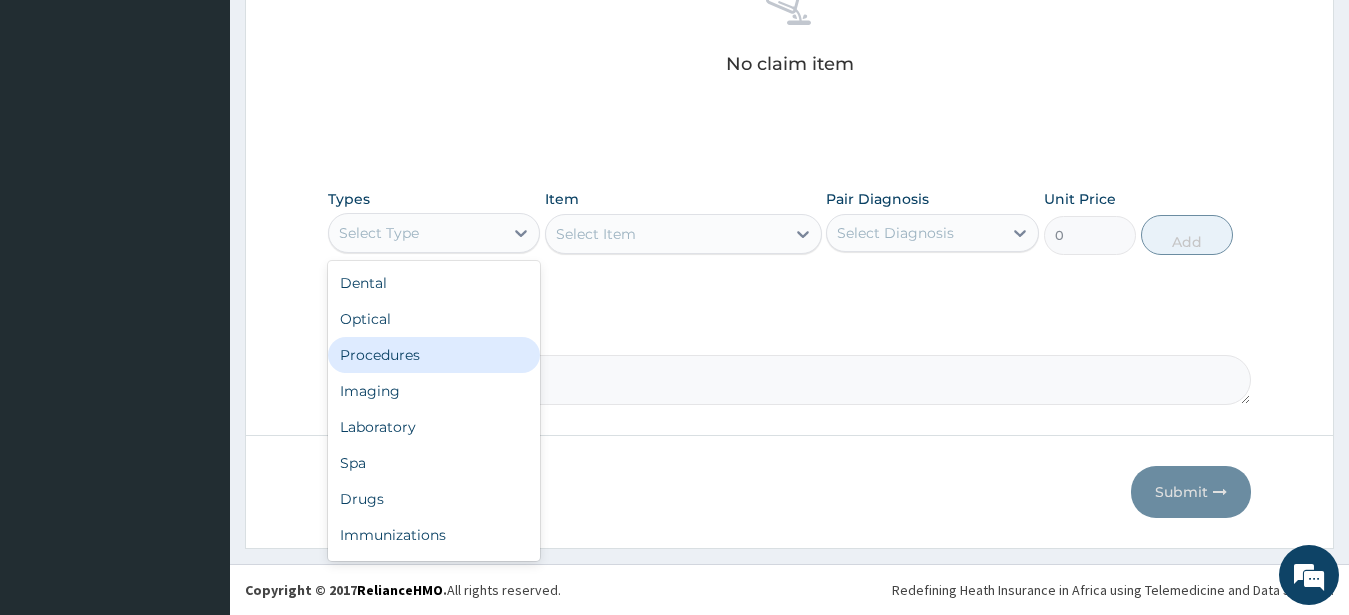 click on "Procedures" at bounding box center [434, 355] 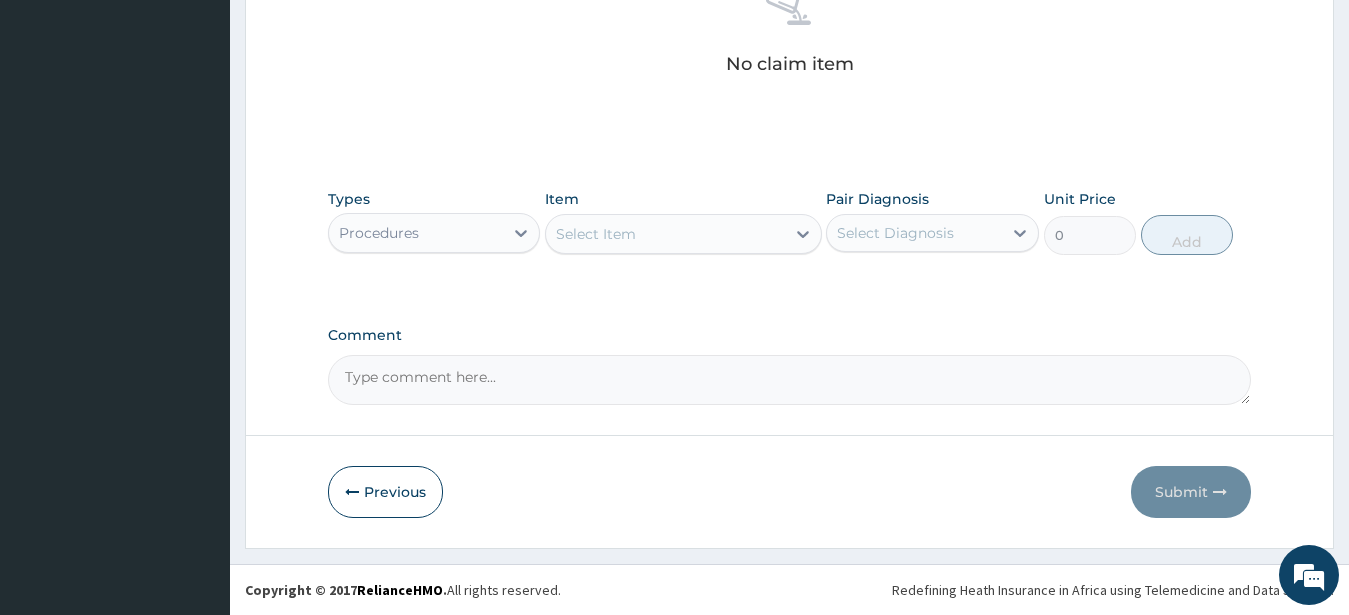 click on "Select Item" at bounding box center [596, 234] 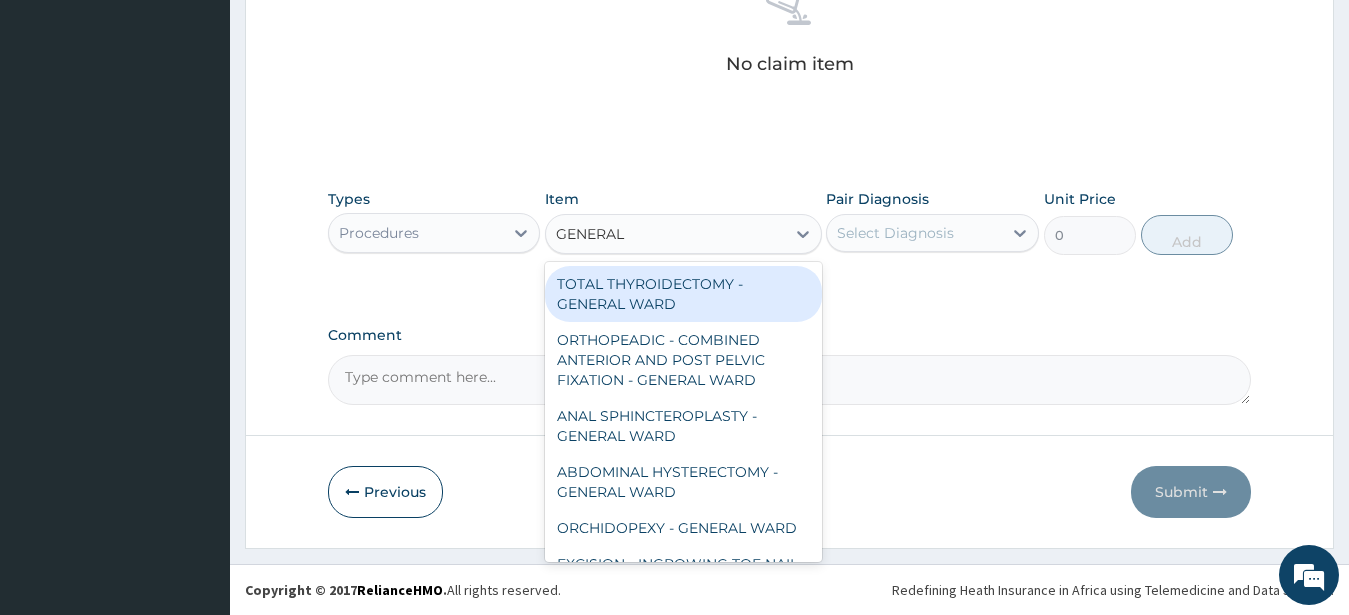 type on "GENERAL C" 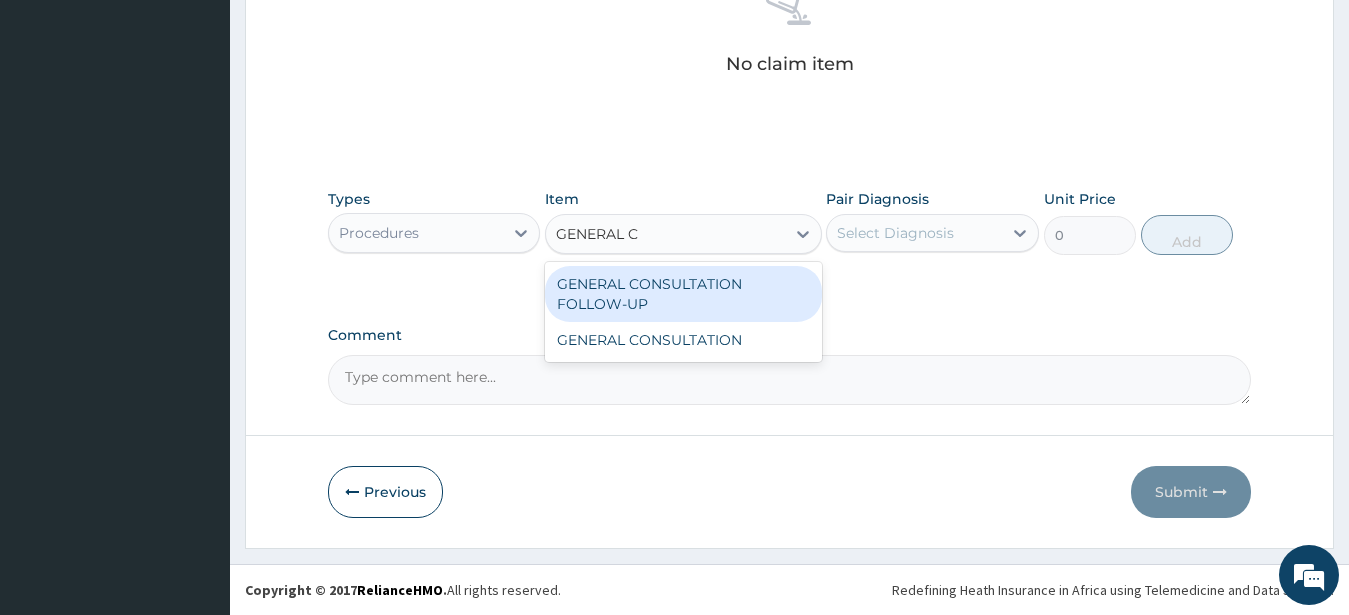 click on "GENERAL CONSULTATION FOLLOW-UP" at bounding box center (683, 294) 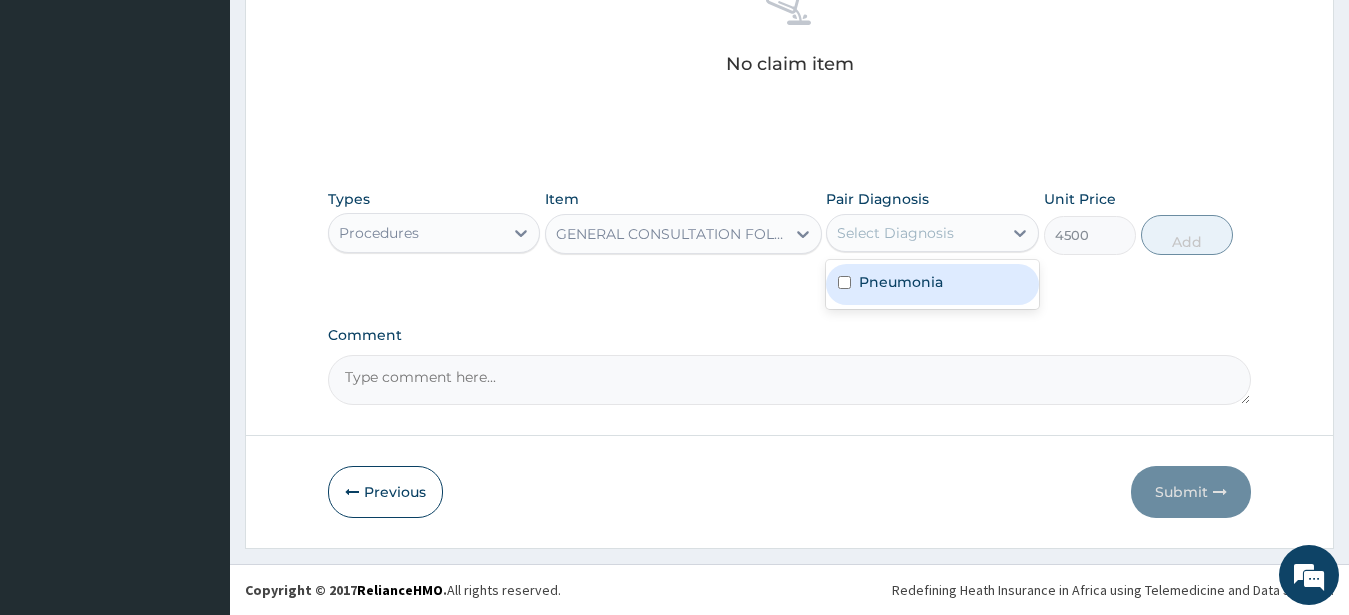 click on "Select Diagnosis" at bounding box center [895, 233] 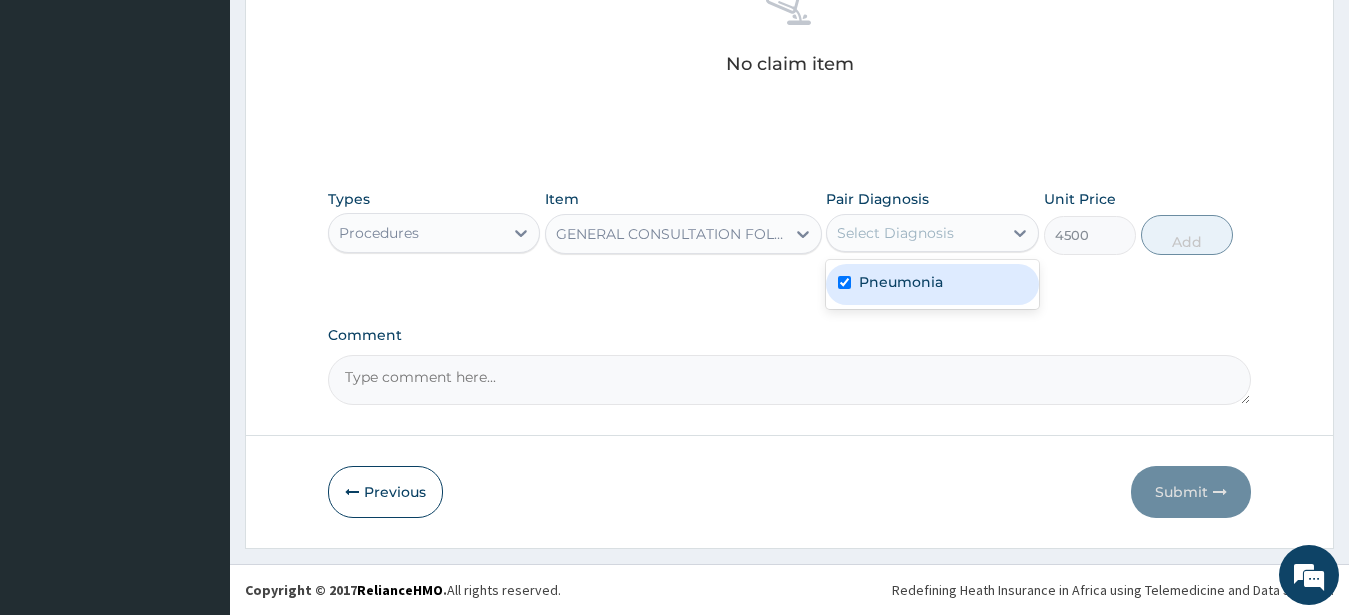 checkbox on "true" 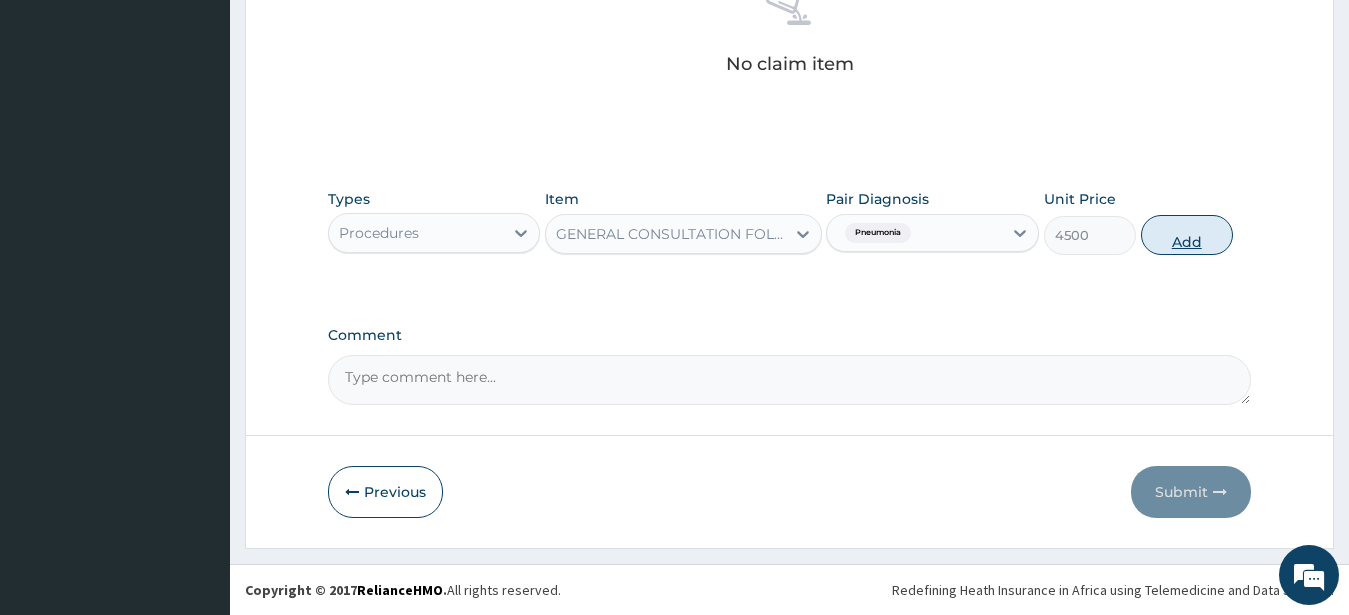 click on "Add" at bounding box center (1187, 235) 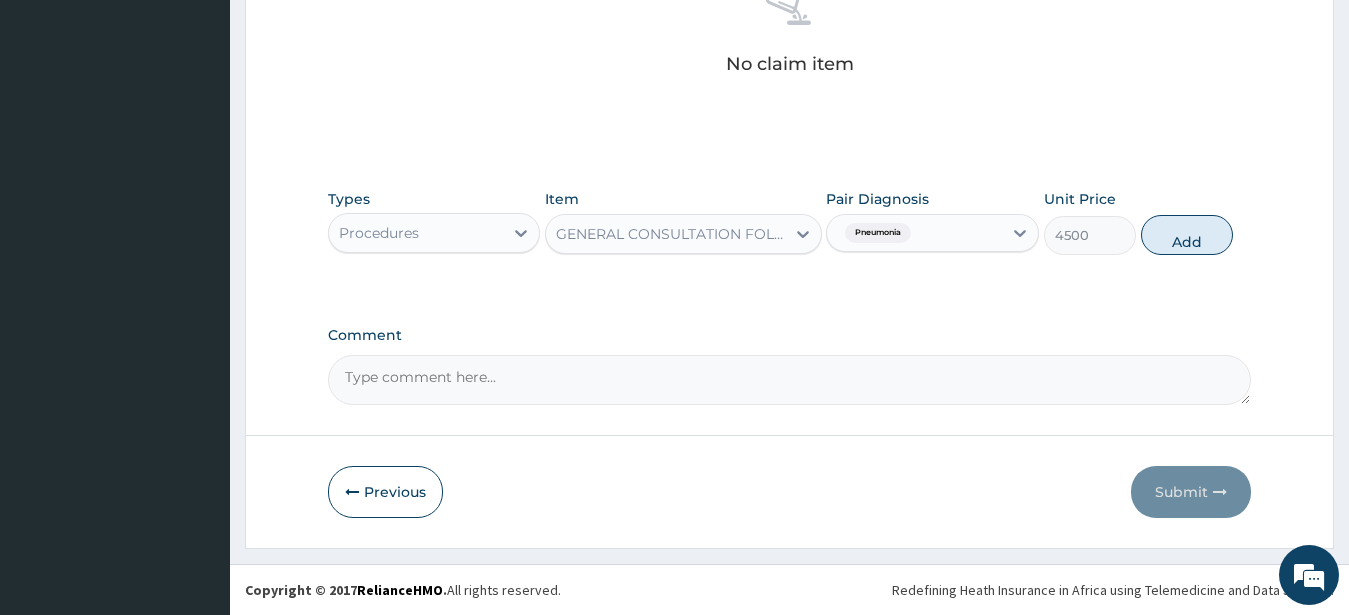 type on "0" 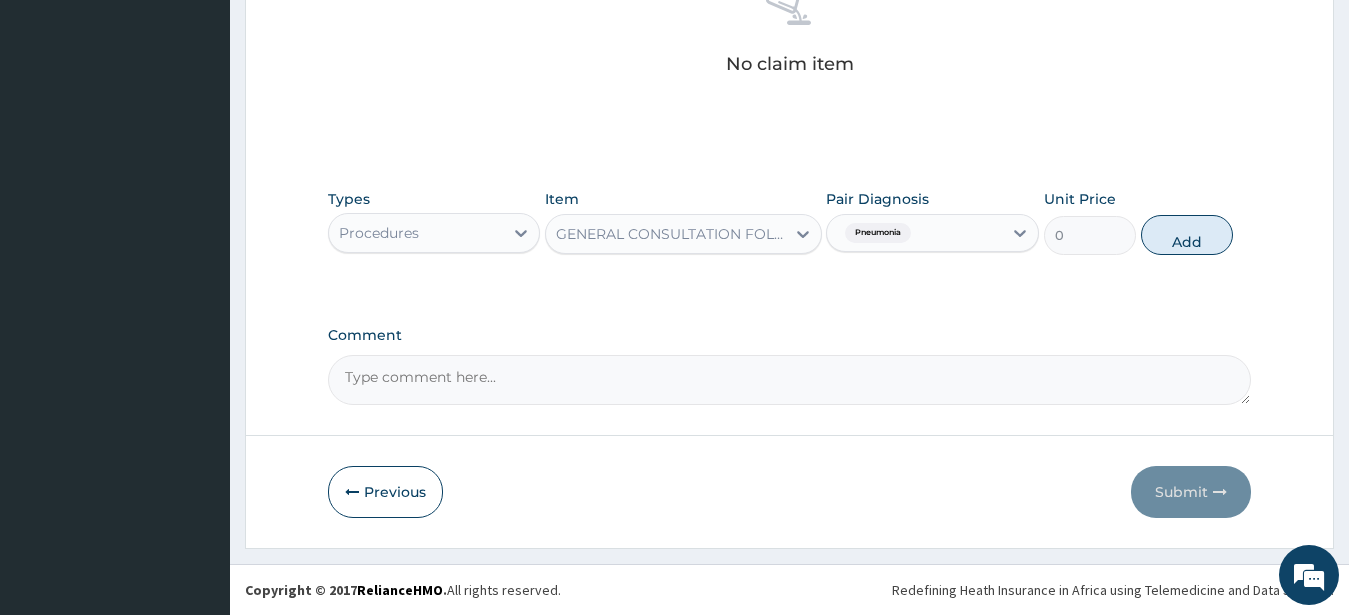 scroll, scrollTop: 760, scrollLeft: 0, axis: vertical 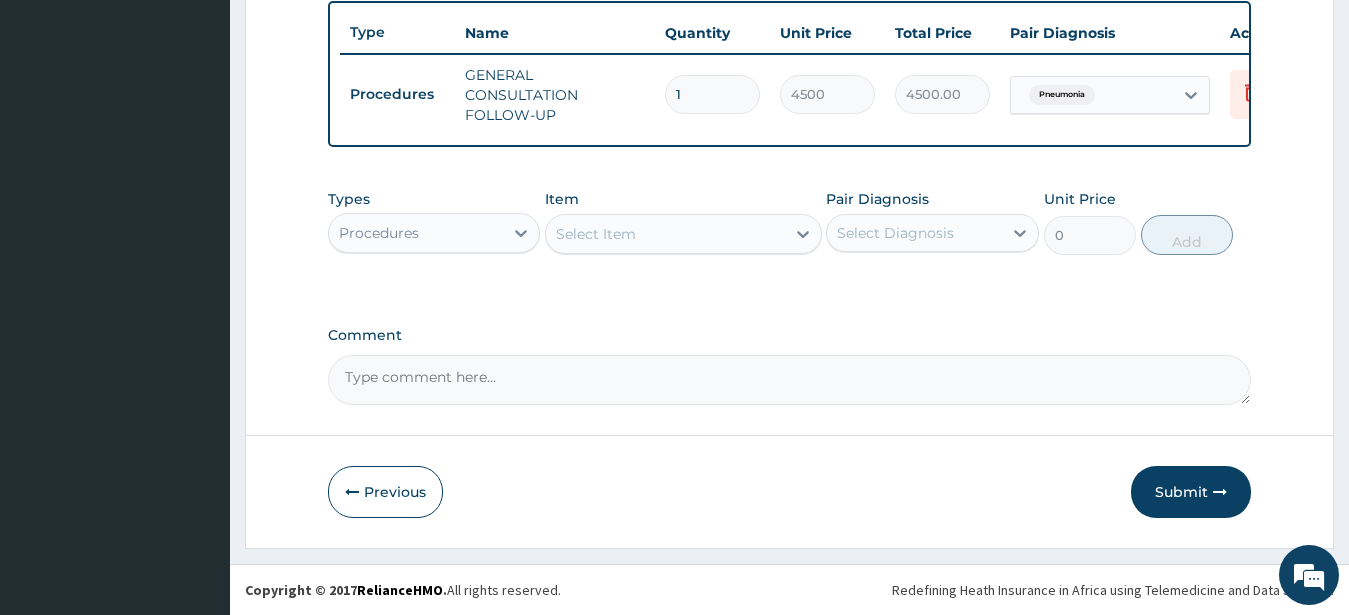 drag, startPoint x: 1184, startPoint y: 492, endPoint x: 1176, endPoint y: 485, distance: 10.630146 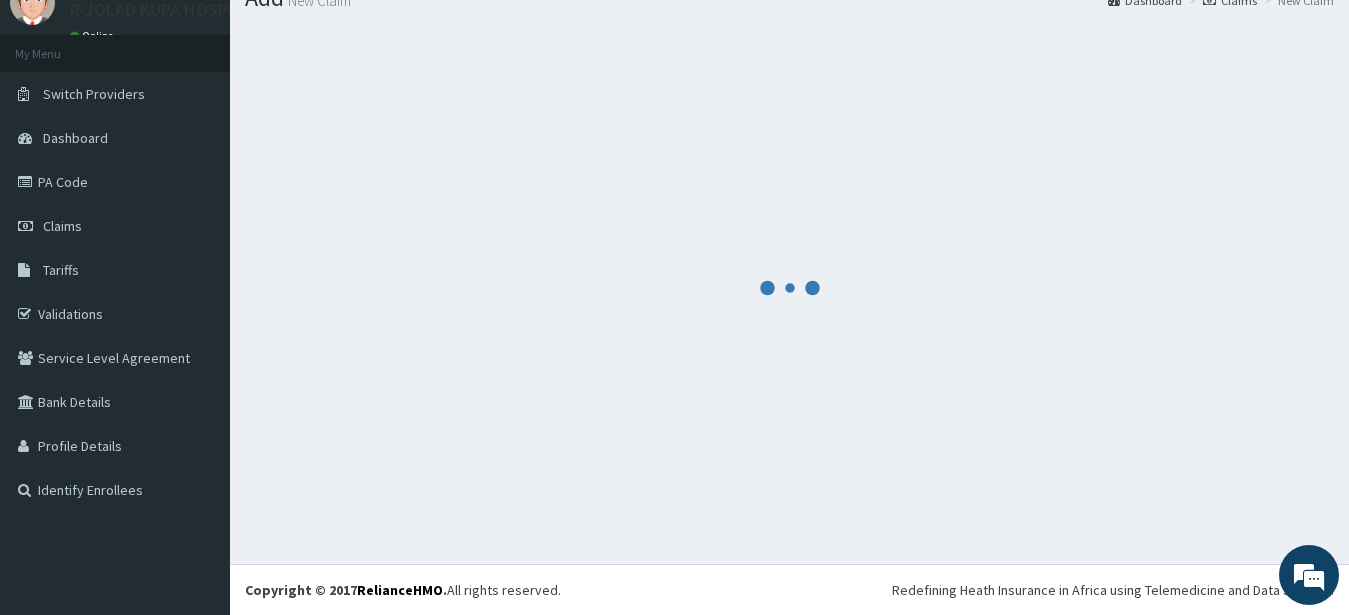 scroll, scrollTop: 80, scrollLeft: 0, axis: vertical 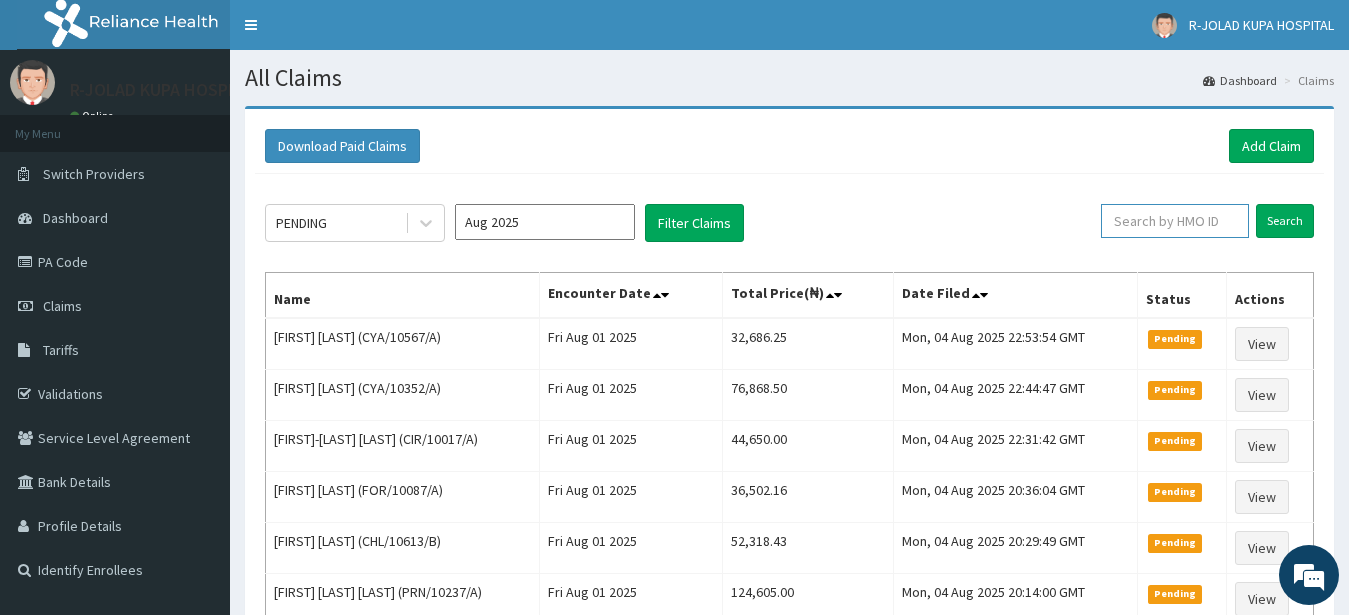 click at bounding box center [1175, 221] 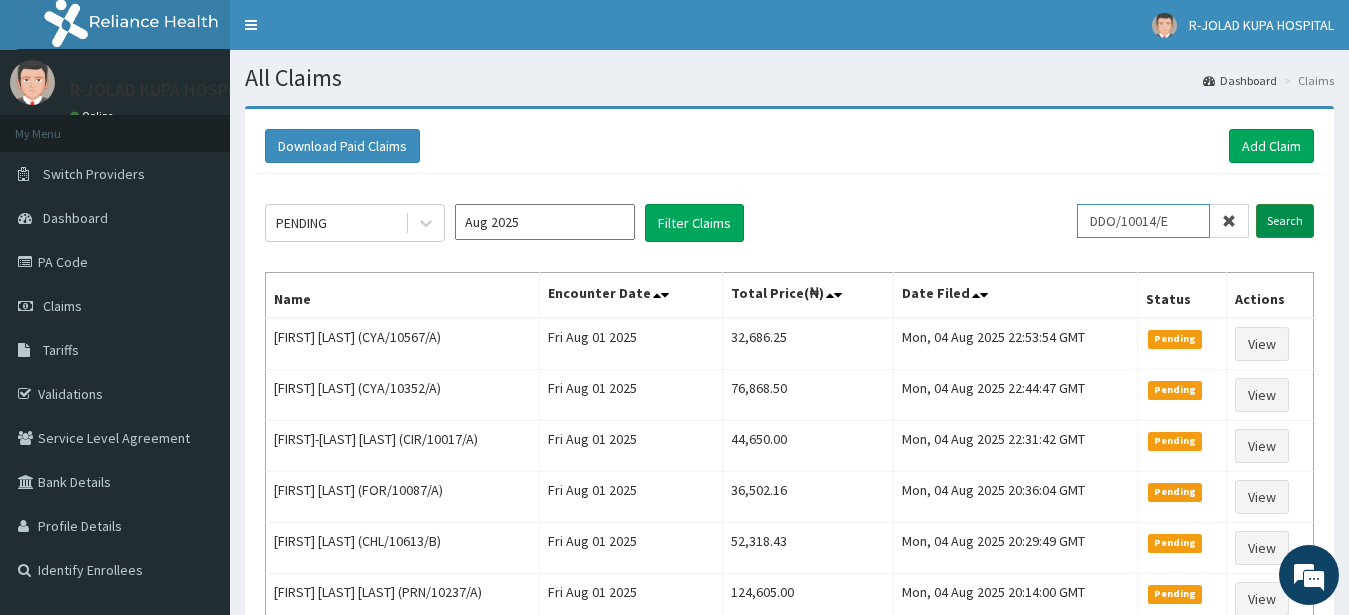 type on "DDO/10014/E" 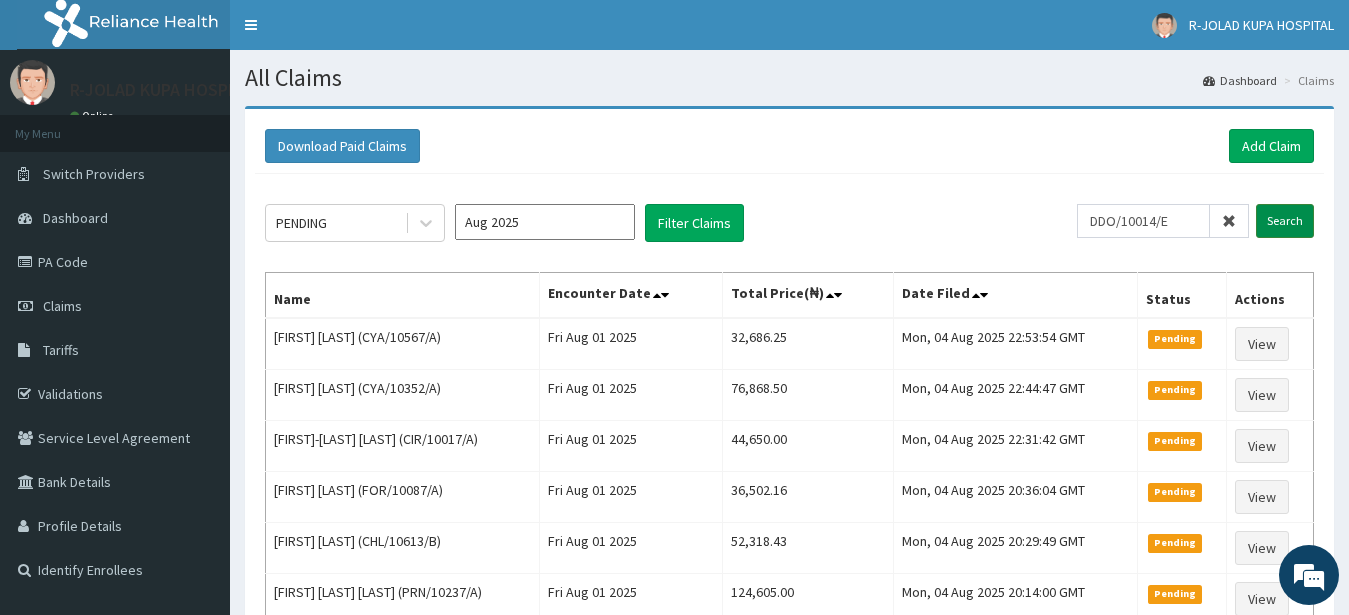 click on "Search" at bounding box center [1285, 221] 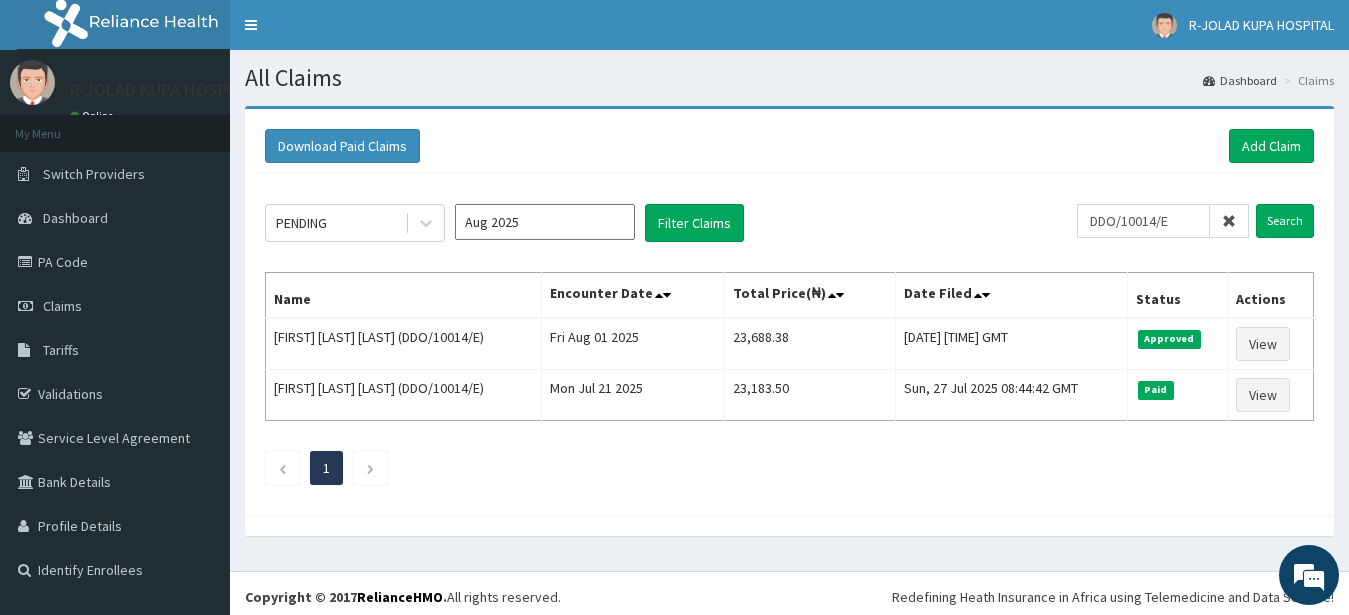 click at bounding box center [1229, 221] 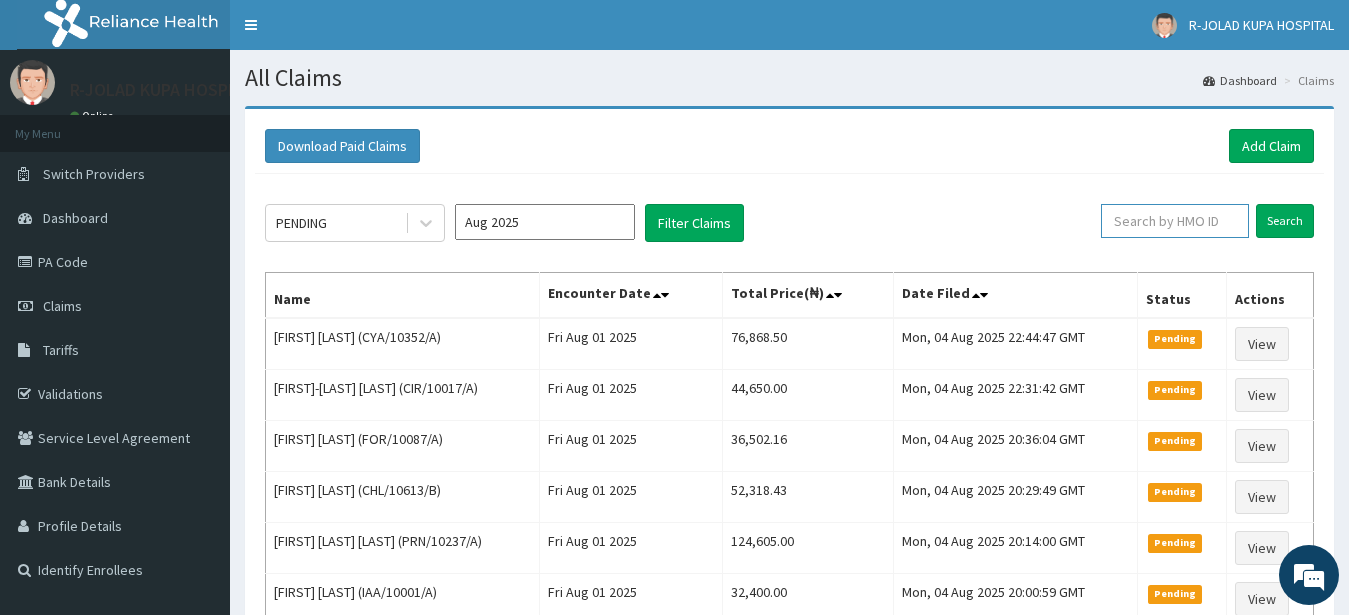 paste on "SBL/10446/A" 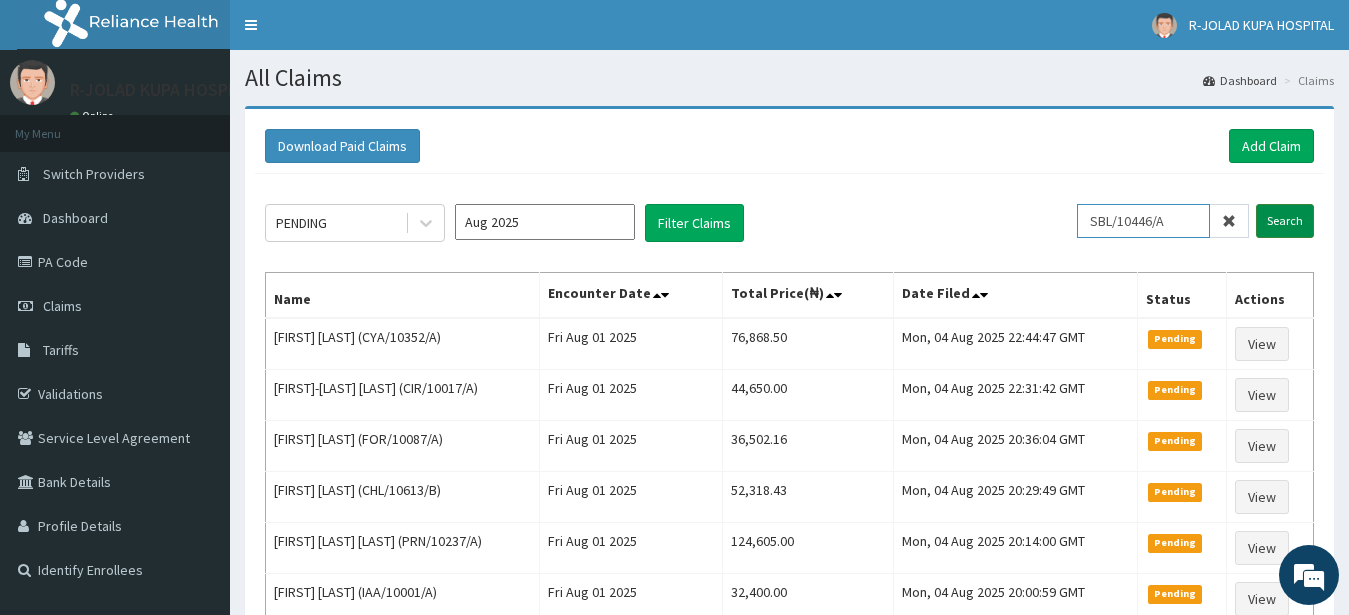 type on "SBL/10446/A" 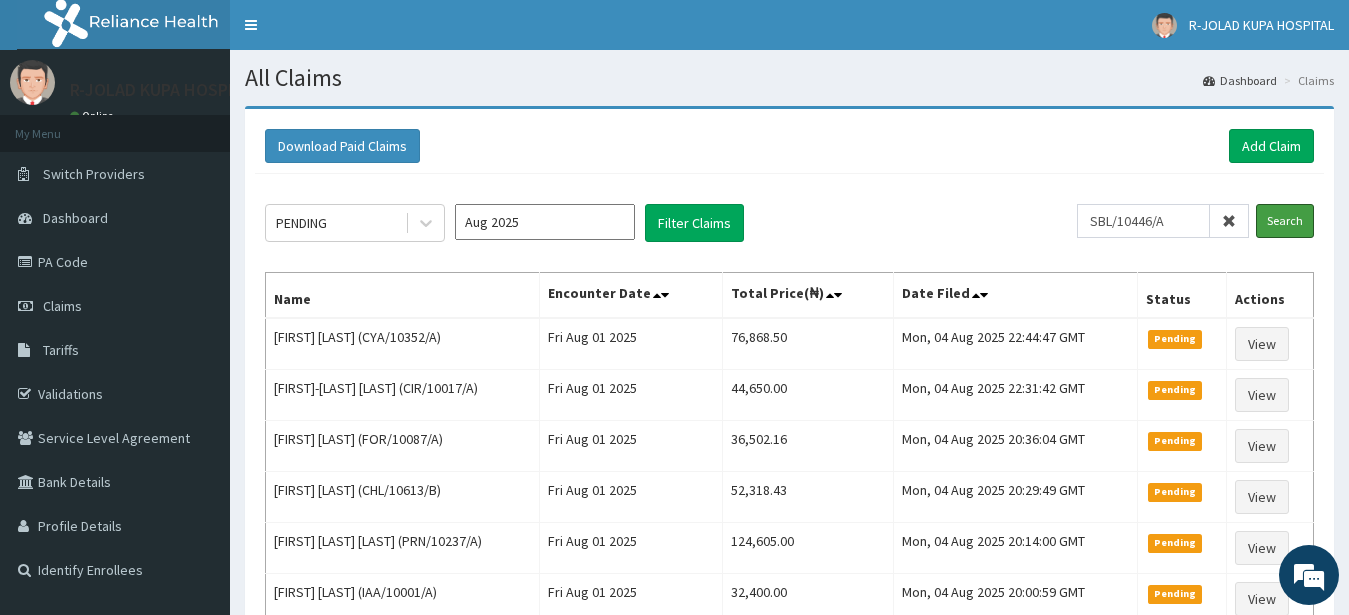 drag, startPoint x: 1276, startPoint y: 221, endPoint x: 1265, endPoint y: 215, distance: 12.529964 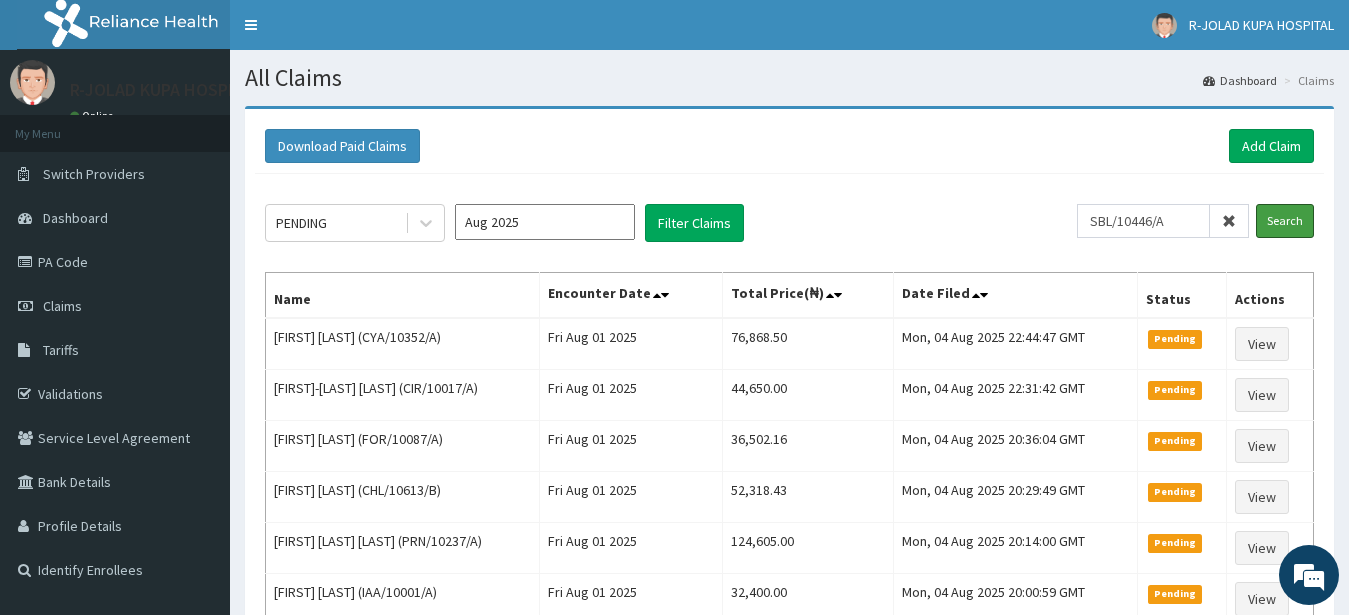 click on "Search" at bounding box center [1285, 221] 